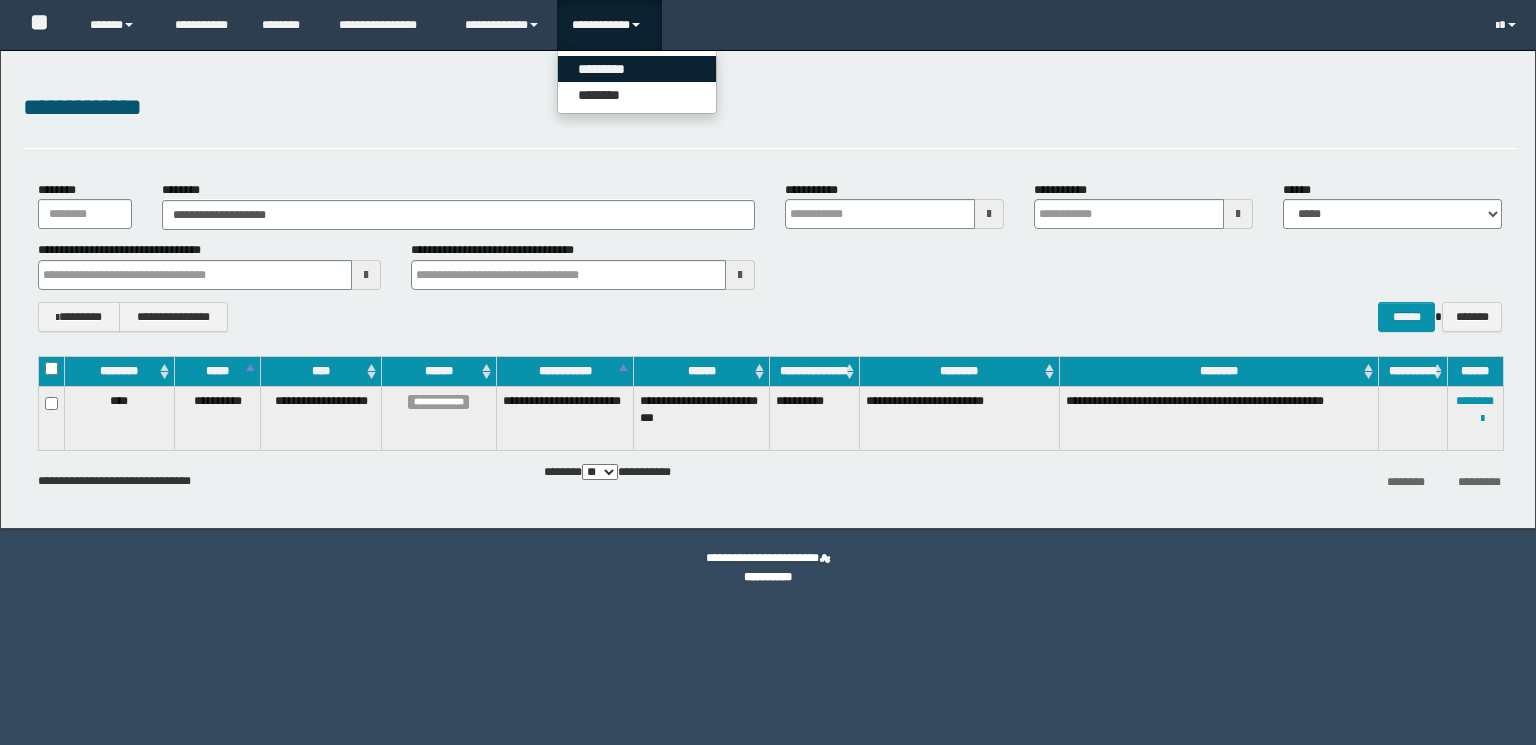 scroll, scrollTop: 0, scrollLeft: 0, axis: both 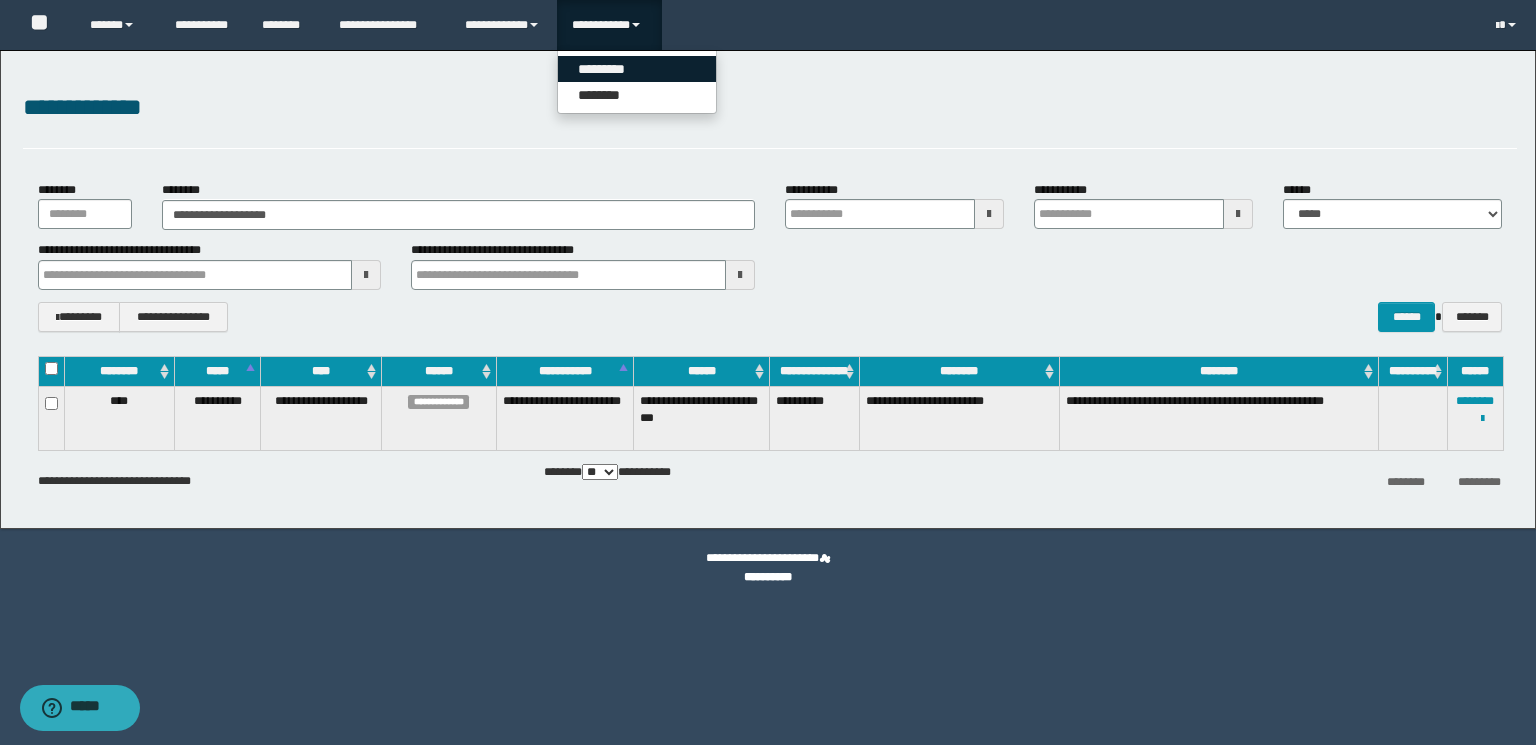 click on "*********" at bounding box center (637, 69) 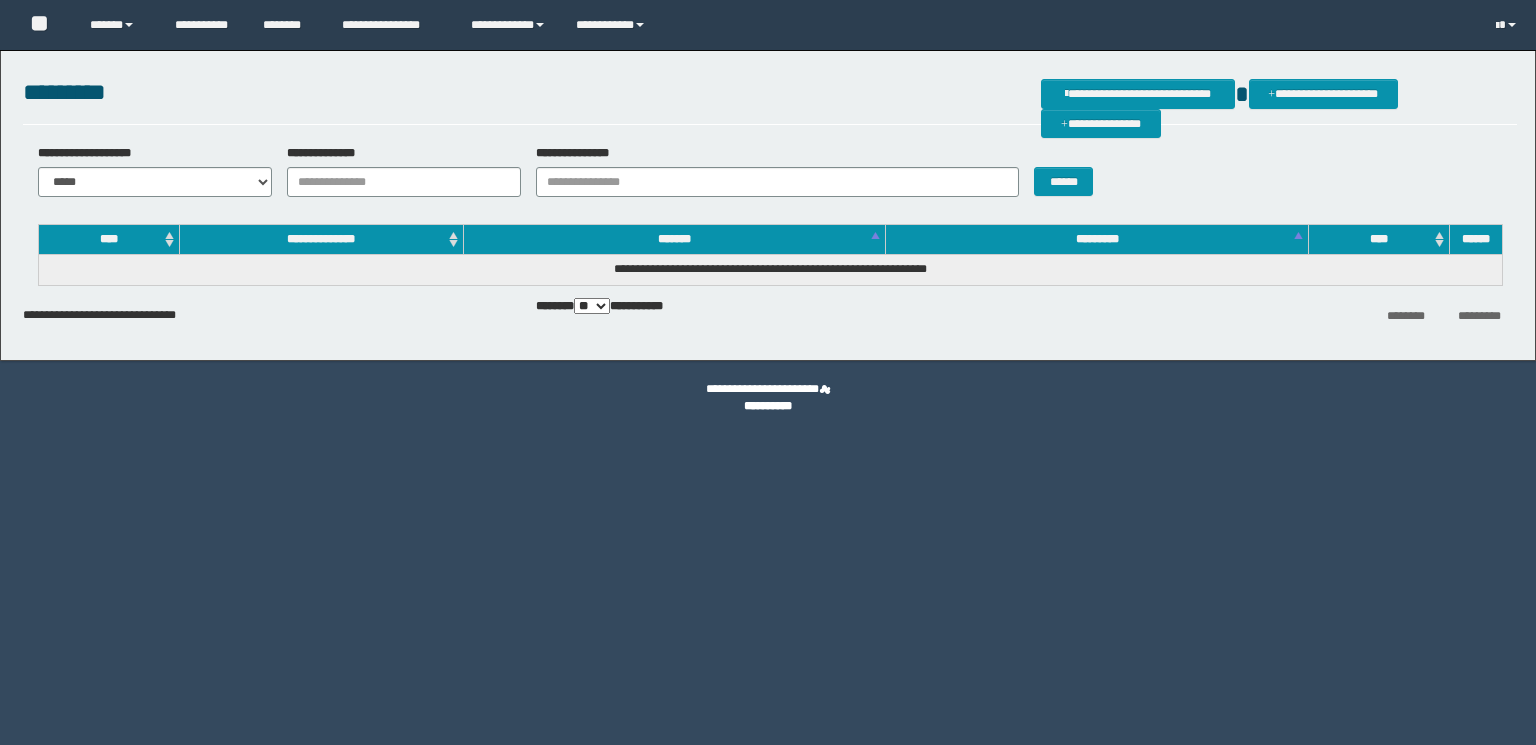scroll, scrollTop: 0, scrollLeft: 0, axis: both 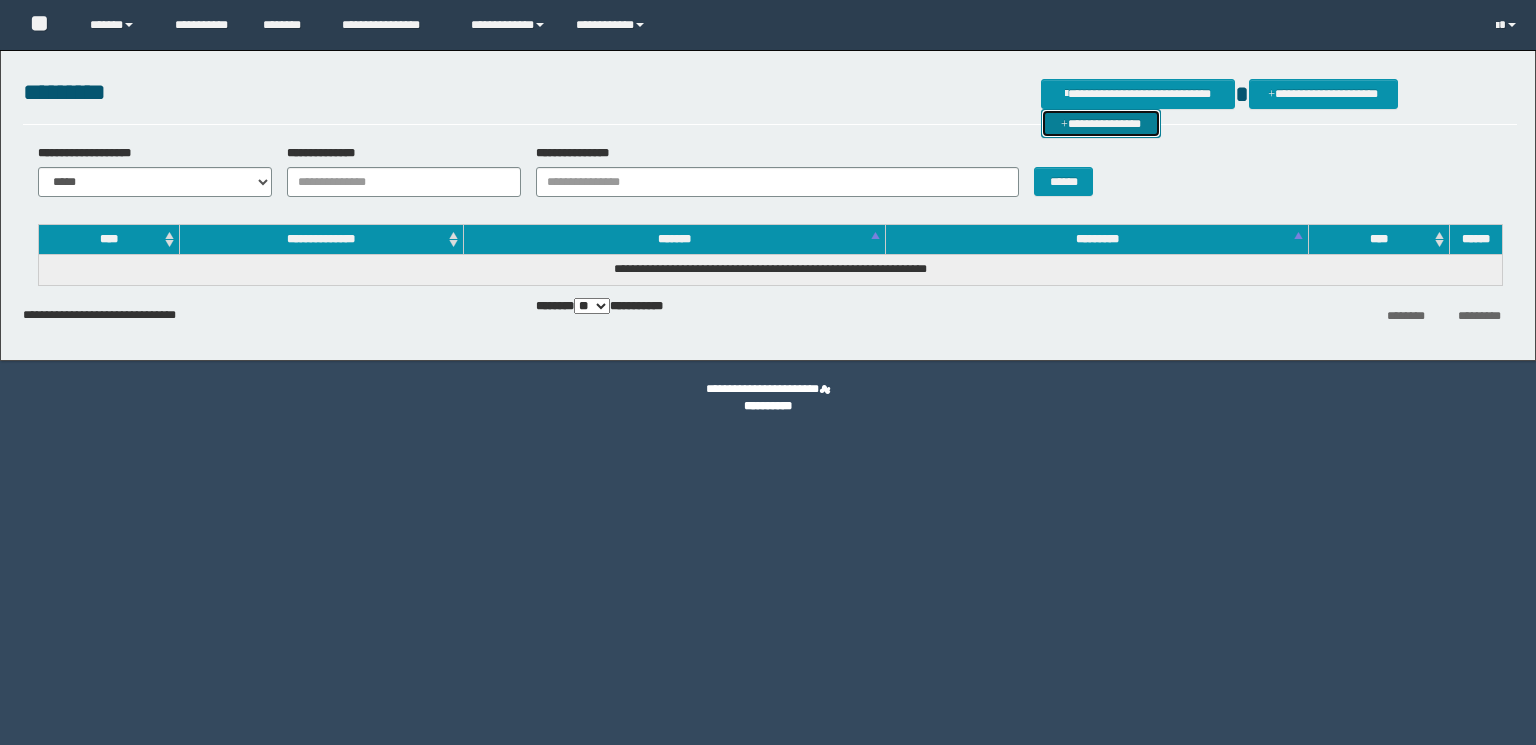 click on "**********" at bounding box center [1101, 124] 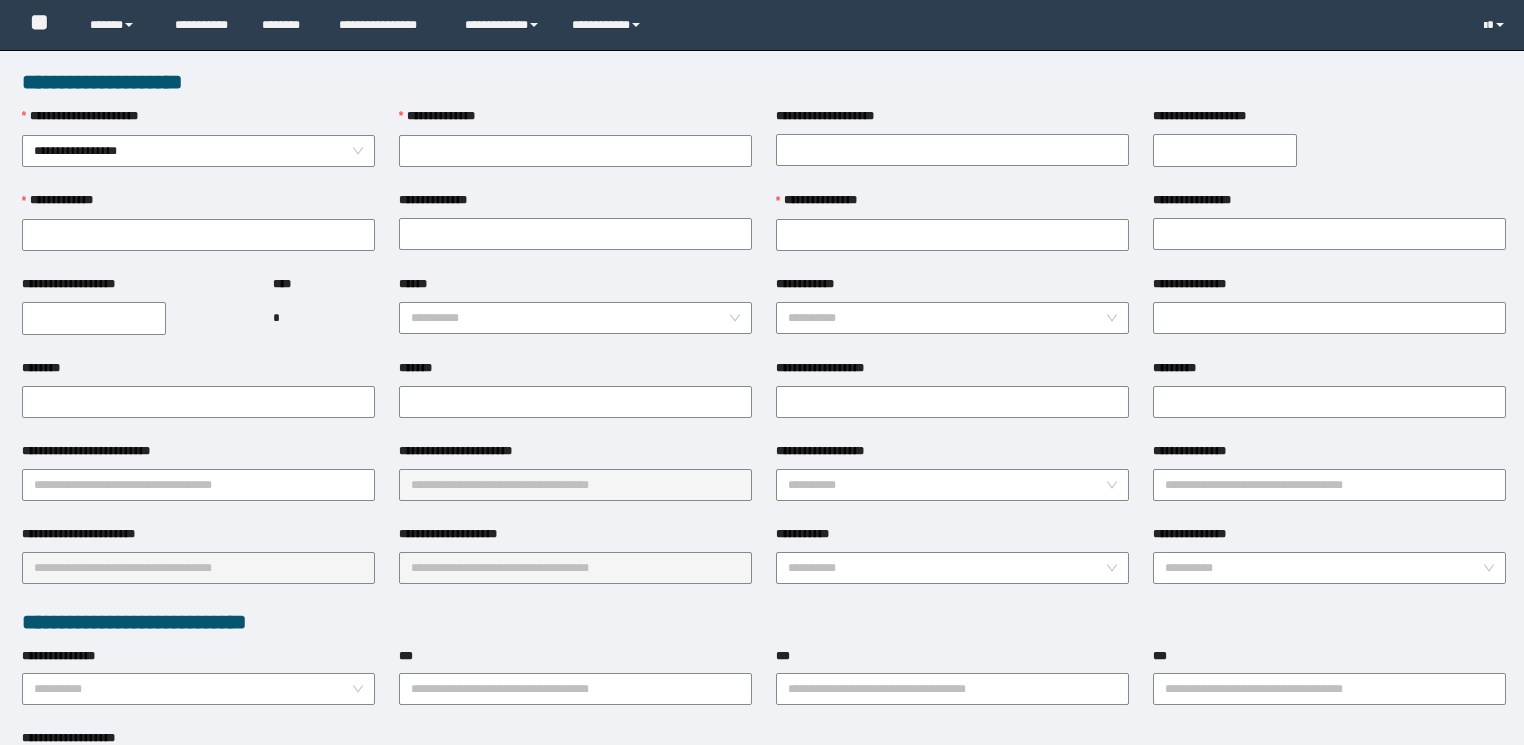 scroll, scrollTop: 0, scrollLeft: 0, axis: both 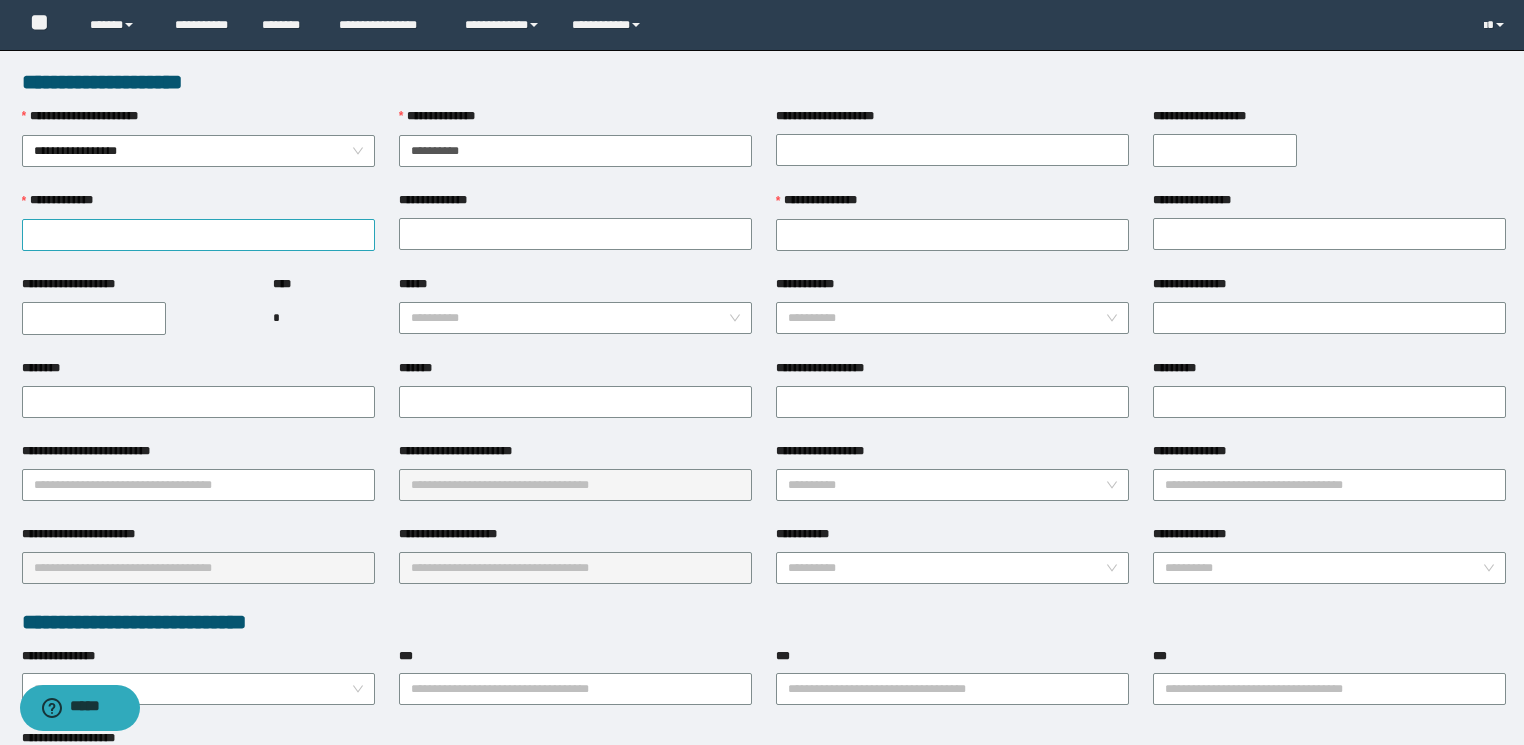 type on "**********" 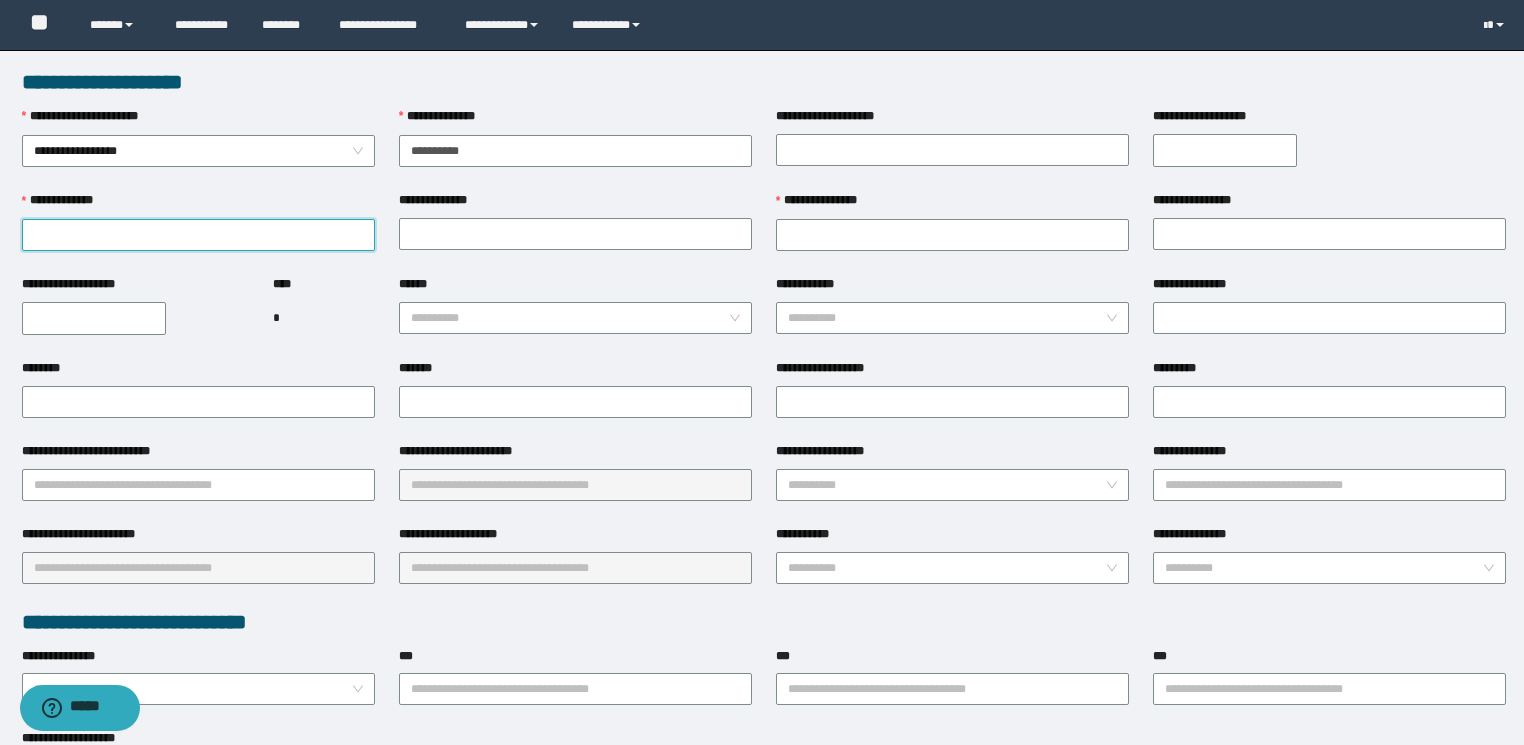 click on "**********" at bounding box center (198, 235) 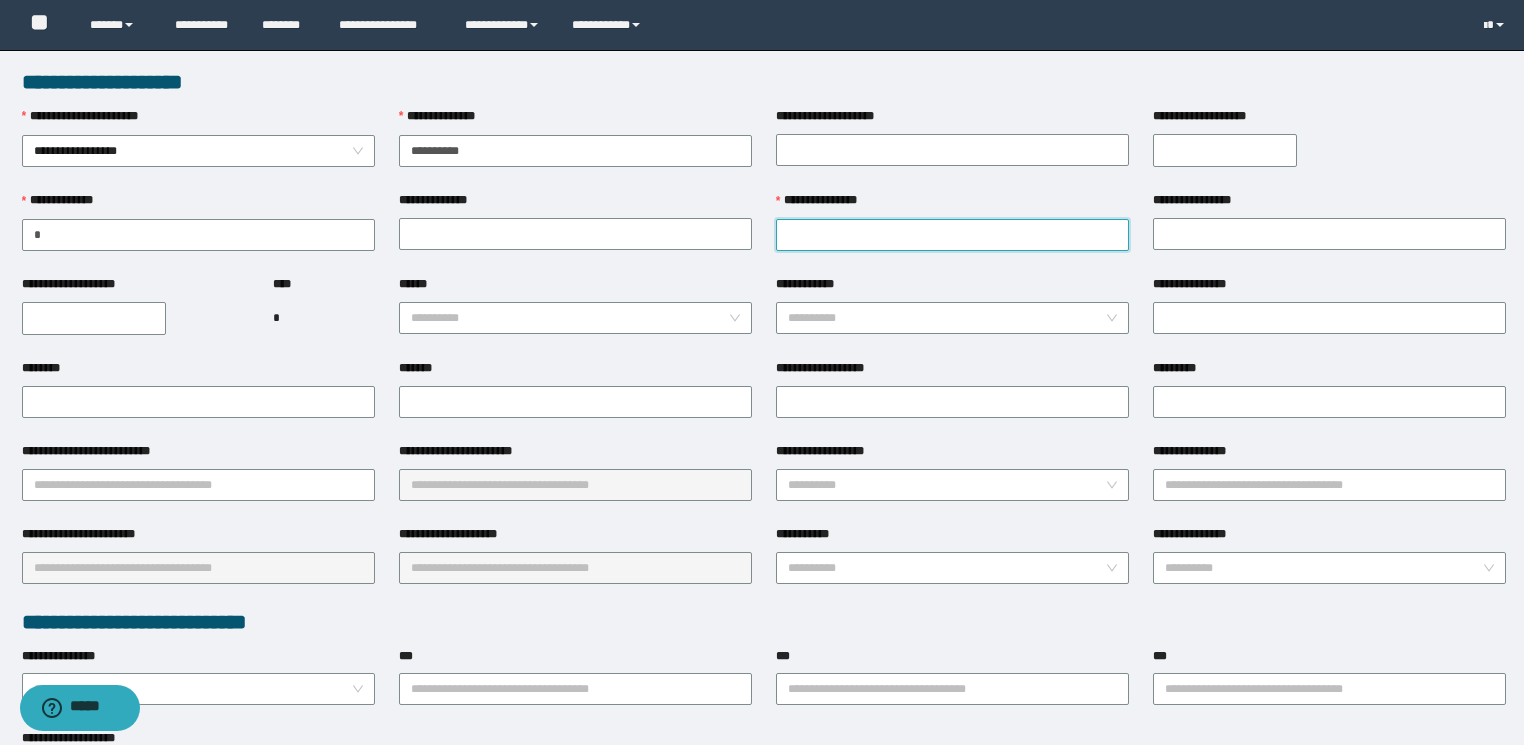 drag, startPoint x: 862, startPoint y: 227, endPoint x: 872, endPoint y: 242, distance: 18.027756 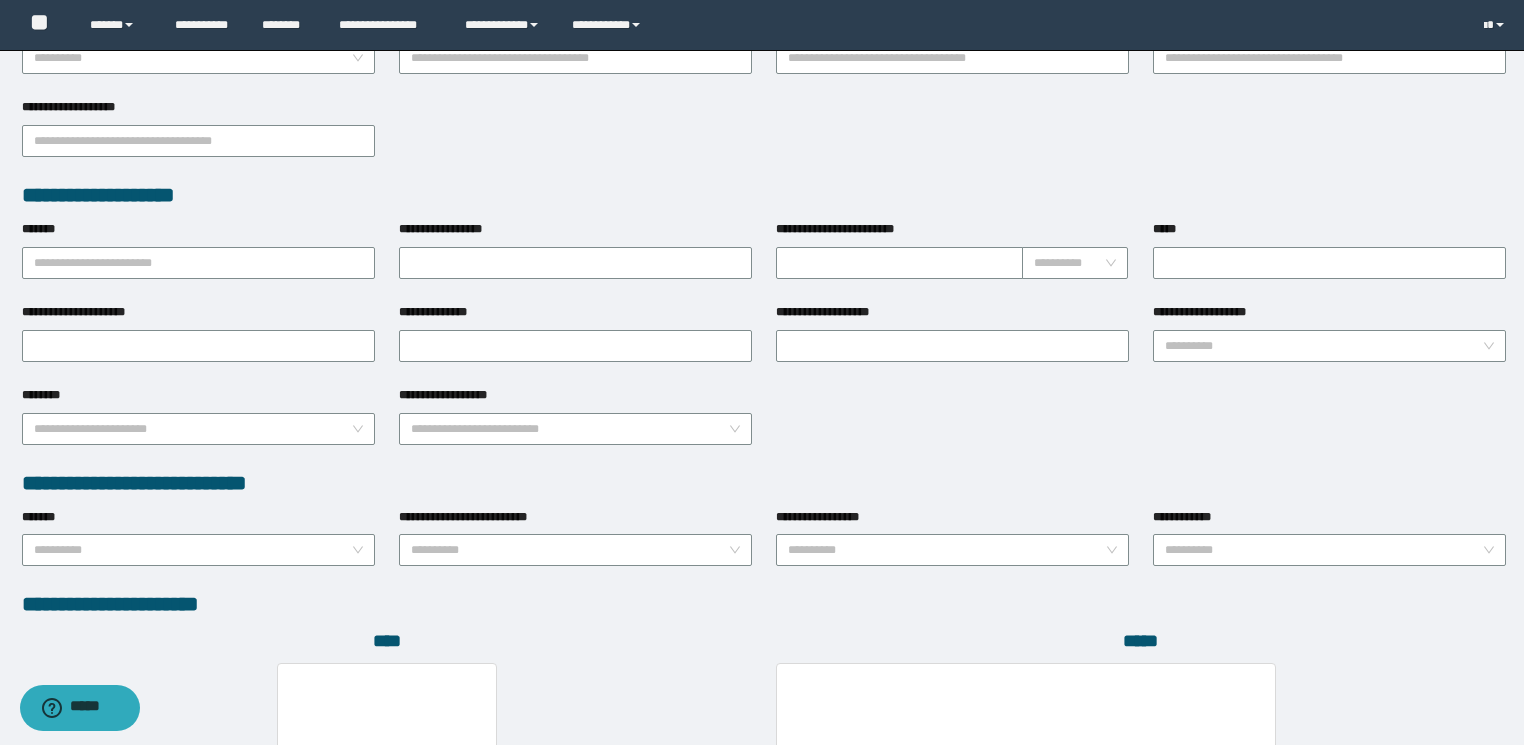 scroll, scrollTop: 956, scrollLeft: 0, axis: vertical 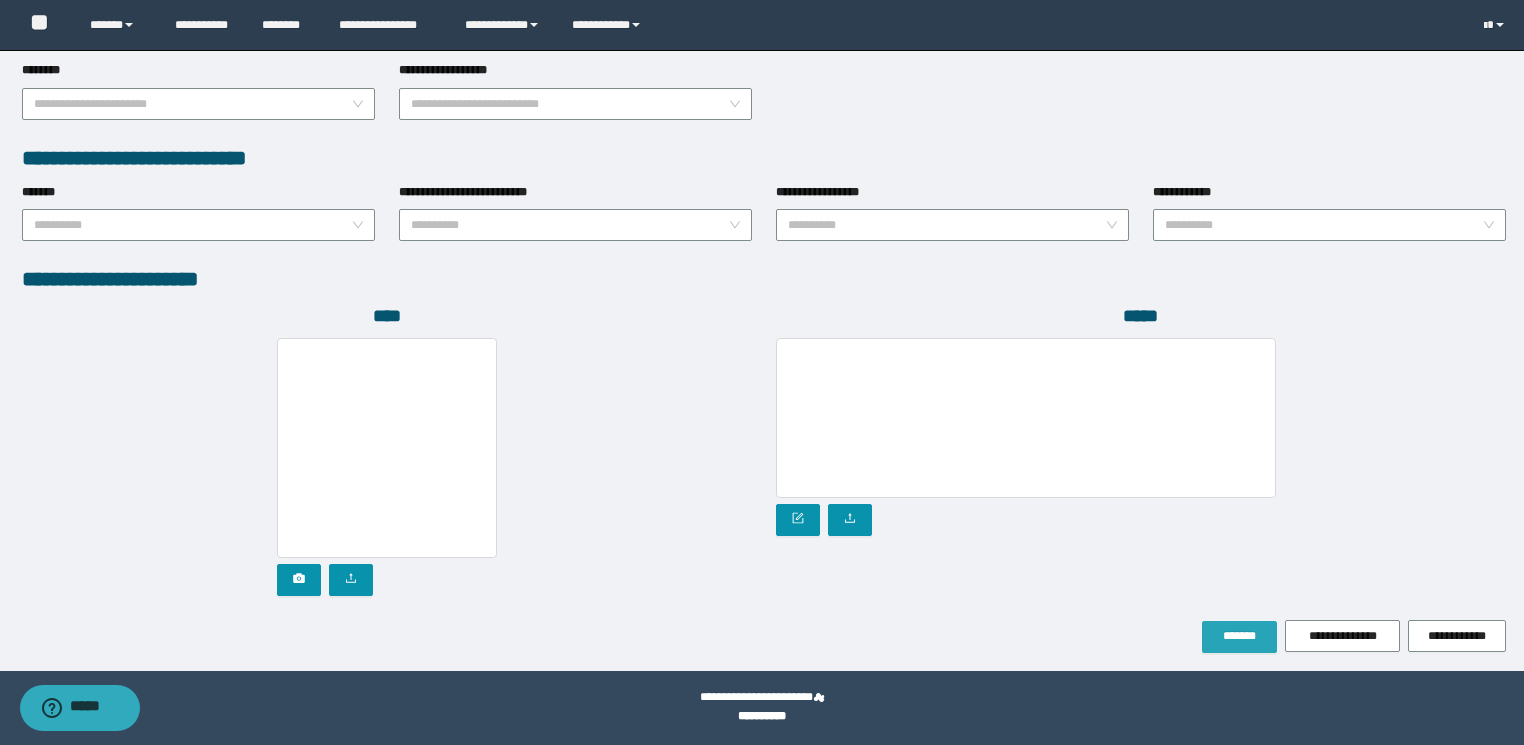 click on "*******" at bounding box center (1239, 637) 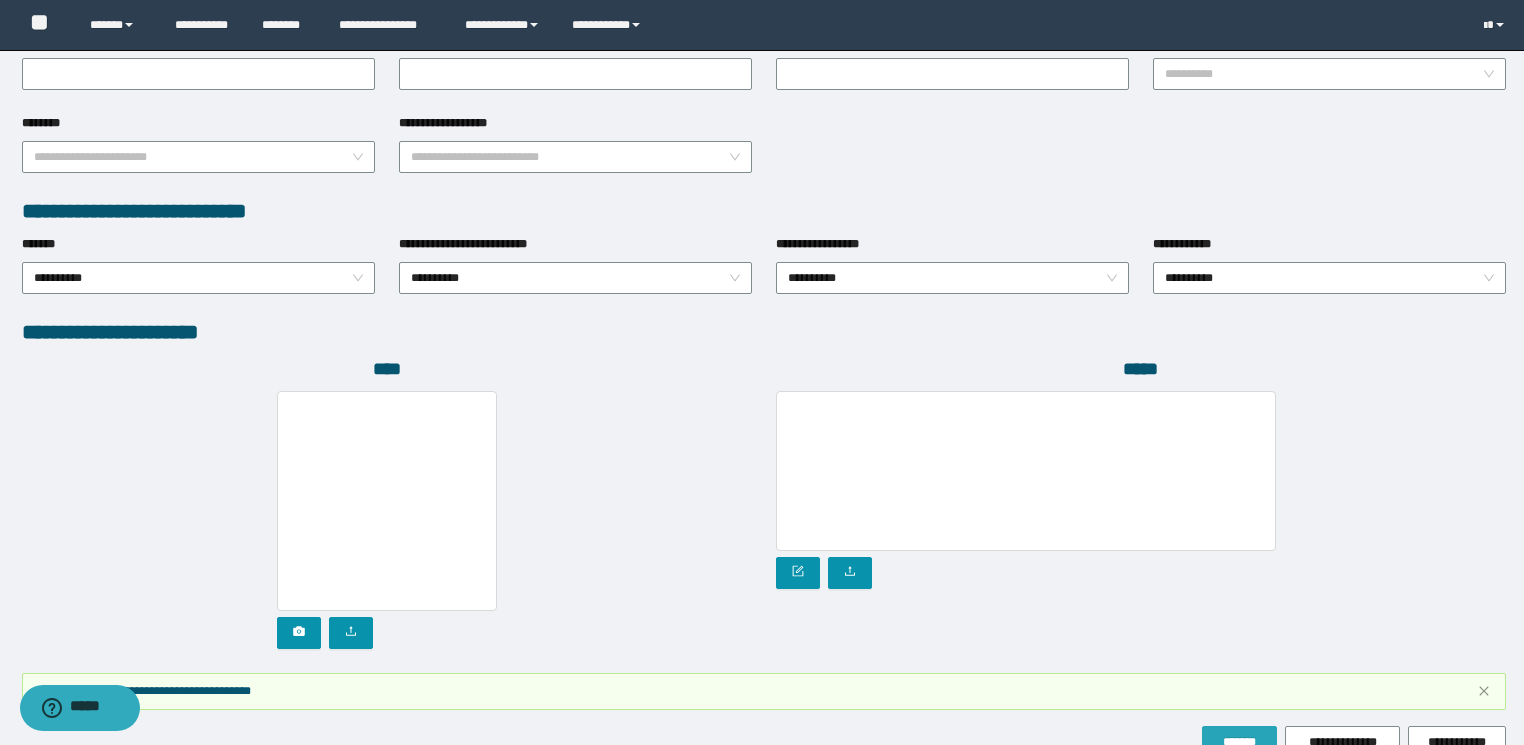 scroll, scrollTop: 1009, scrollLeft: 0, axis: vertical 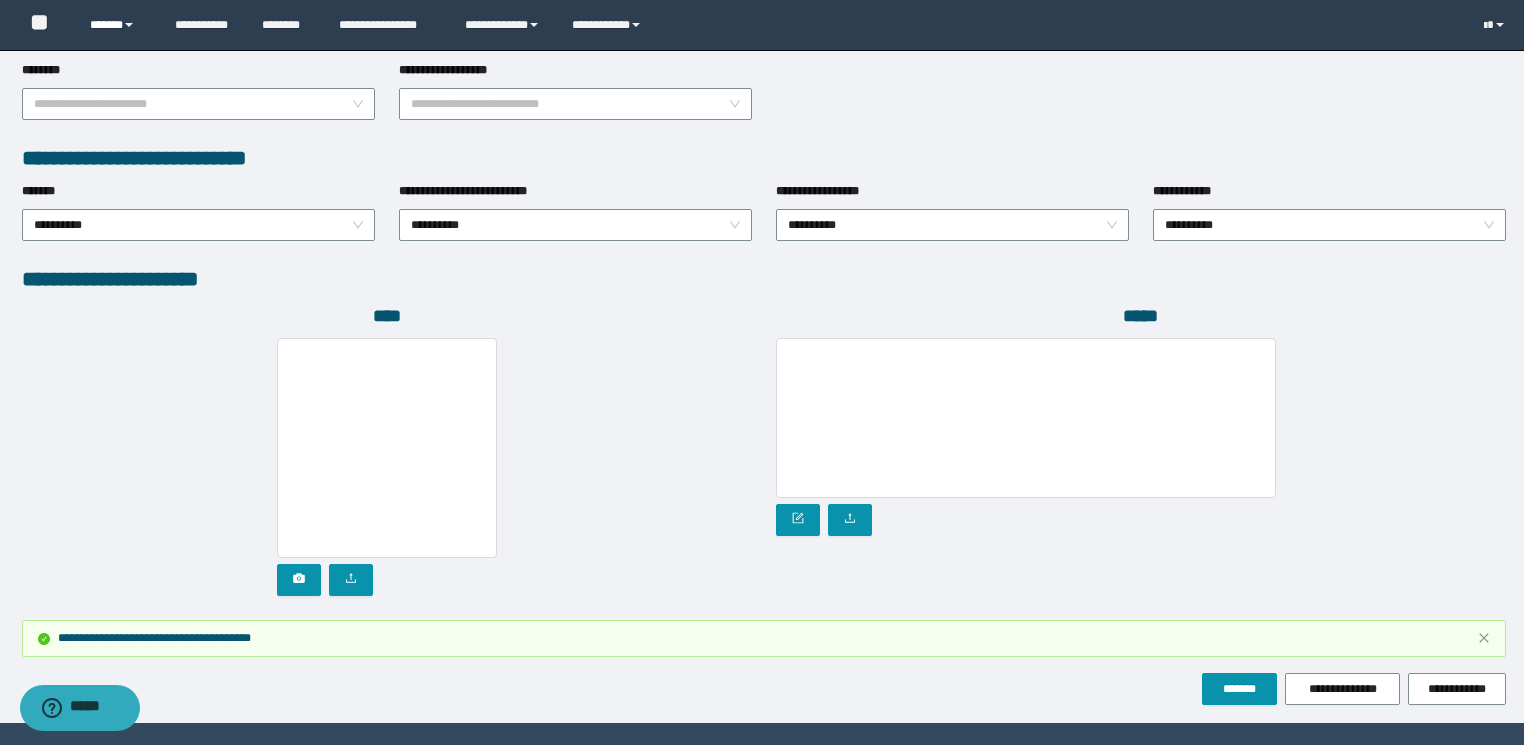 click on "******" at bounding box center [117, 25] 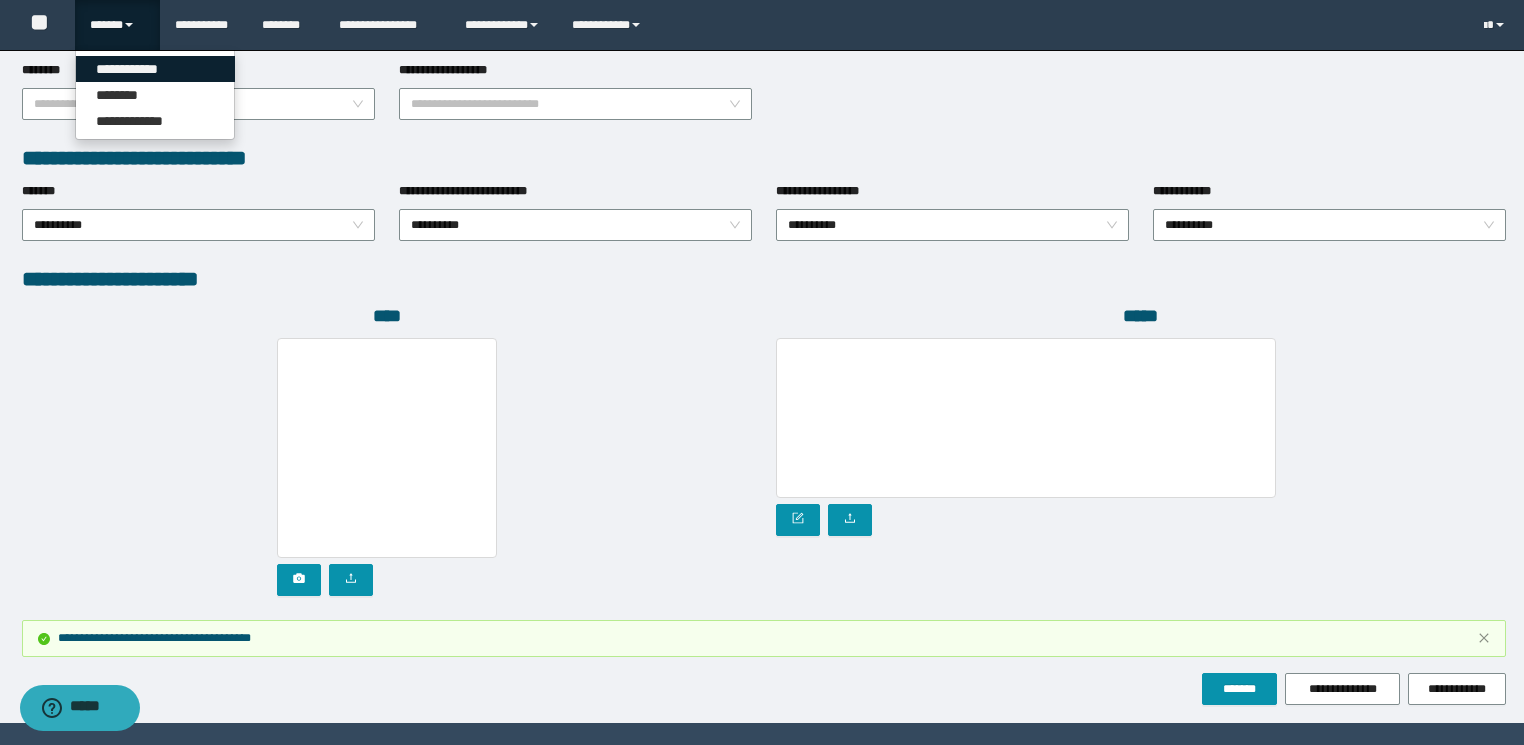 click on "**********" at bounding box center [155, 69] 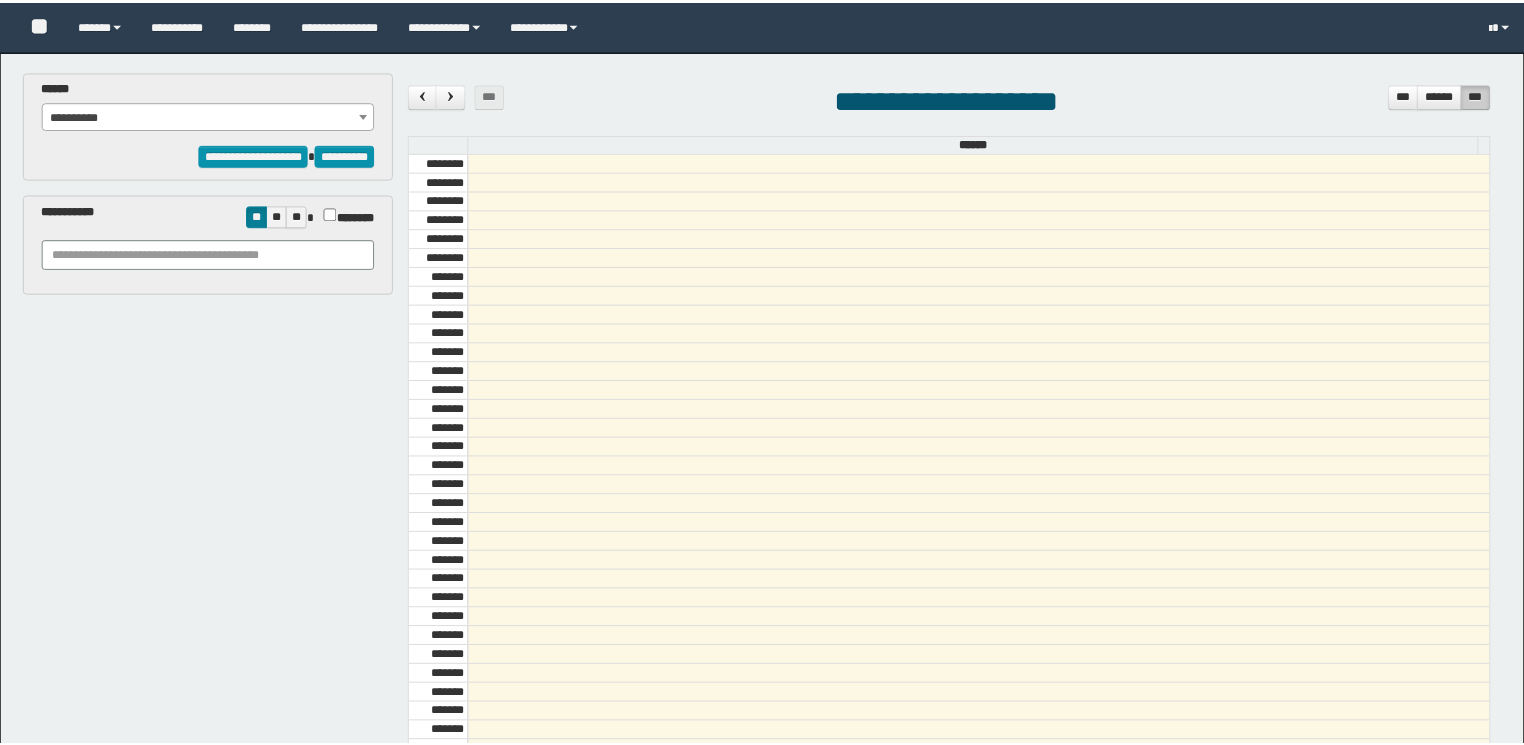 scroll, scrollTop: 0, scrollLeft: 0, axis: both 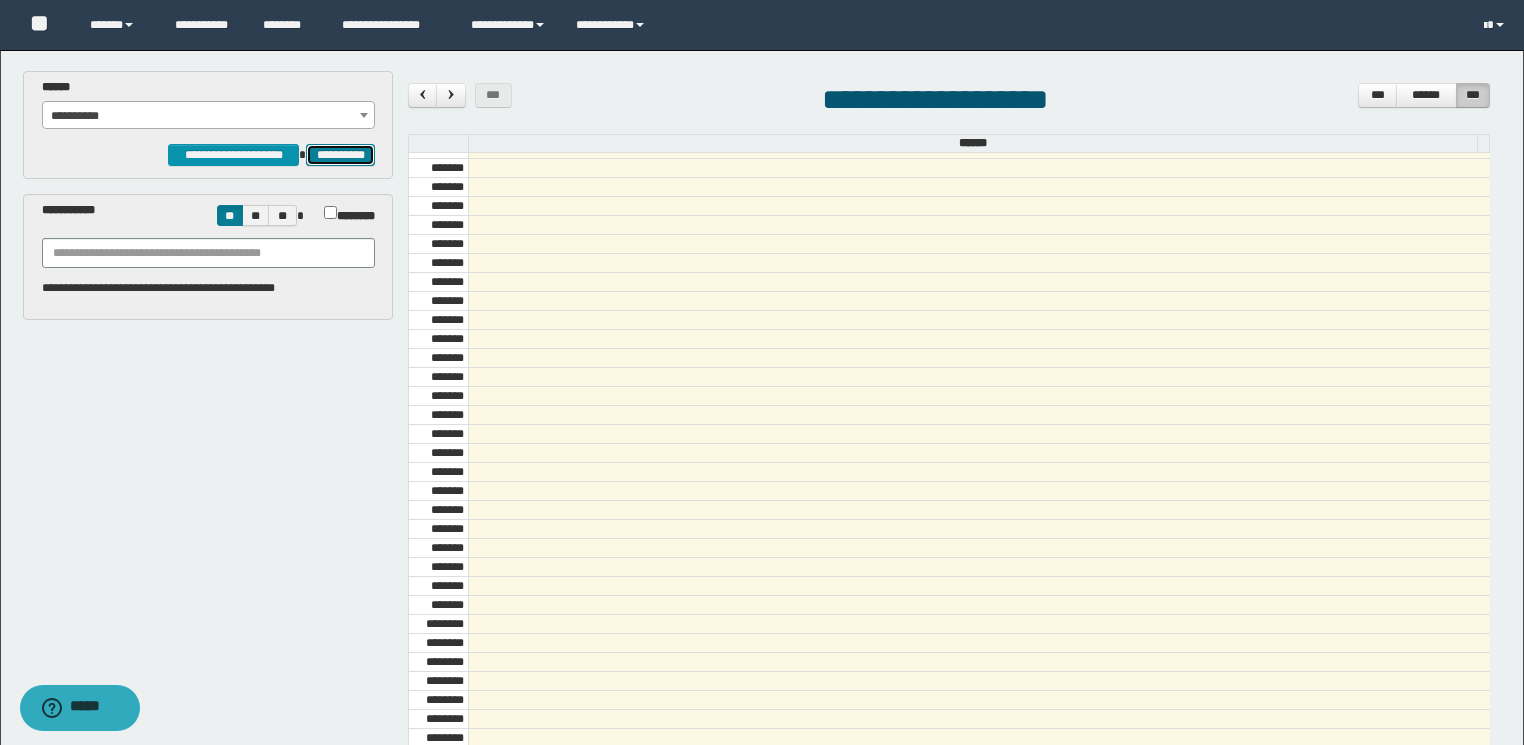 click on "**********" at bounding box center (340, 155) 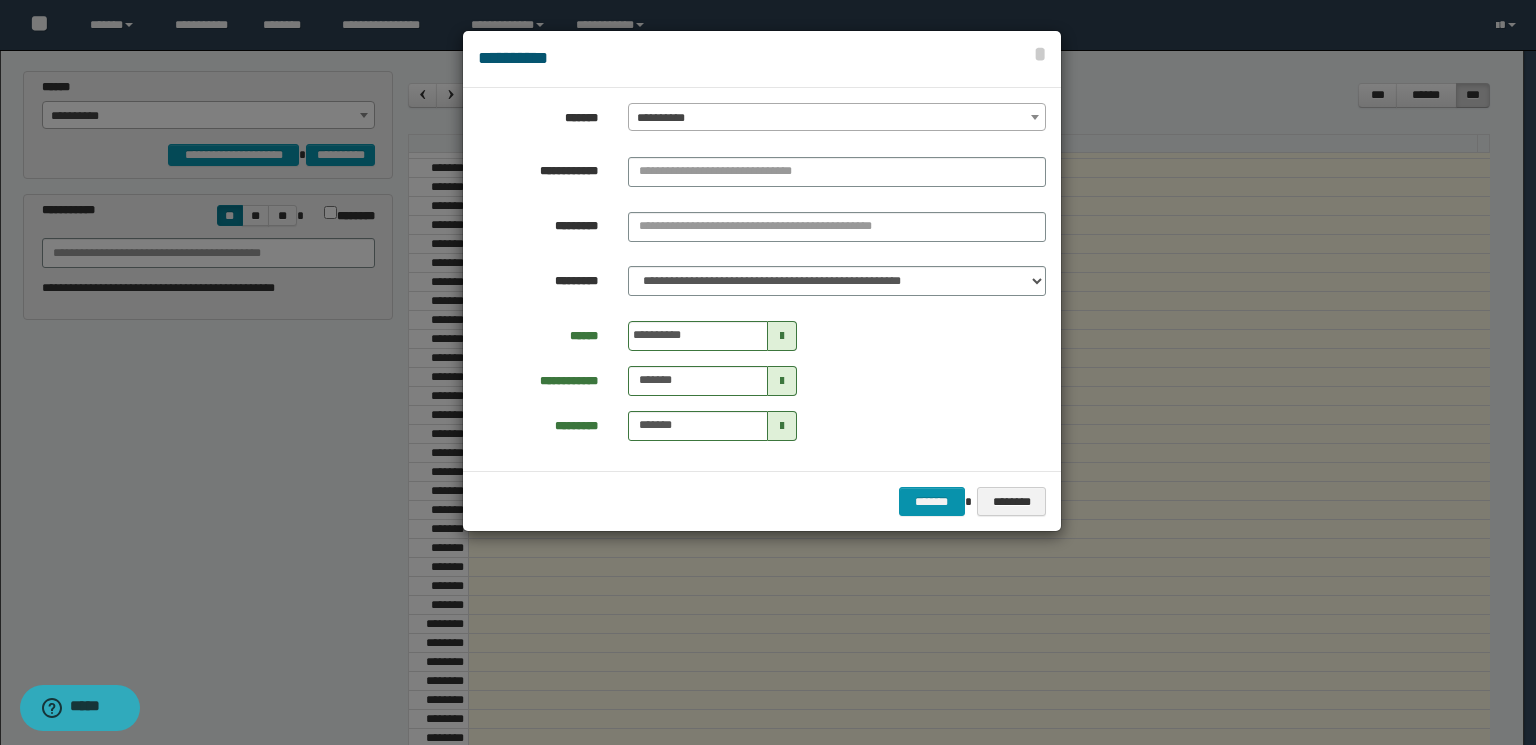 click on "**********" at bounding box center [837, 118] 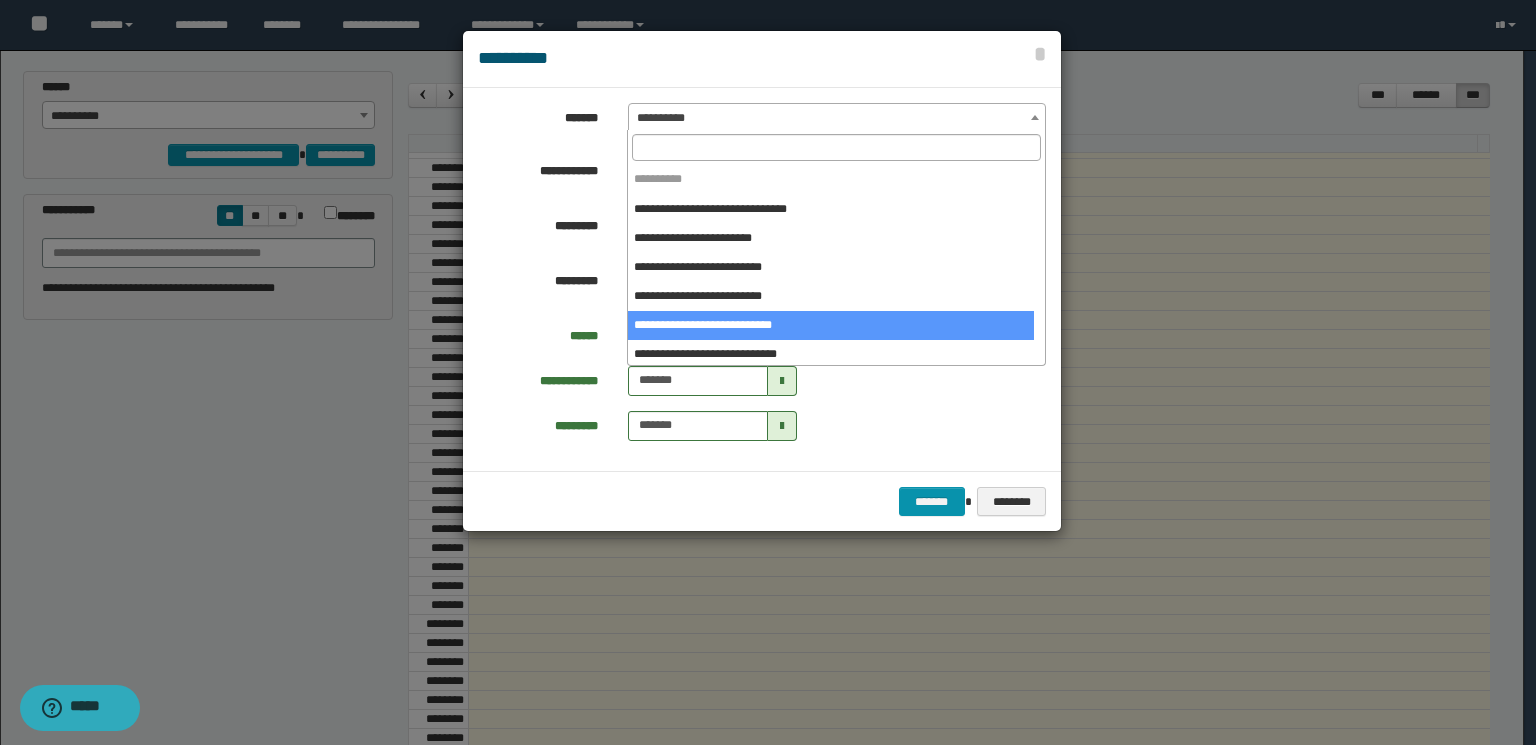 select on "*****" 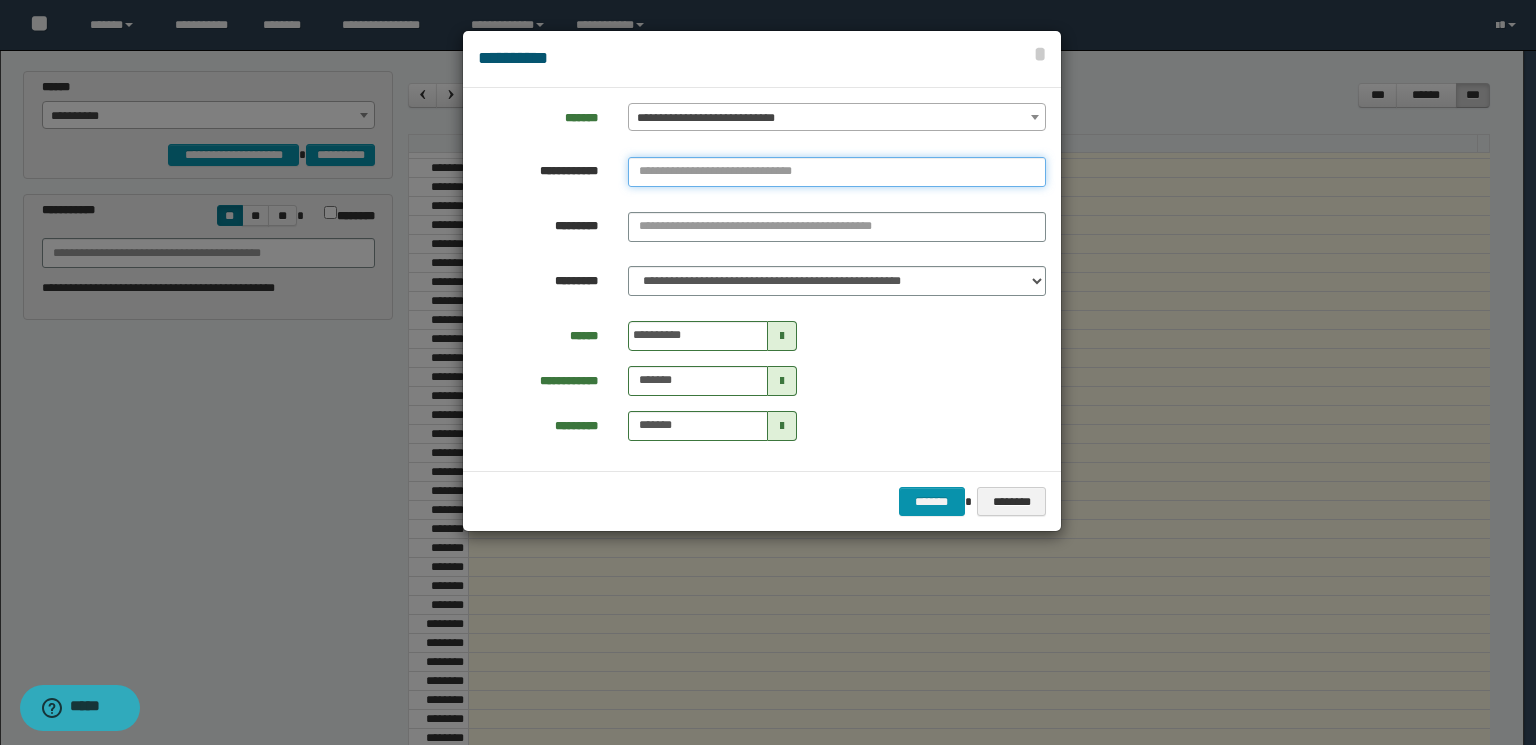 click at bounding box center (837, 172) 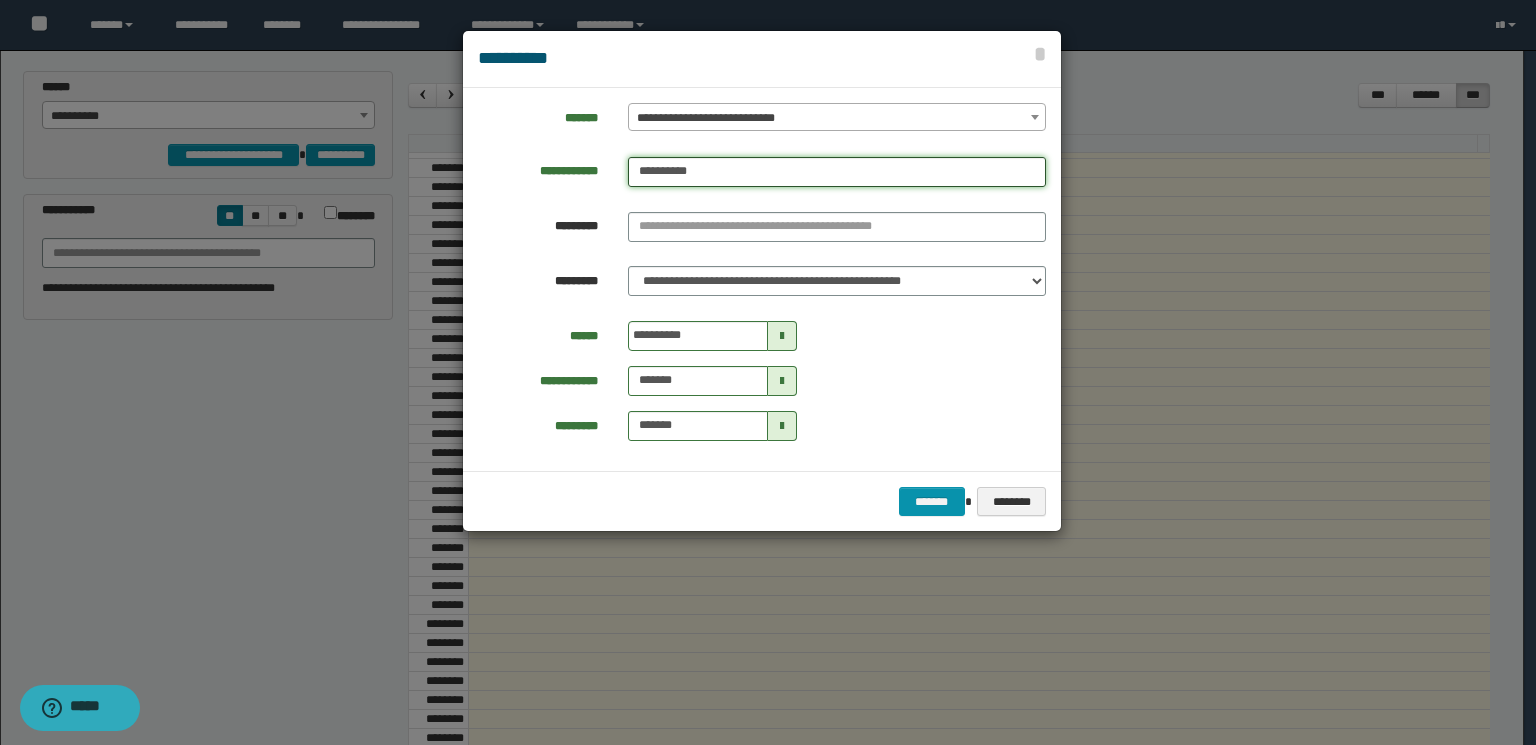 type on "**********" 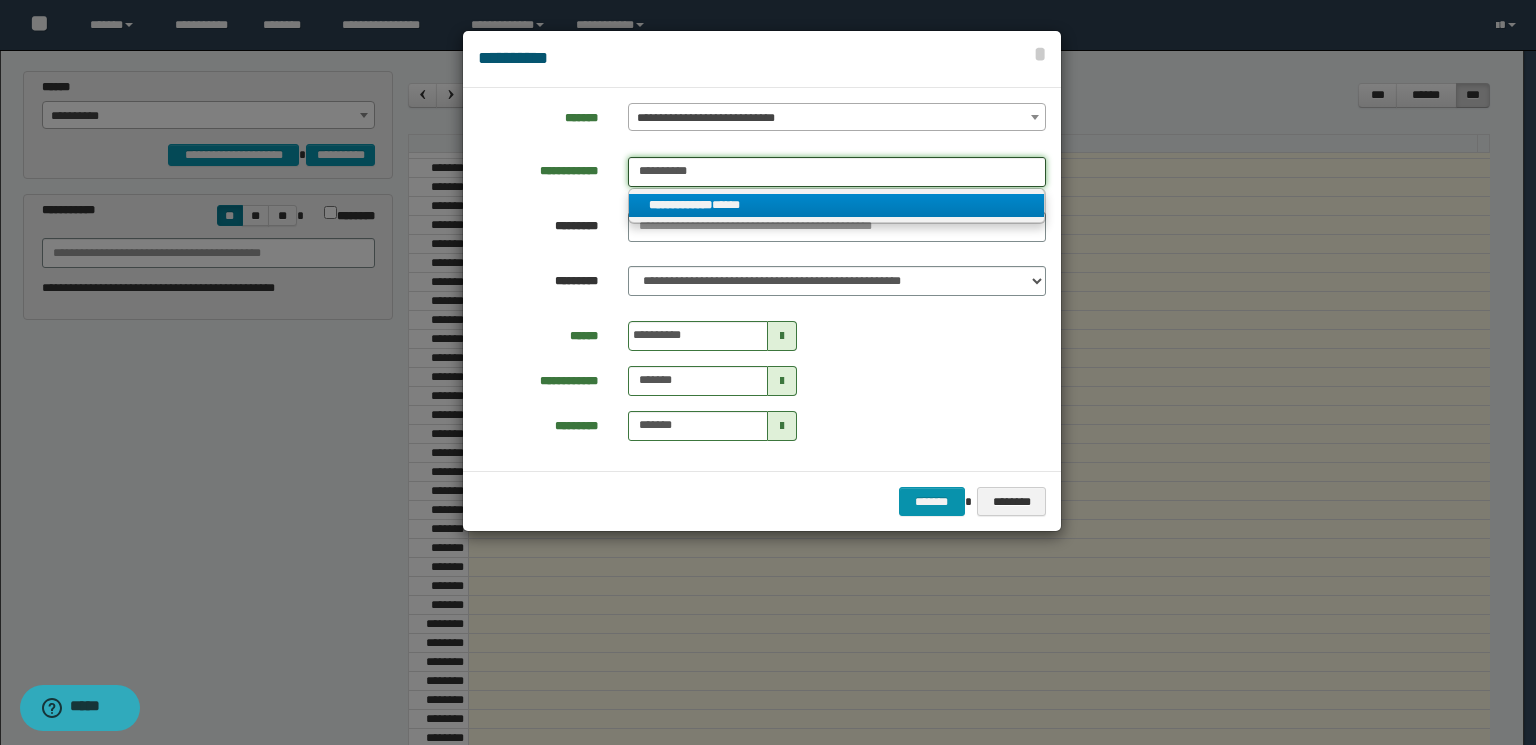 type on "**********" 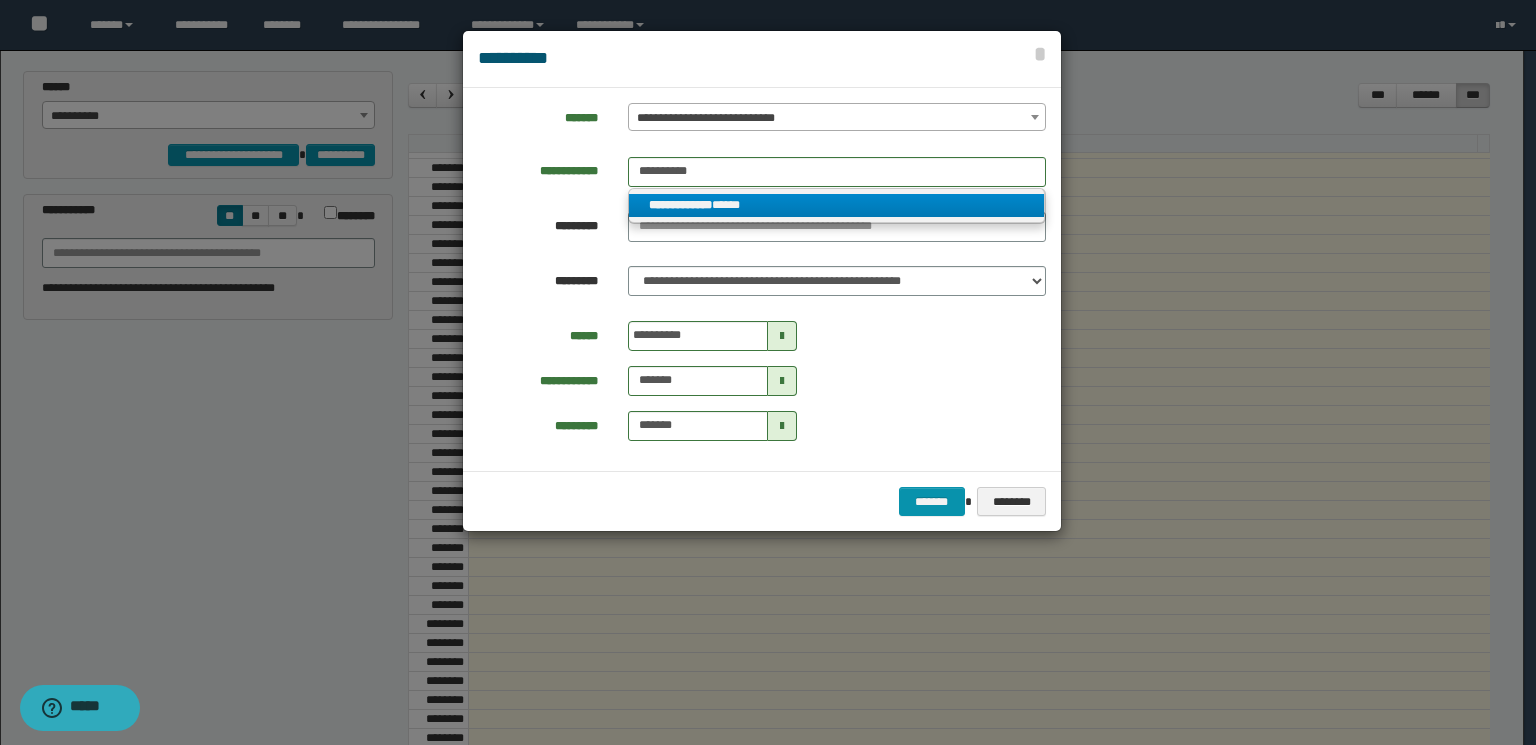 click on "**********" at bounding box center [680, 205] 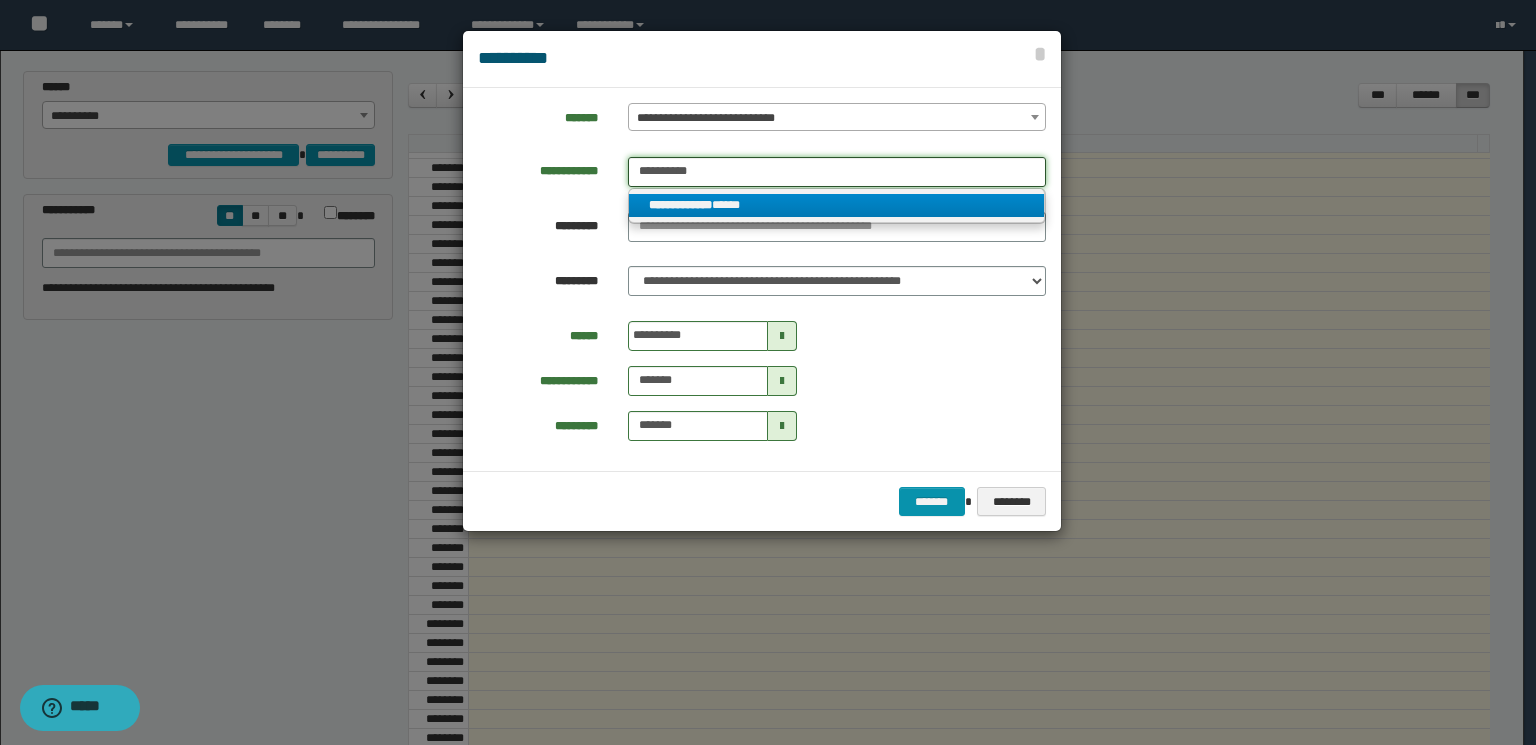 type 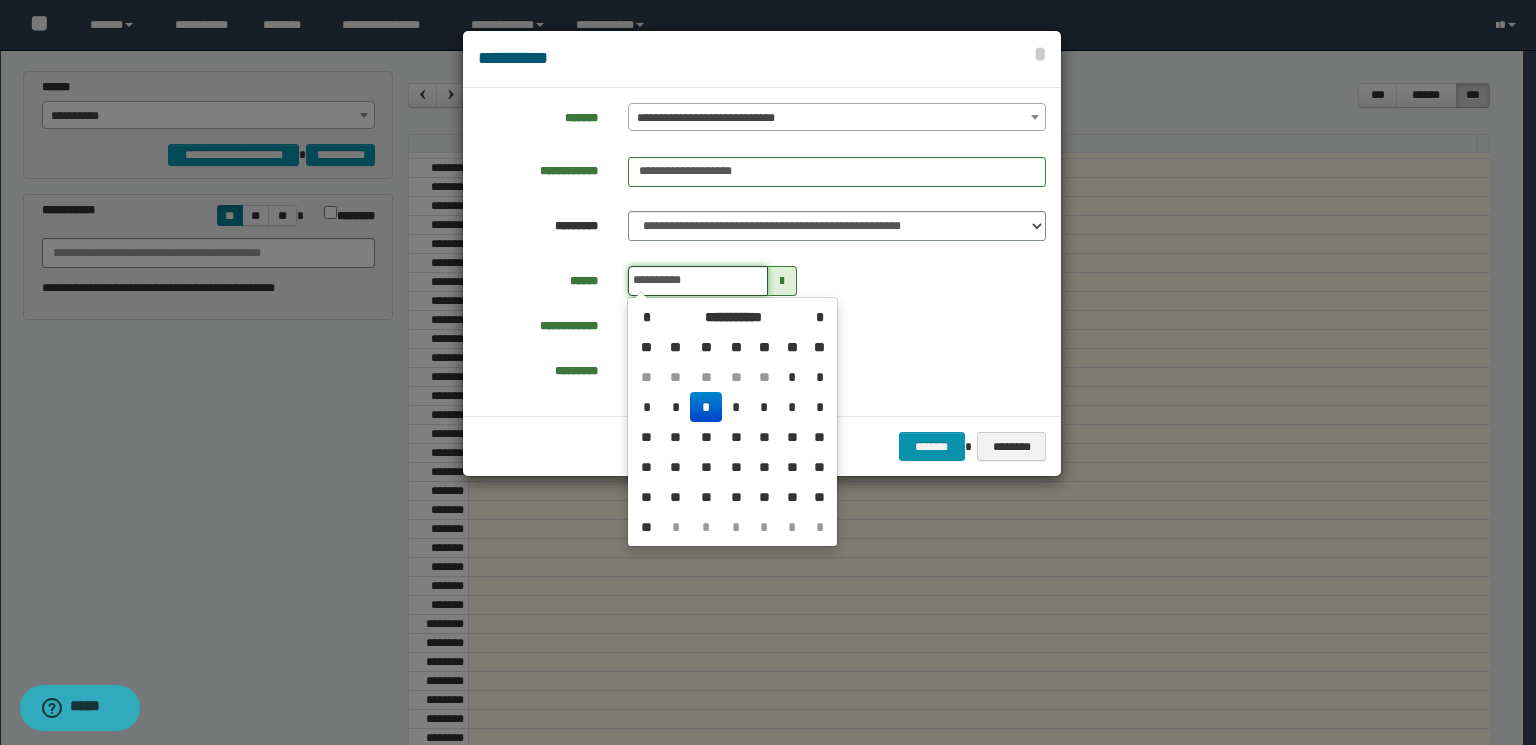 drag, startPoint x: 643, startPoint y: 277, endPoint x: 632, endPoint y: 279, distance: 11.18034 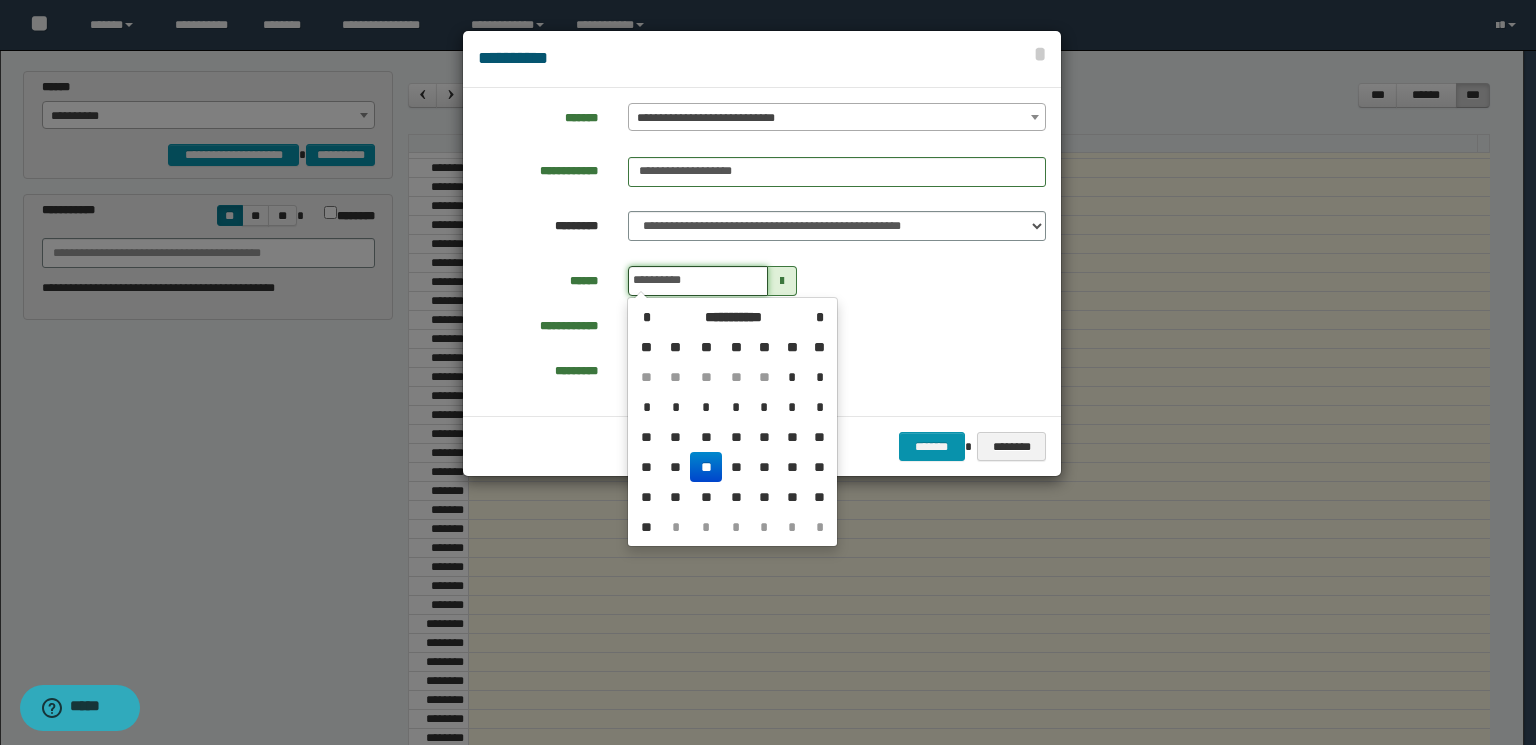 type on "**********" 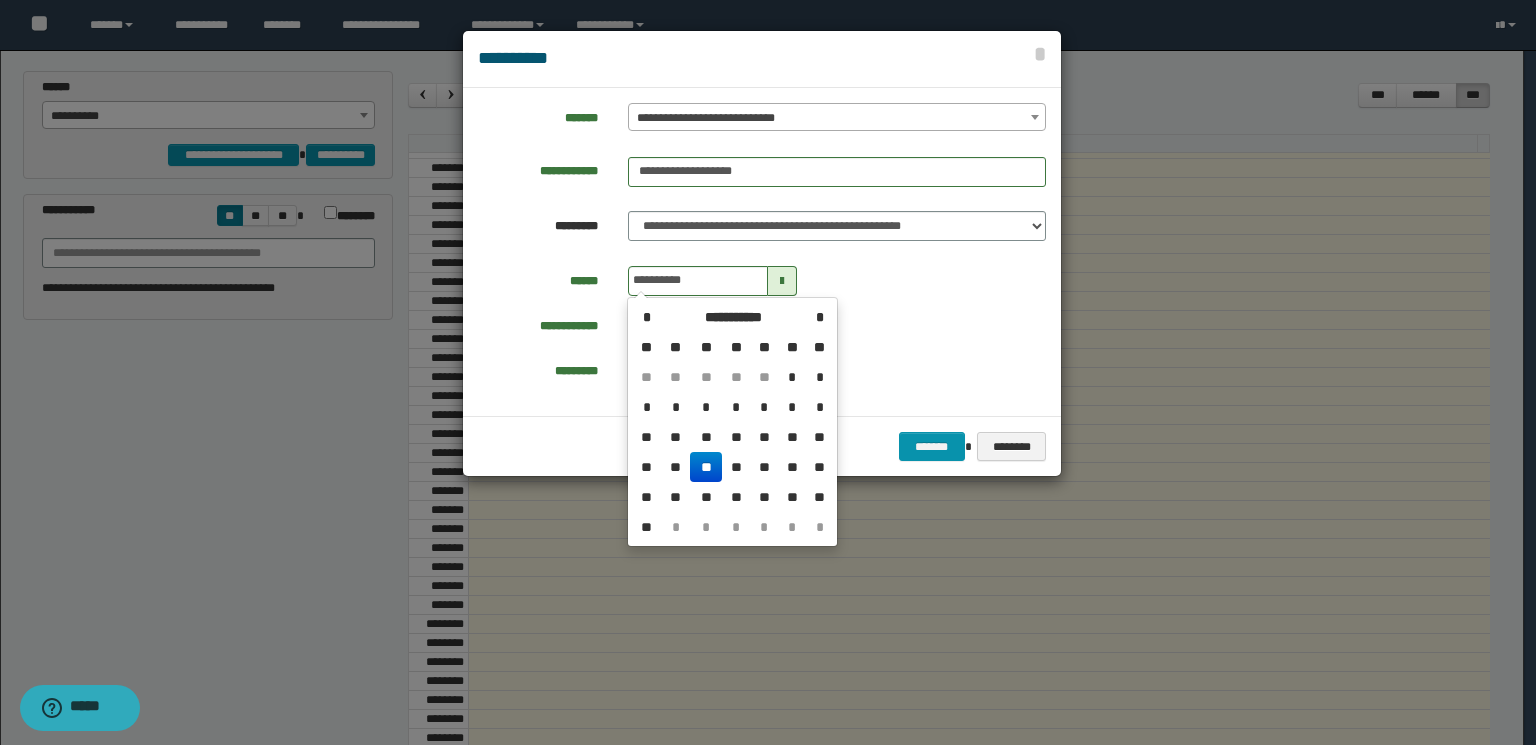 click on "**********" at bounding box center (762, 326) 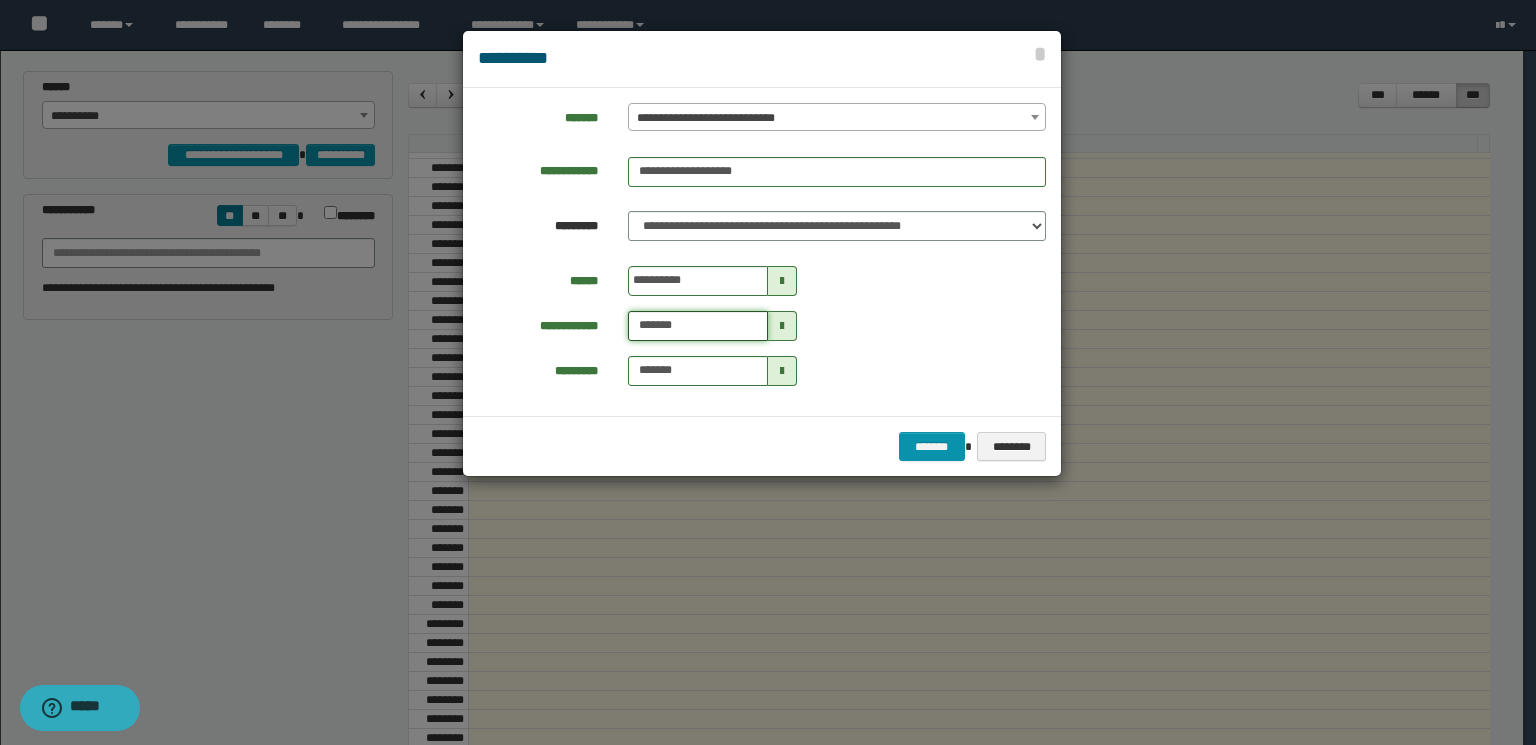 click on "*******" at bounding box center [698, 326] 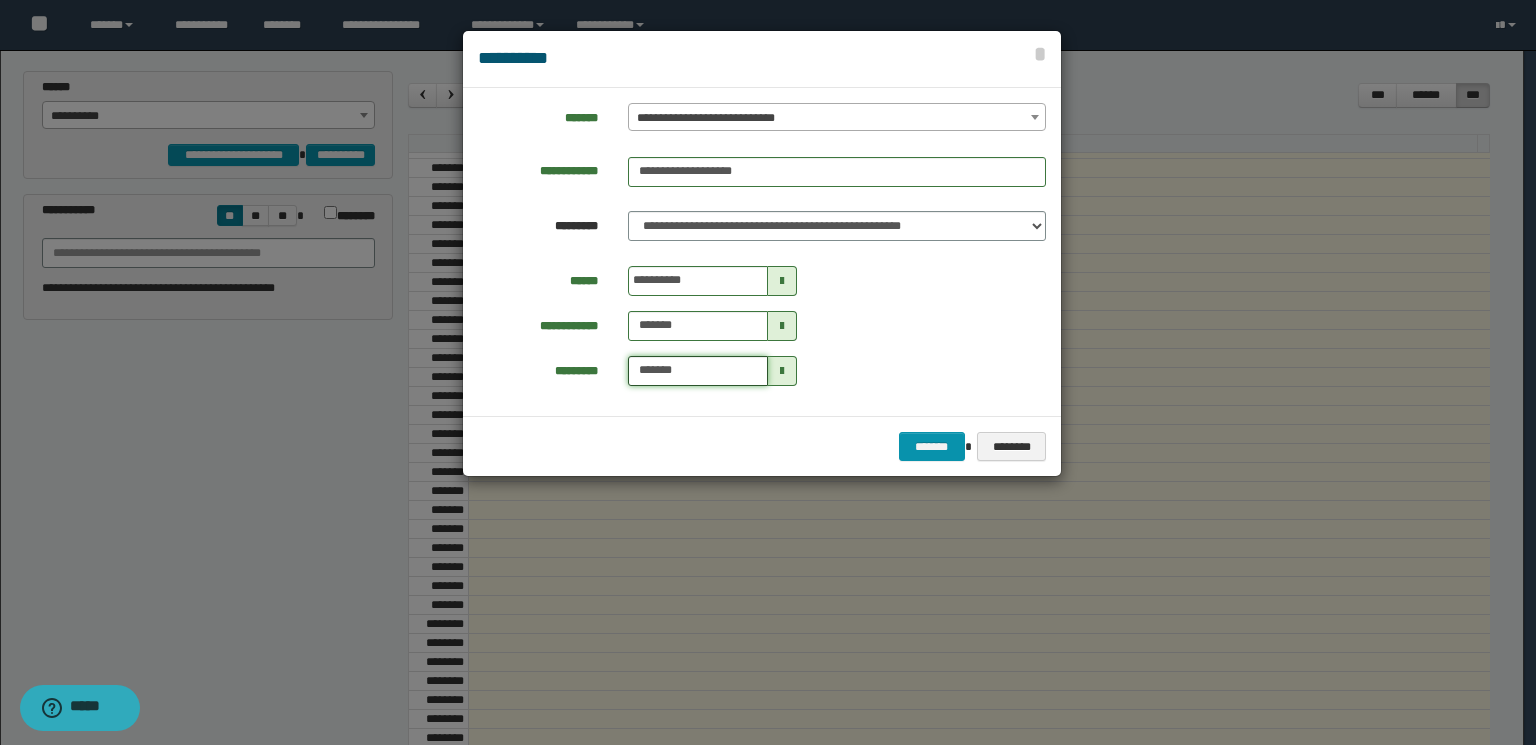 type on "*******" 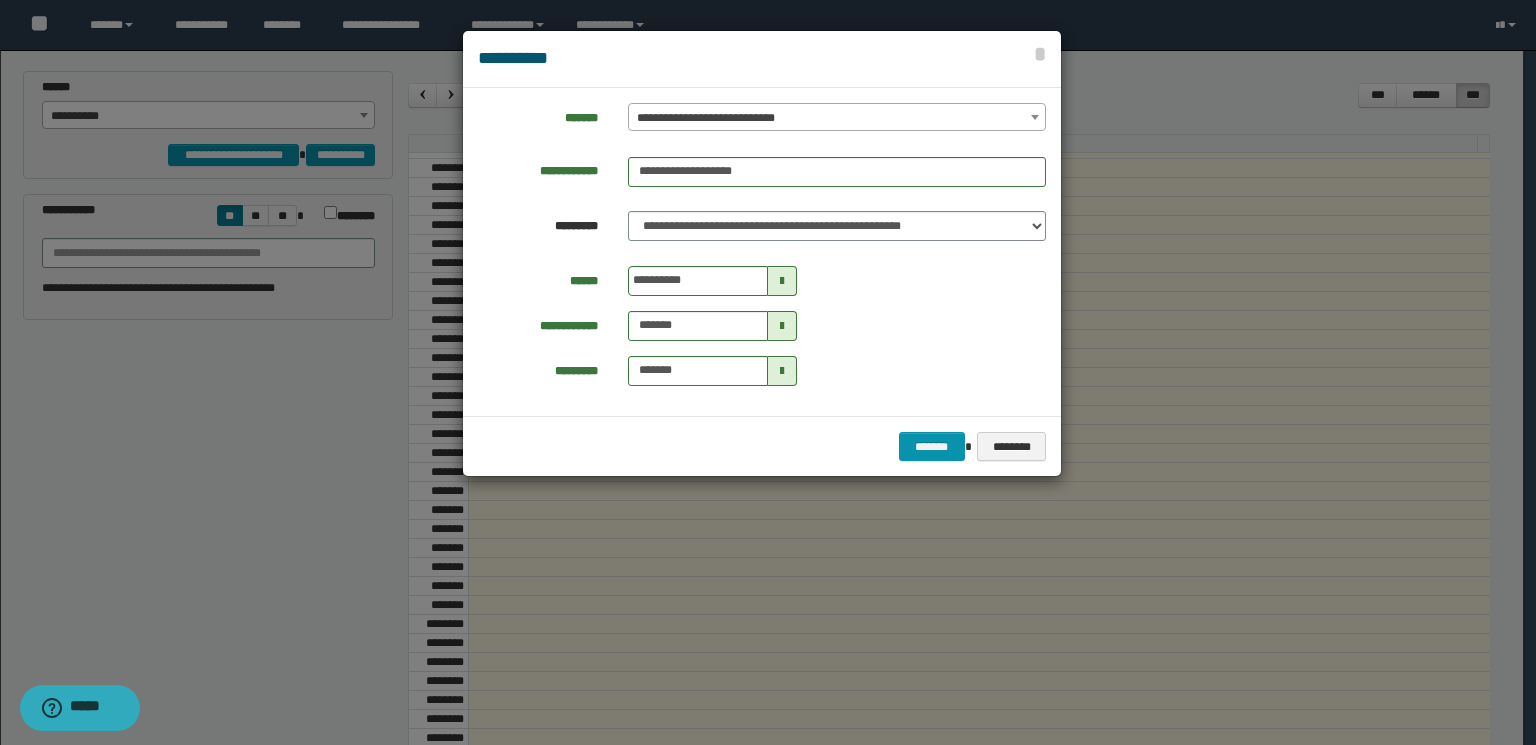 type on "*******" 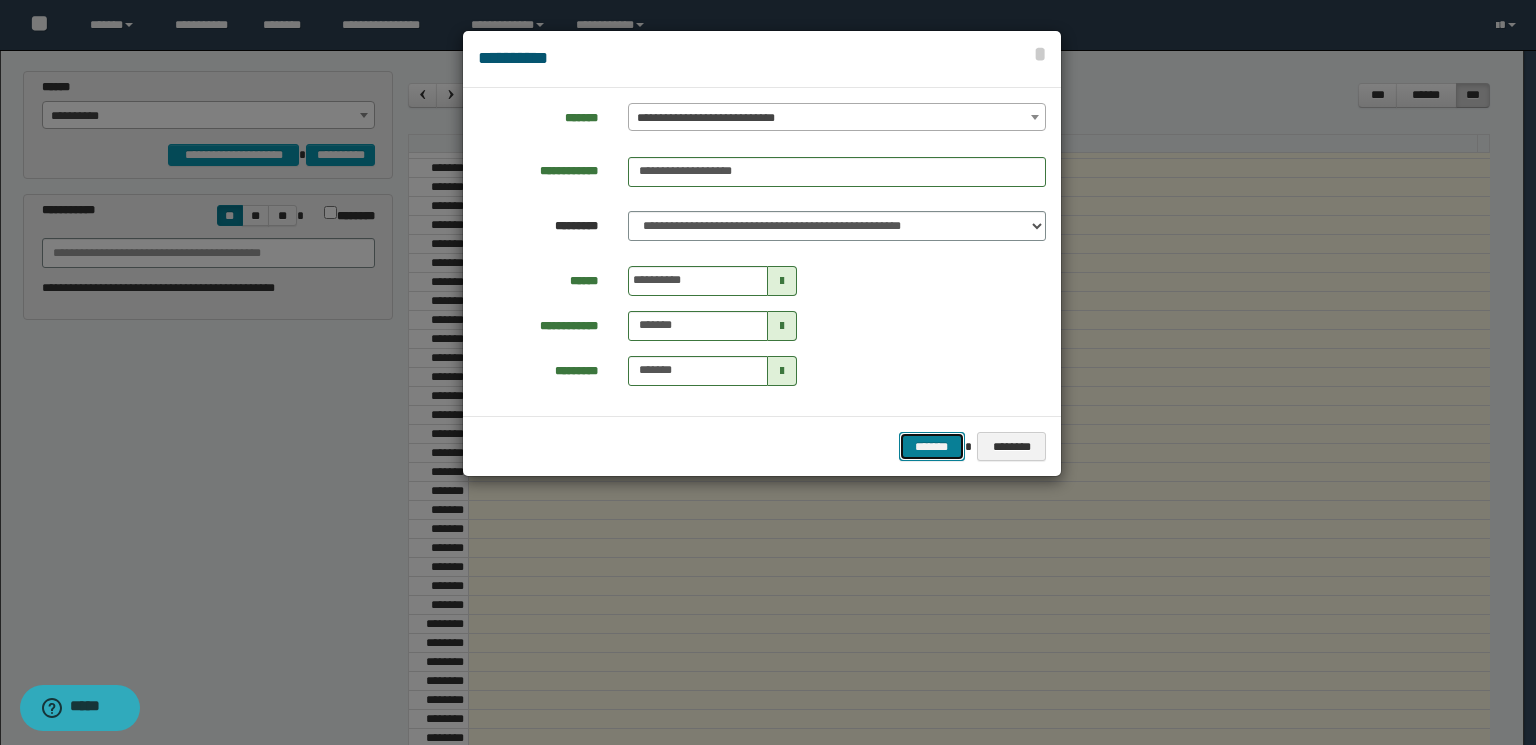 click on "*******" at bounding box center (932, 447) 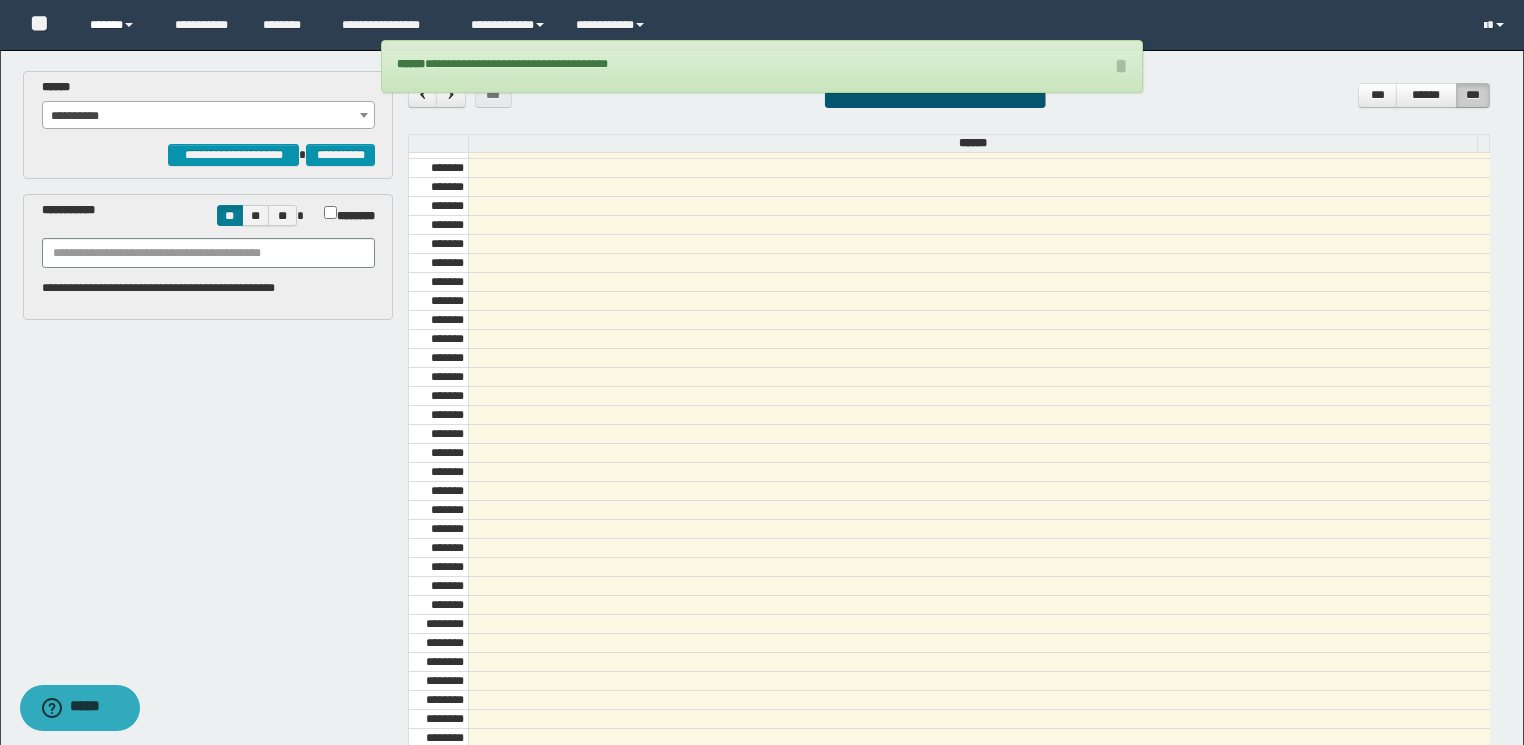 click on "******" at bounding box center [117, 25] 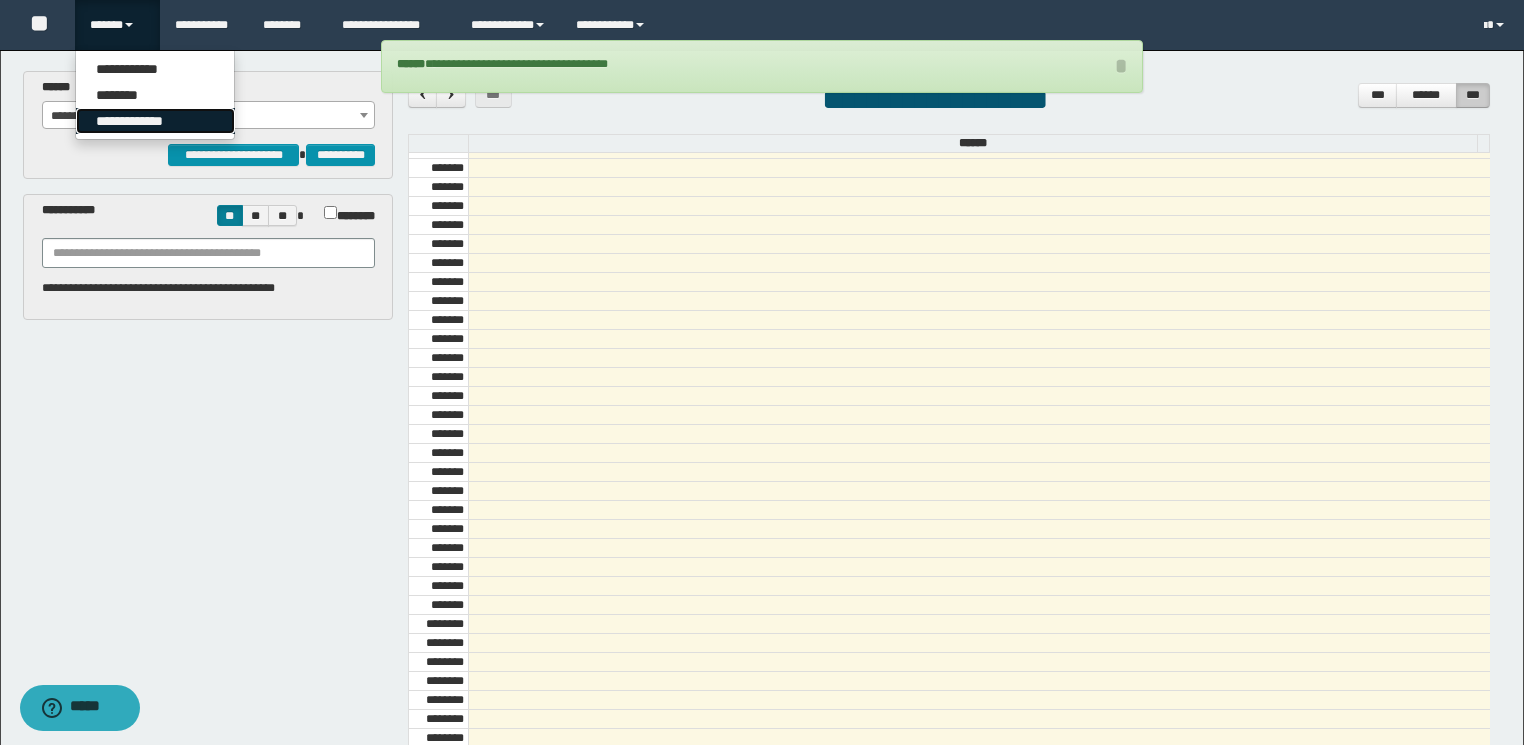 click on "**********" at bounding box center [155, 121] 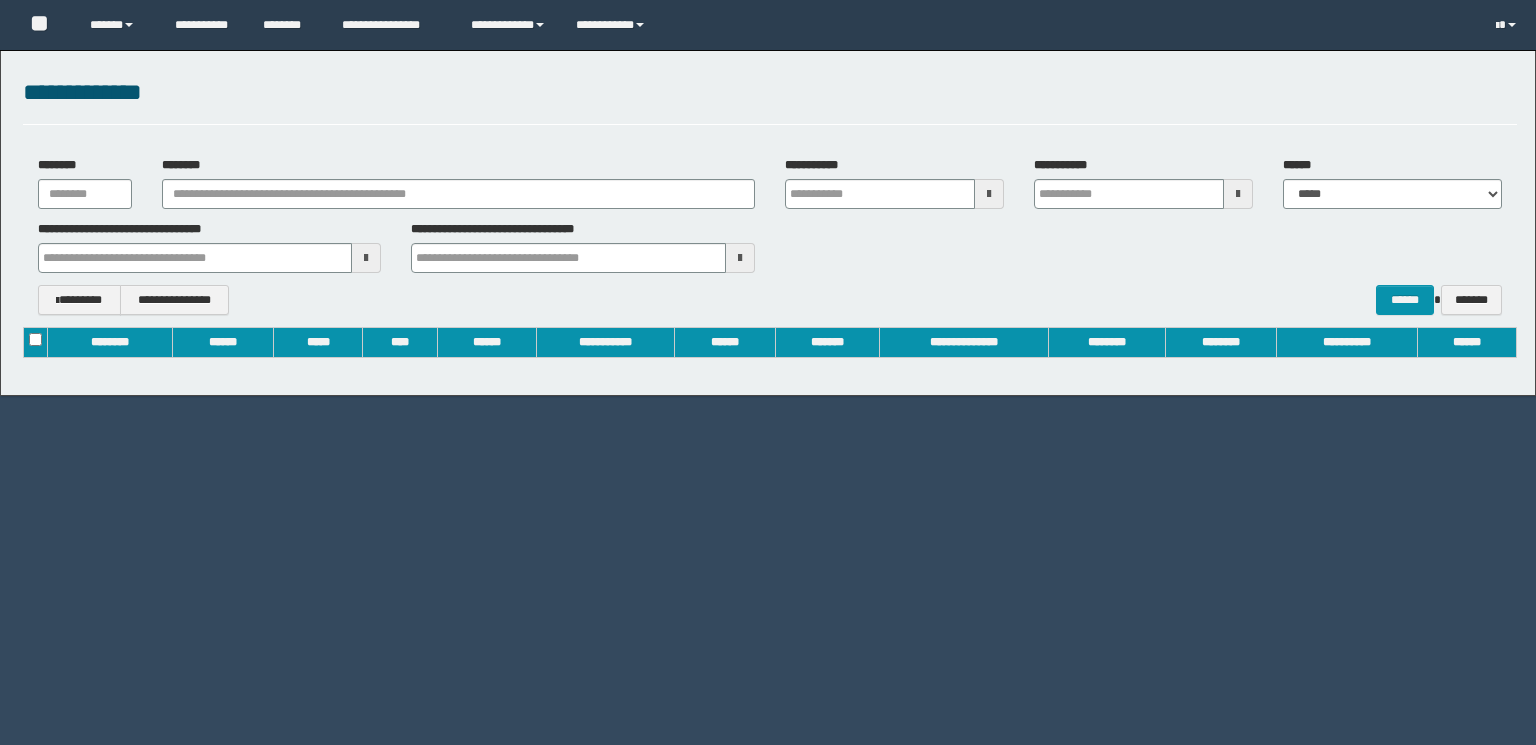 scroll, scrollTop: 0, scrollLeft: 0, axis: both 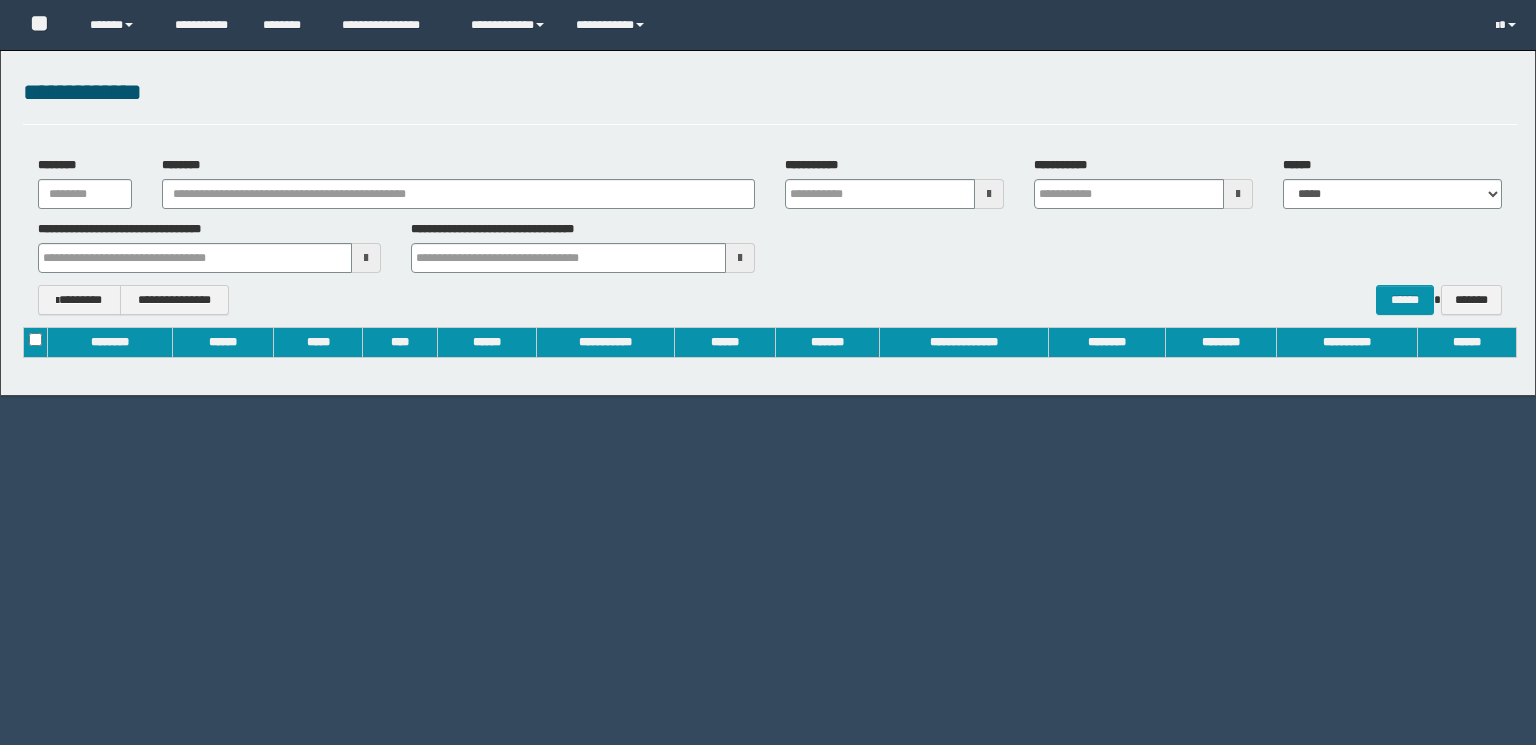 type on "**********" 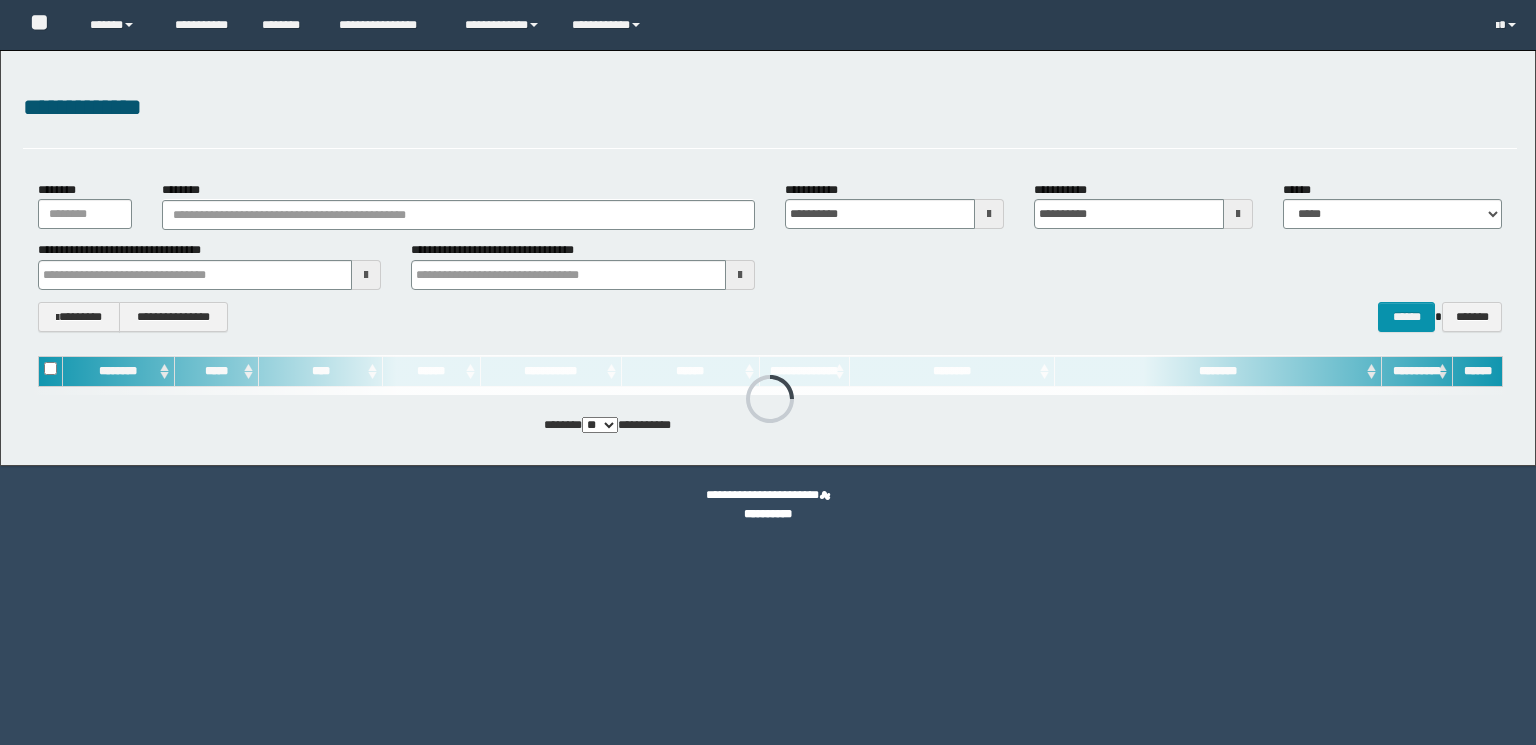 scroll, scrollTop: 0, scrollLeft: 0, axis: both 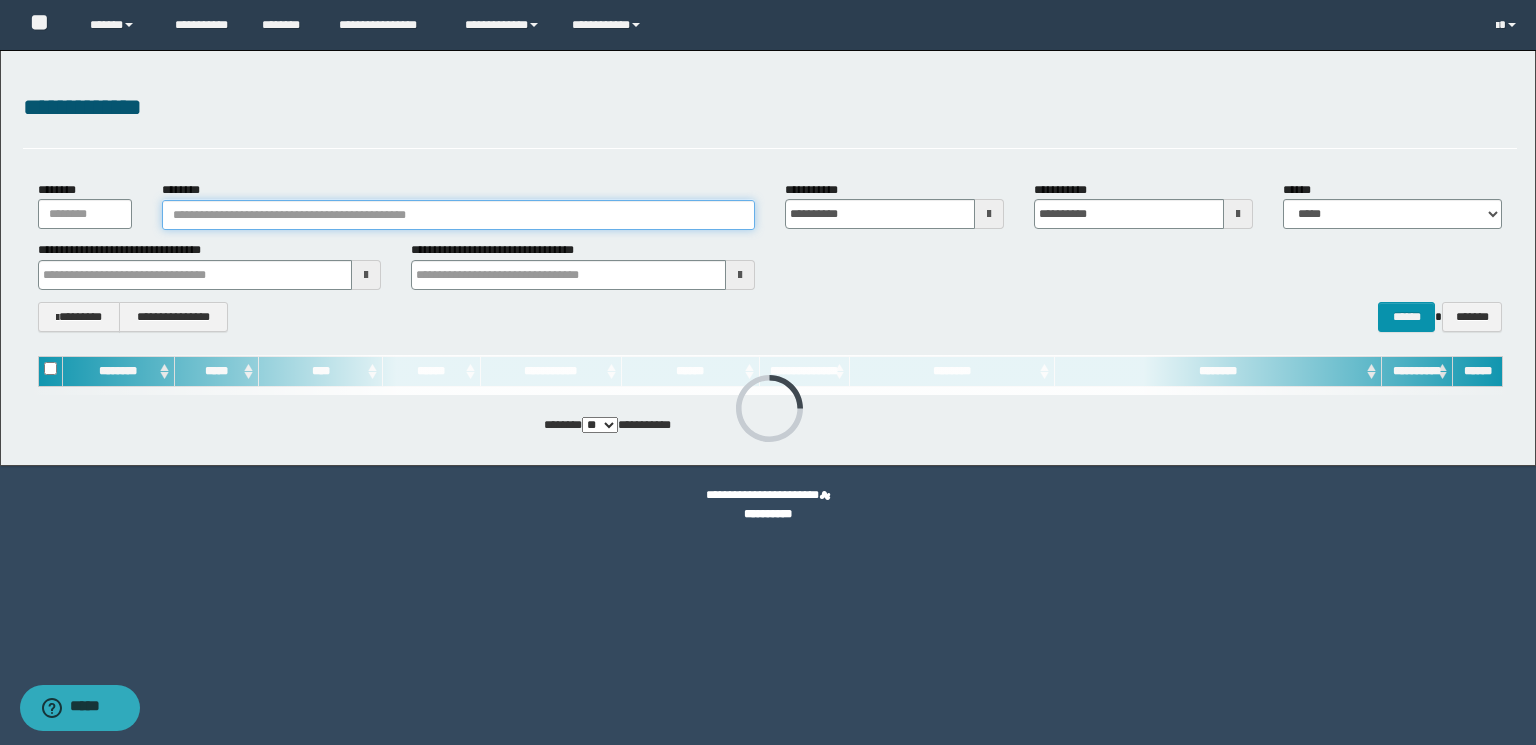 click on "********" at bounding box center (458, 215) 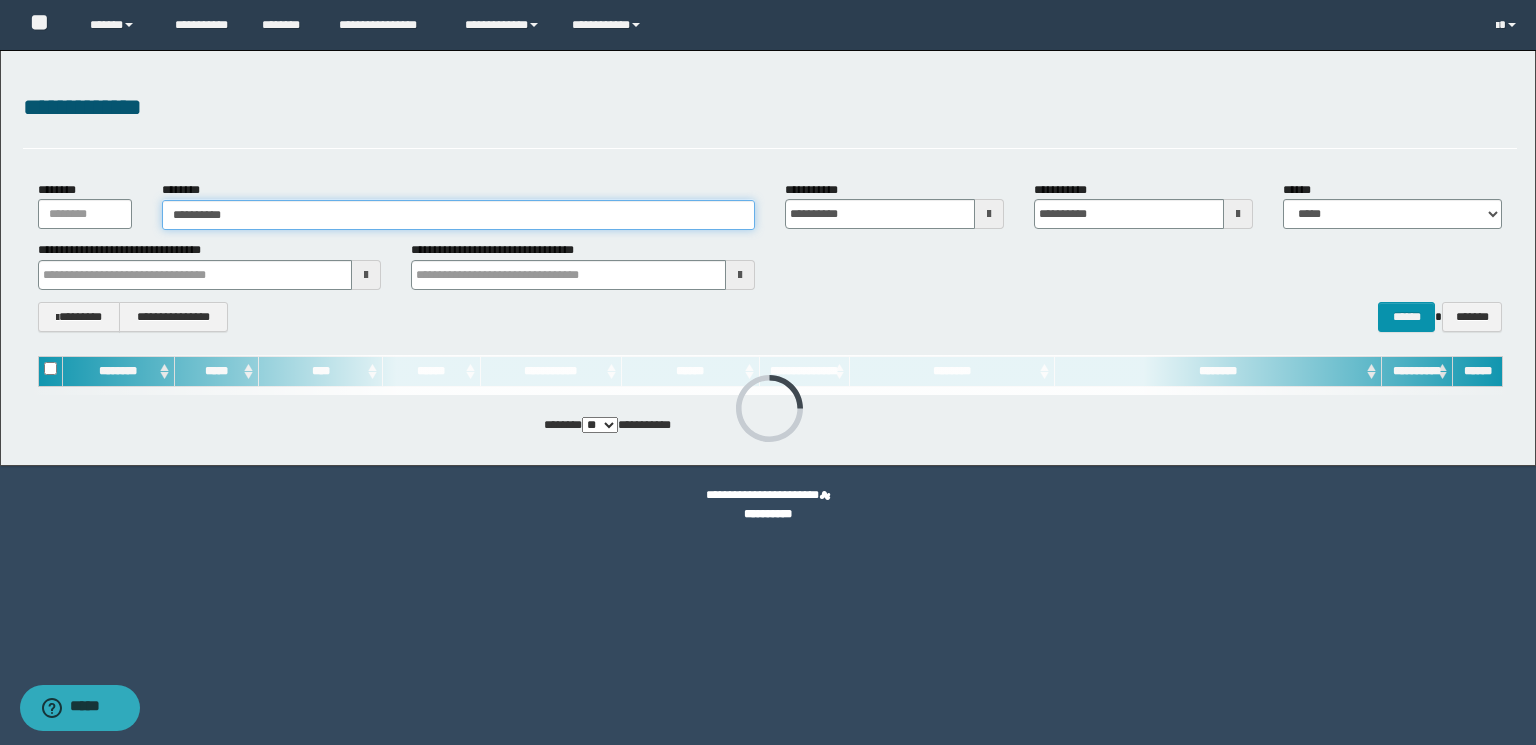 type on "**********" 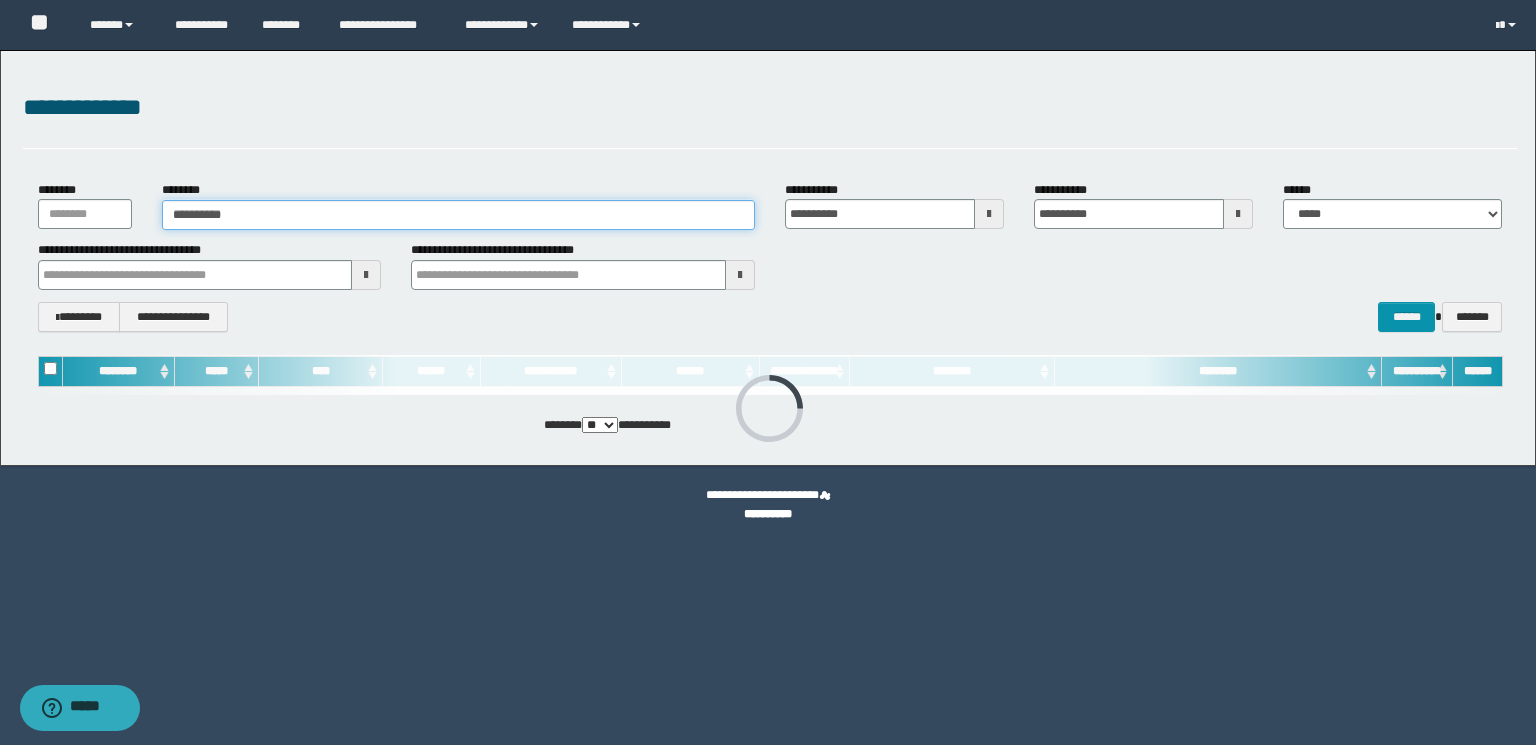 type on "**********" 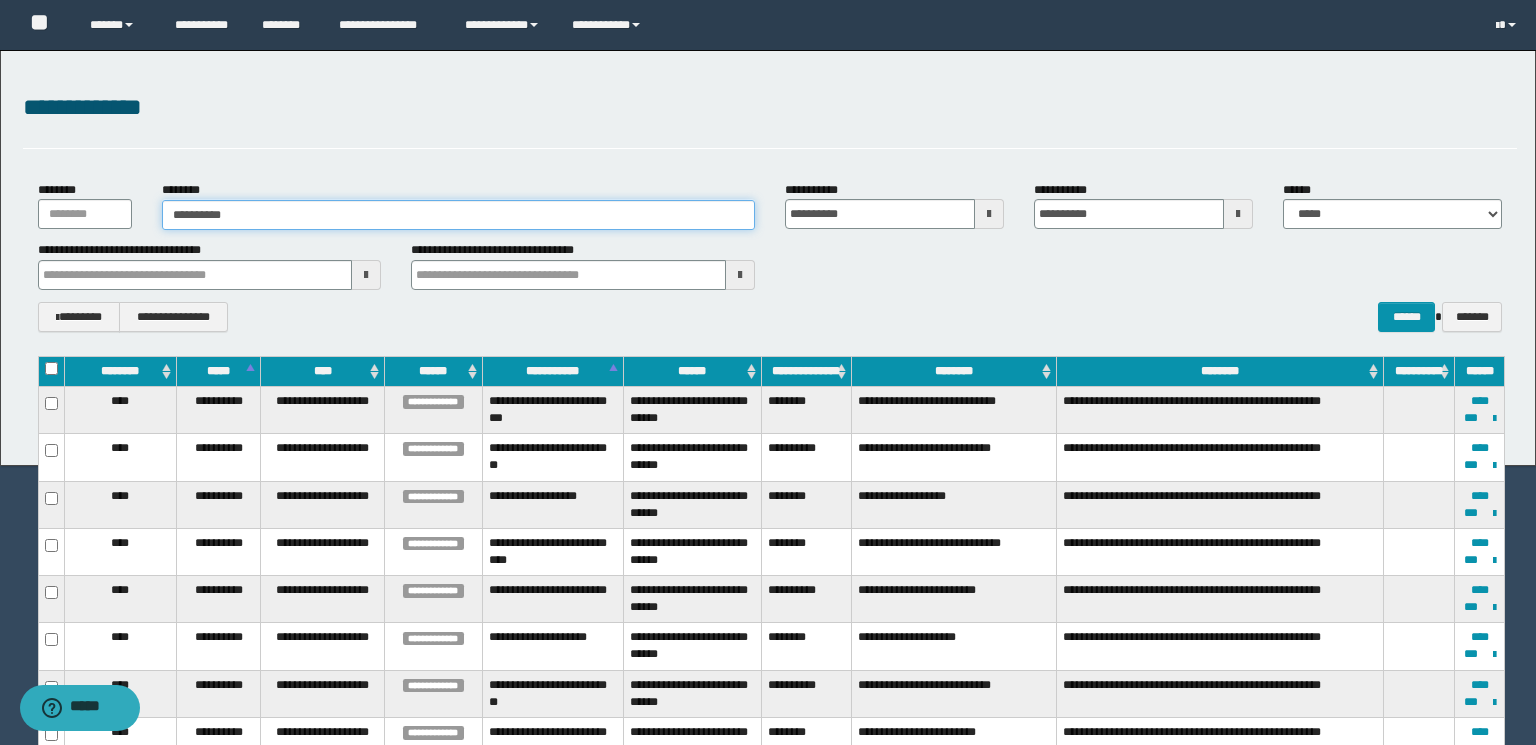 type 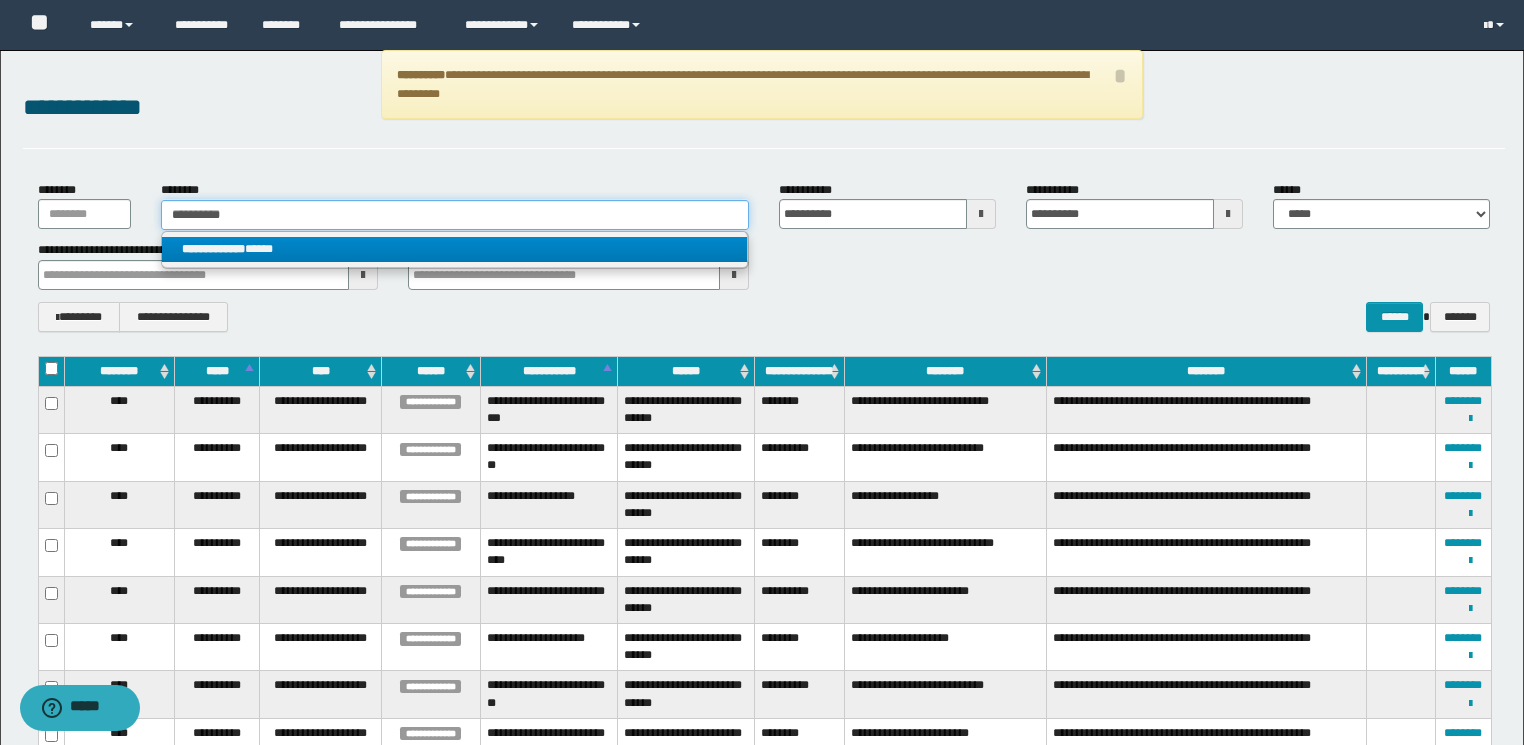 type 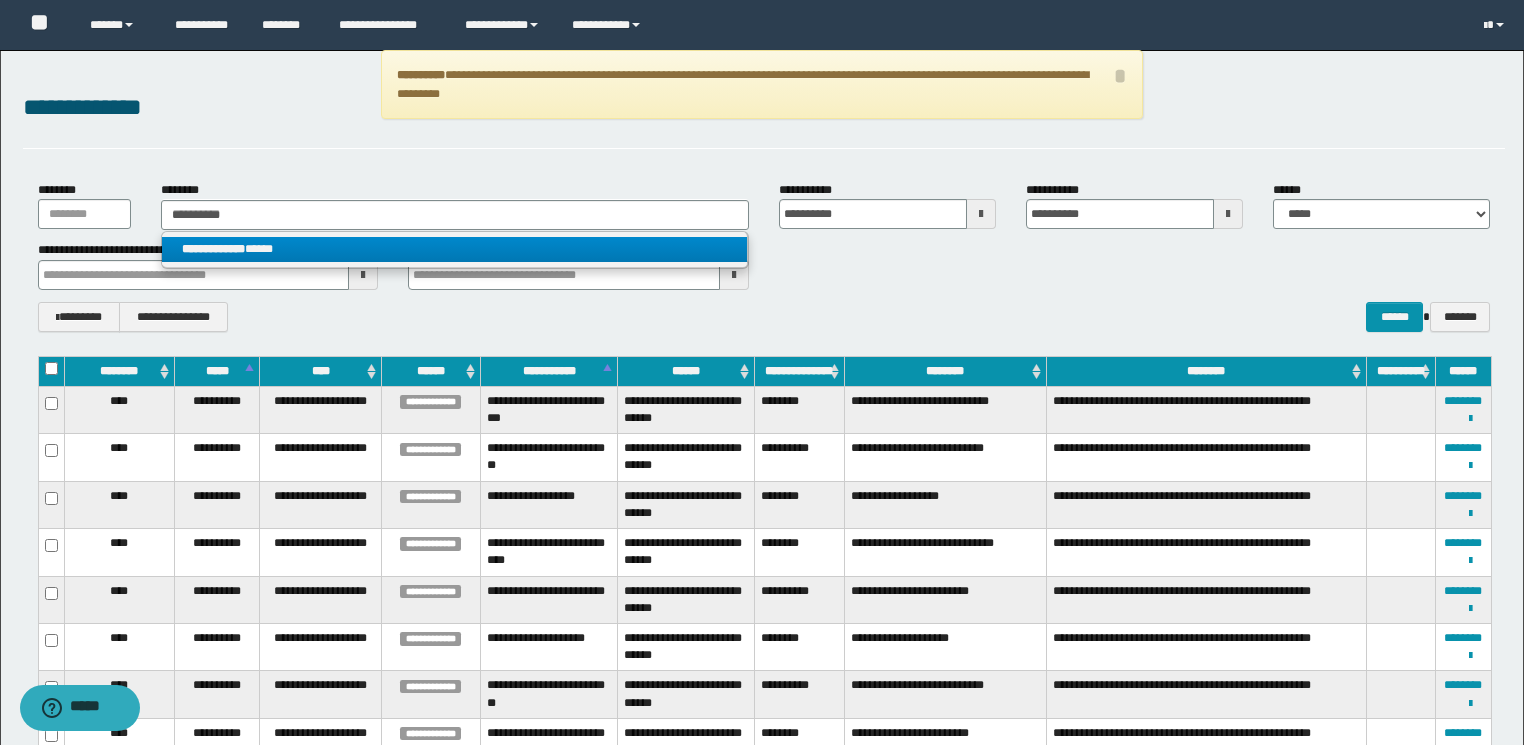 click on "**********" at bounding box center [454, 249] 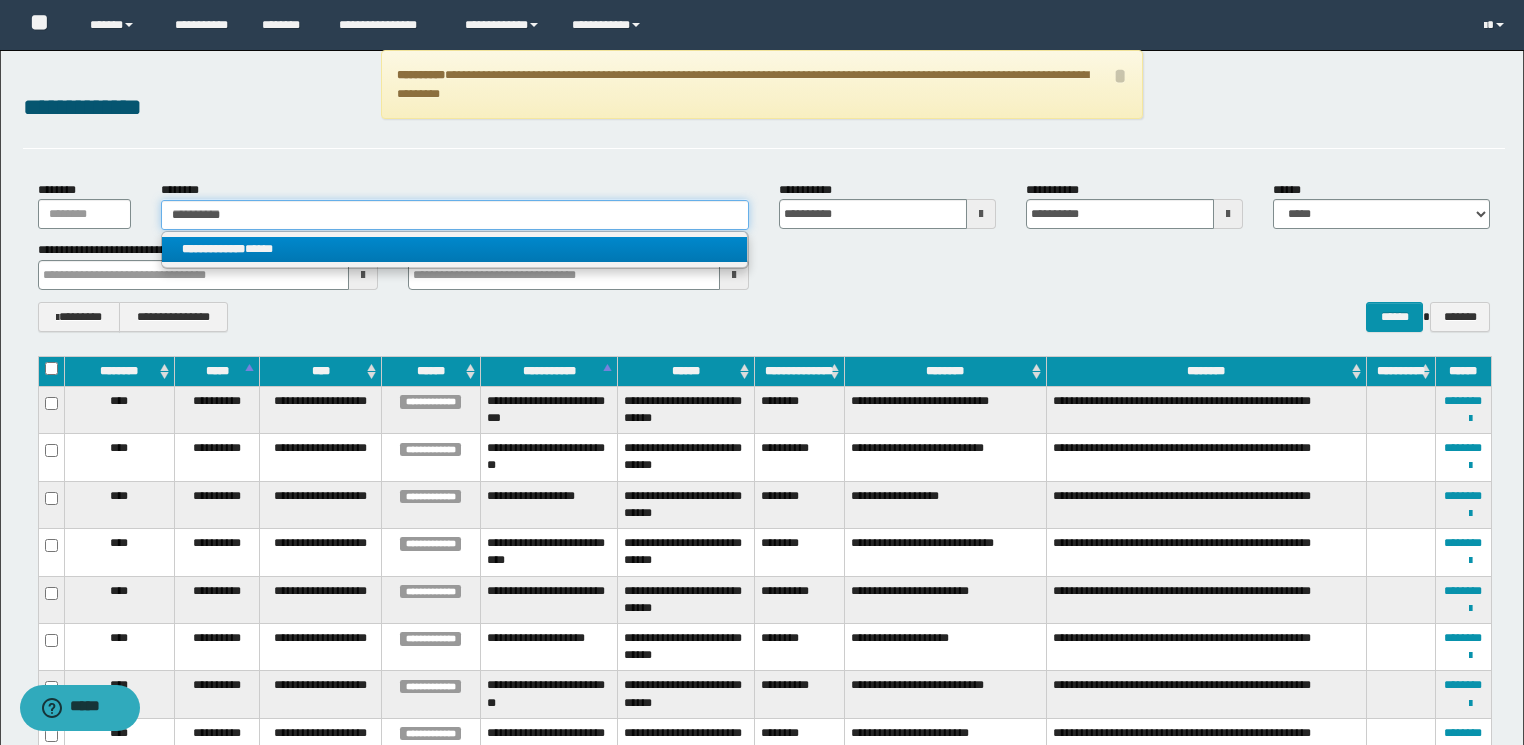type 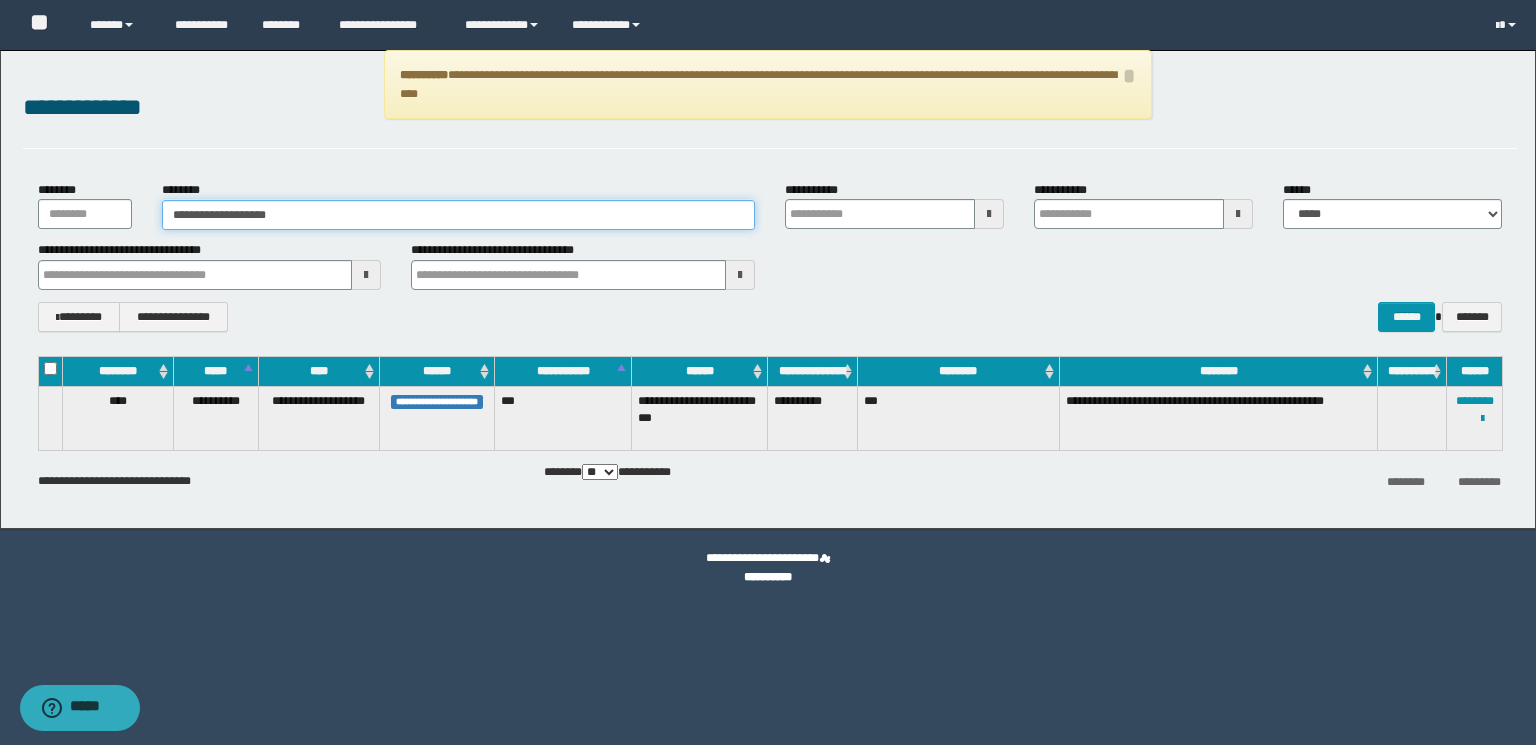 type 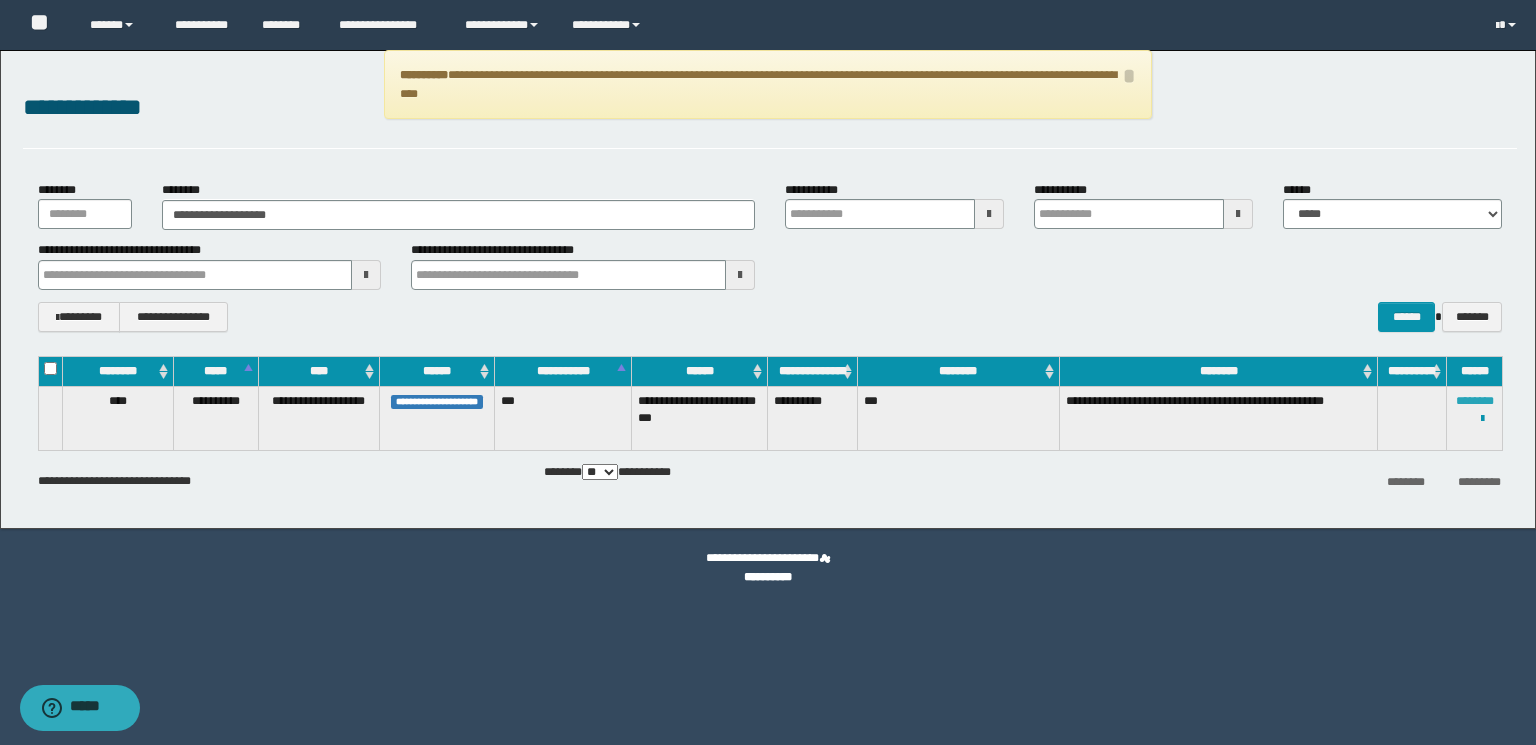 click on "********" at bounding box center [1475, 401] 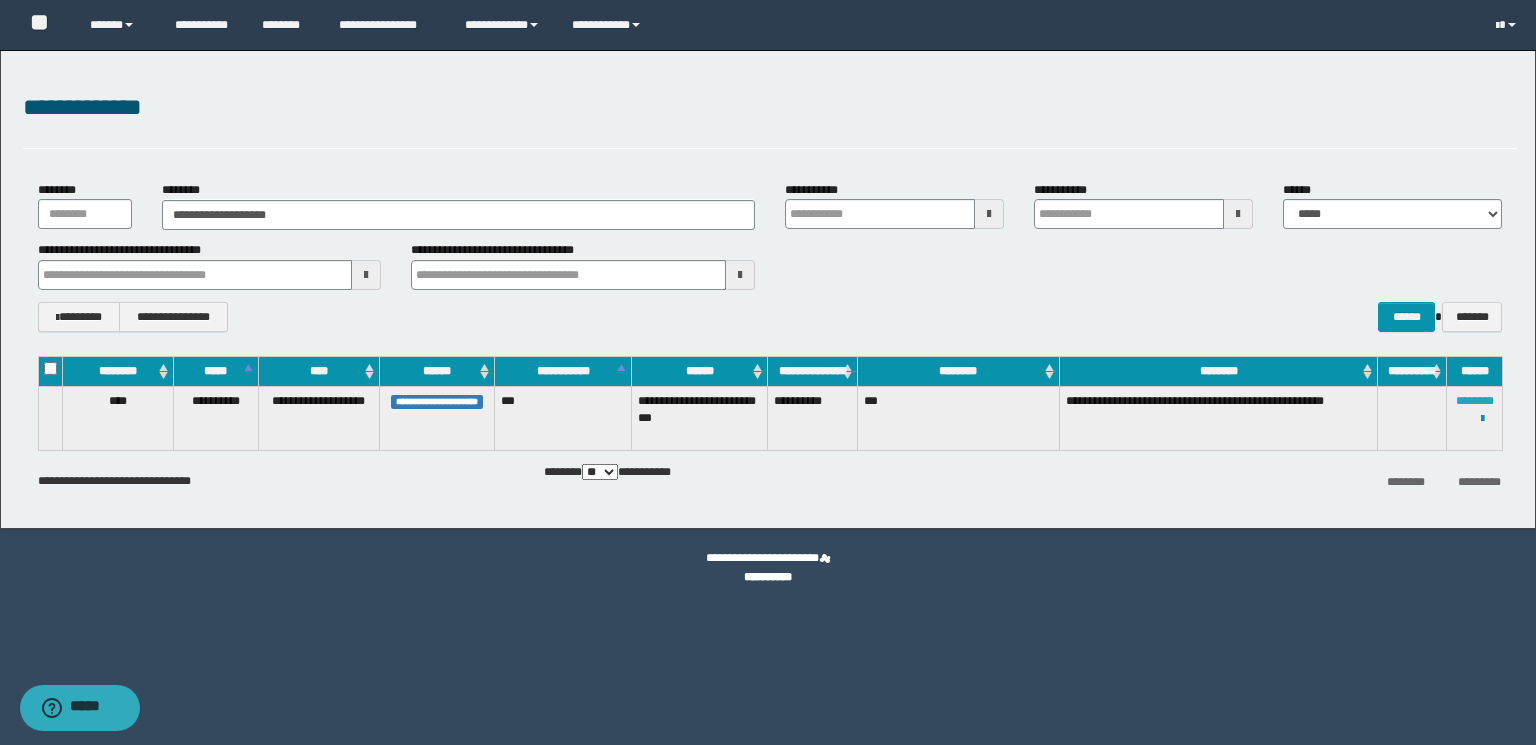 type 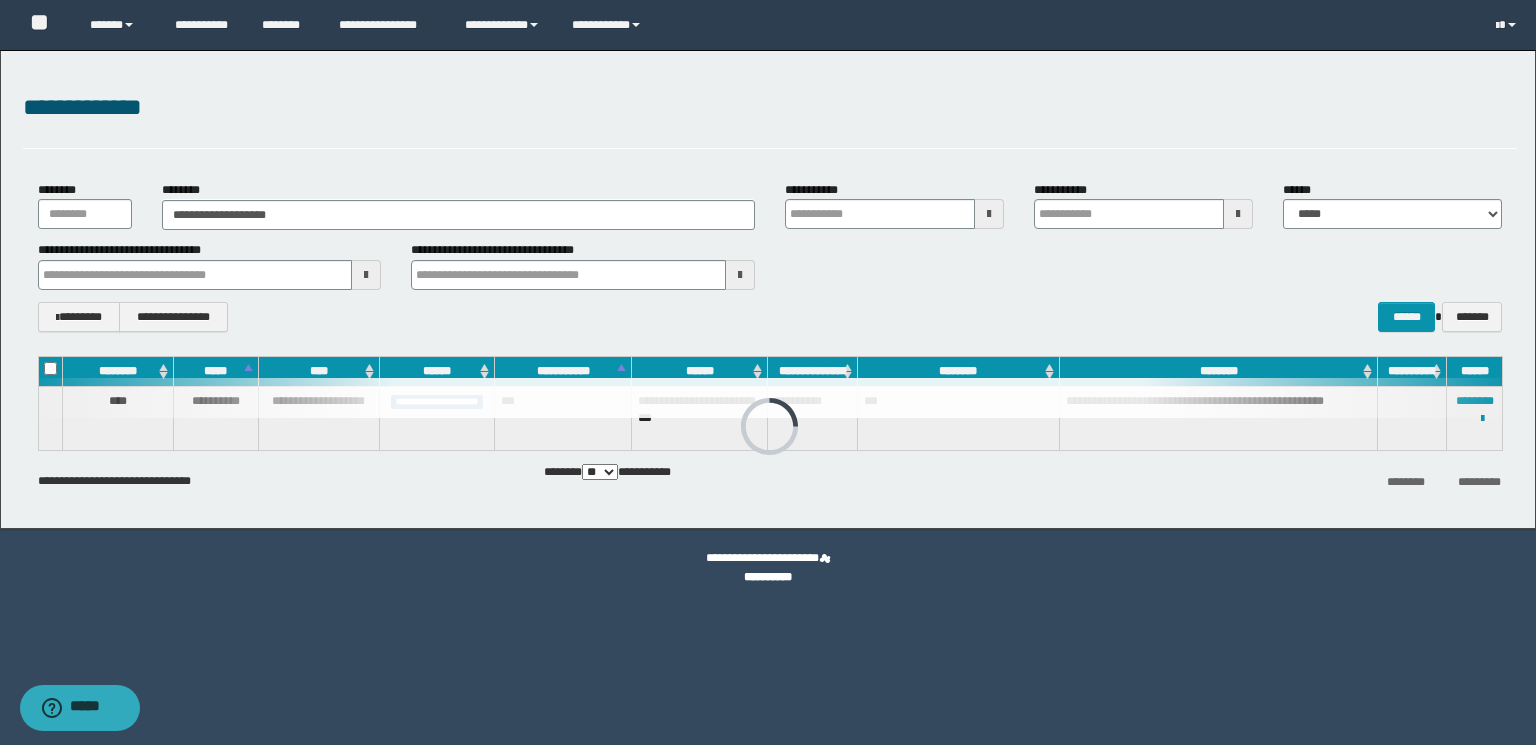 type 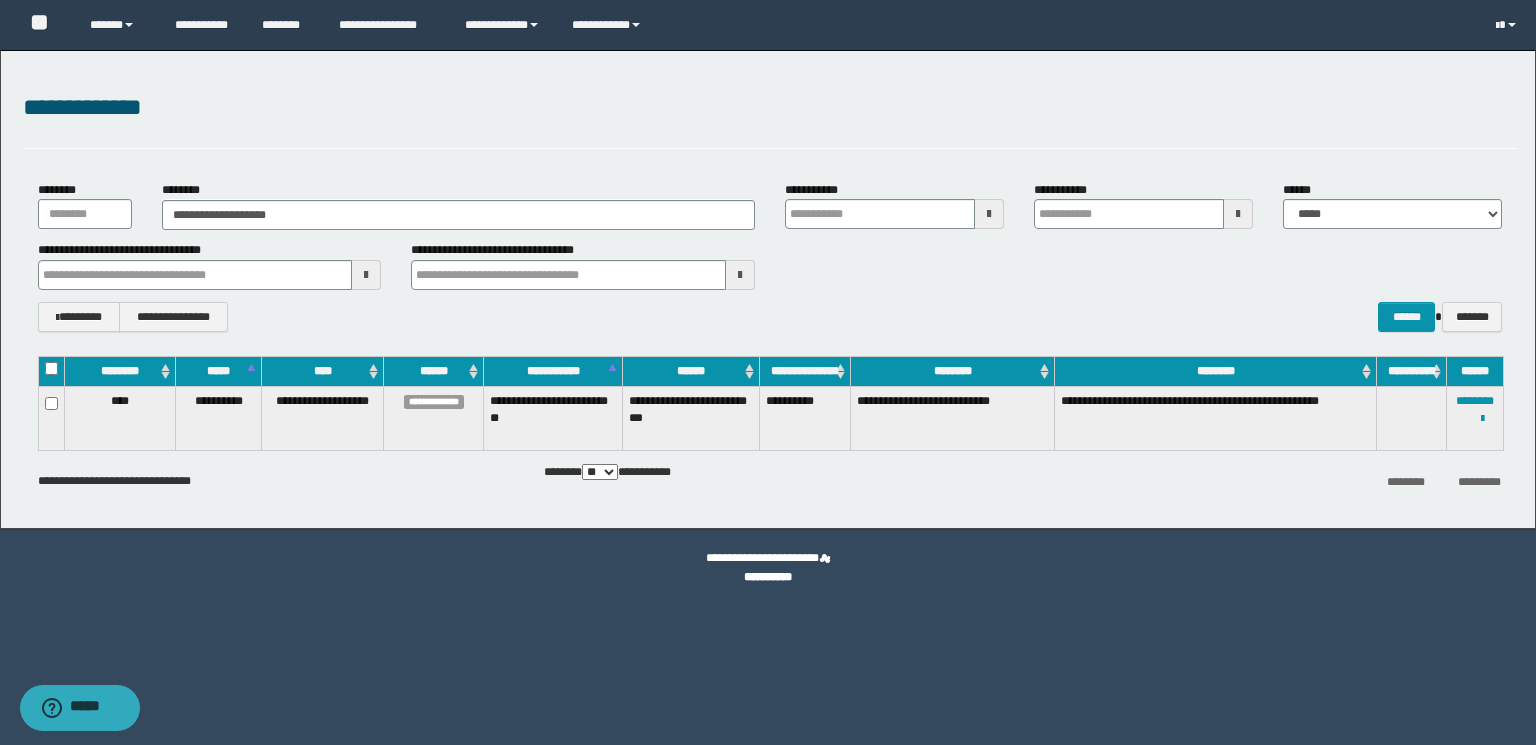 type 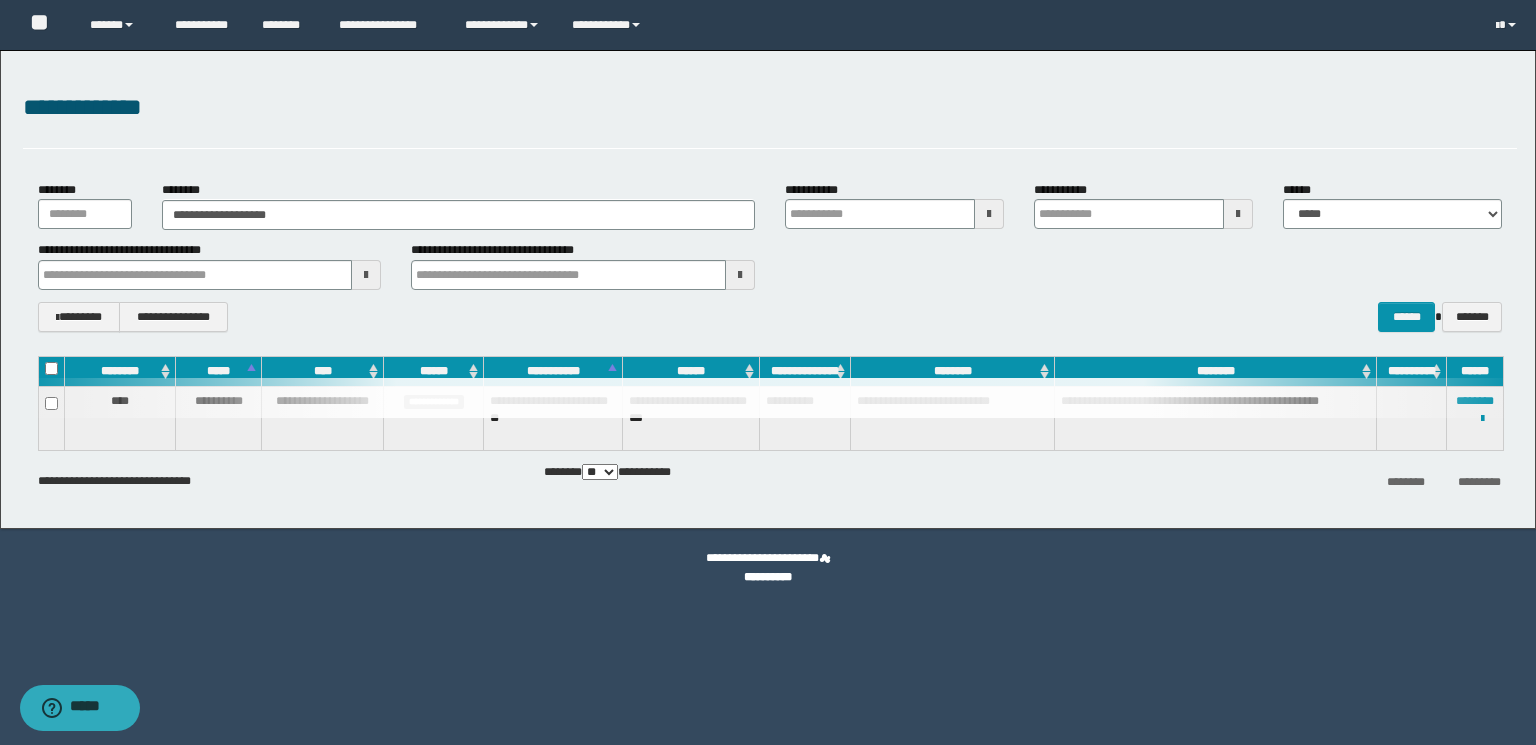 type 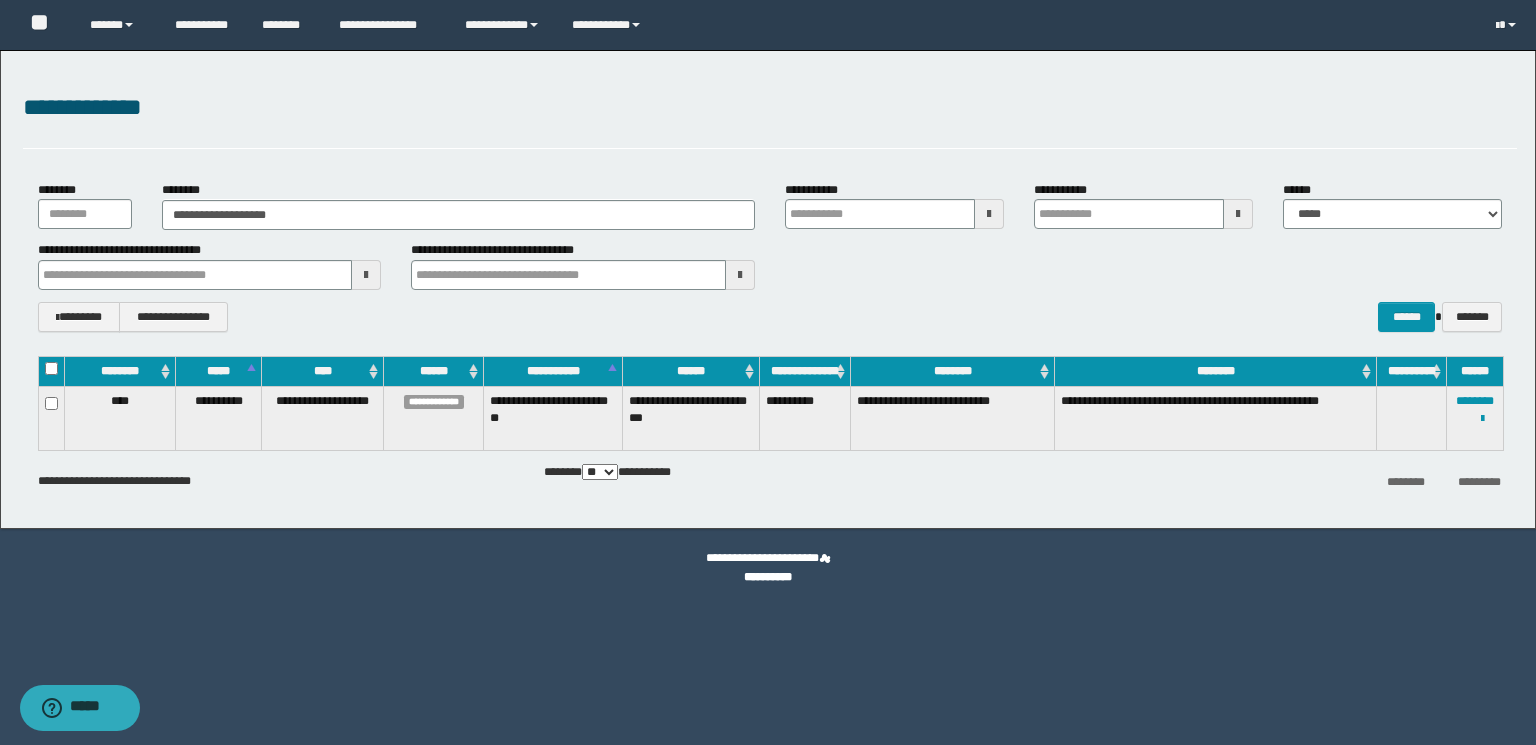 type 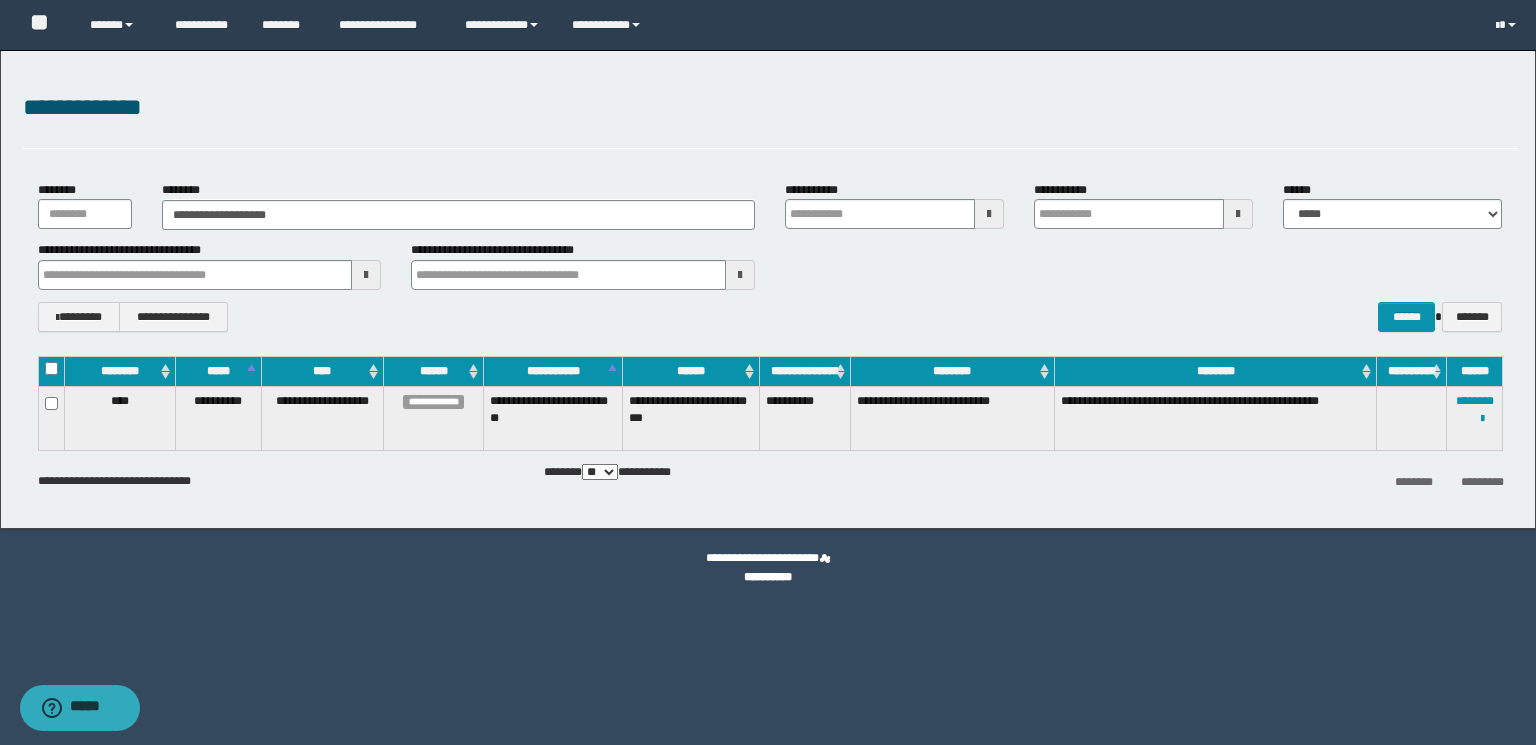 type 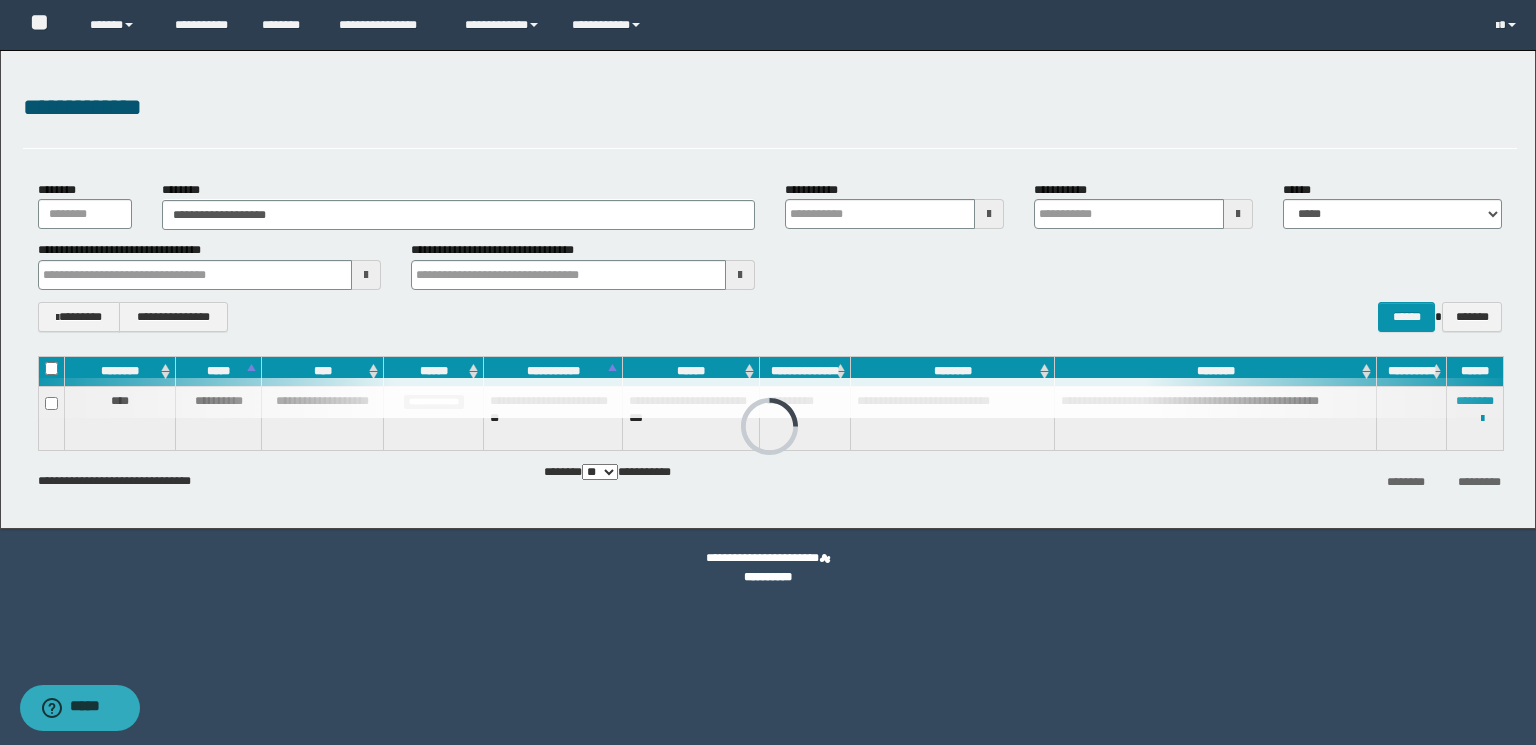 type 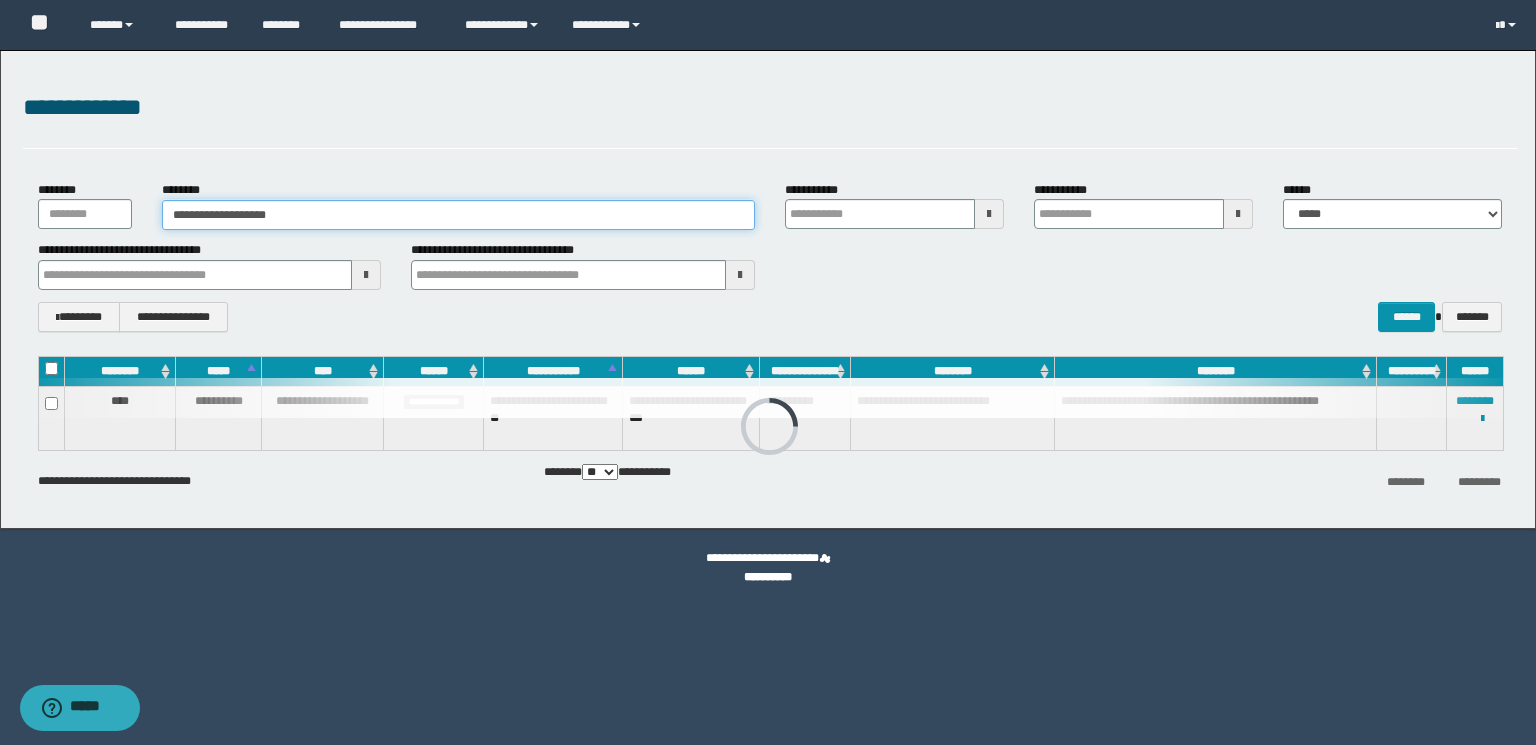 drag, startPoint x: 360, startPoint y: 206, endPoint x: 0, endPoint y: 234, distance: 361.08725 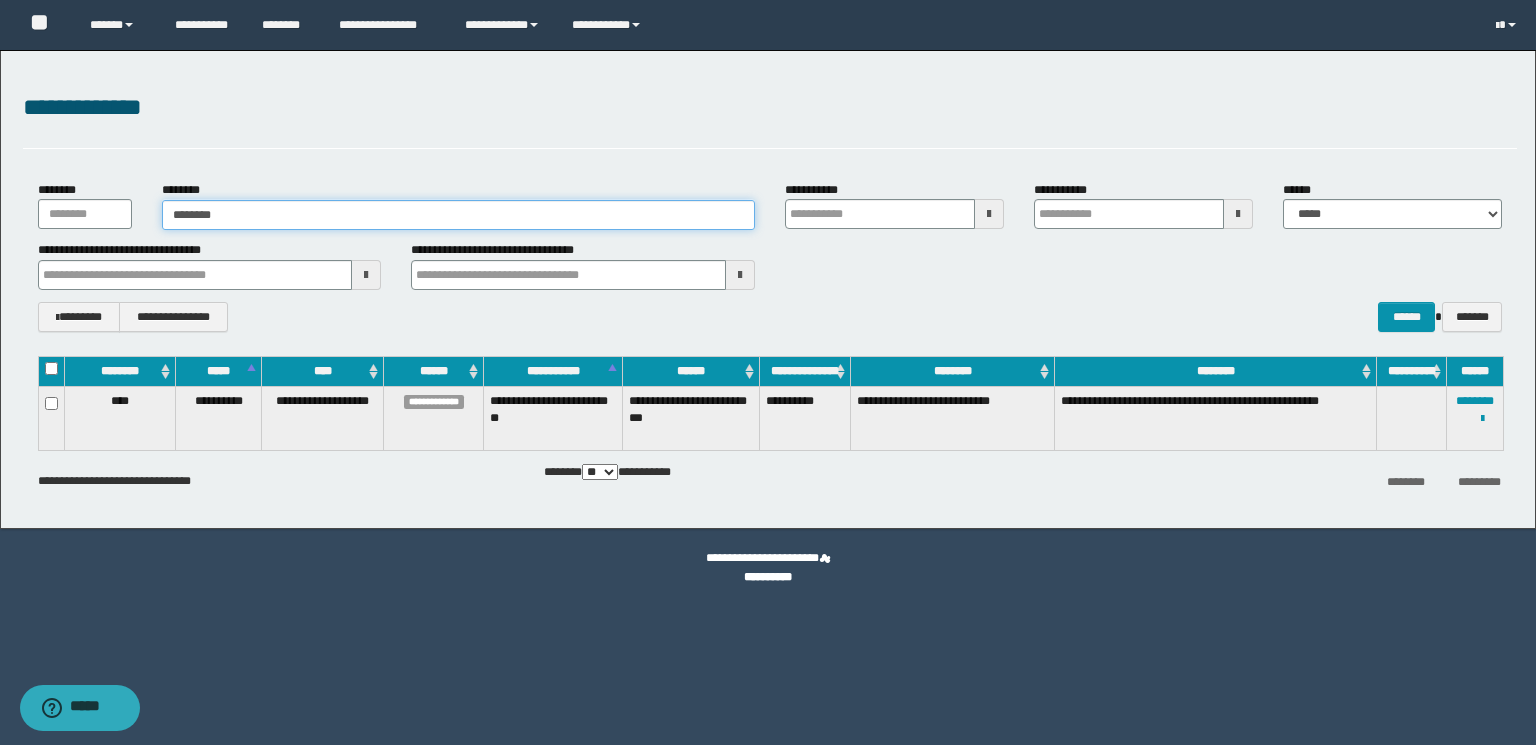 type 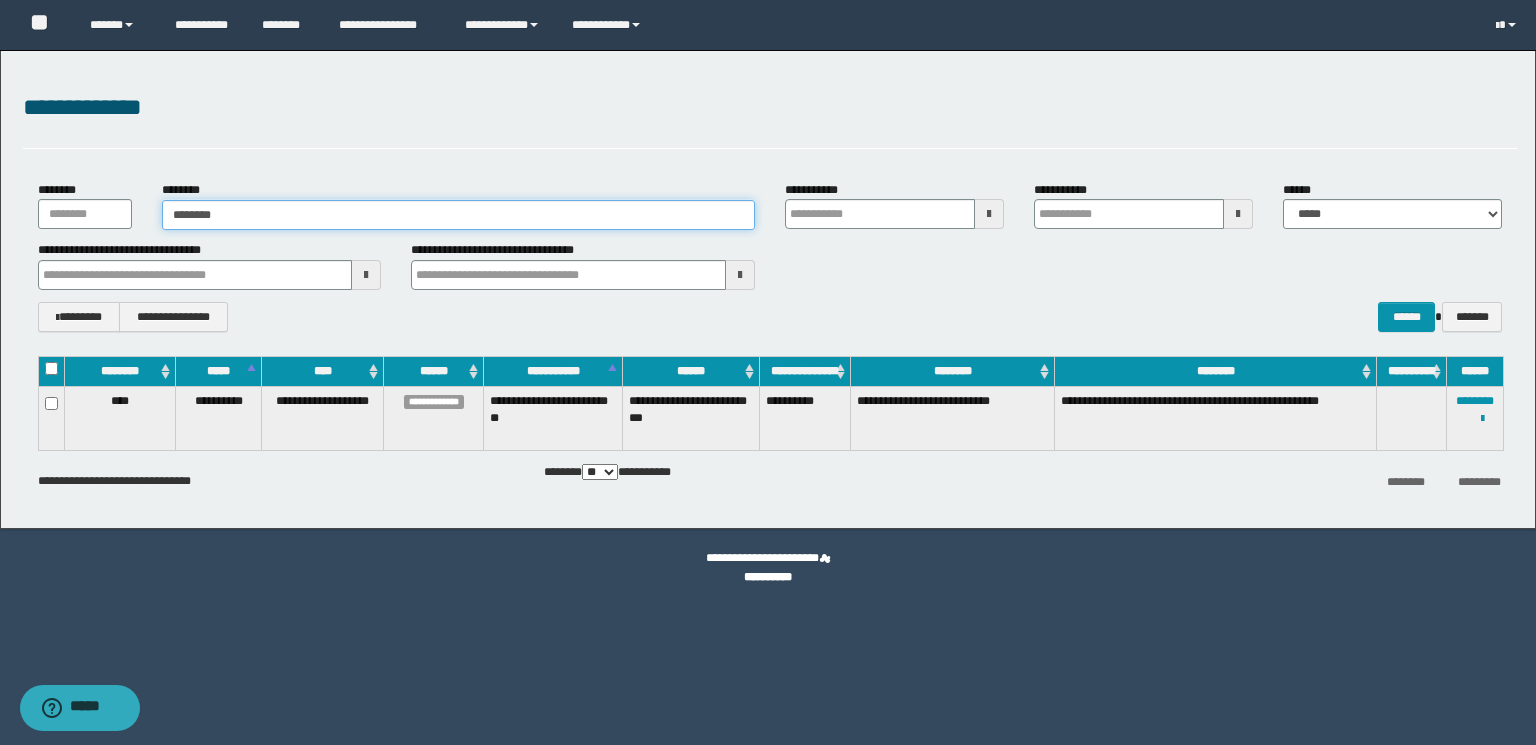 type on "********" 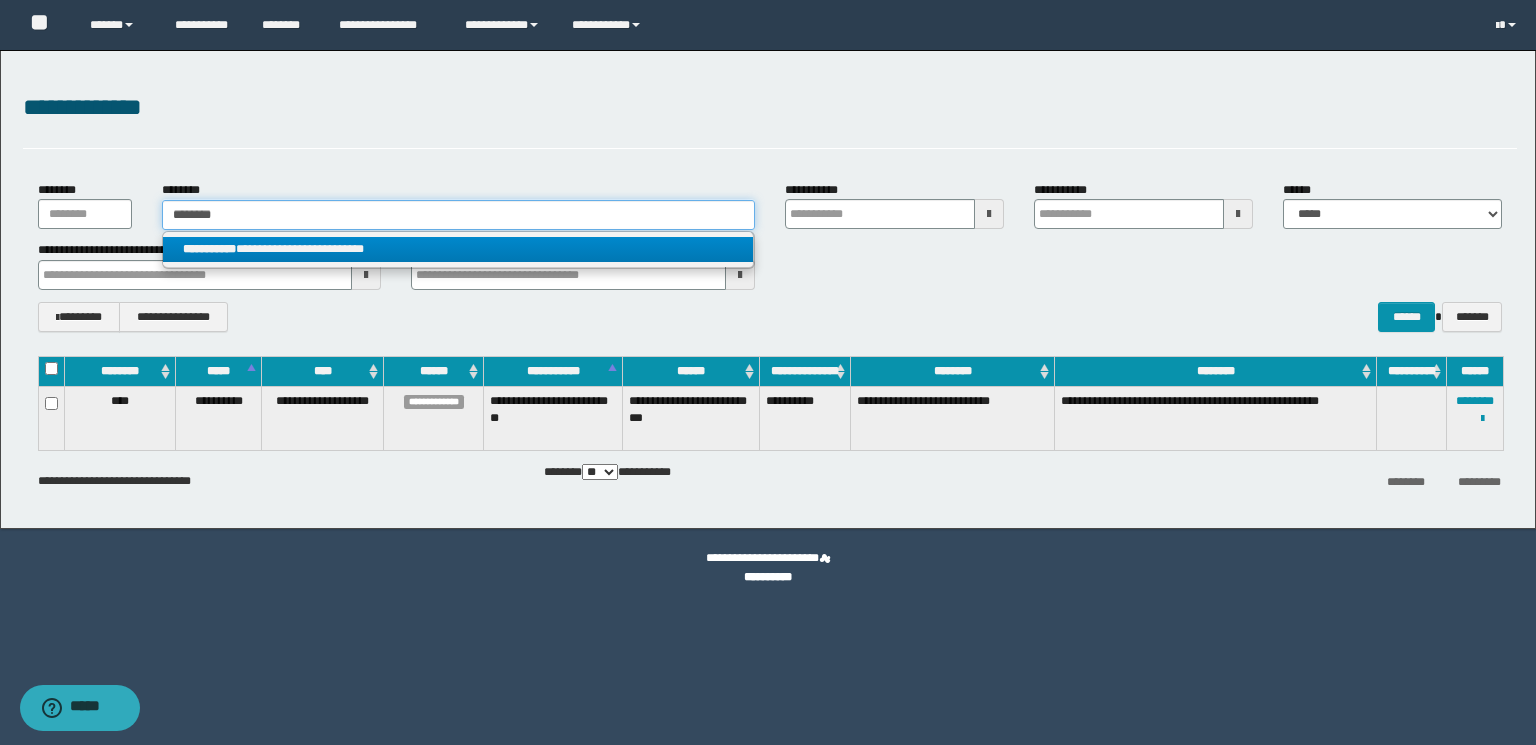 type on "********" 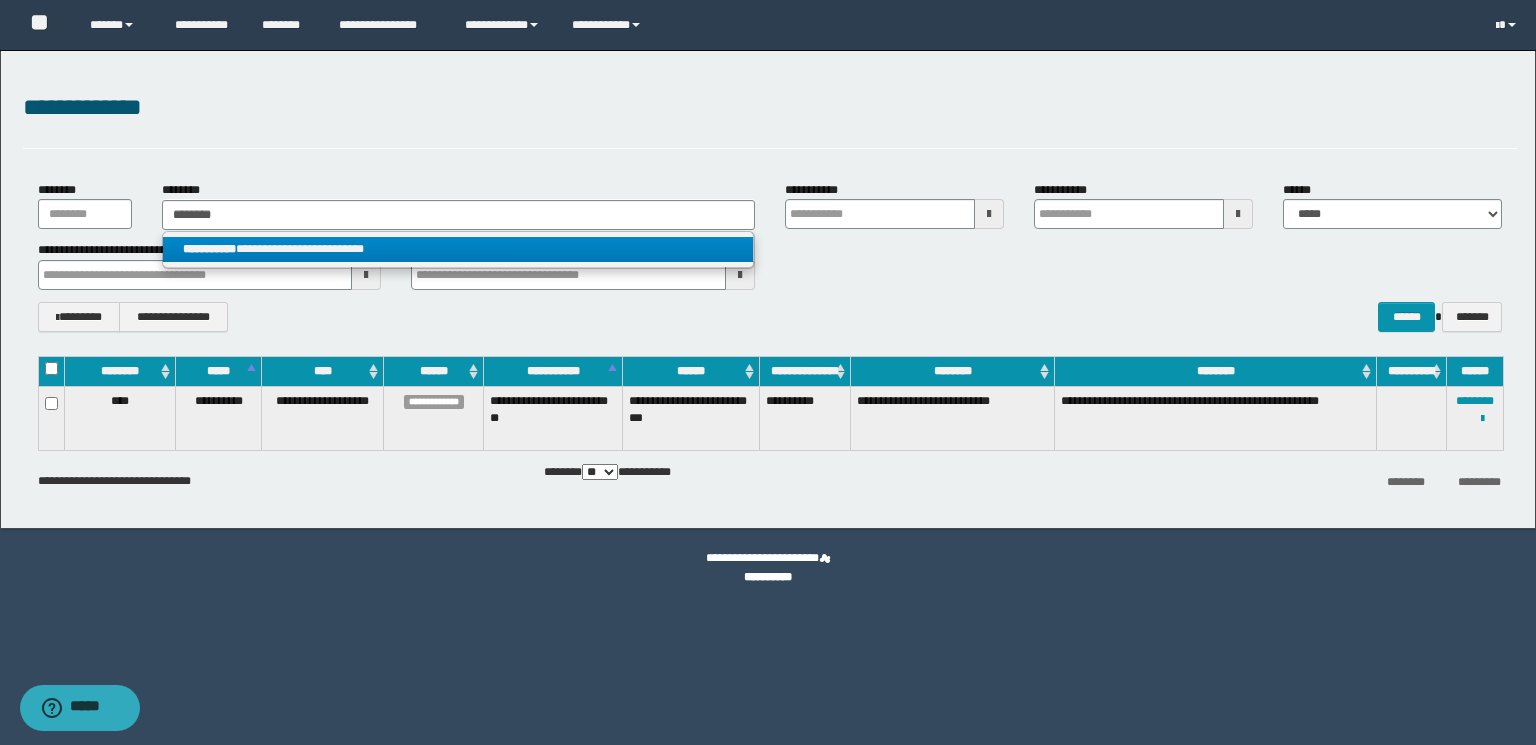 click on "**********" at bounding box center [458, 249] 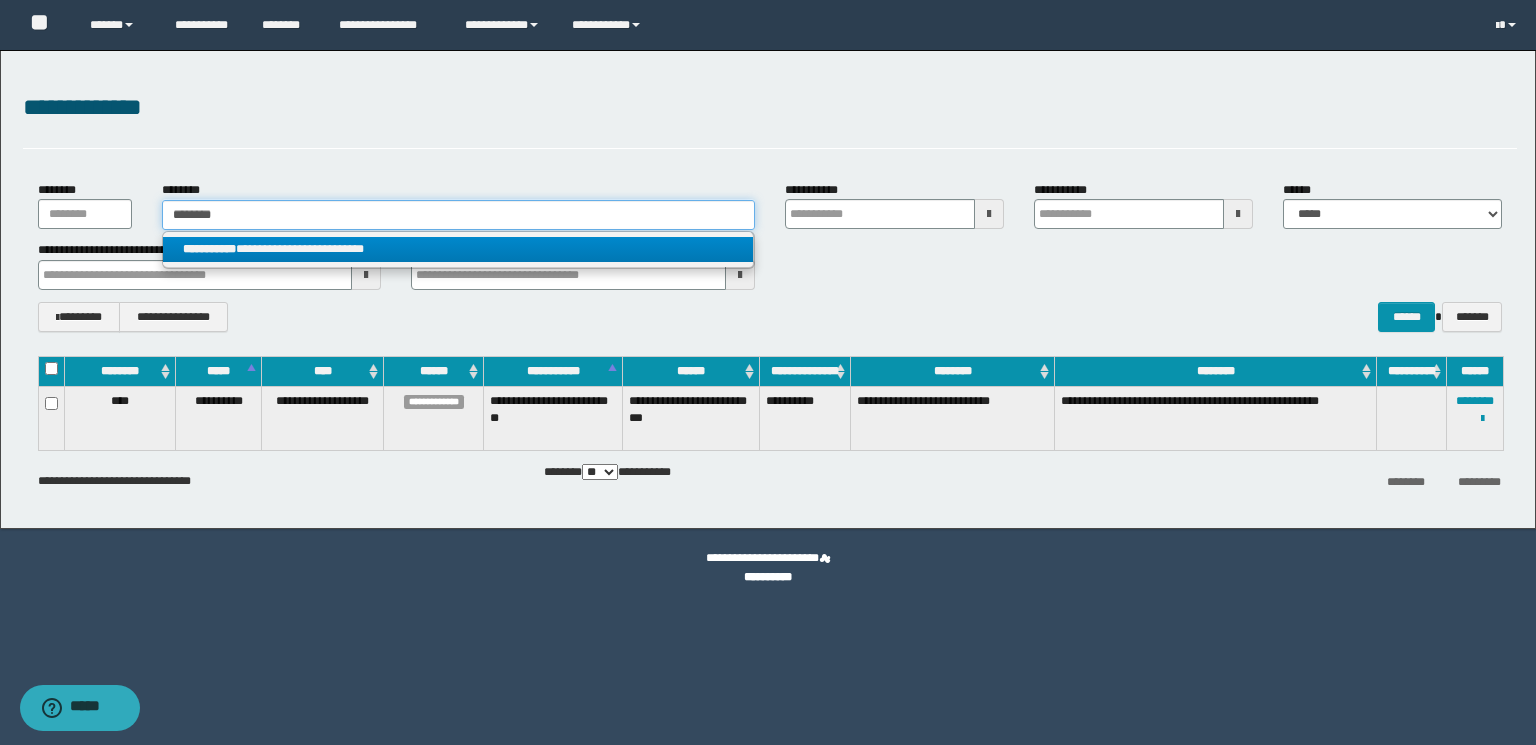 type 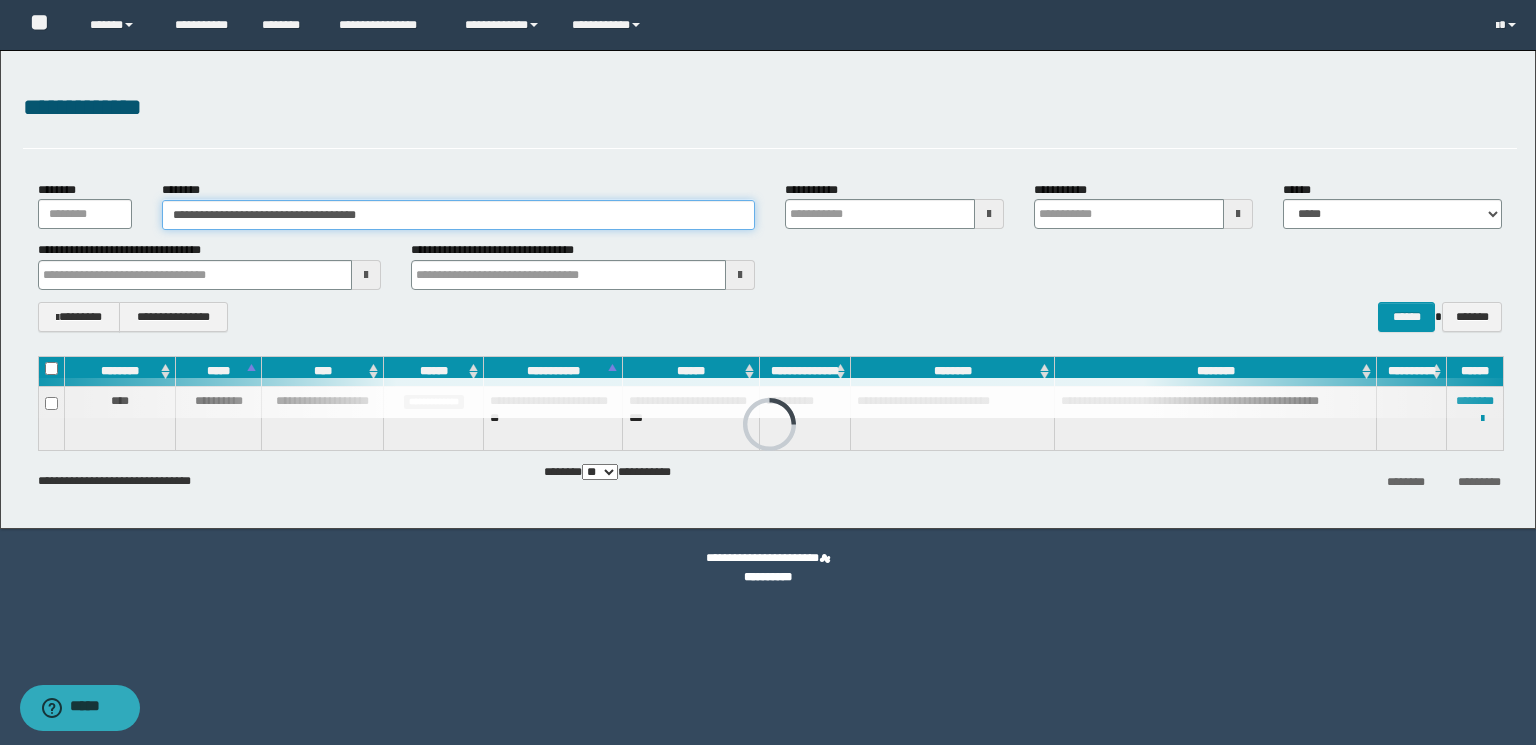 type 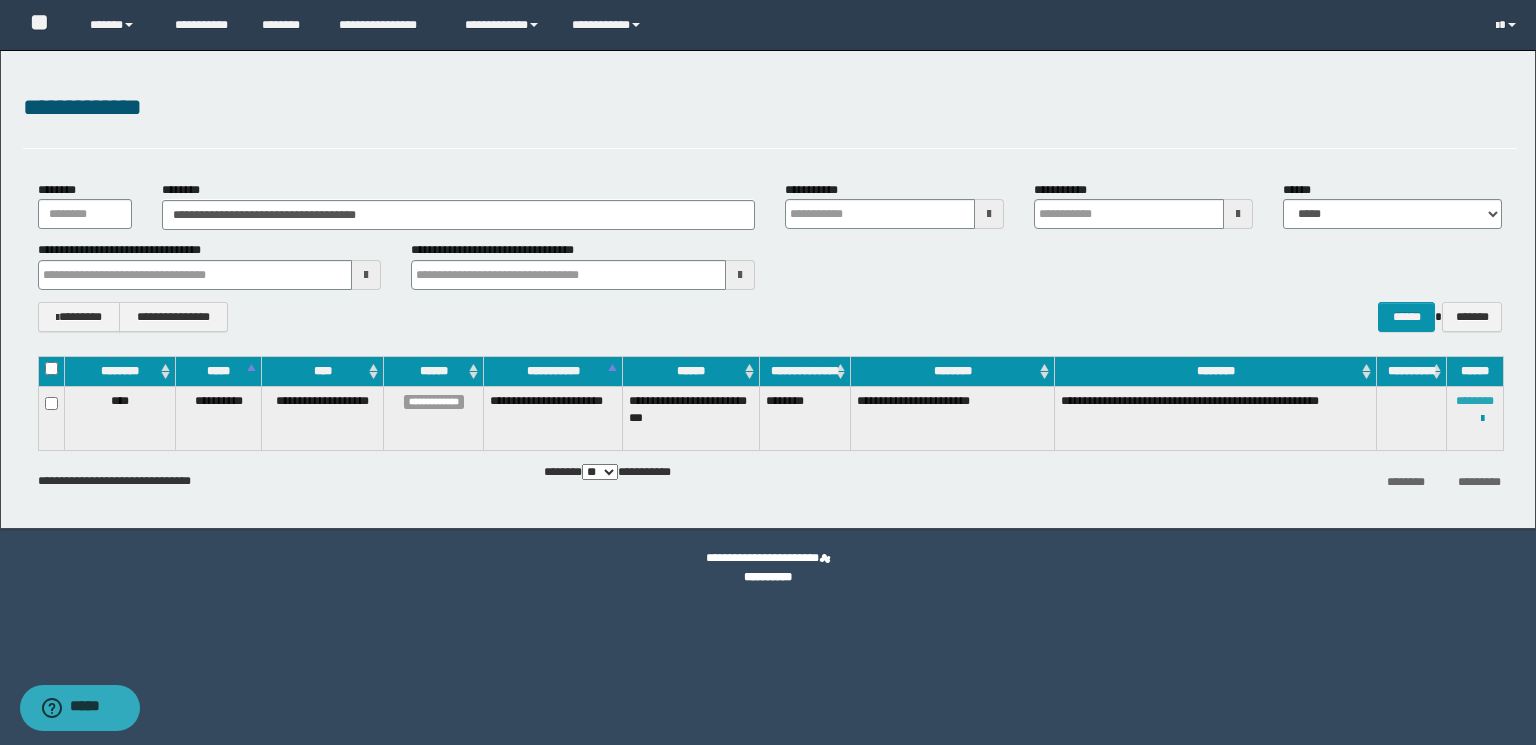 click on "********" at bounding box center [1475, 401] 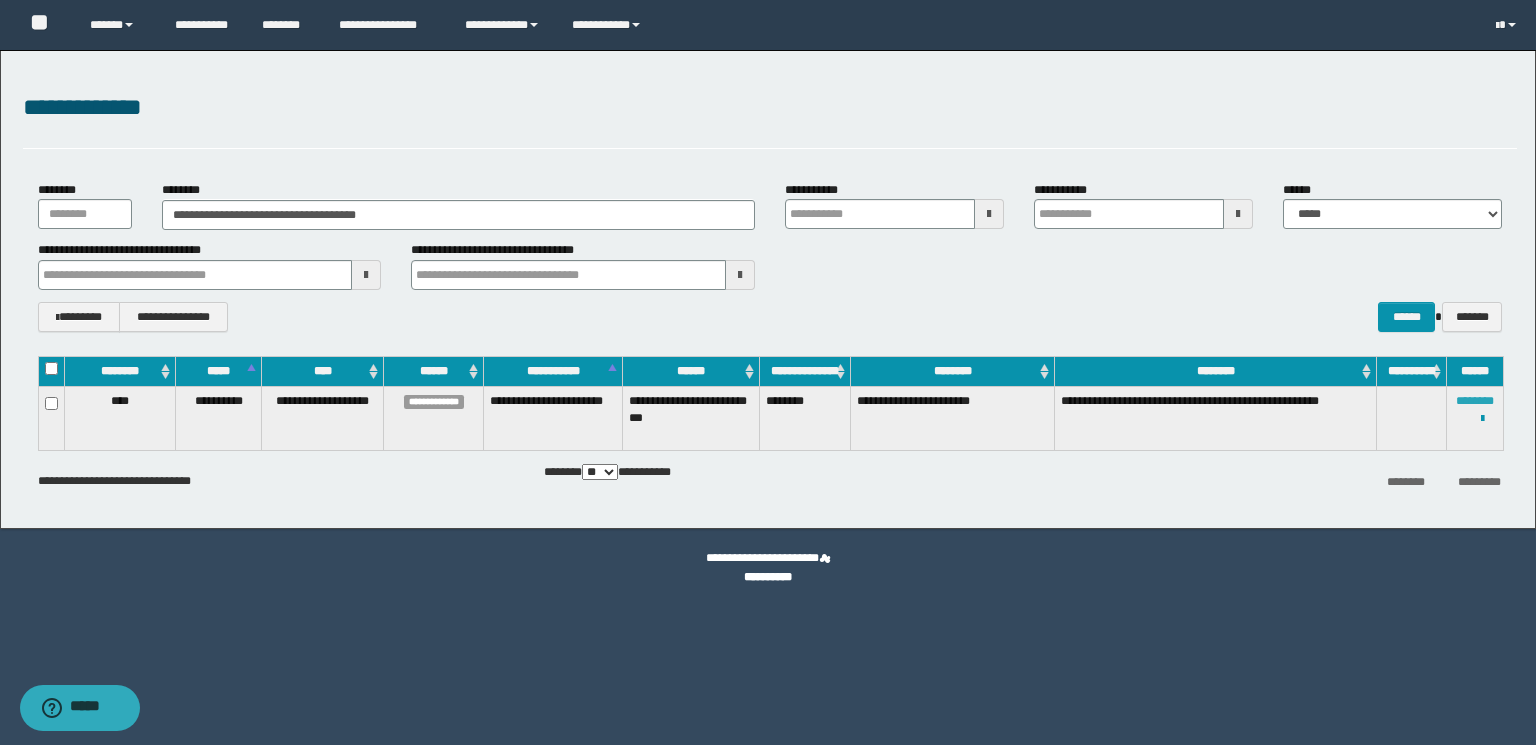 type 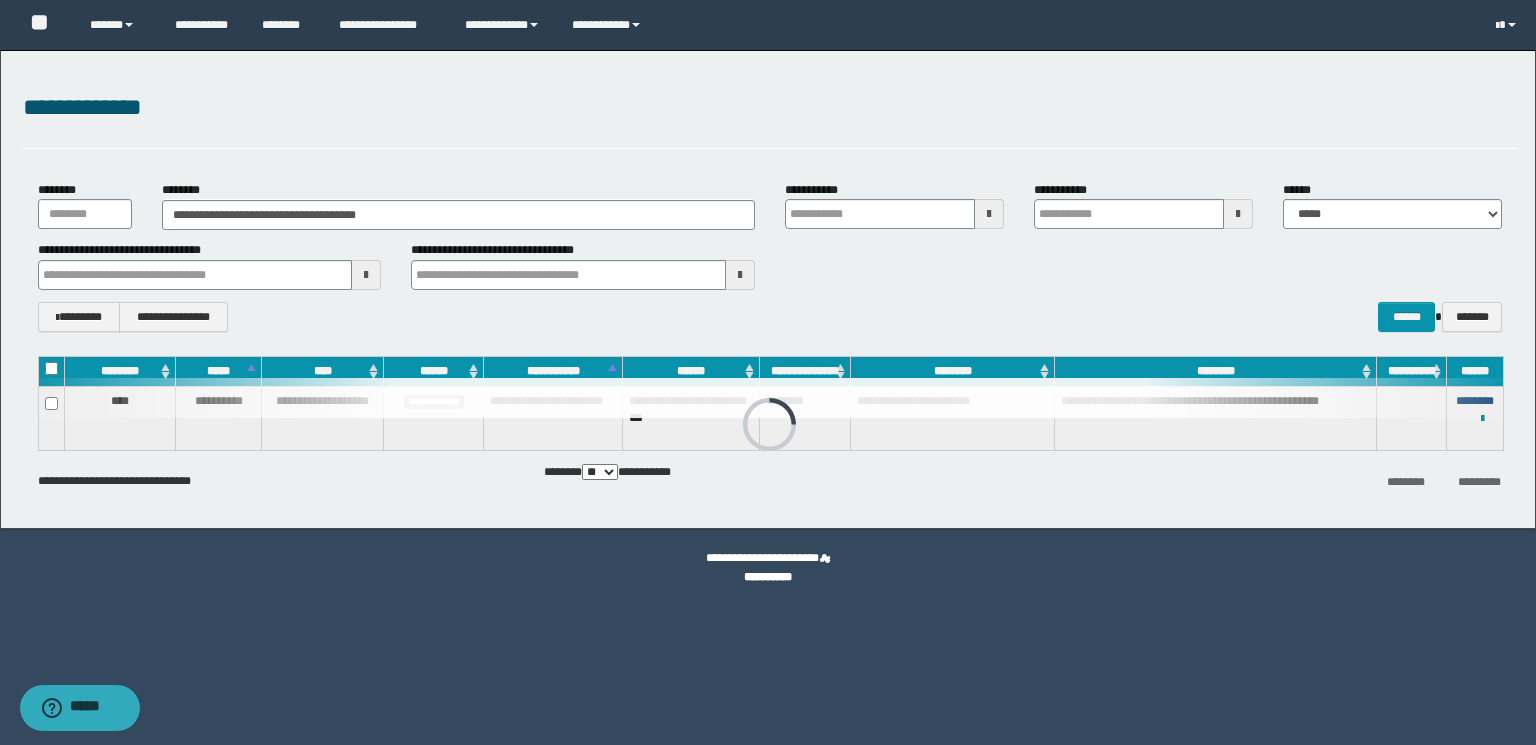 type 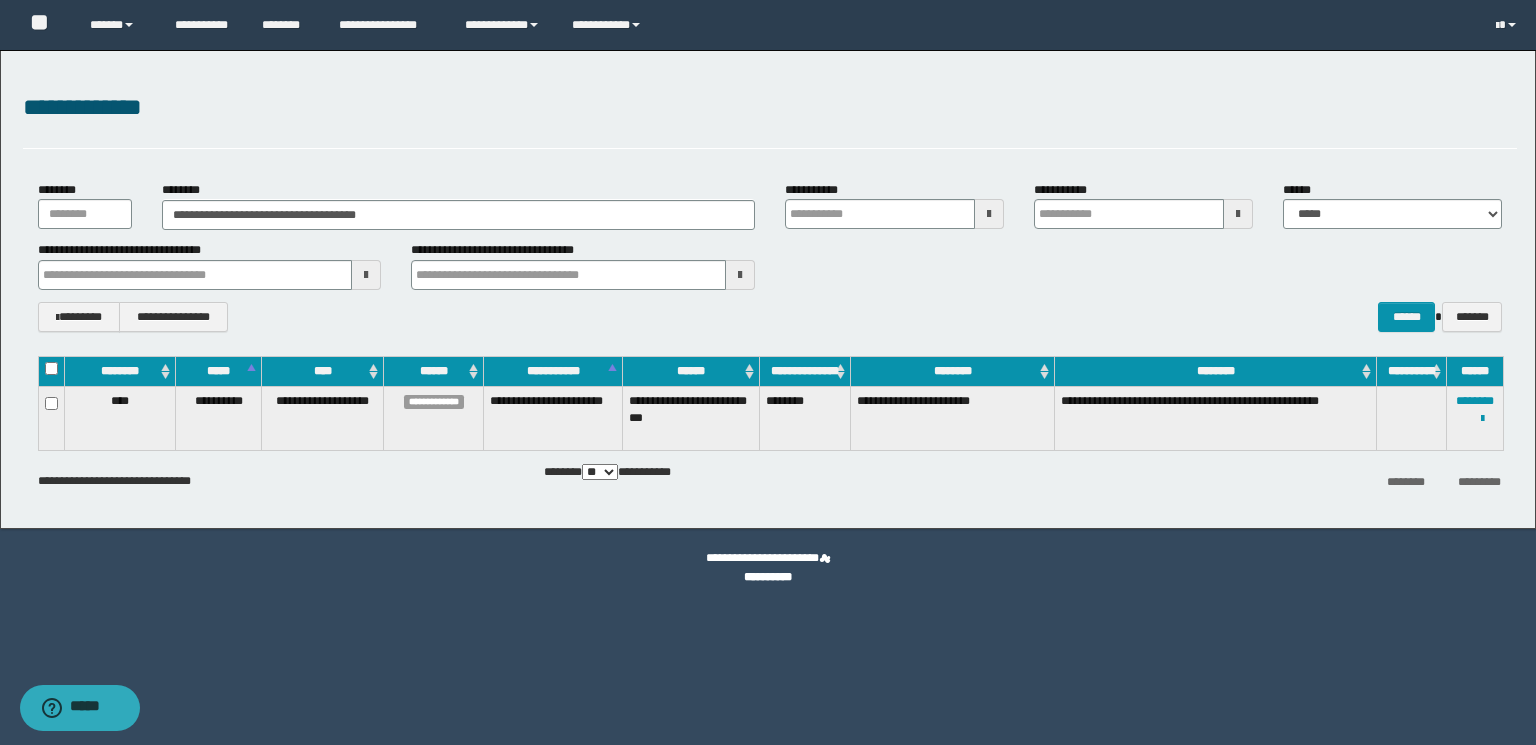type 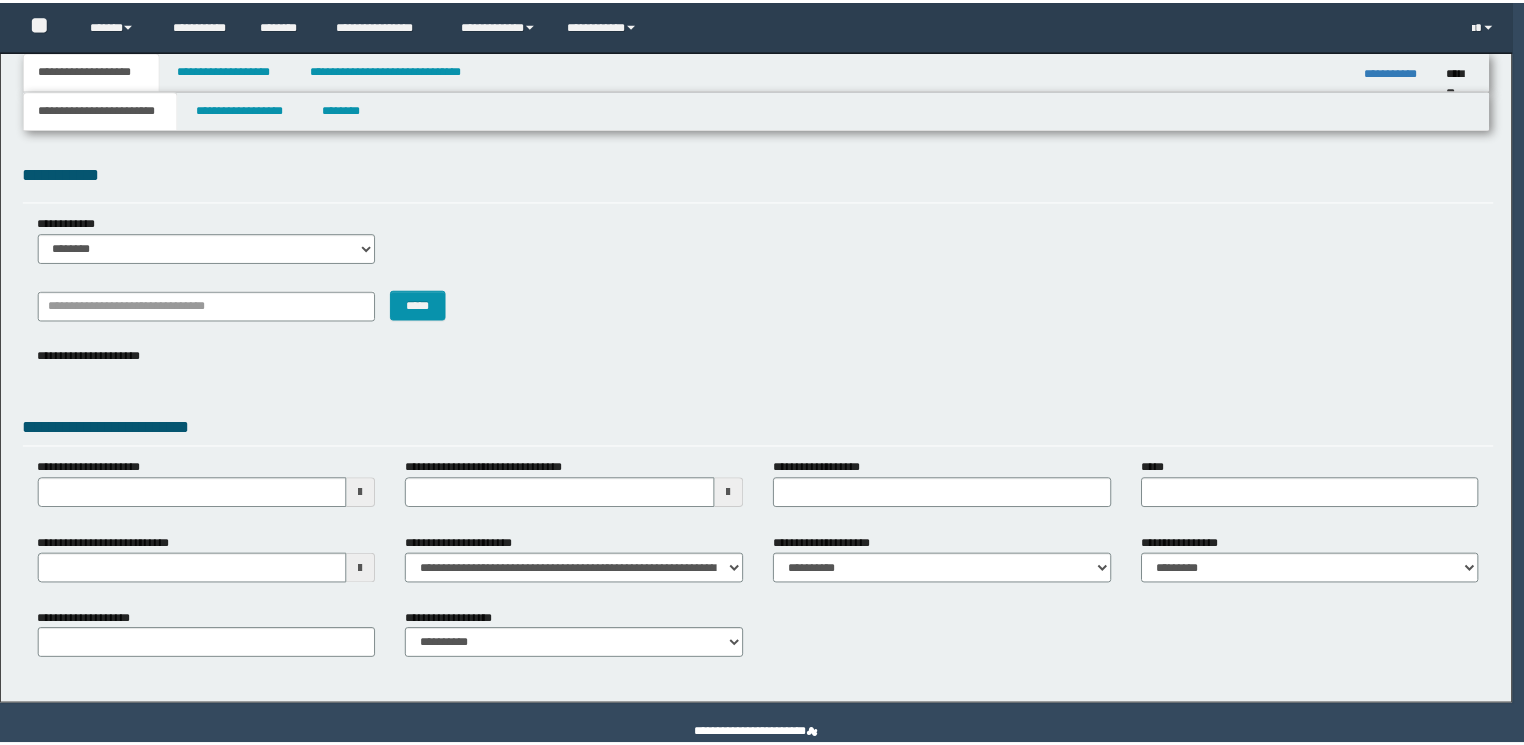 scroll, scrollTop: 0, scrollLeft: 0, axis: both 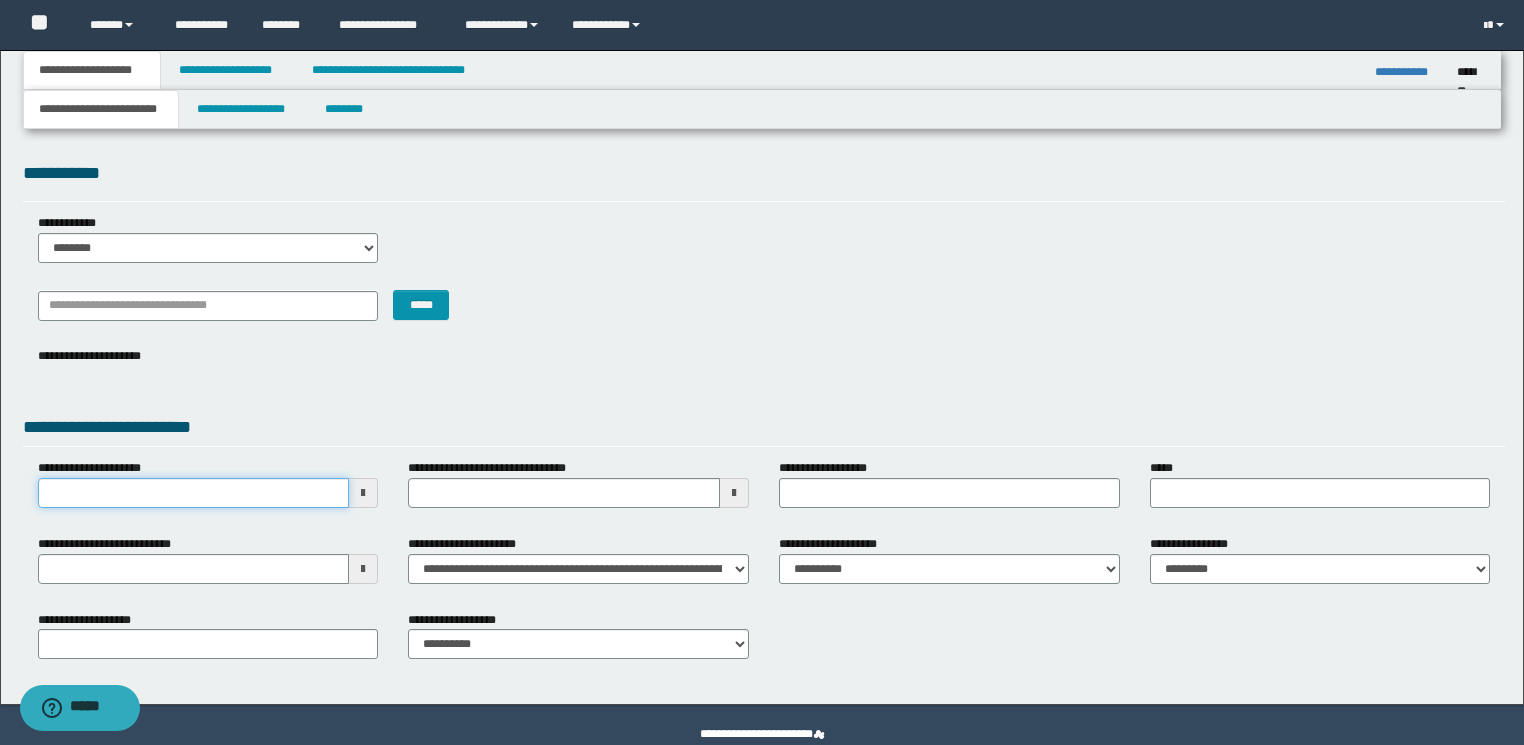 click on "**********" at bounding box center (194, 493) 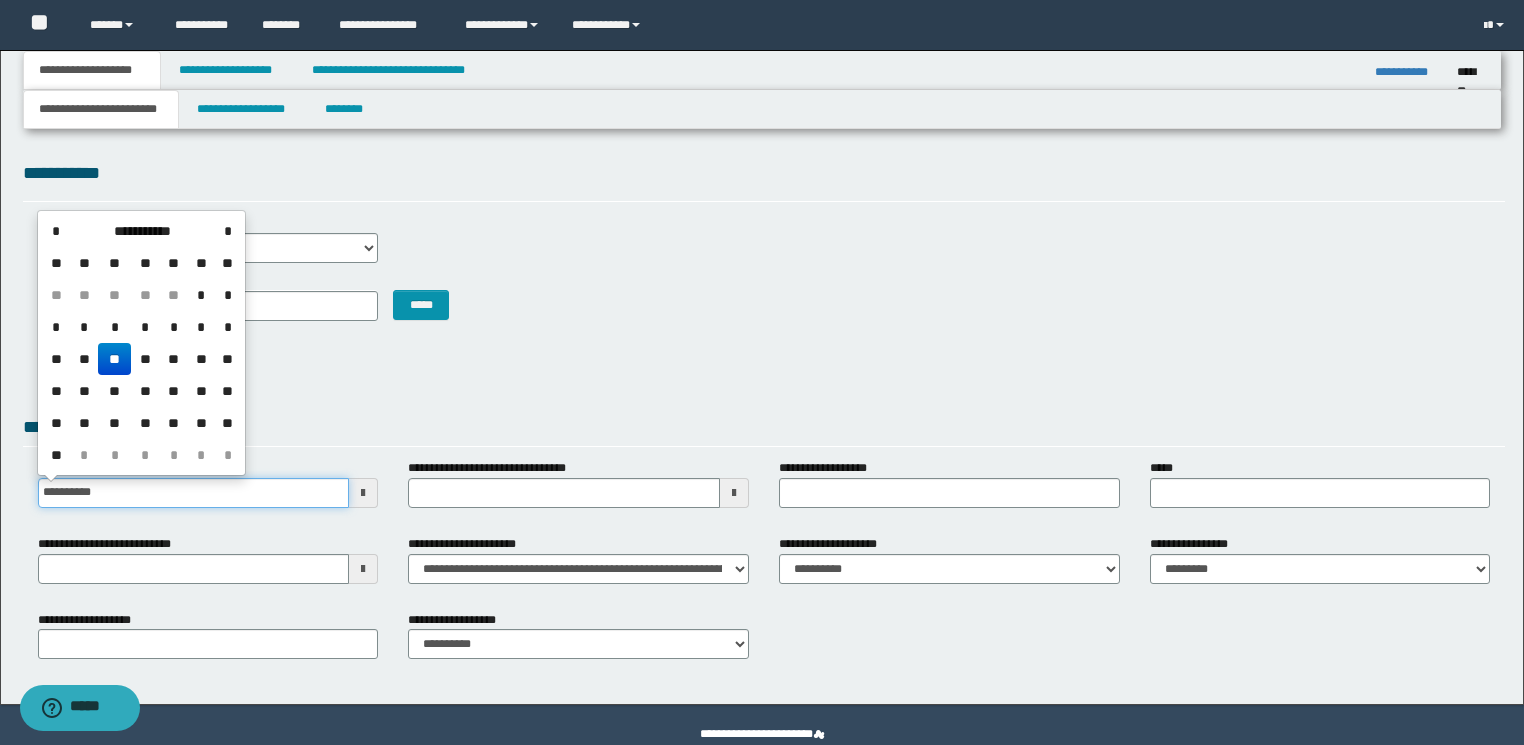 drag, startPoint x: 119, startPoint y: 482, endPoint x: 0, endPoint y: 491, distance: 119.33985 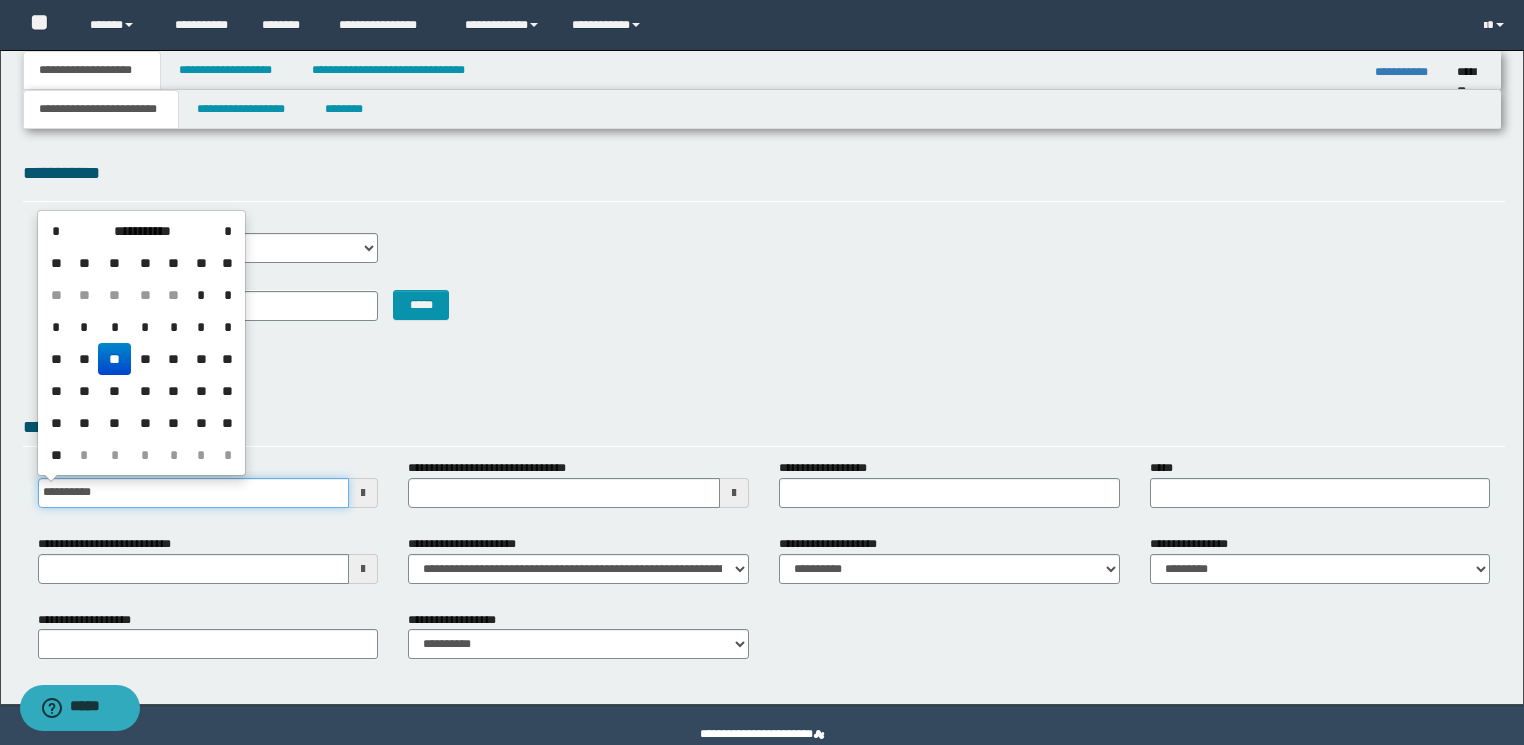 click on "**********" at bounding box center (762, 377) 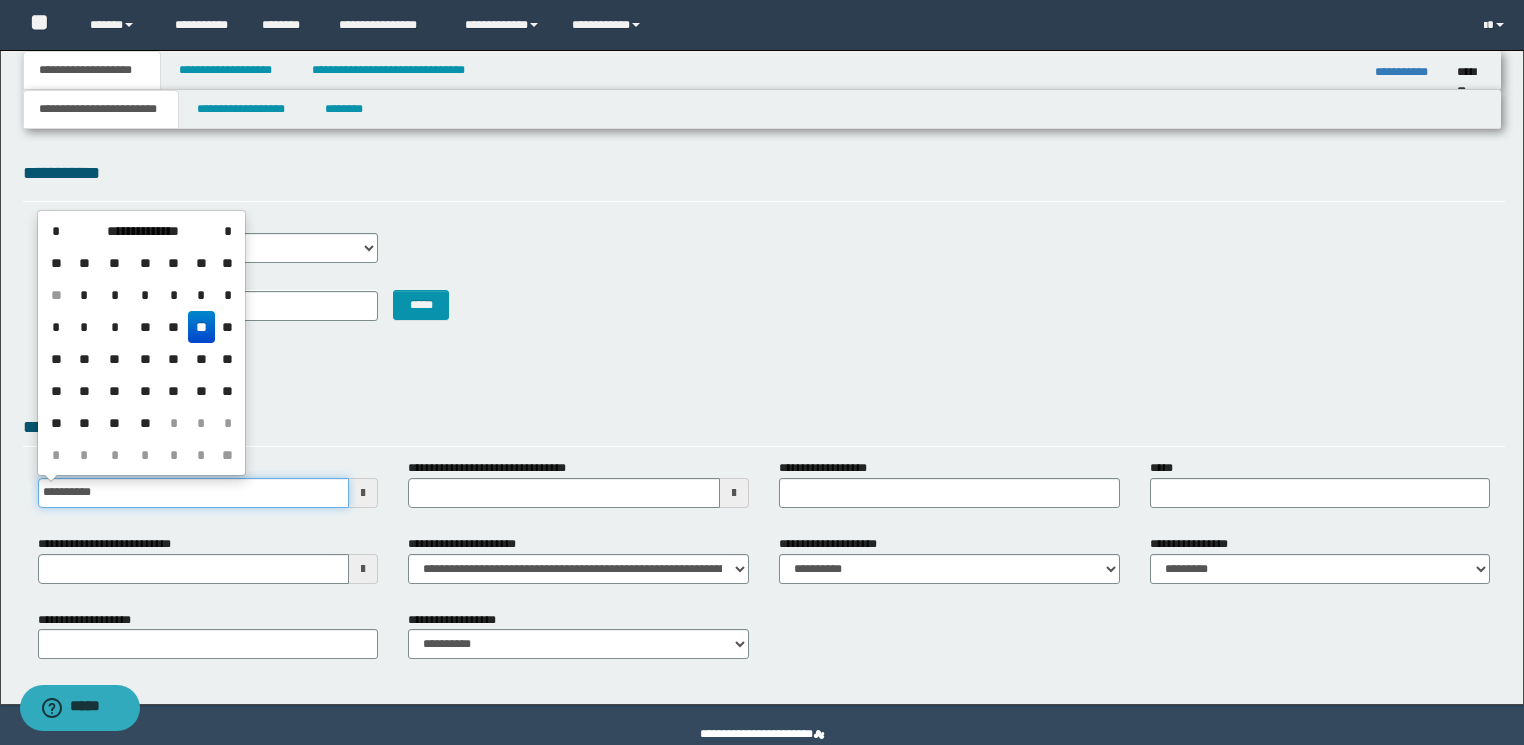 drag, startPoint x: 212, startPoint y: 493, endPoint x: 0, endPoint y: 495, distance: 212.00943 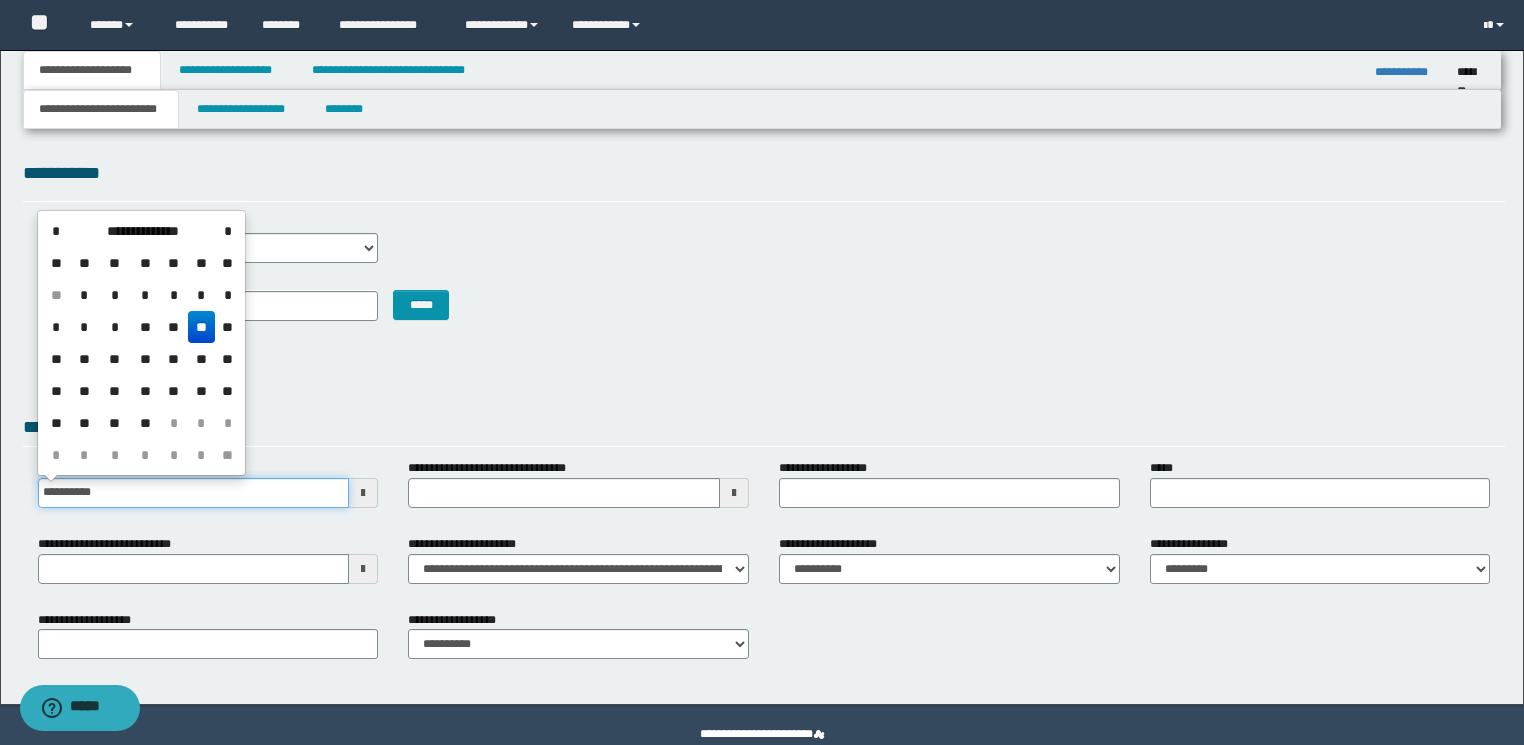 click on "**********" at bounding box center (762, 377) 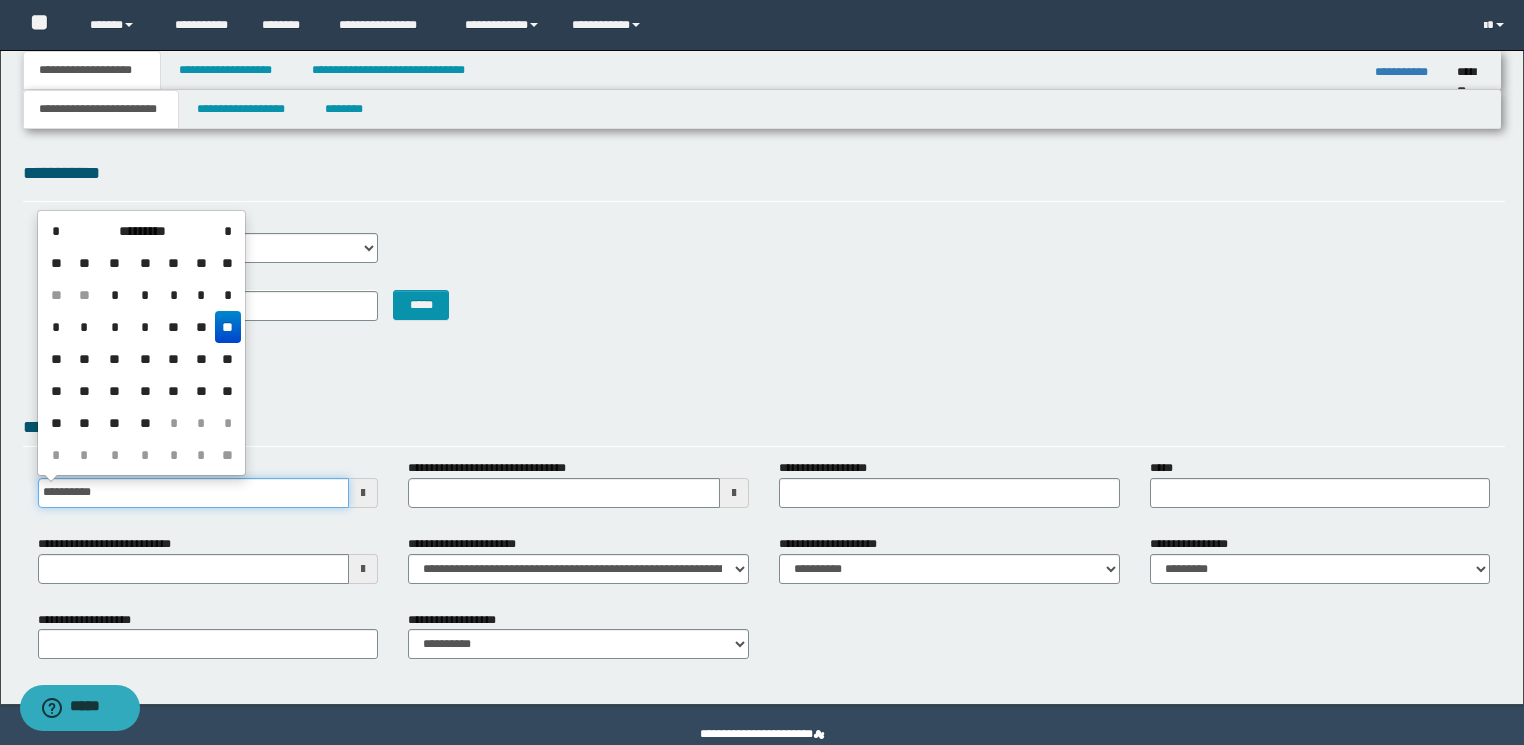 type on "**********" 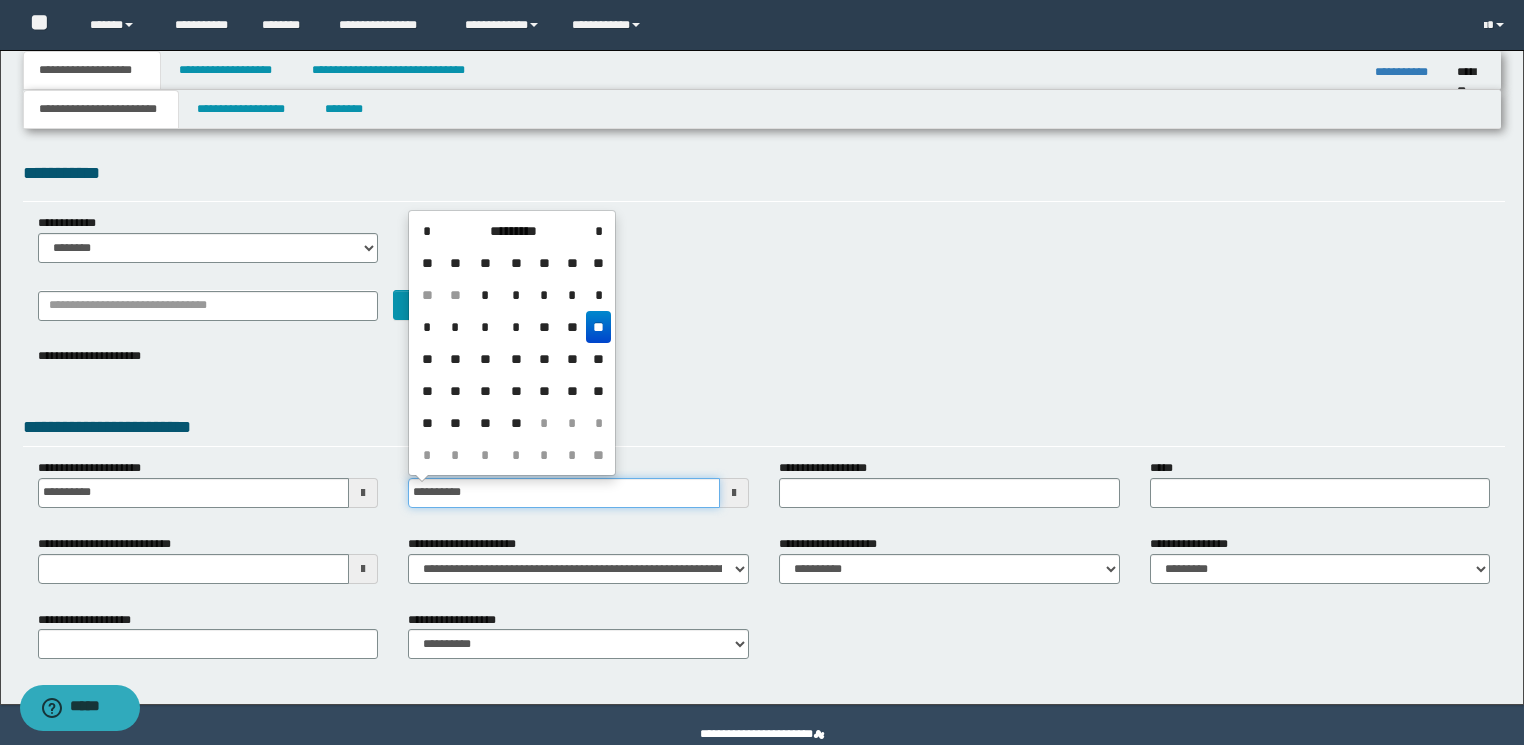 type on "**********" 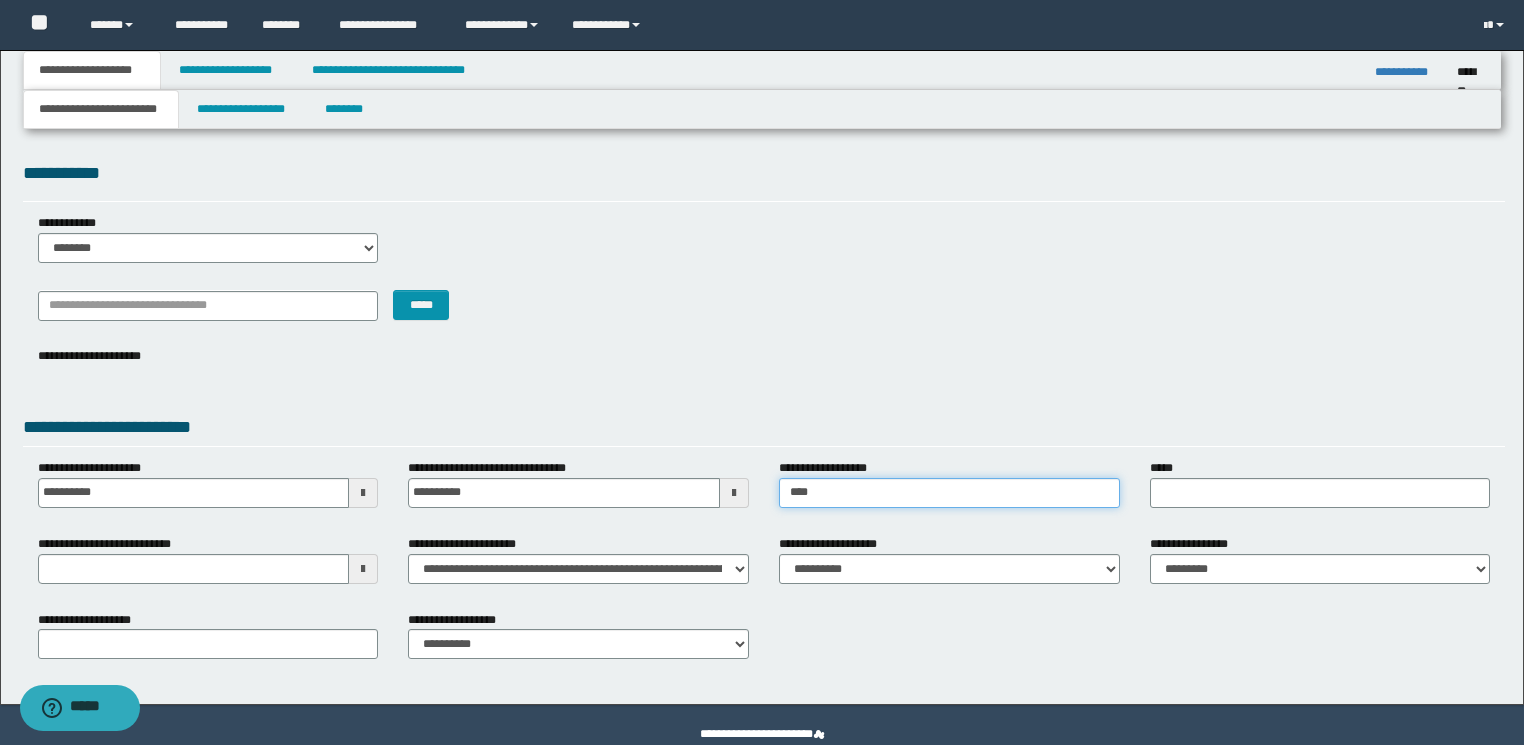type on "**********" 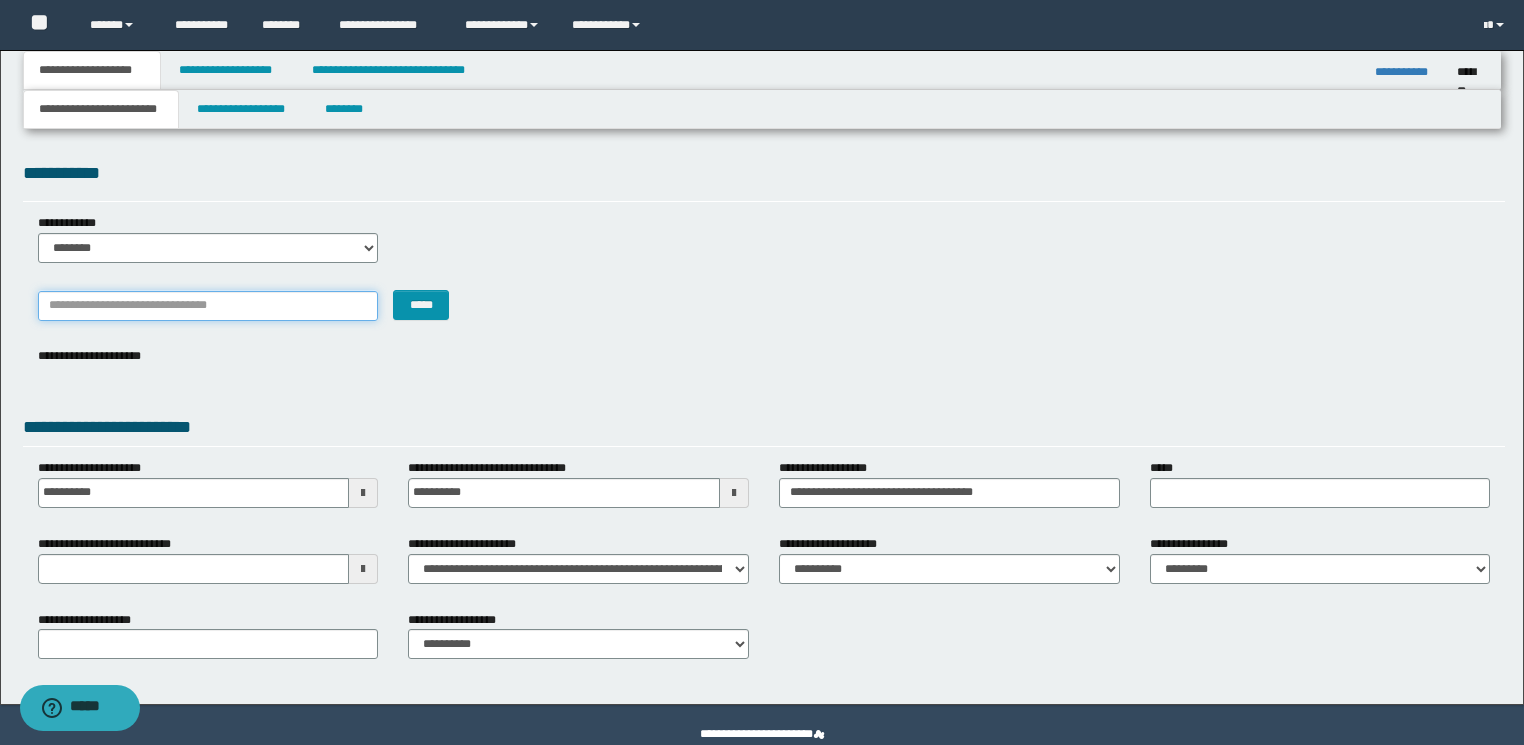 click on "*******" at bounding box center [208, 306] 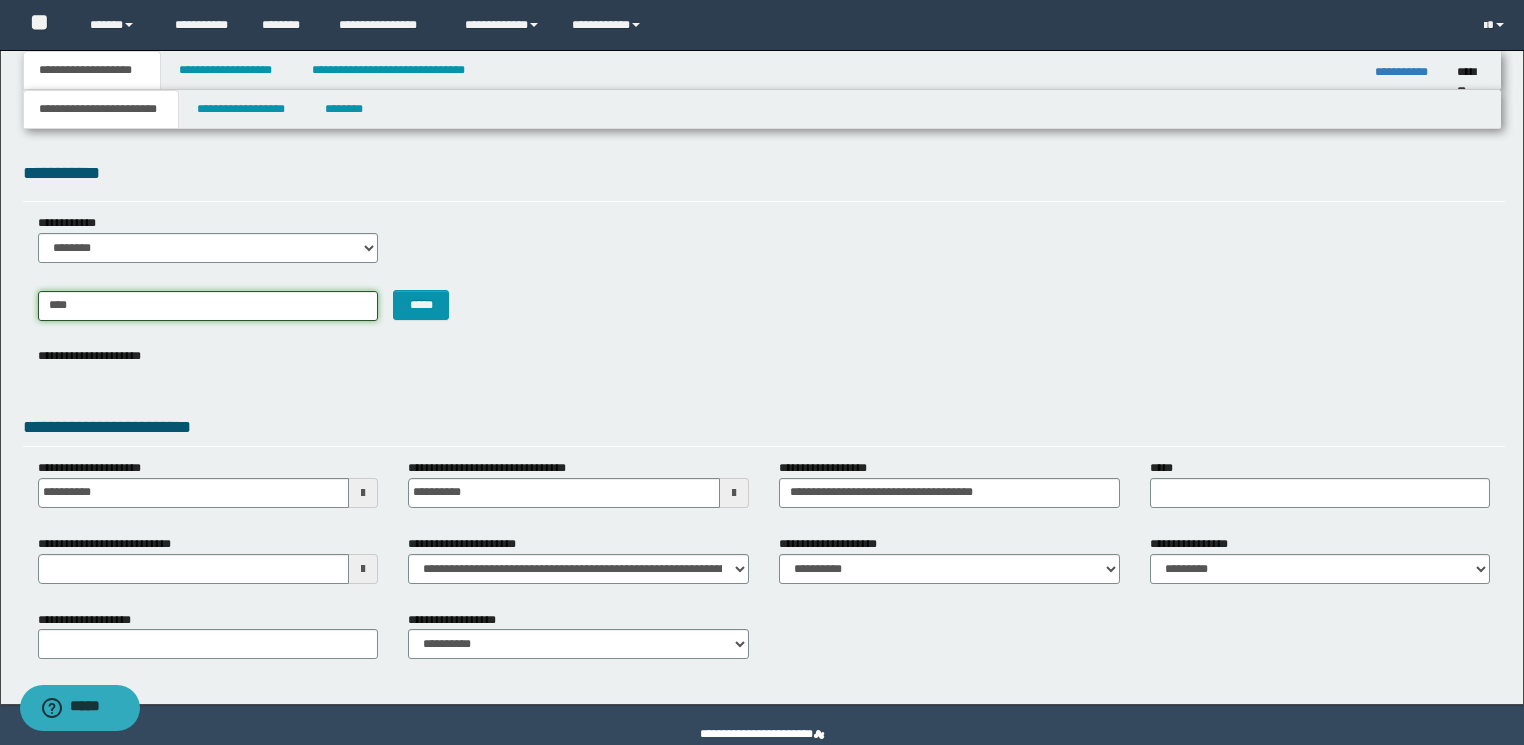 type on "***" 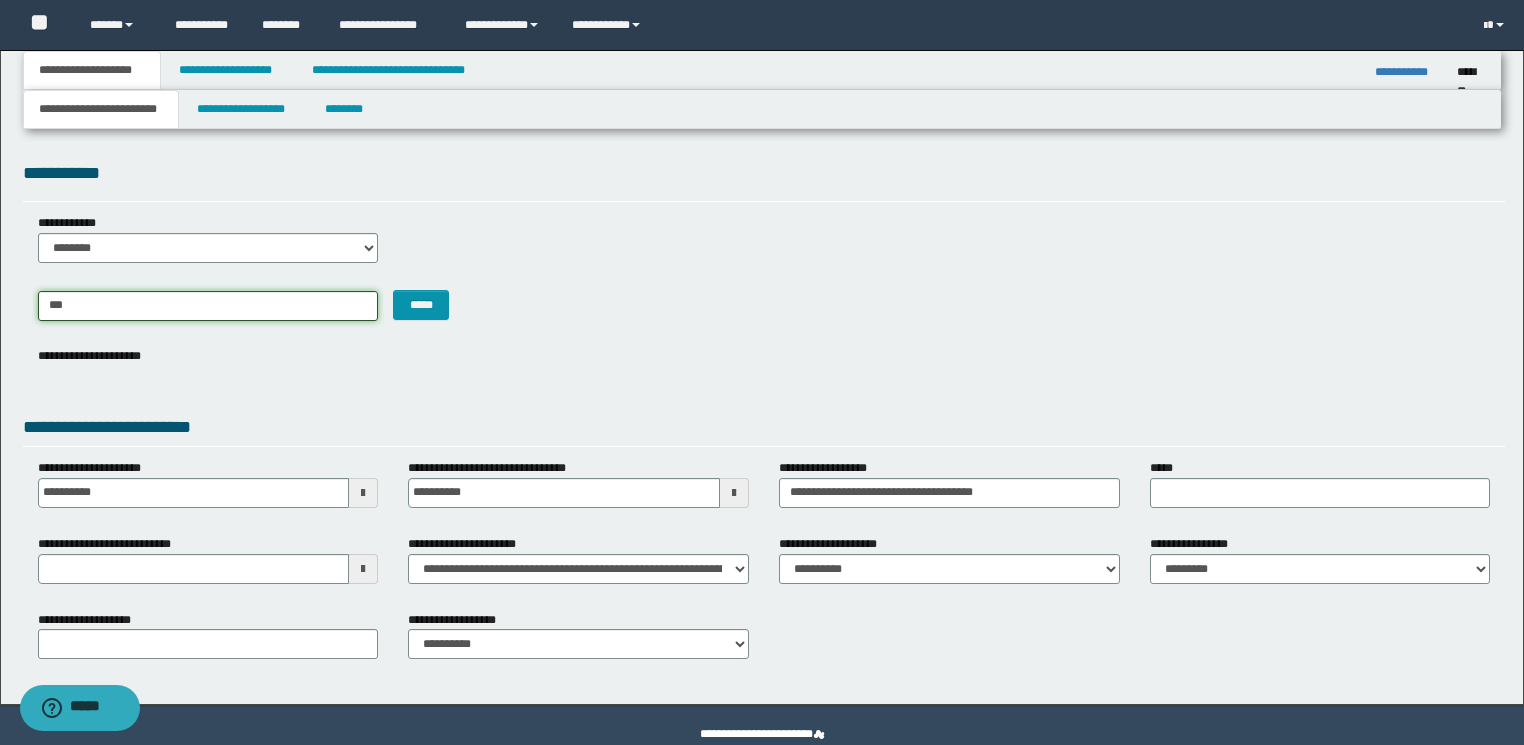 type on "**********" 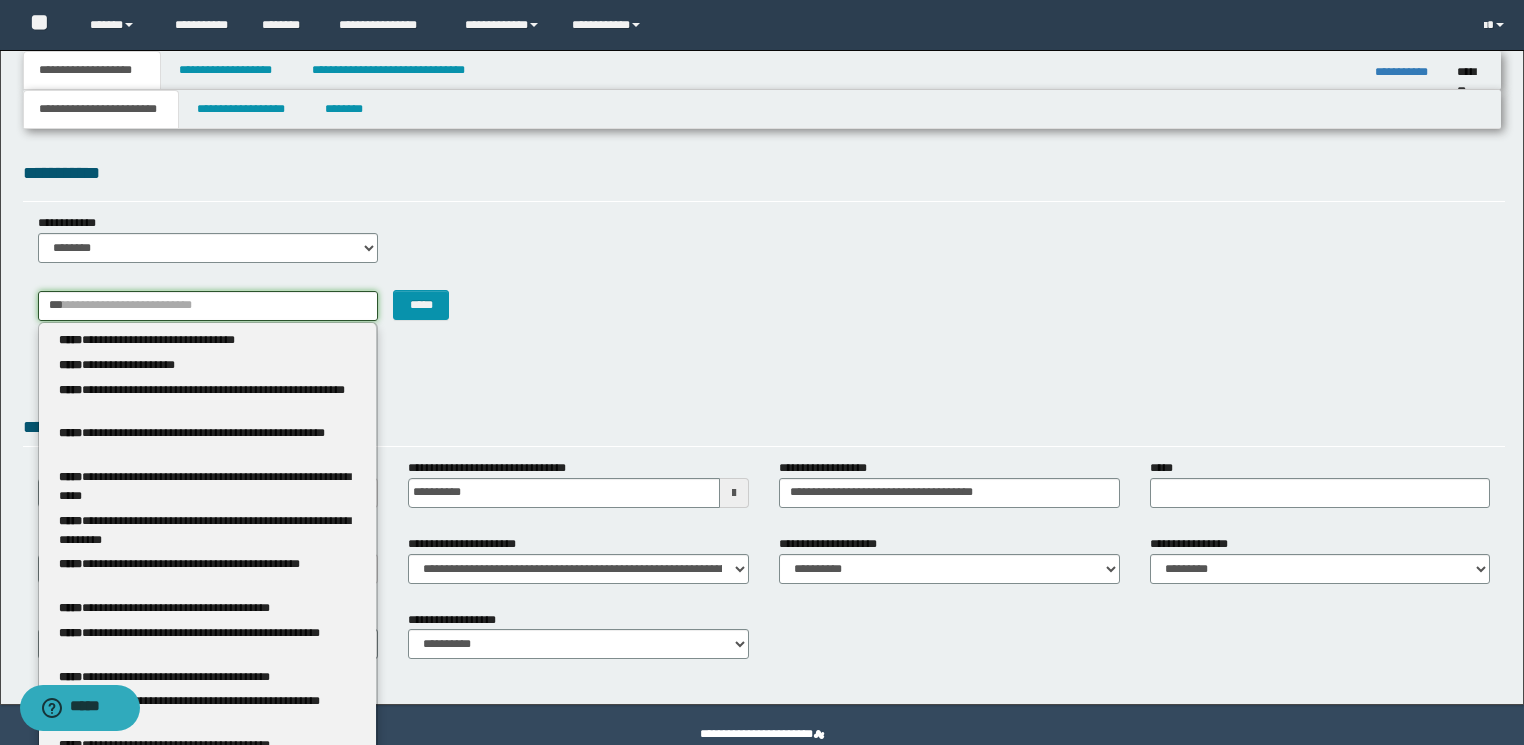type 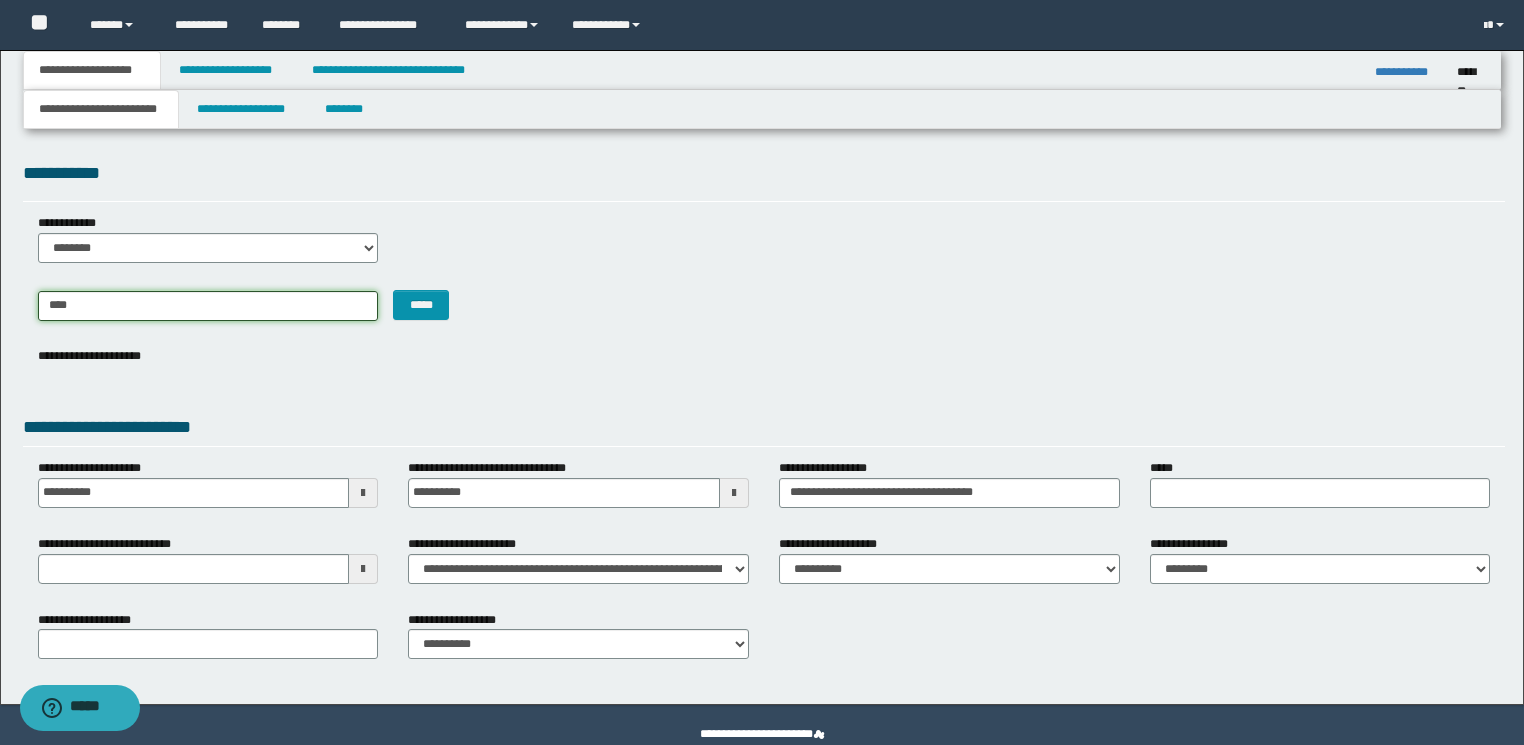 type on "*****" 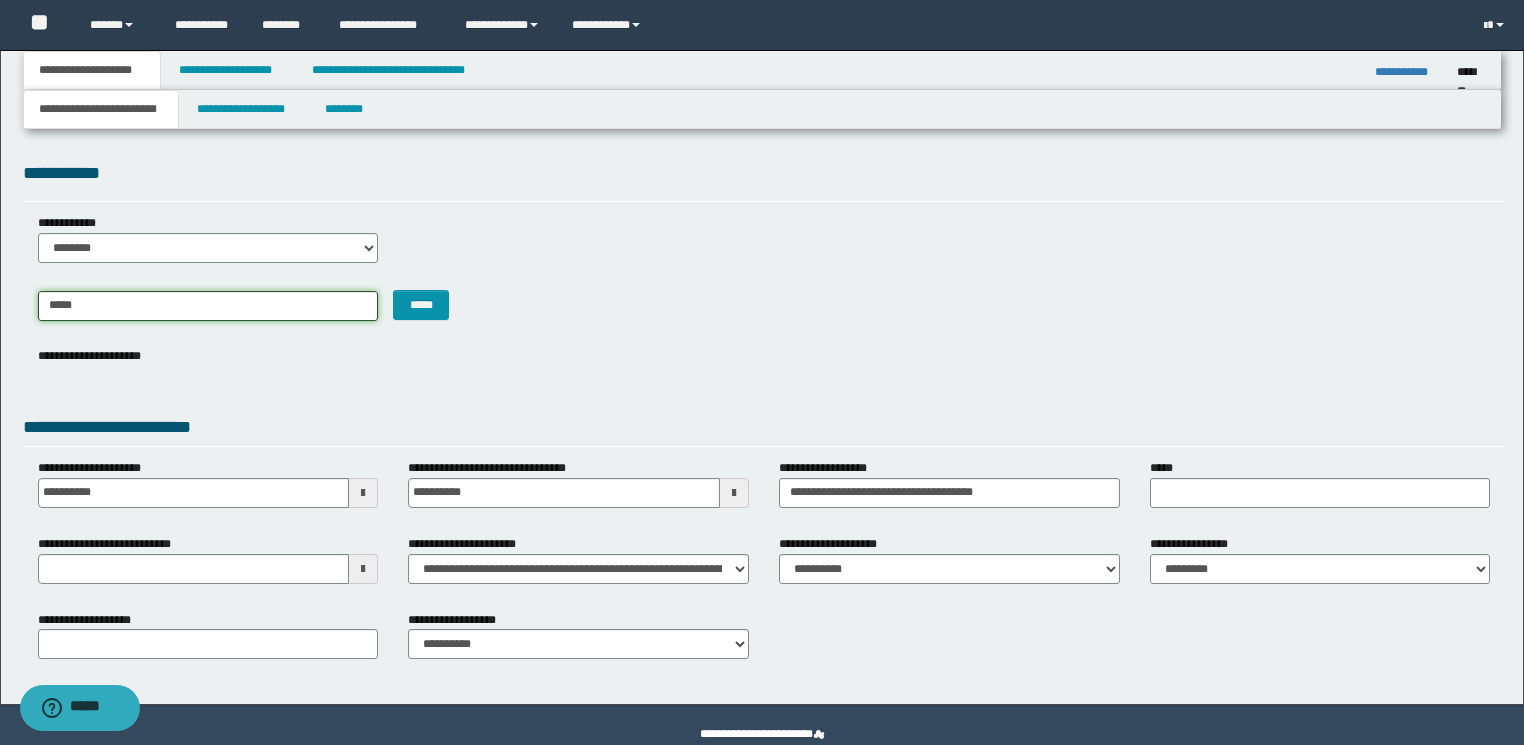 type on "**********" 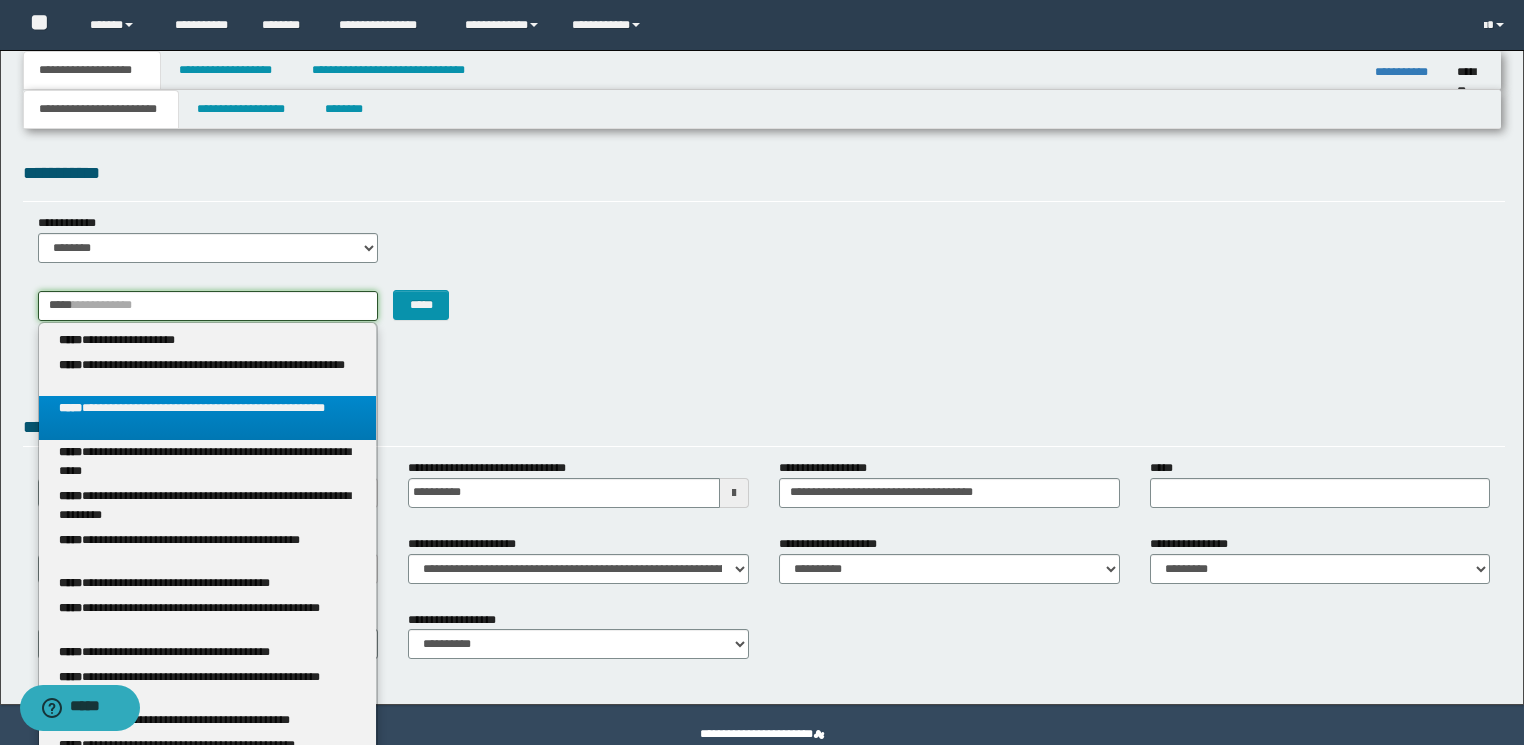 type on "*****" 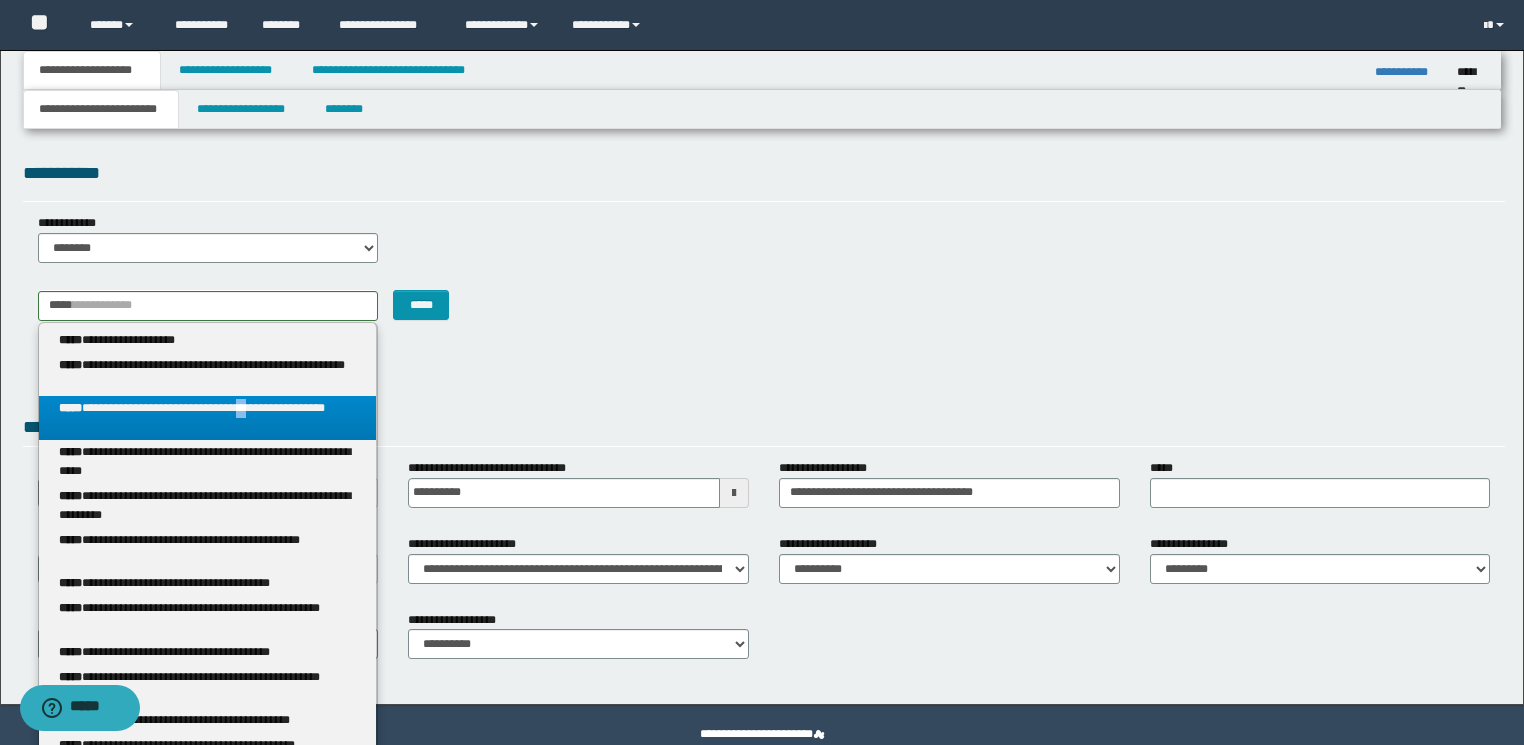 click on "**********" at bounding box center [208, 418] 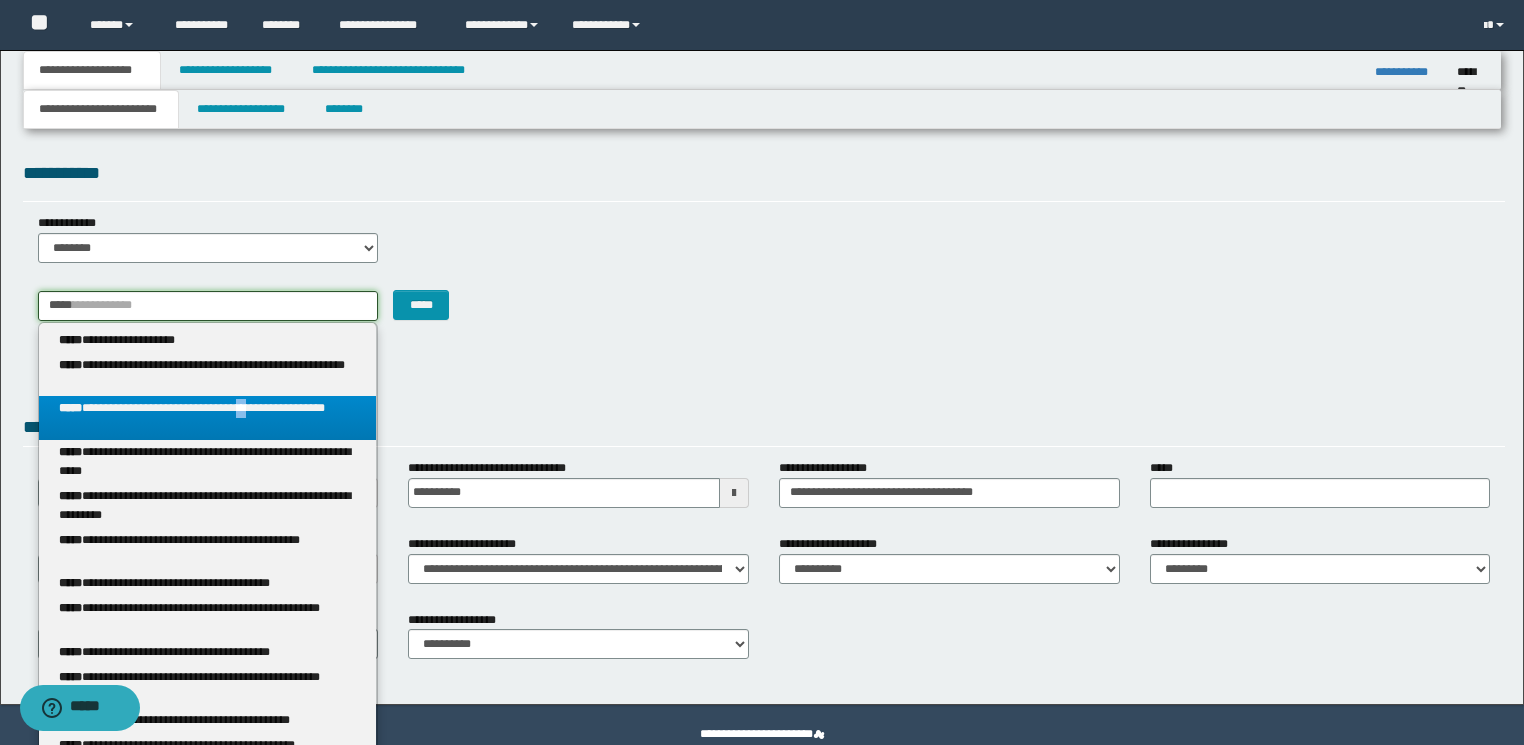 type 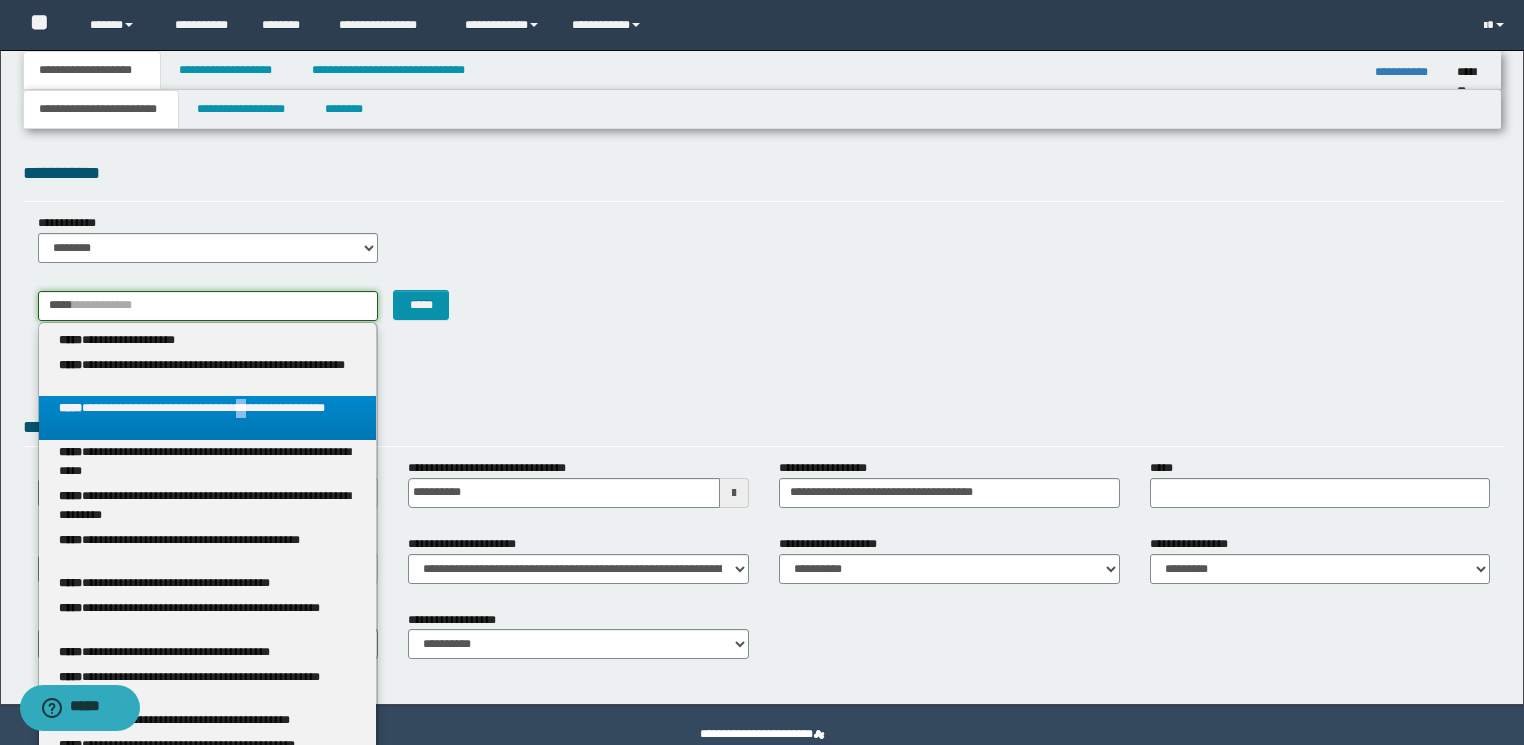 type on "**********" 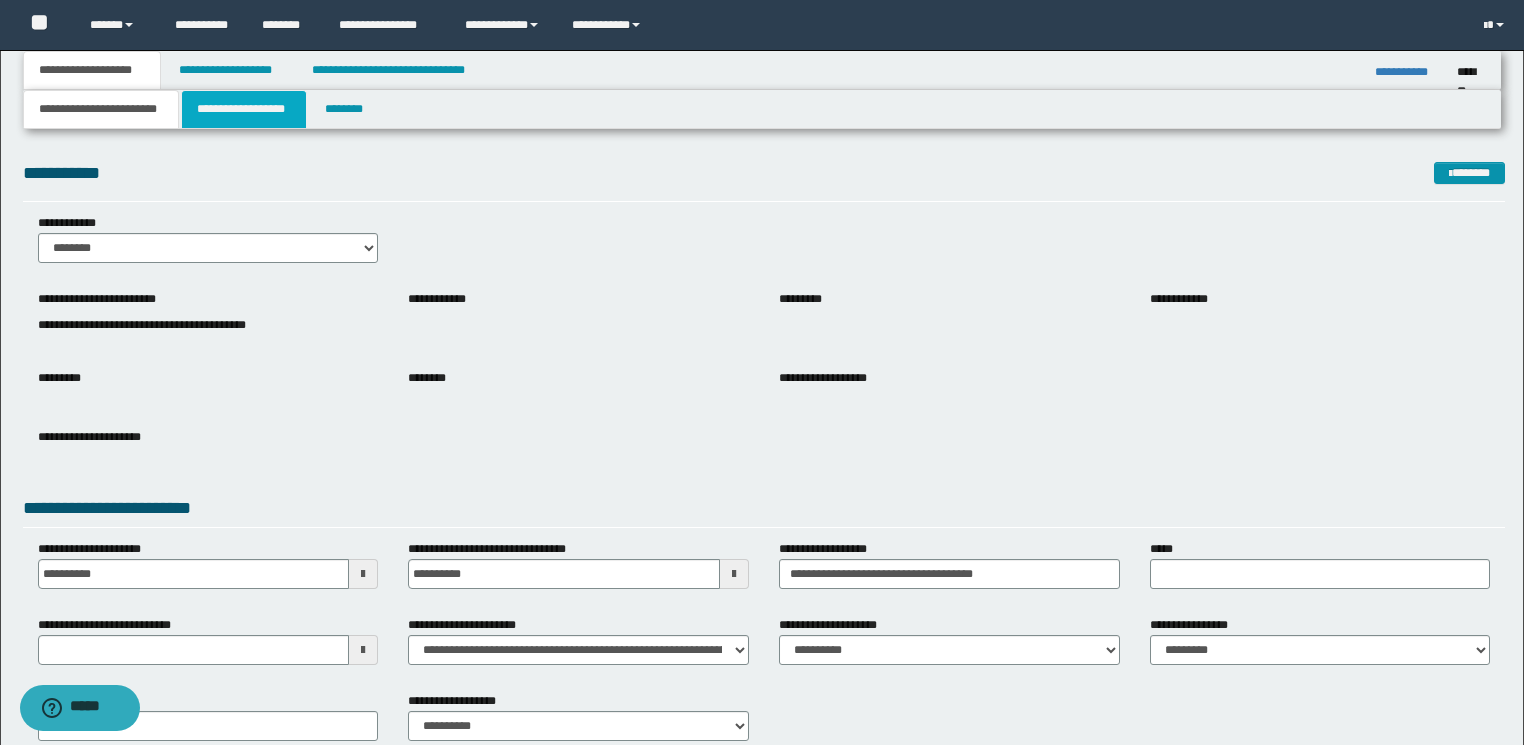 click on "**********" at bounding box center (244, 109) 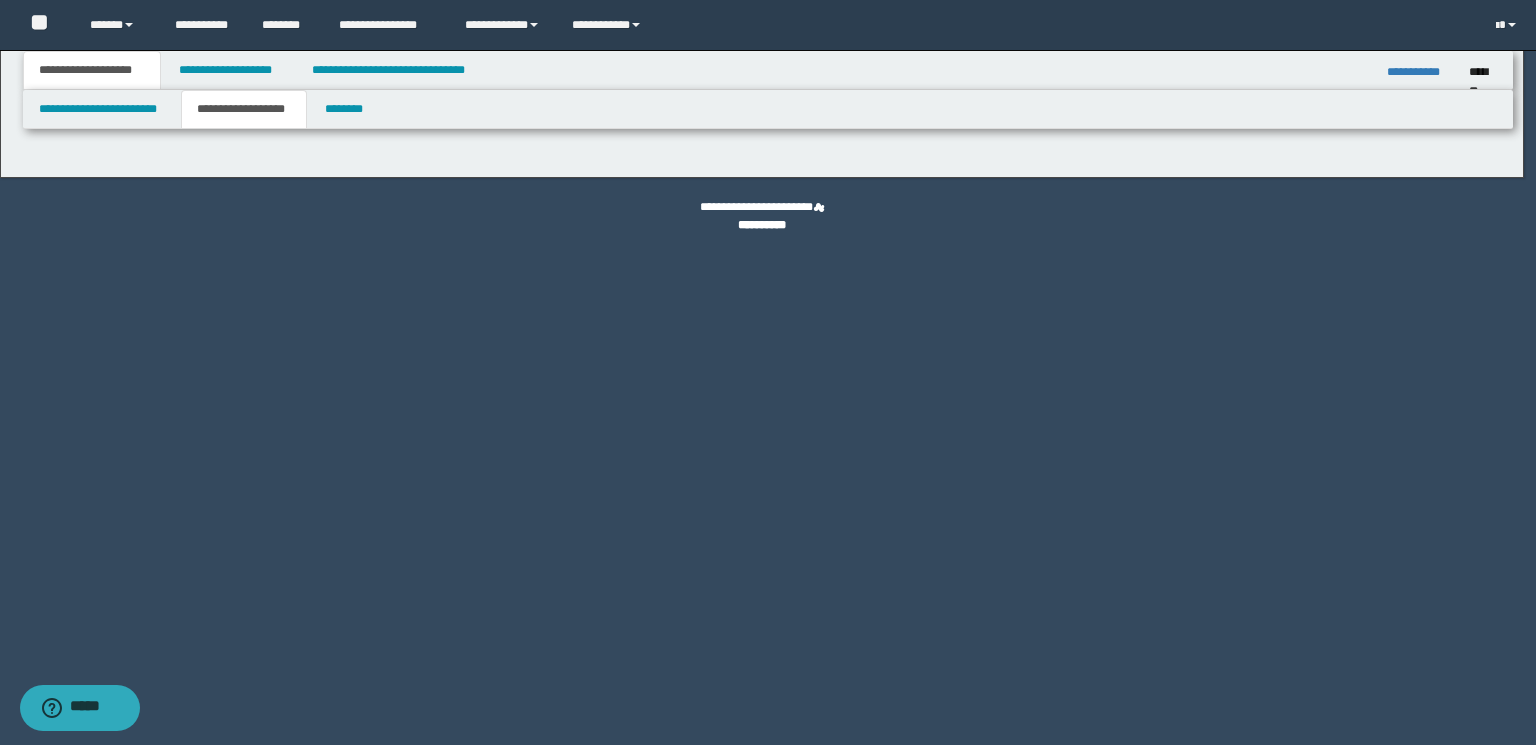 type on "**********" 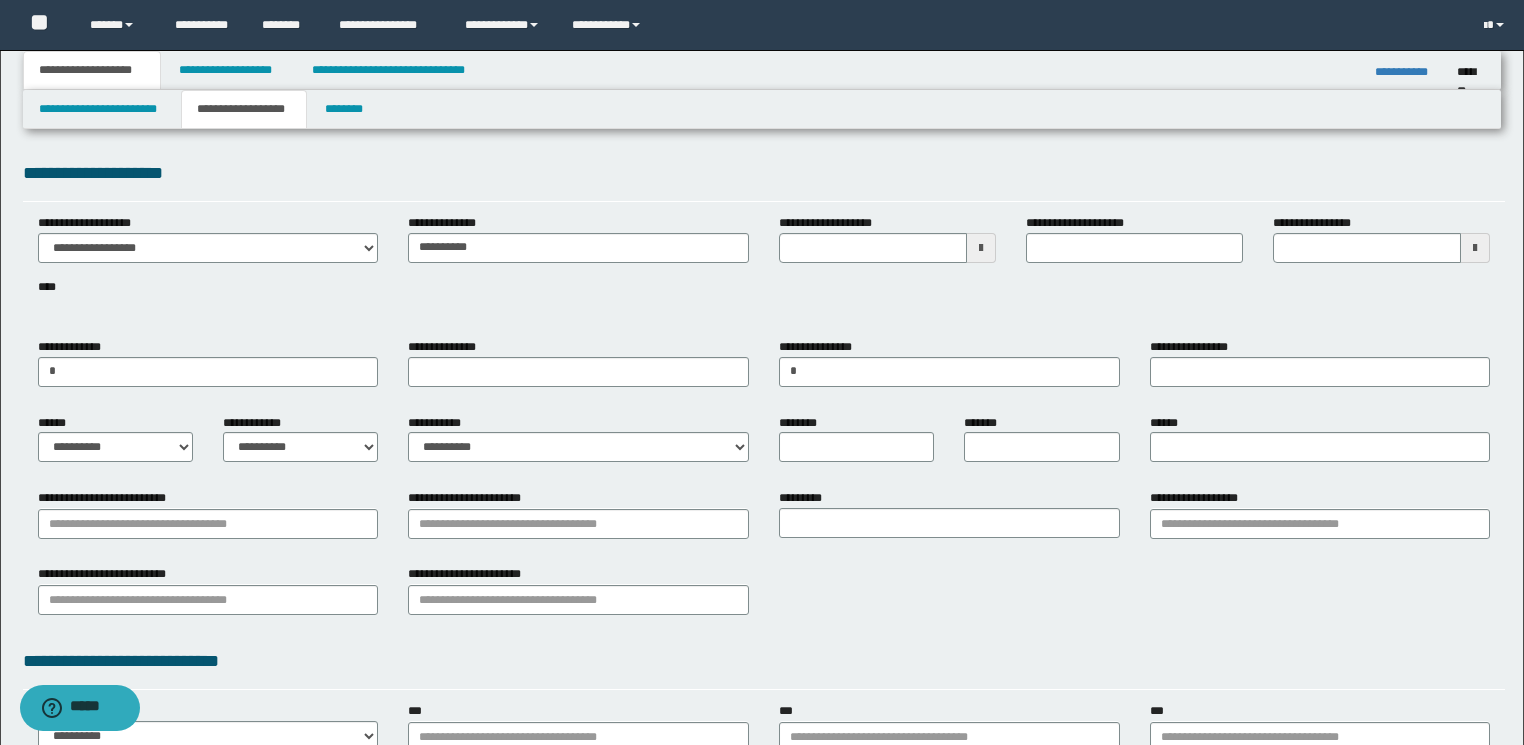 click on "**********" at bounding box center [764, 270] 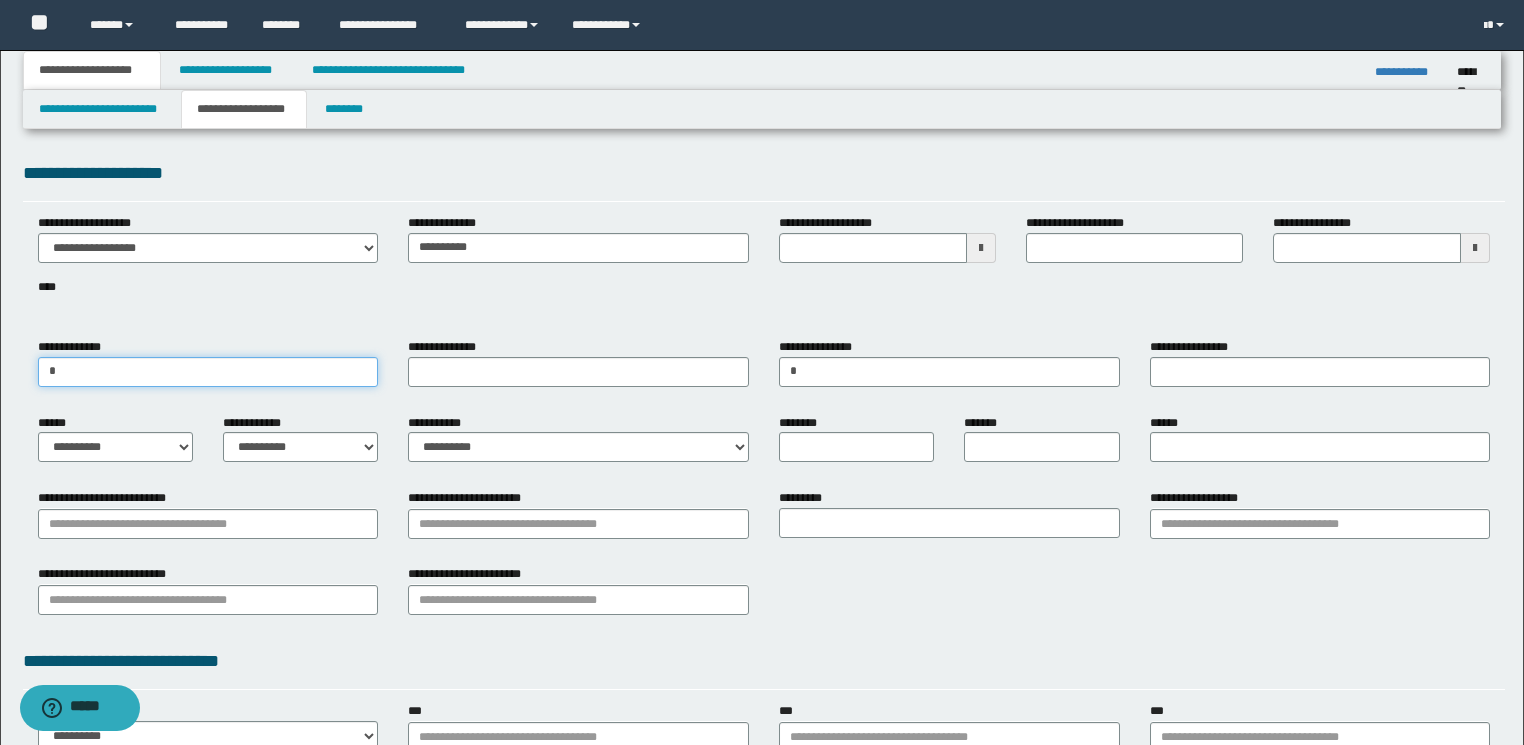 drag, startPoint x: 151, startPoint y: 374, endPoint x: 0, endPoint y: 396, distance: 152.59424 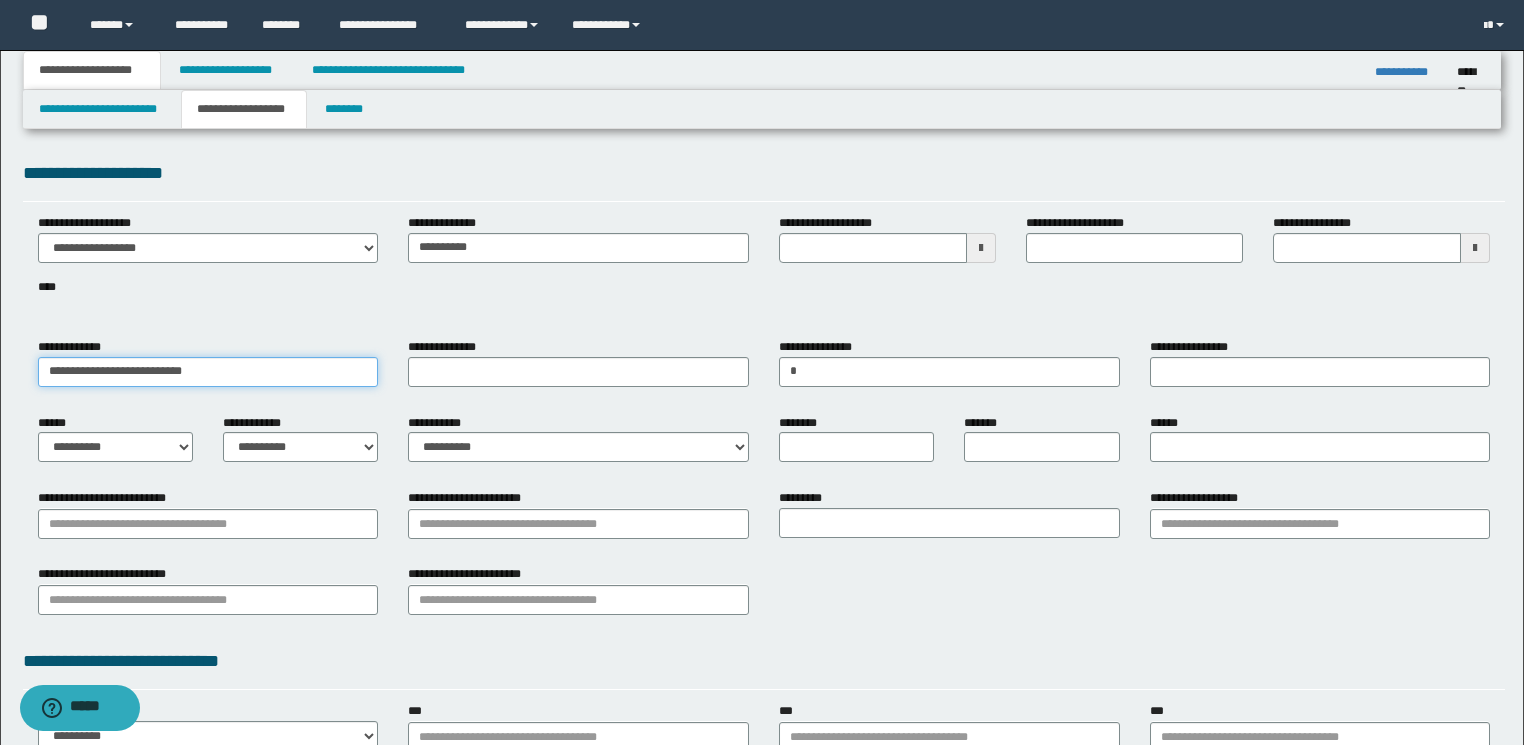 drag, startPoint x: 113, startPoint y: 368, endPoint x: 297, endPoint y: 368, distance: 184 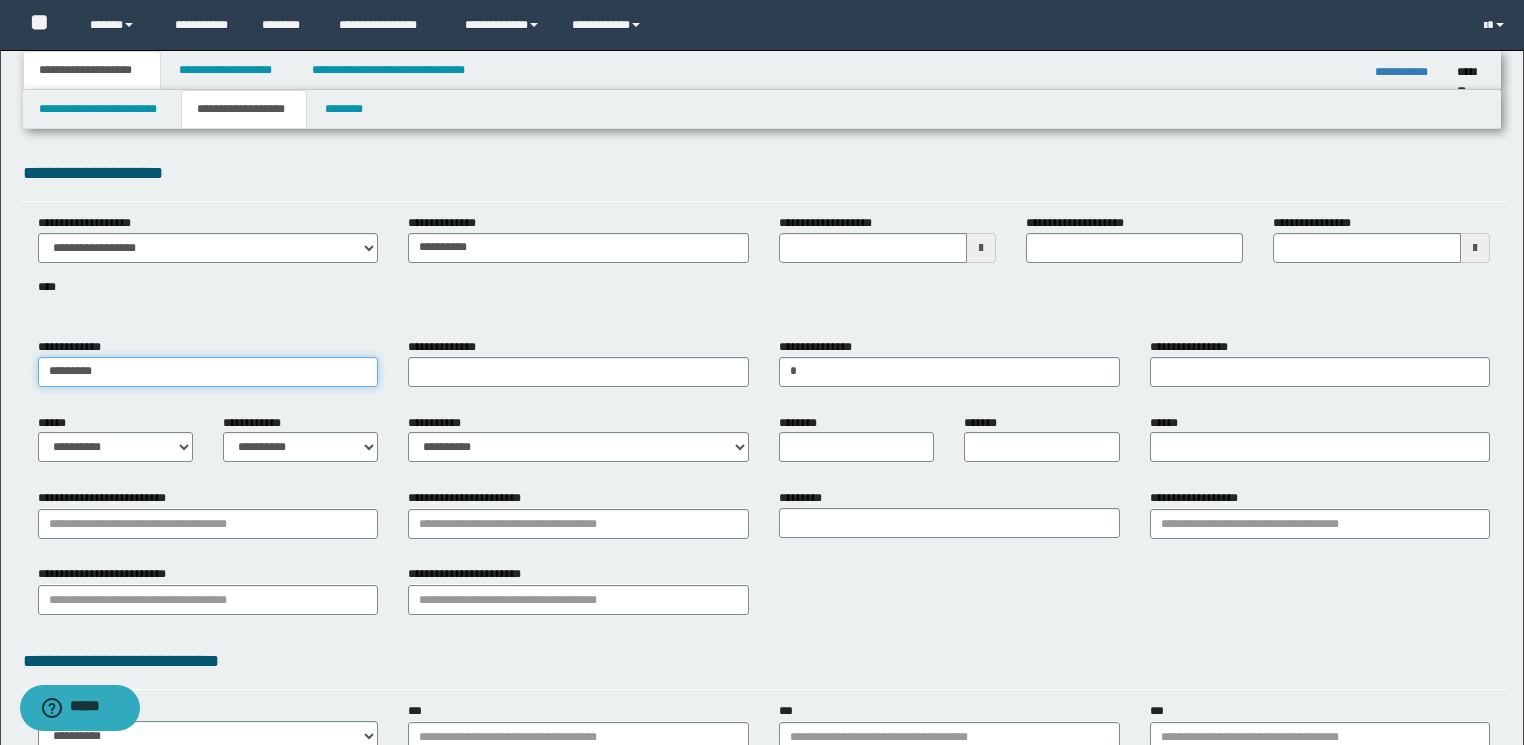 type on "********" 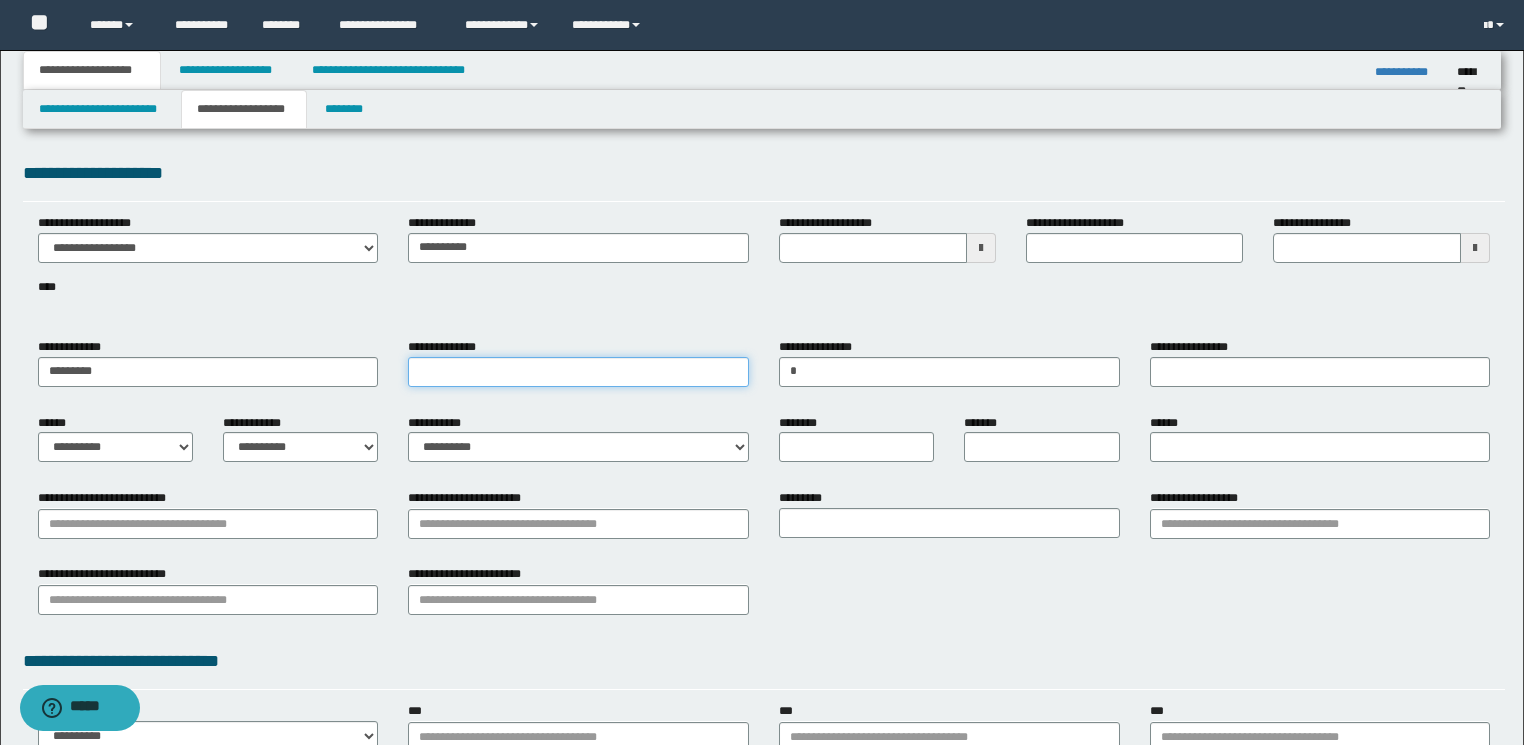 click on "**********" at bounding box center (578, 372) 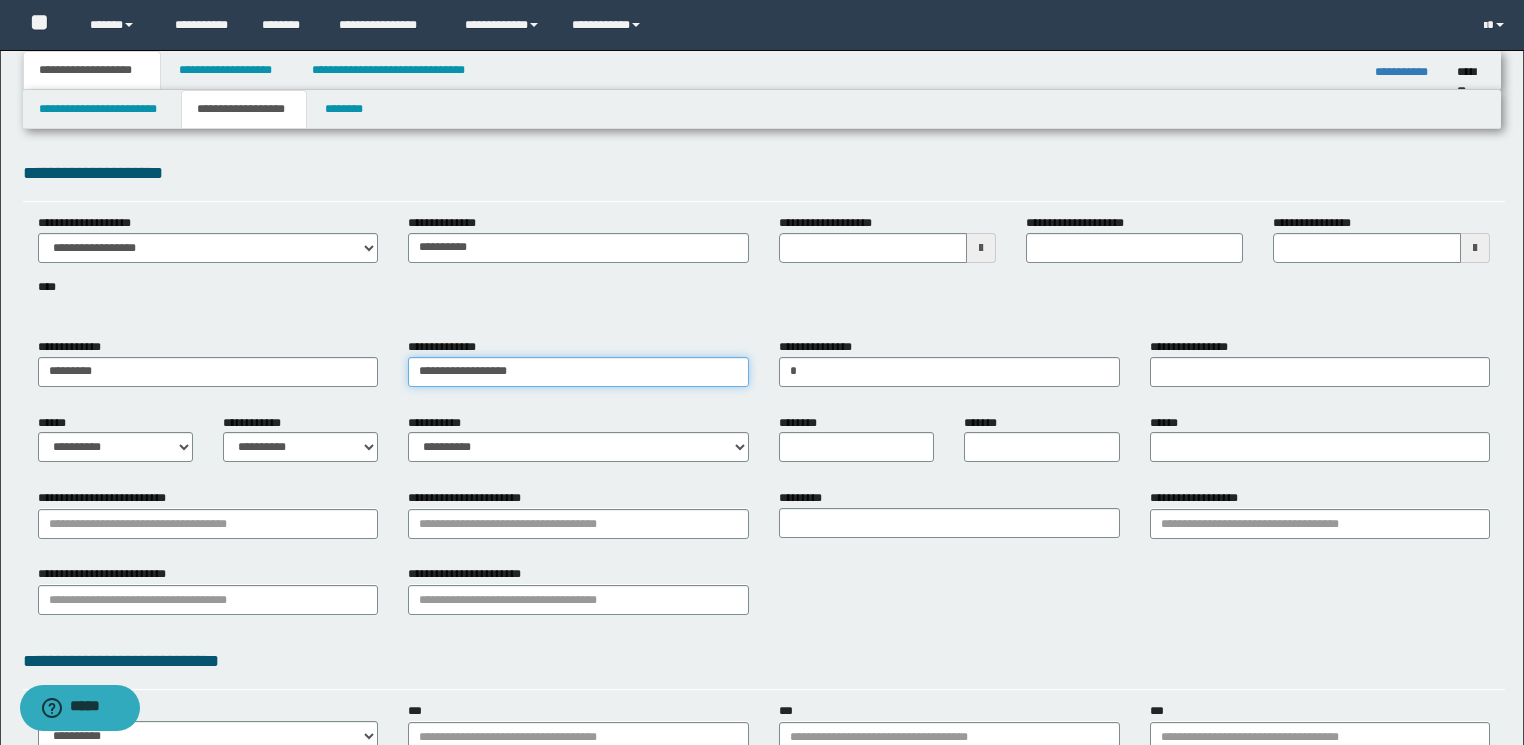 drag, startPoint x: 463, startPoint y: 368, endPoint x: 572, endPoint y: 367, distance: 109.004585 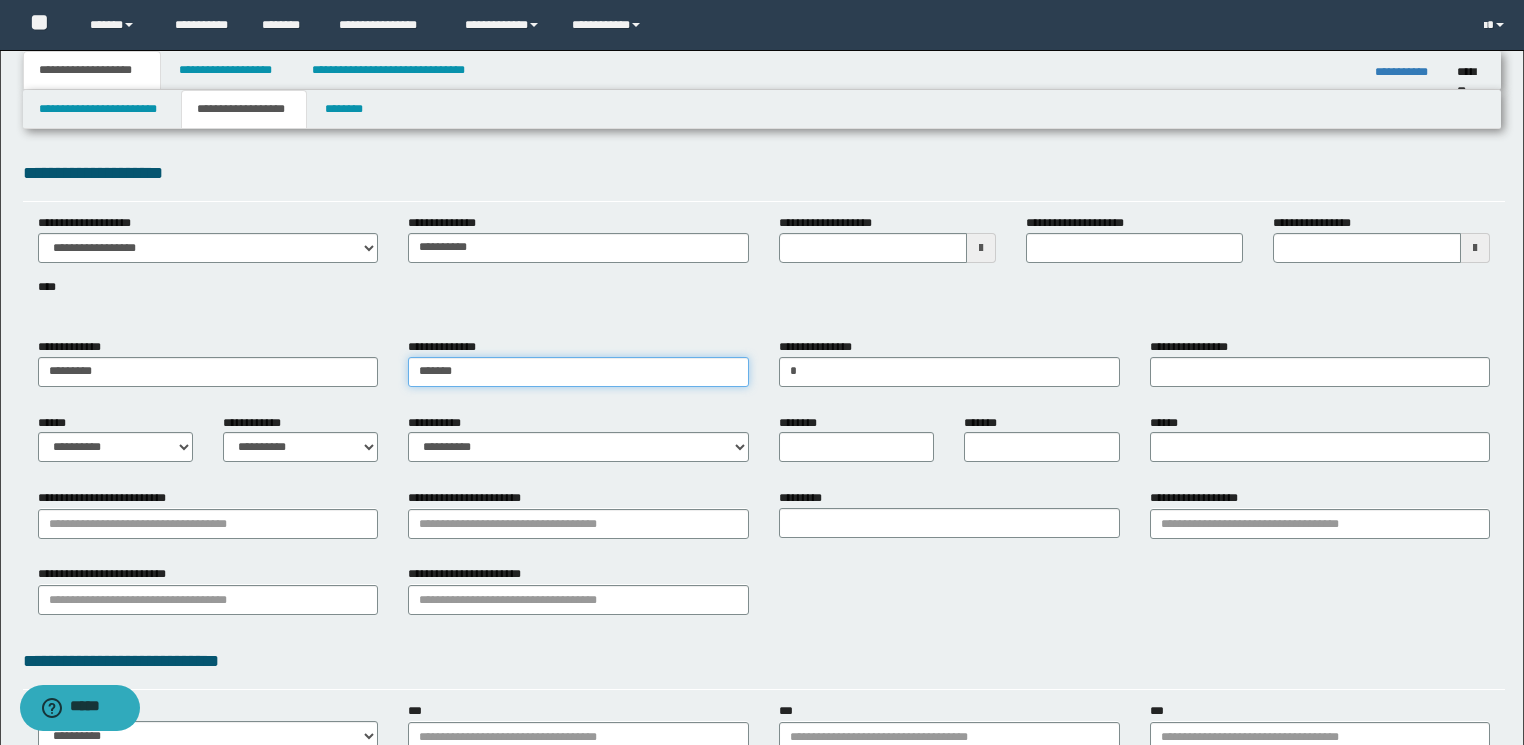 type on "******" 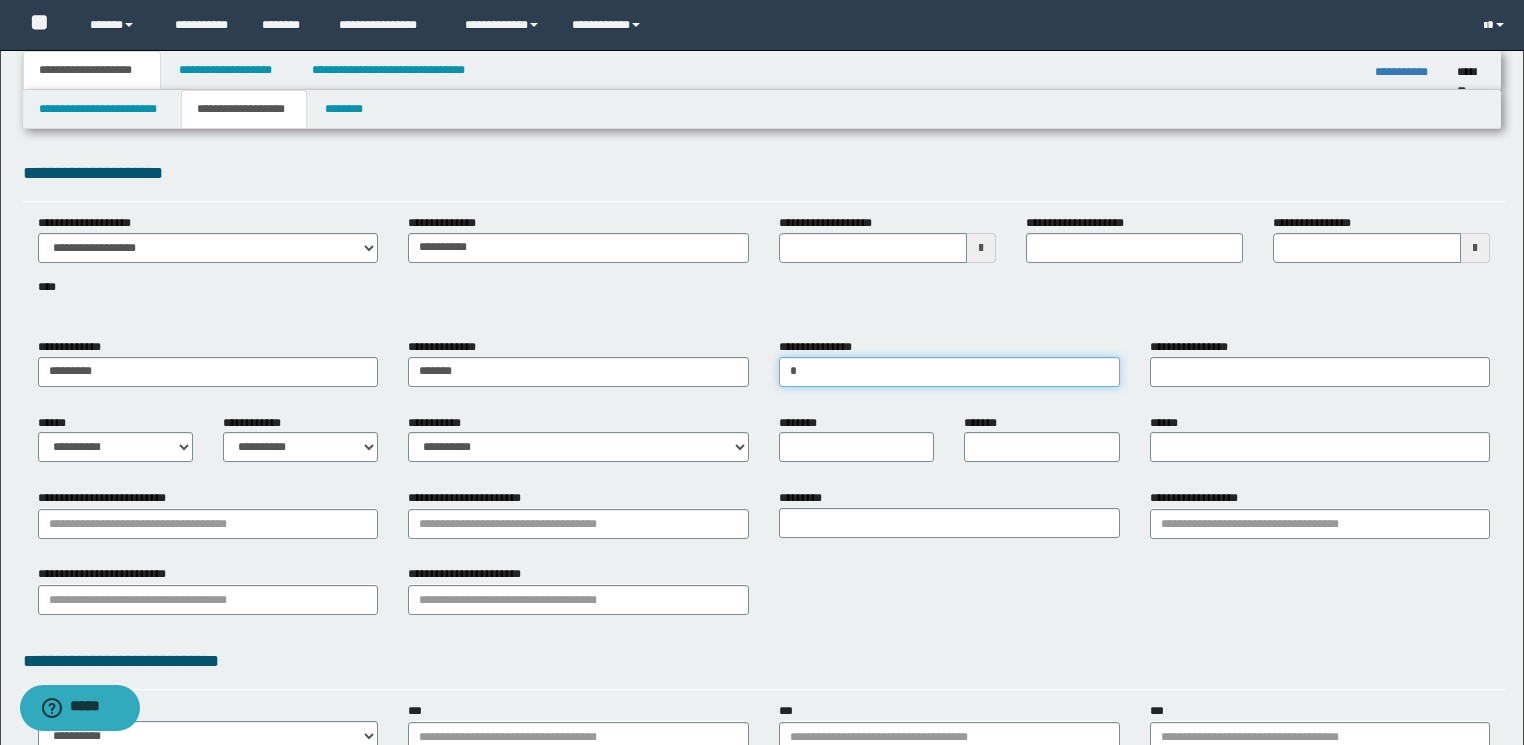 drag, startPoint x: 810, startPoint y: 372, endPoint x: 716, endPoint y: 372, distance: 94 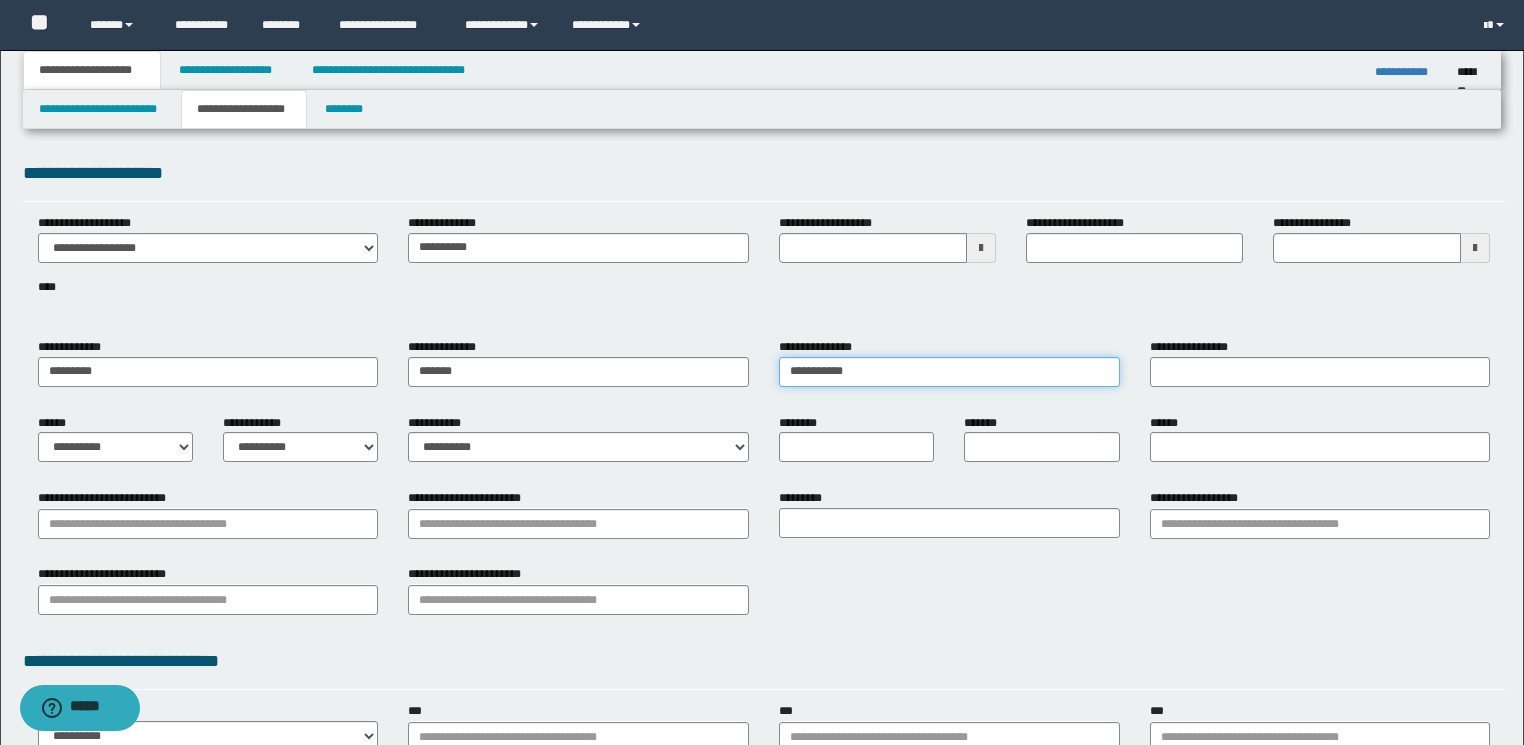 drag, startPoint x: 840, startPoint y: 369, endPoint x: 893, endPoint y: 369, distance: 53 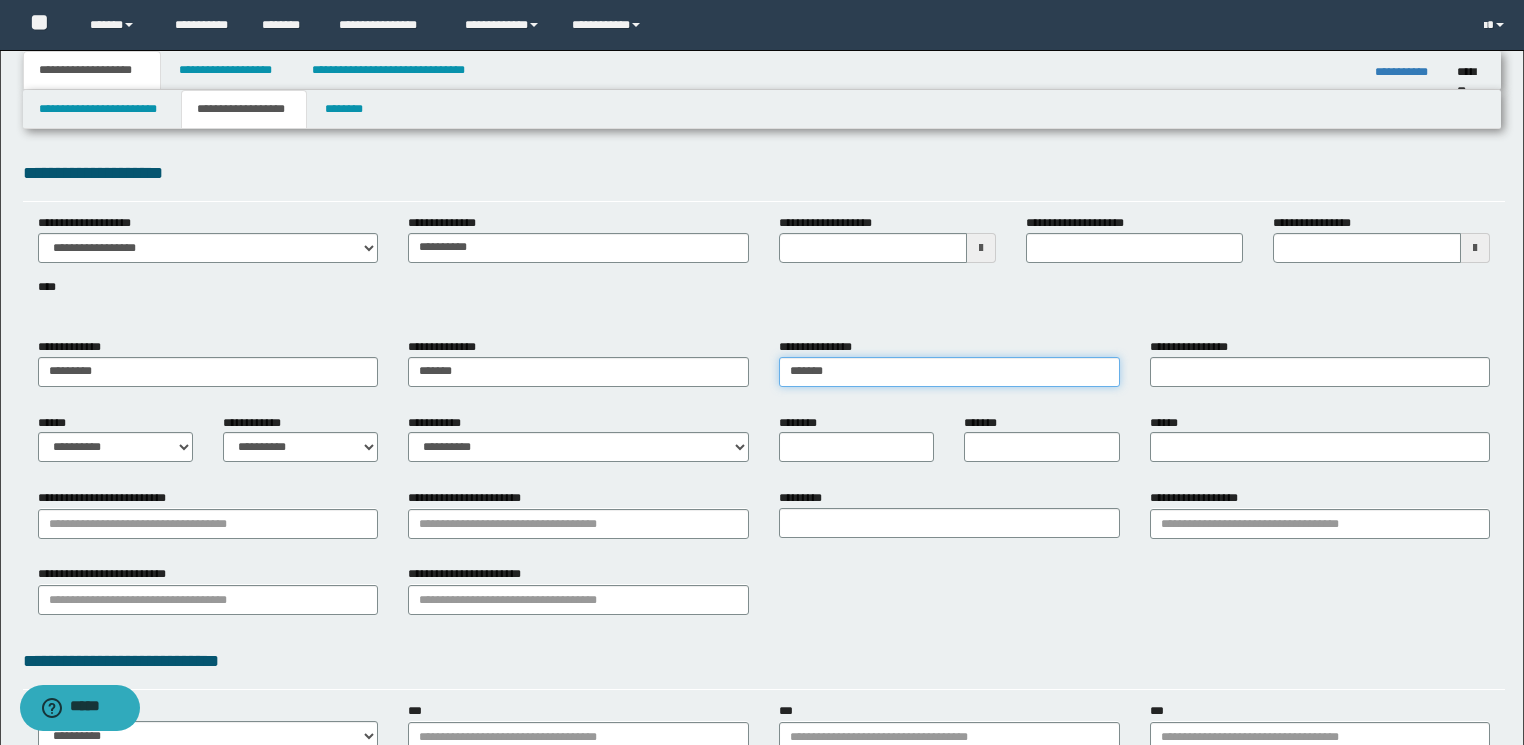 type on "******" 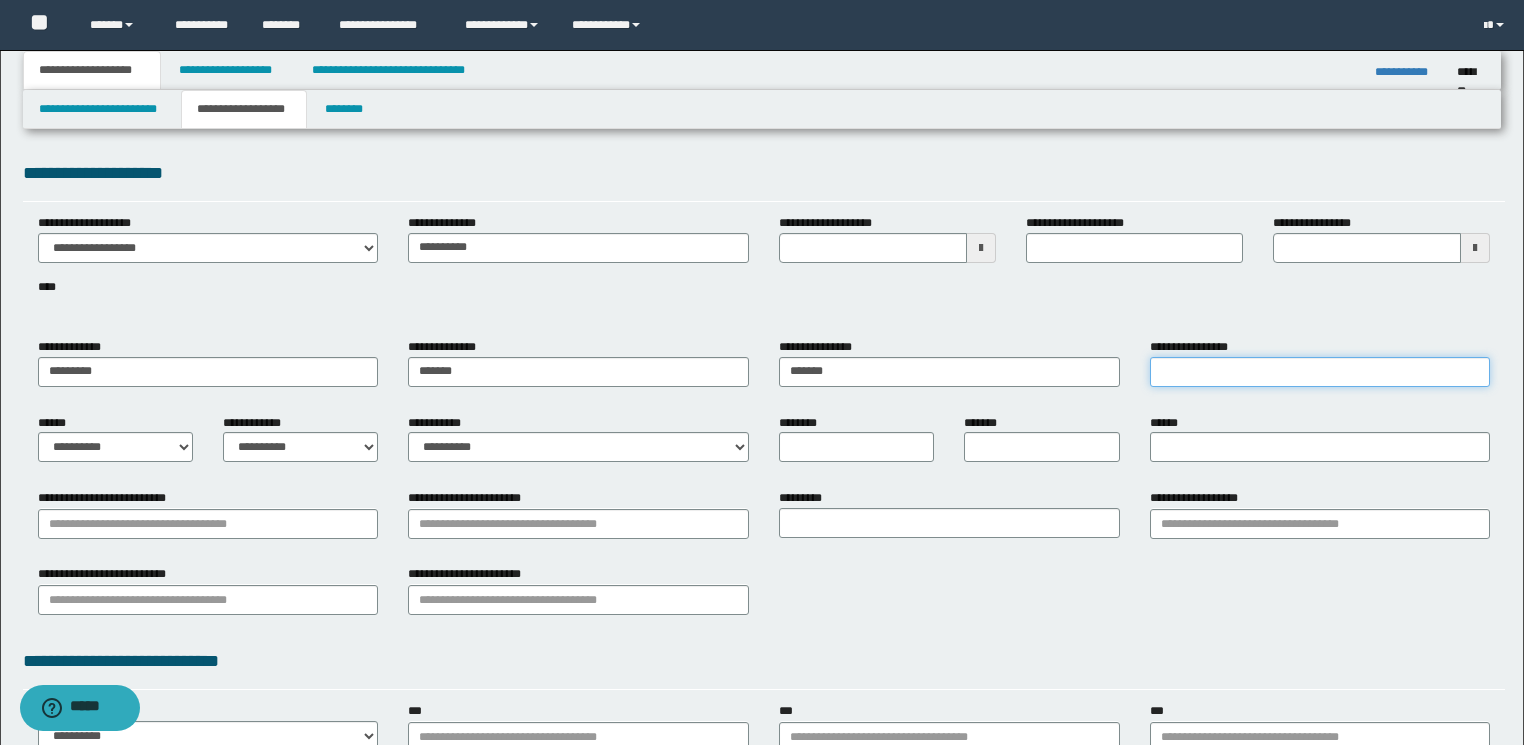 click on "**********" at bounding box center [1320, 372] 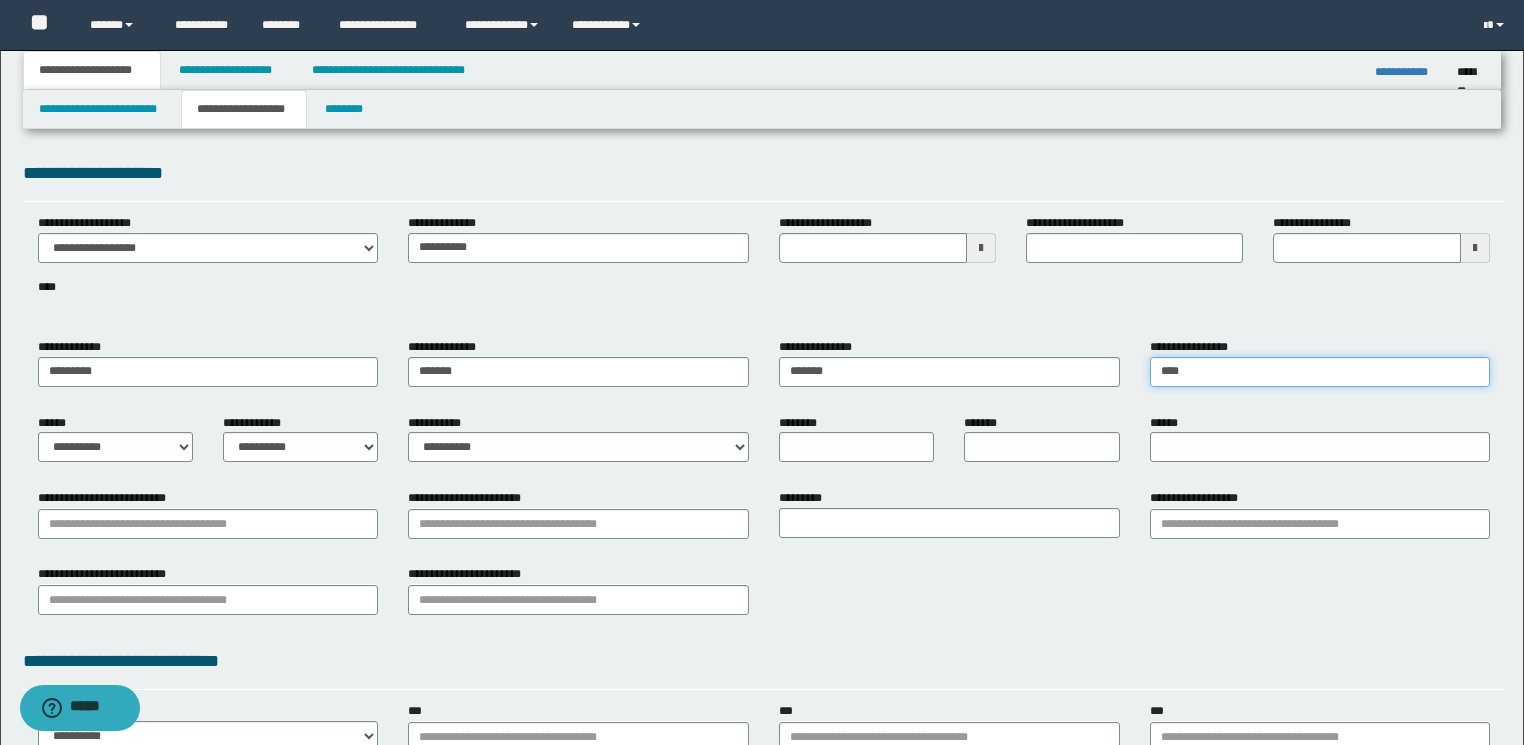 type on "****" 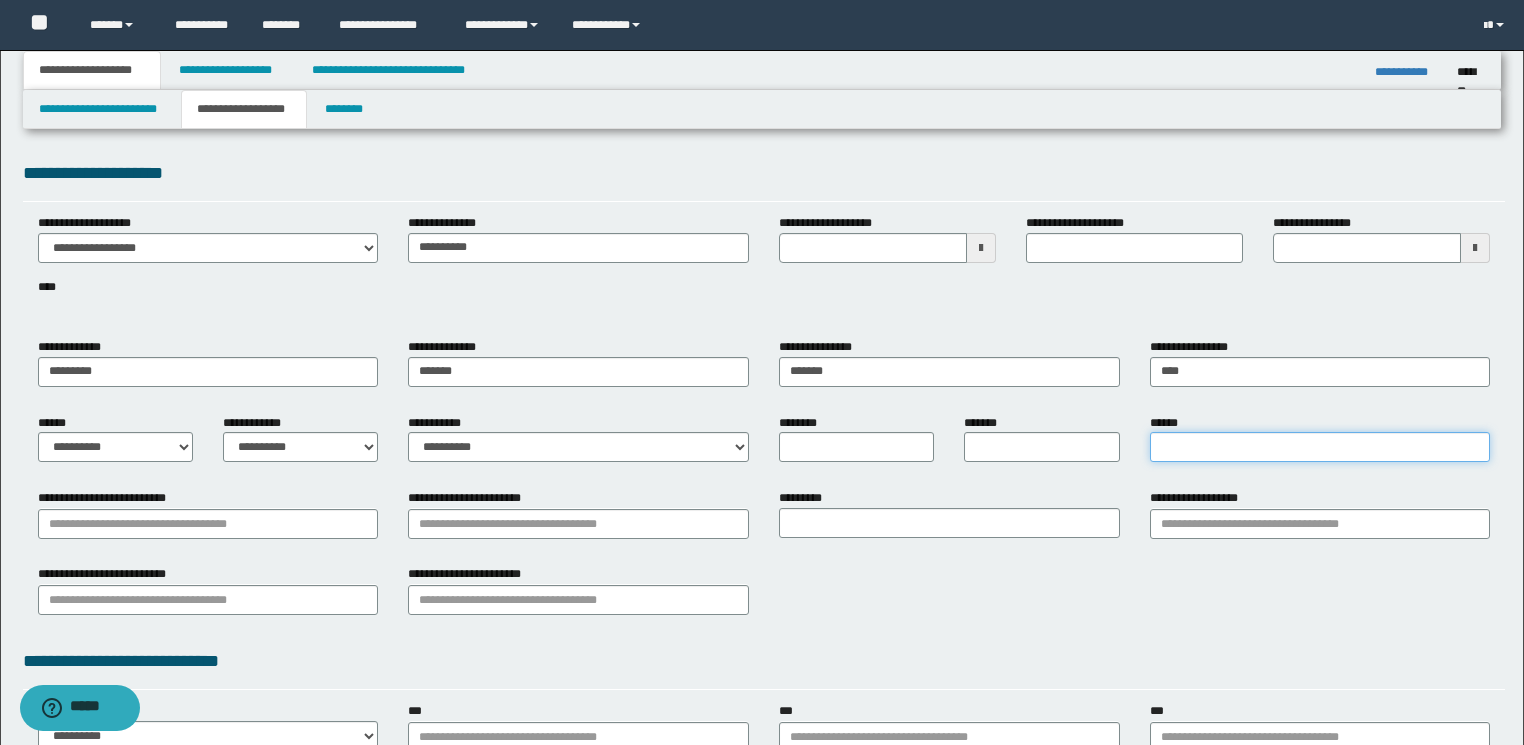click on "******" at bounding box center (1320, 447) 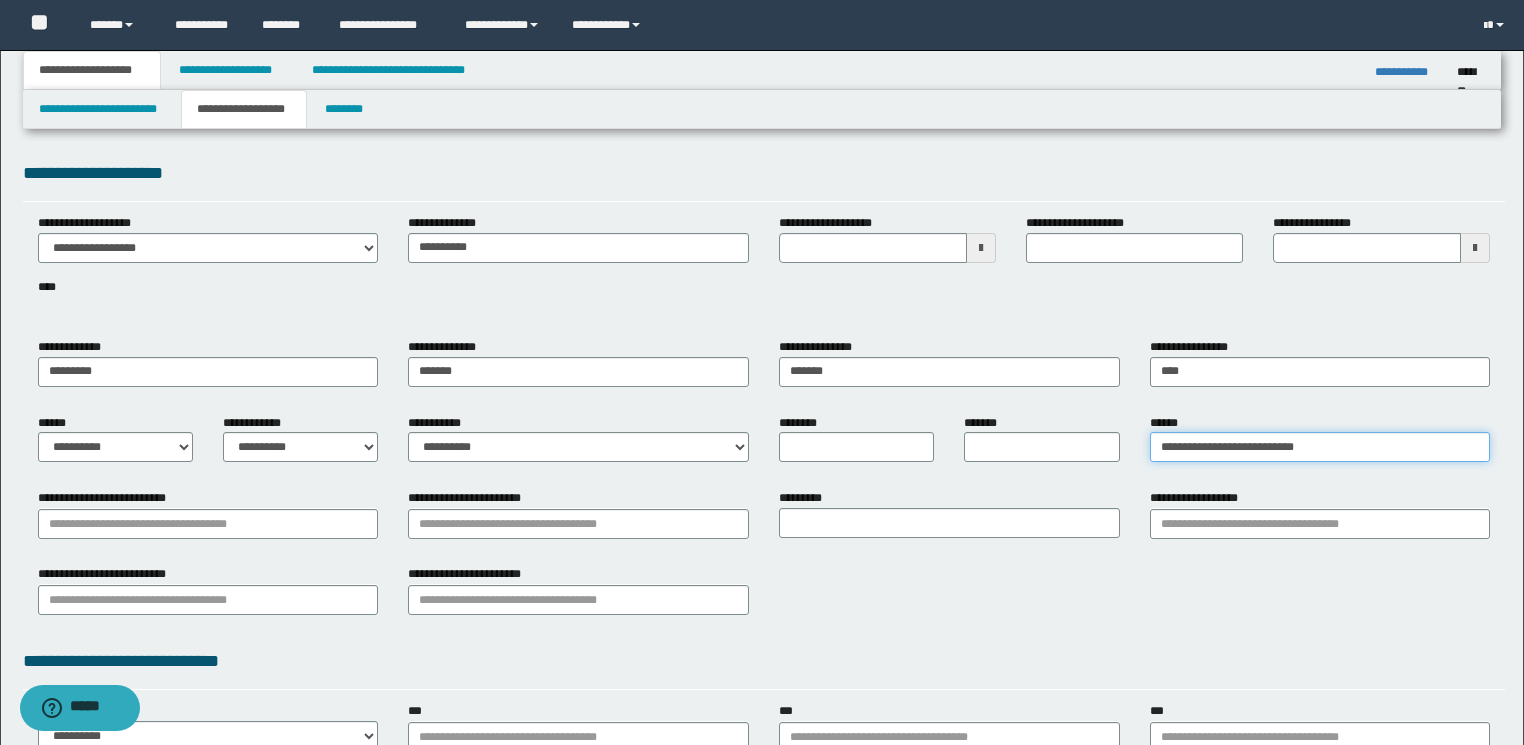 type on "**********" 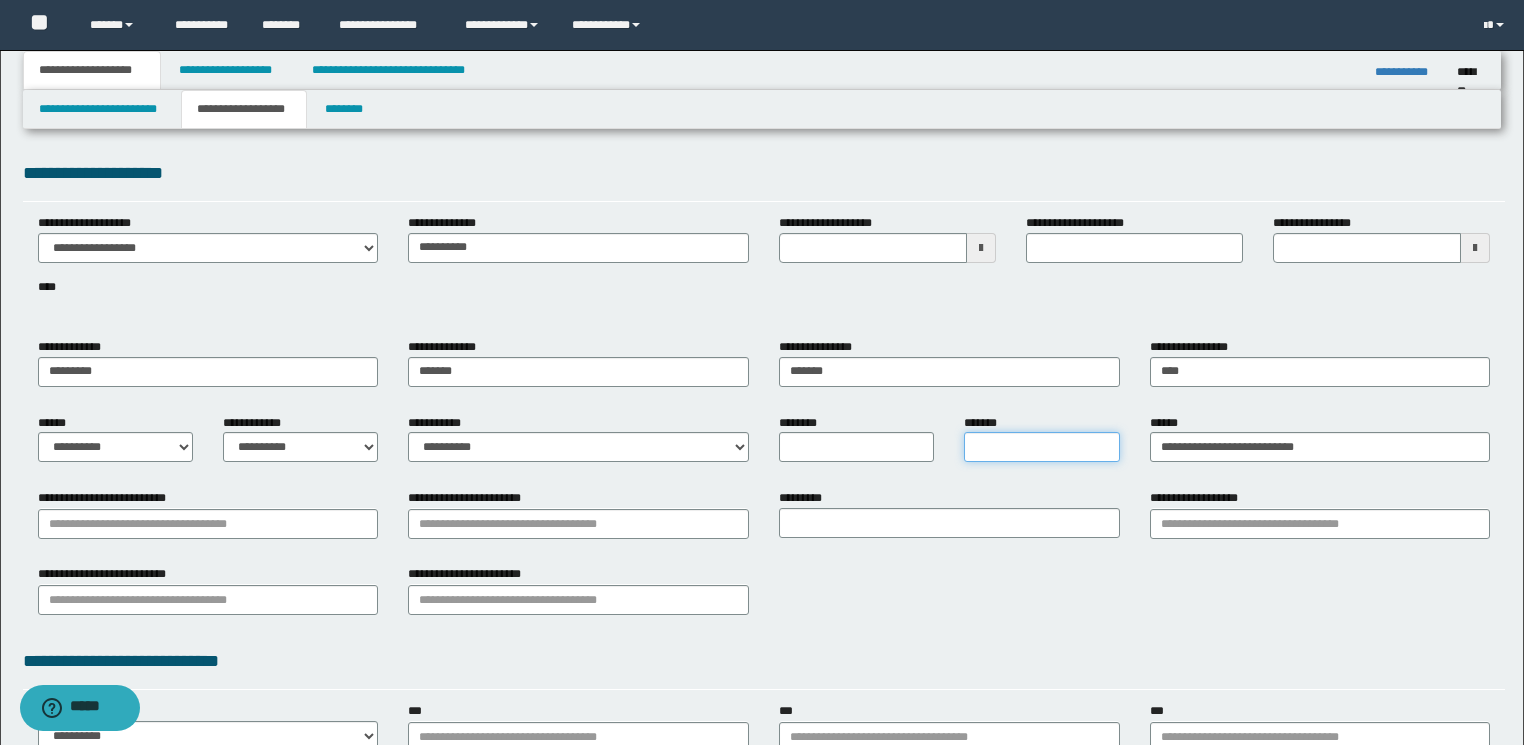 click on "*******" at bounding box center (1041, 447) 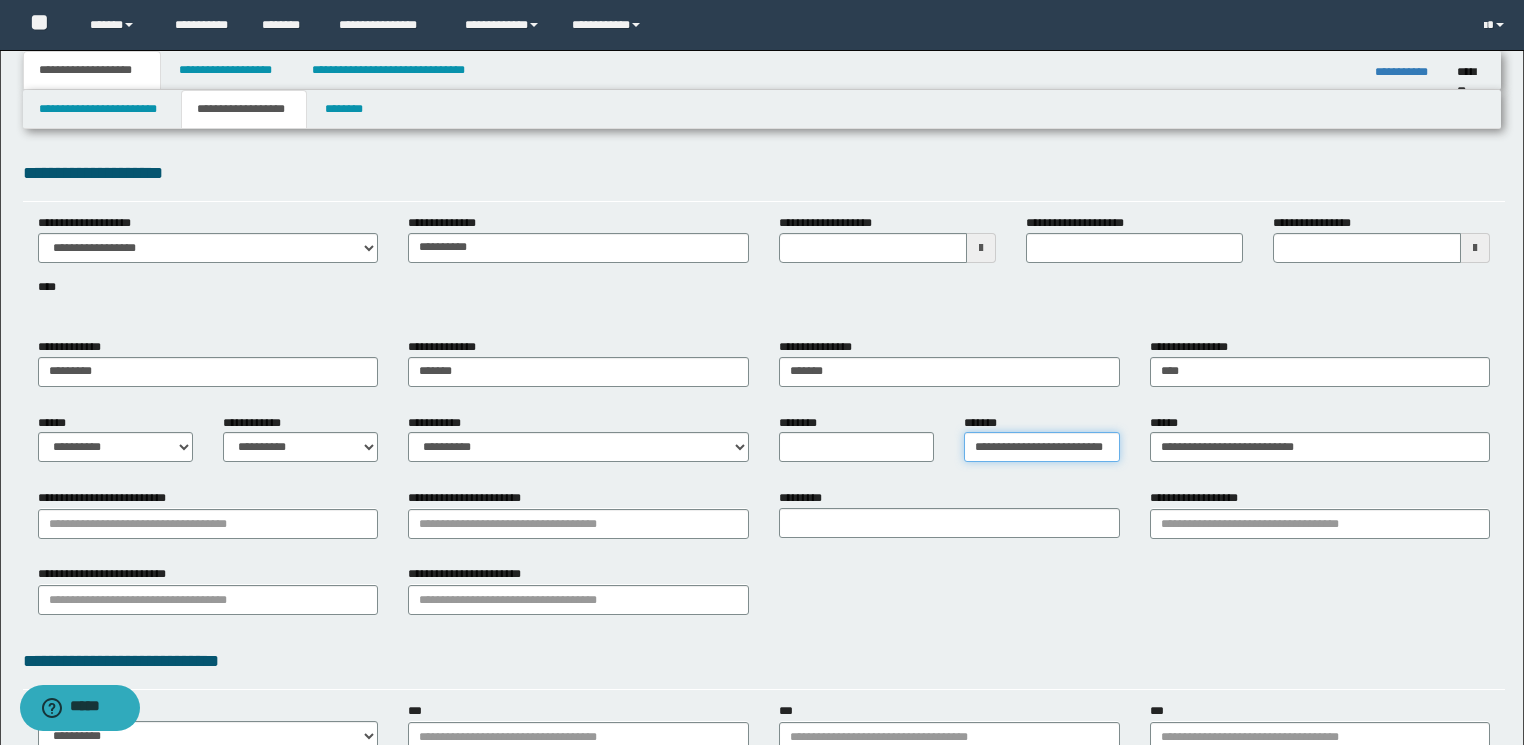 scroll, scrollTop: 0, scrollLeft: 16, axis: horizontal 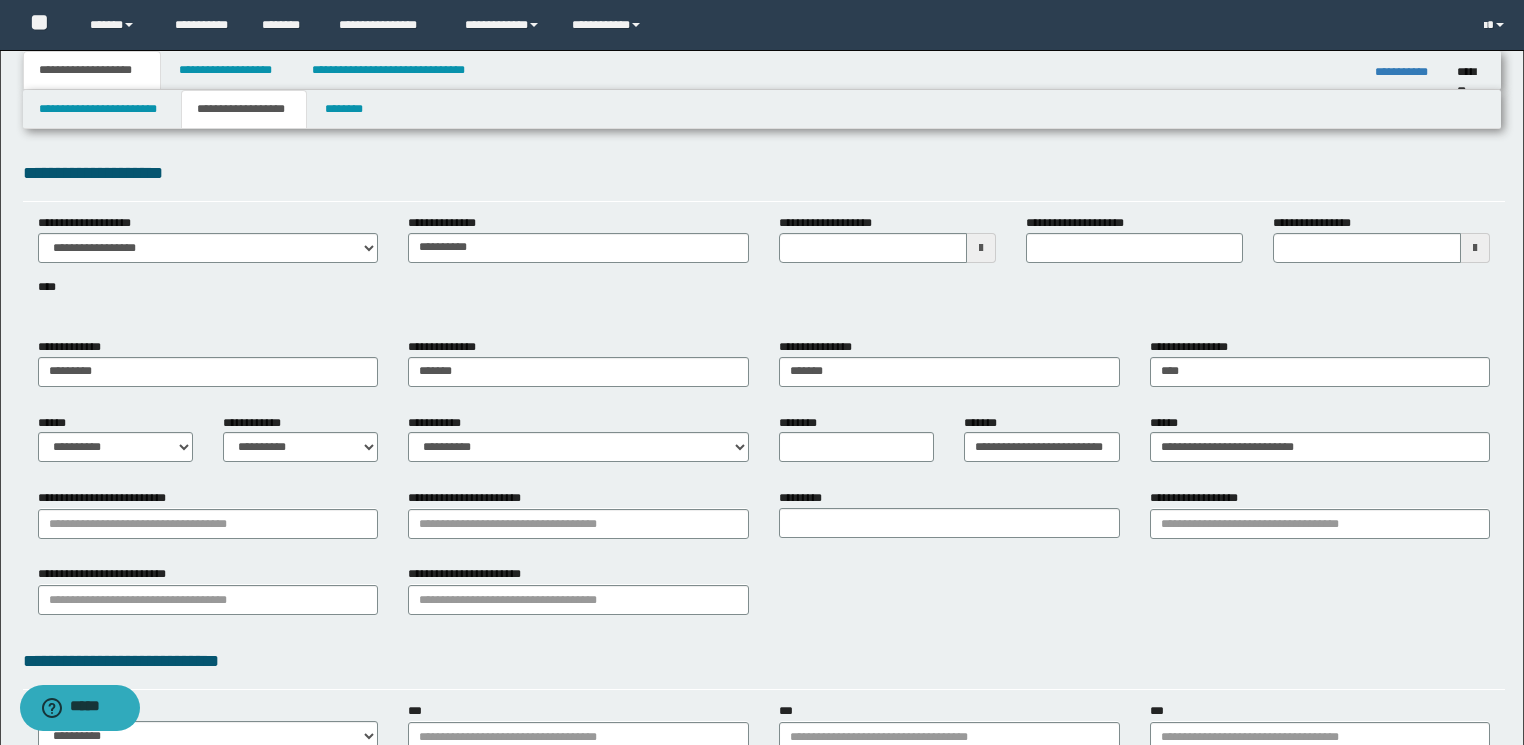 click on "**********" at bounding box center [764, 173] 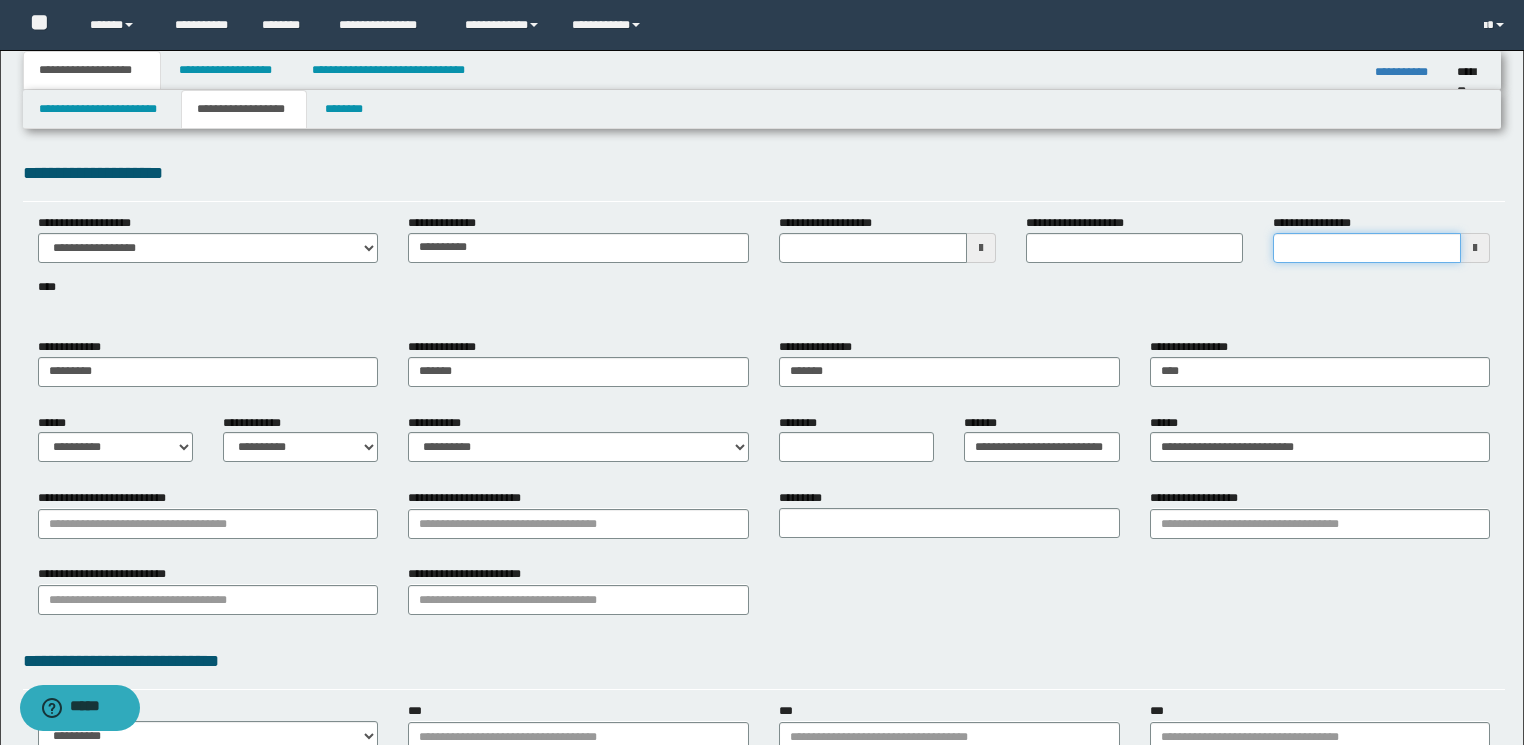 click on "**********" at bounding box center [1367, 248] 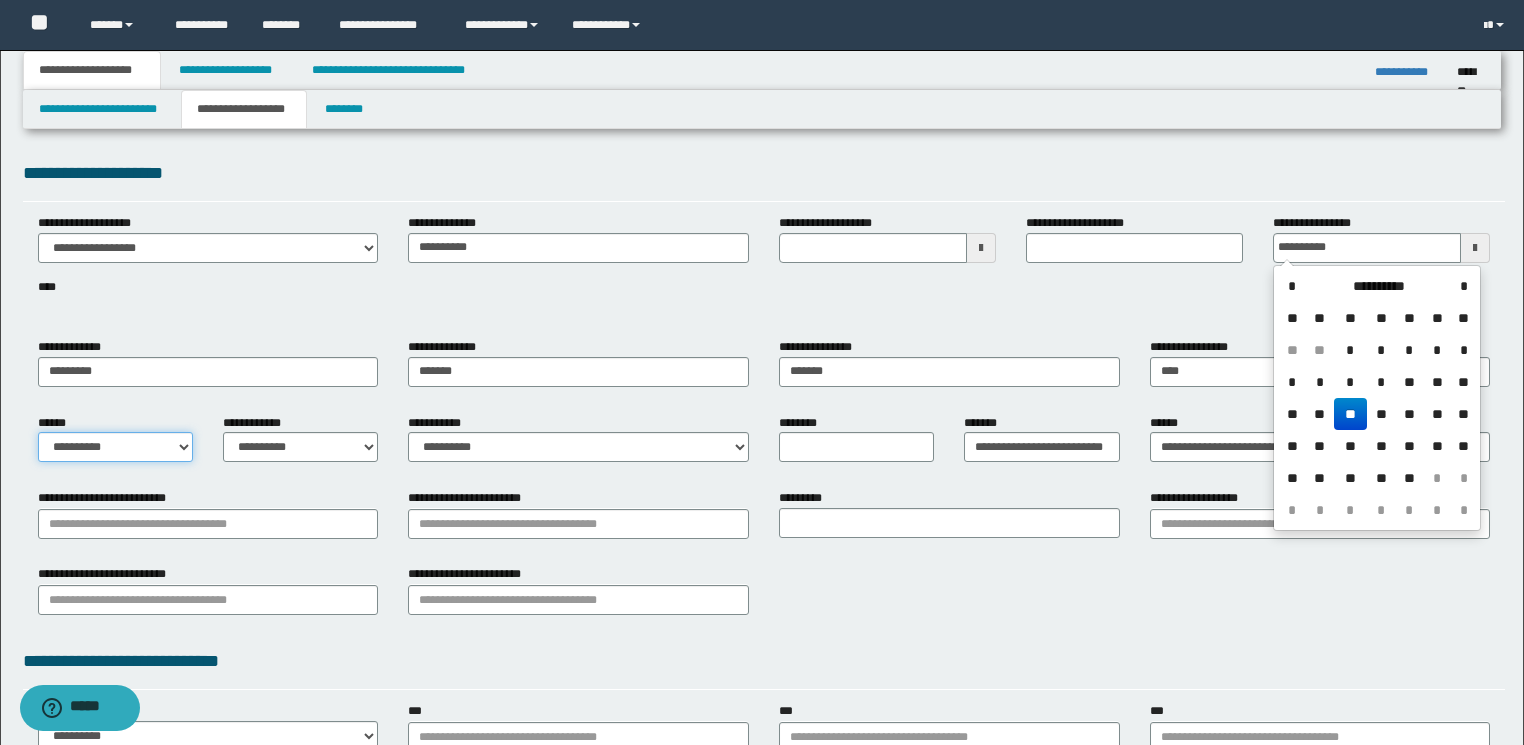 type on "**********" 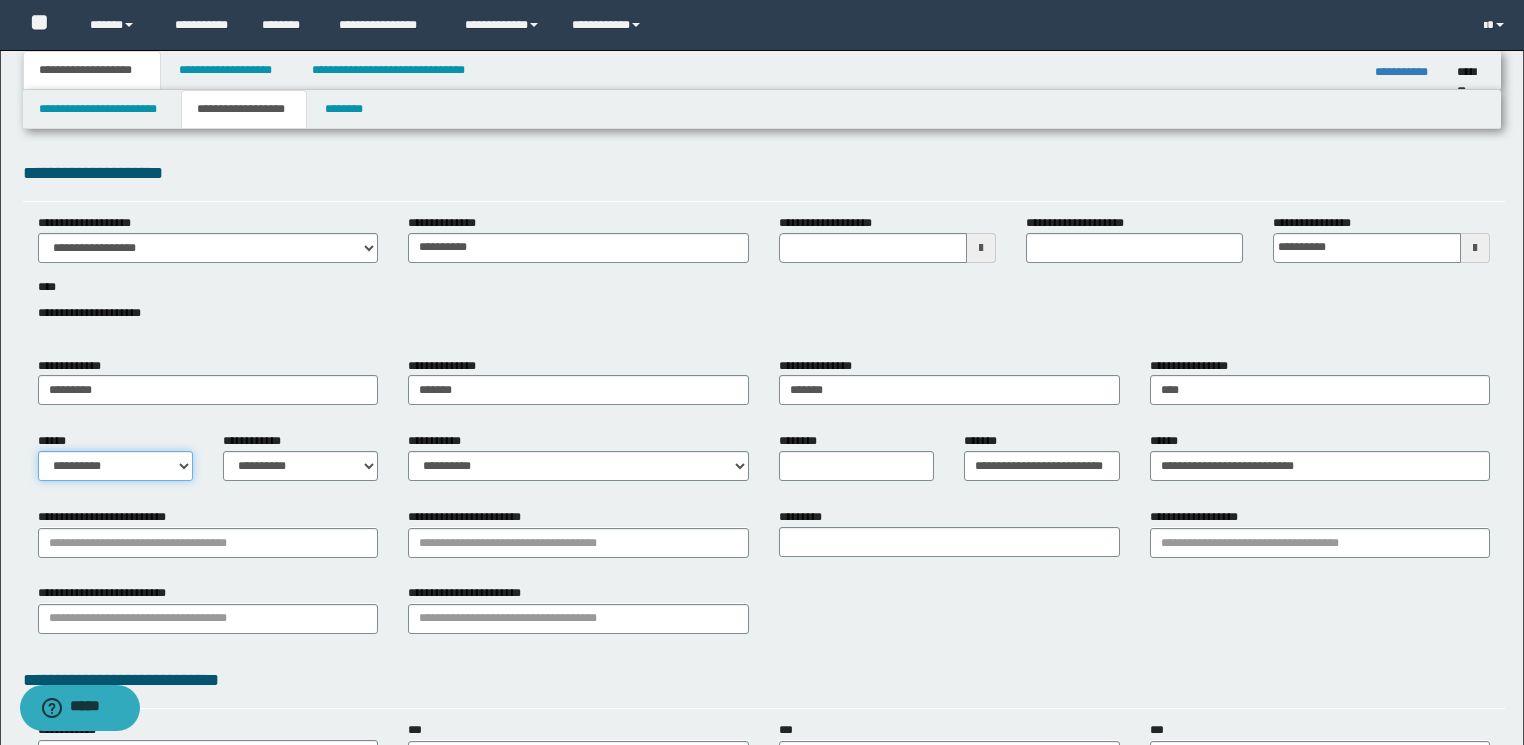 select on "*" 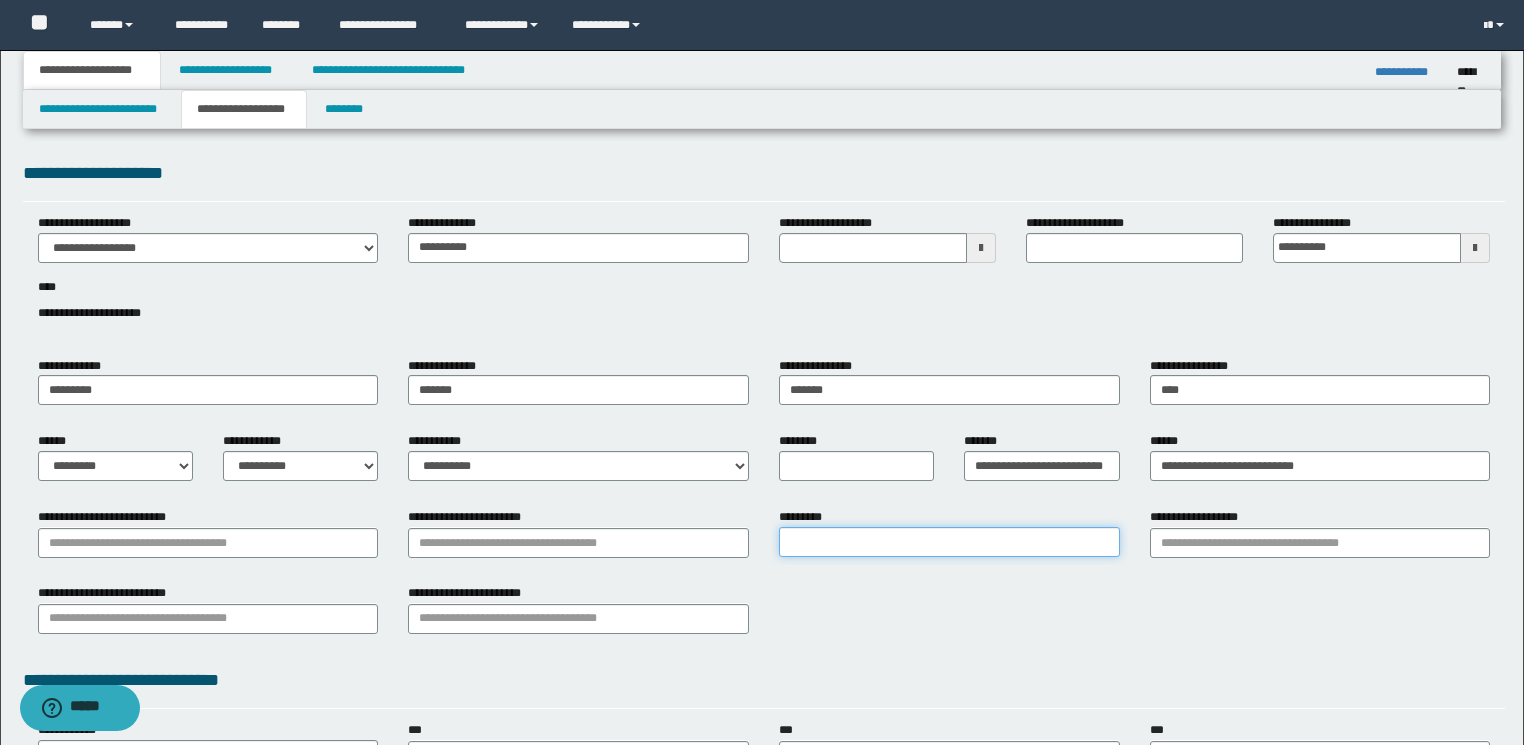 click on "*********" at bounding box center (949, 542) 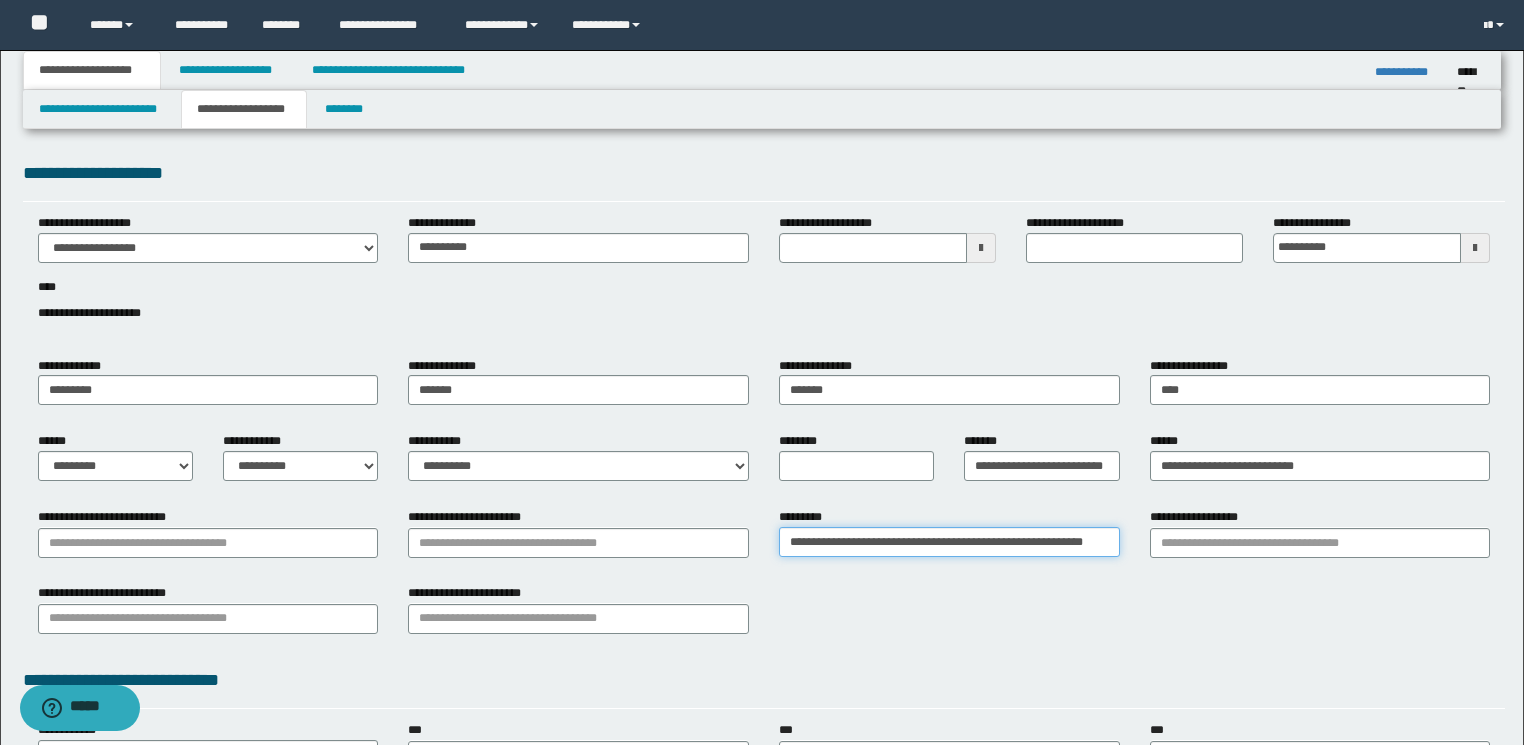 scroll, scrollTop: 0, scrollLeft: 16, axis: horizontal 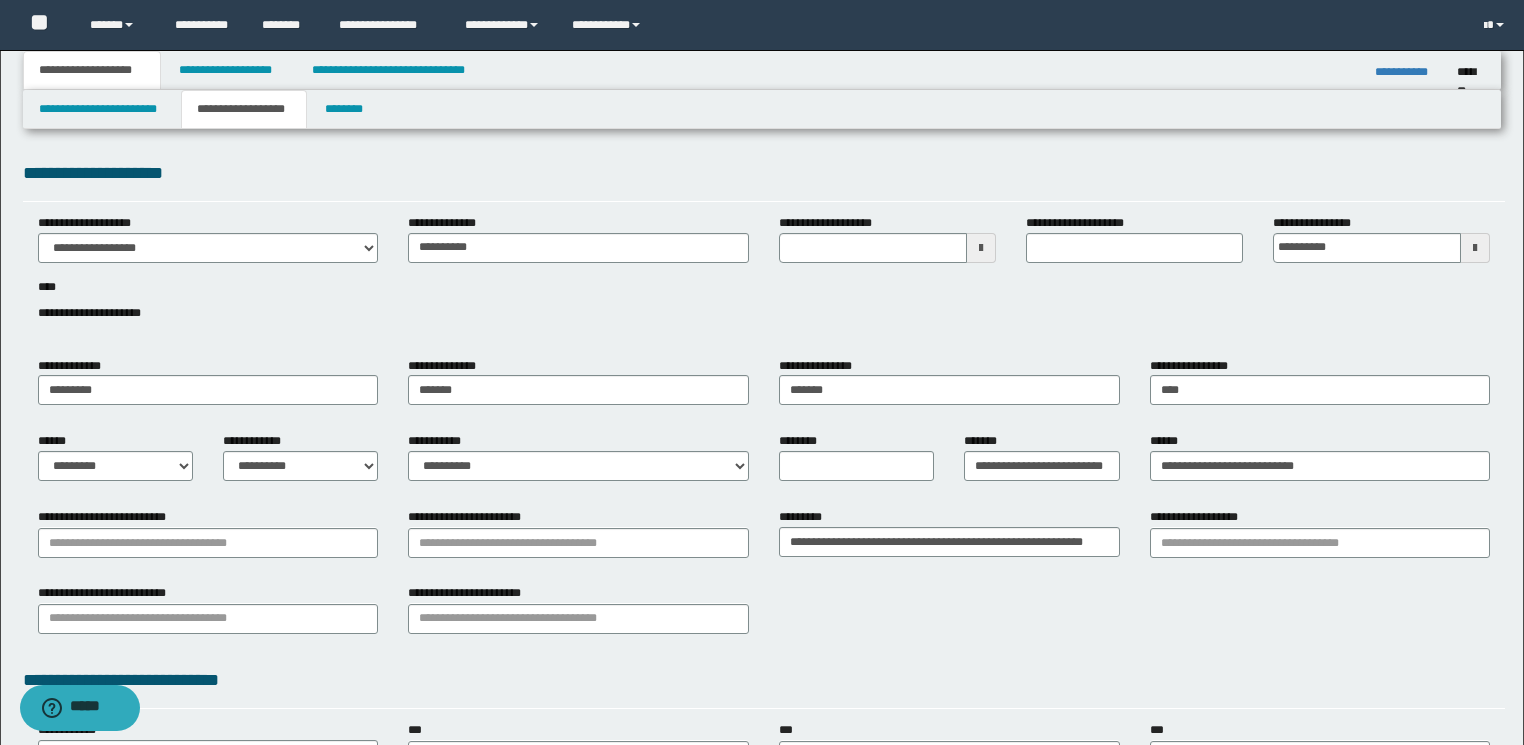 click on "**********" at bounding box center (764, 680) 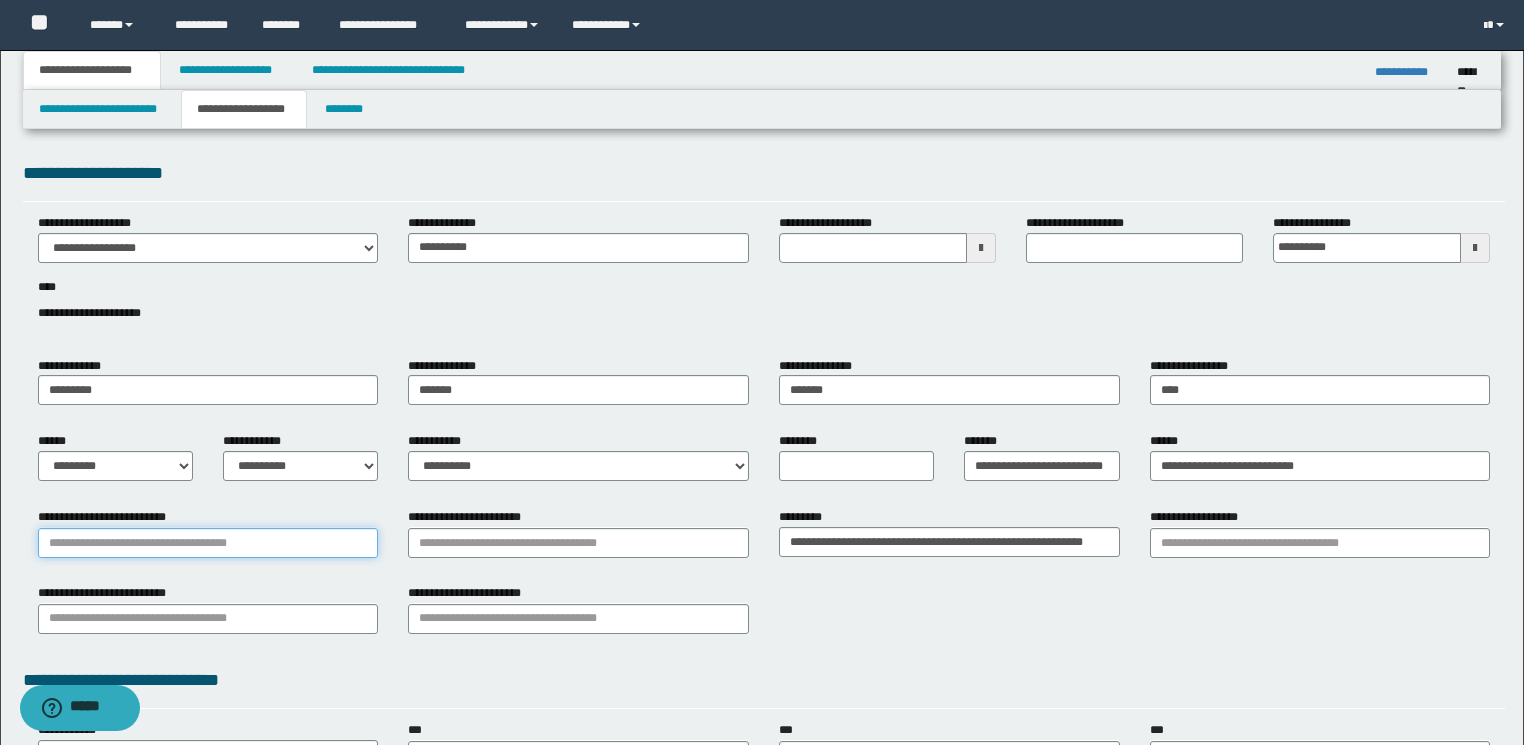 click on "**********" at bounding box center [208, 543] 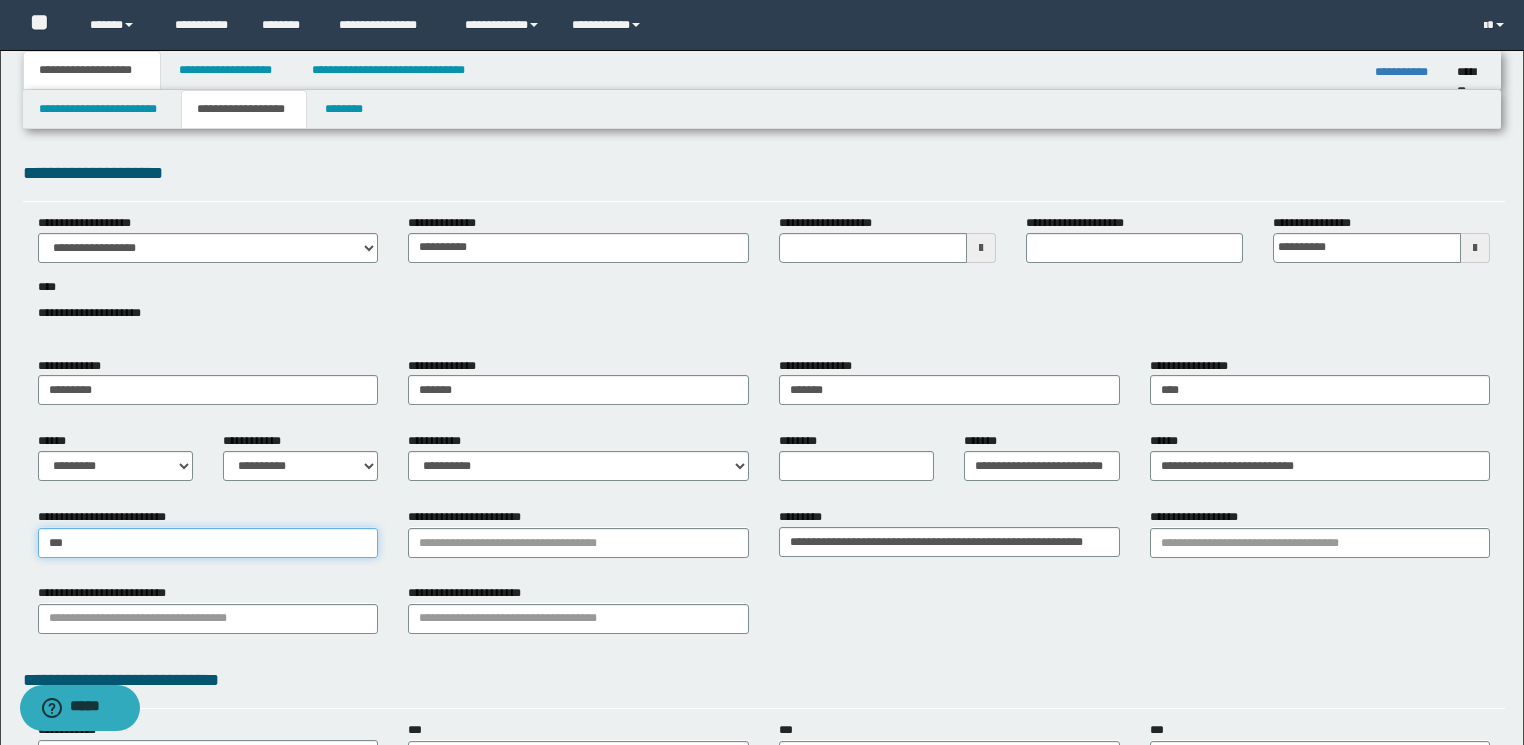 type on "****" 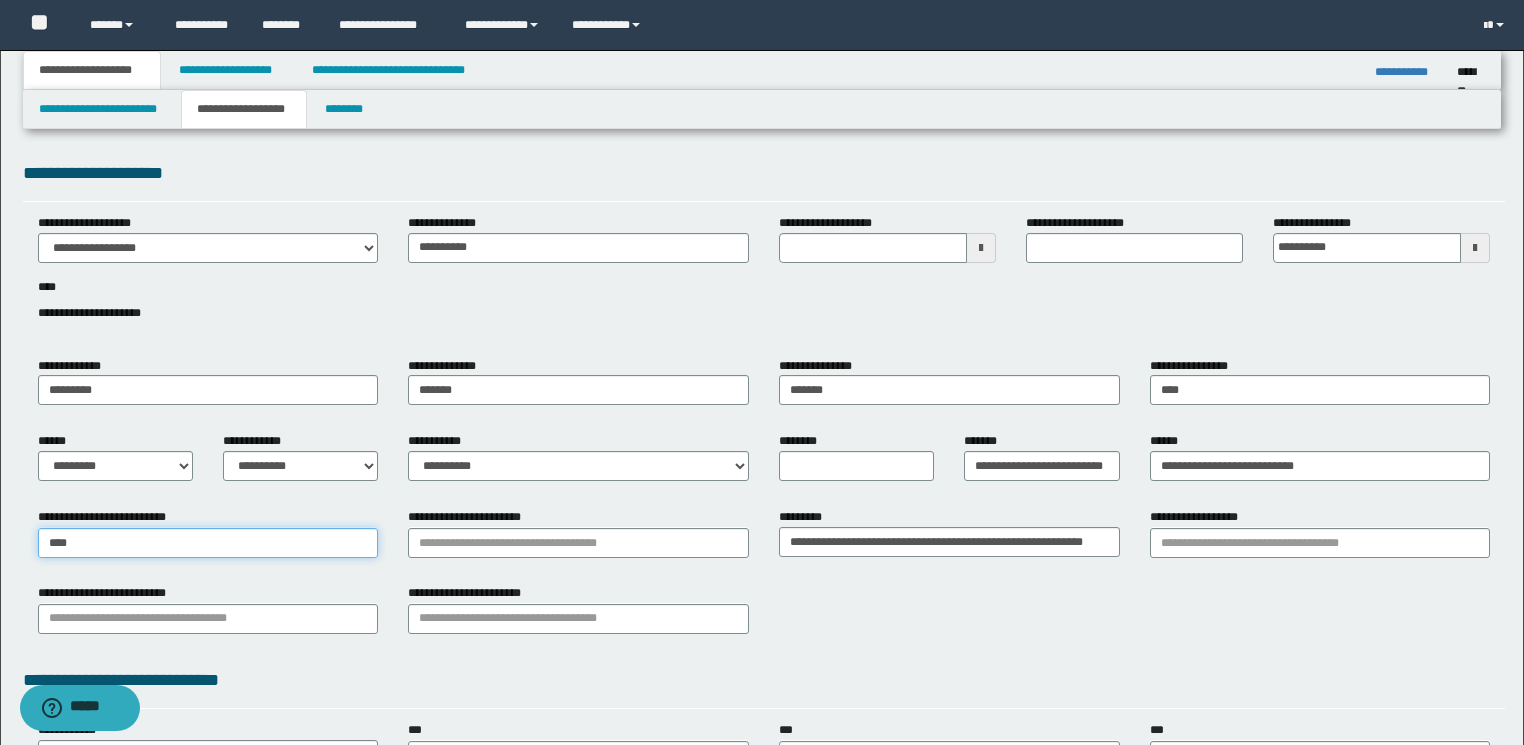 type on "**********" 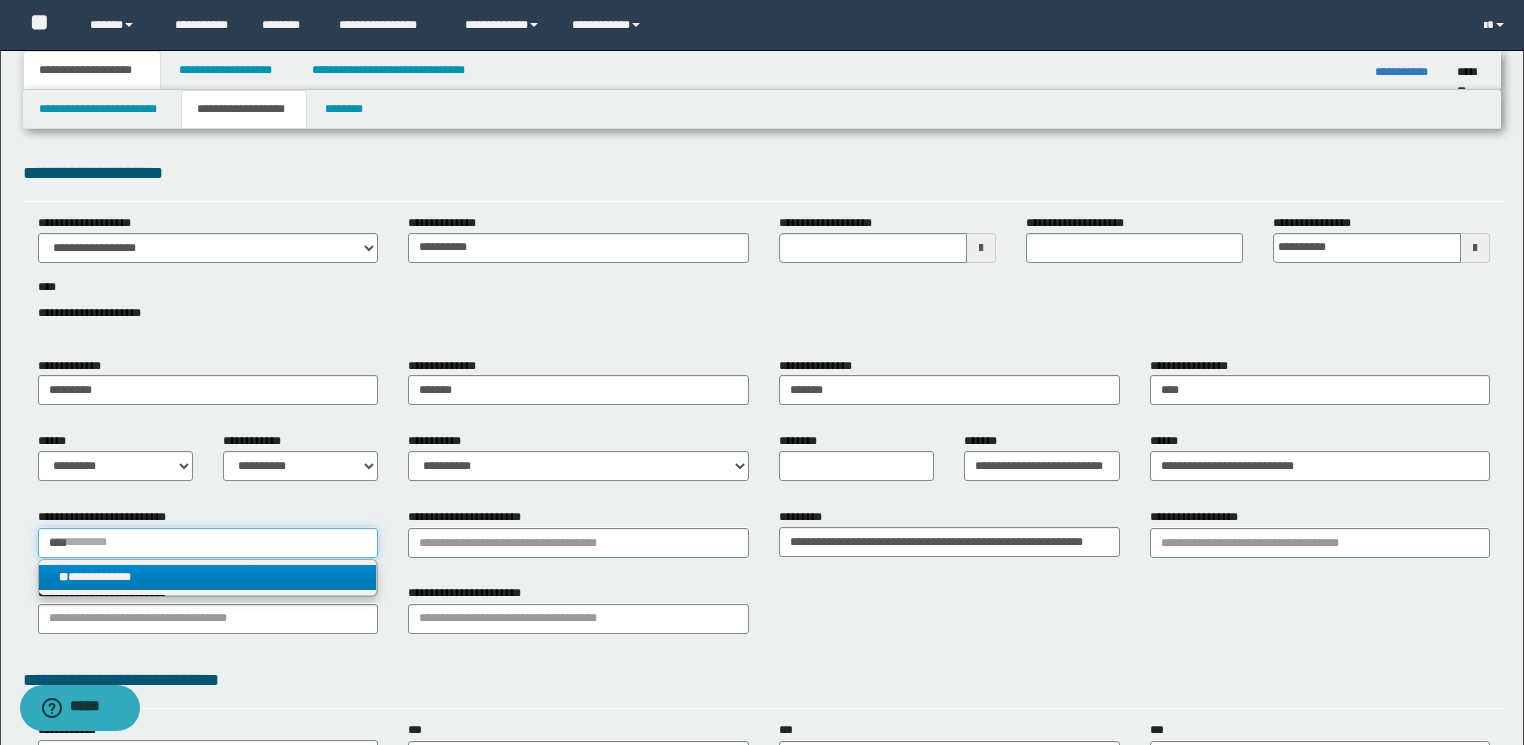 type on "****" 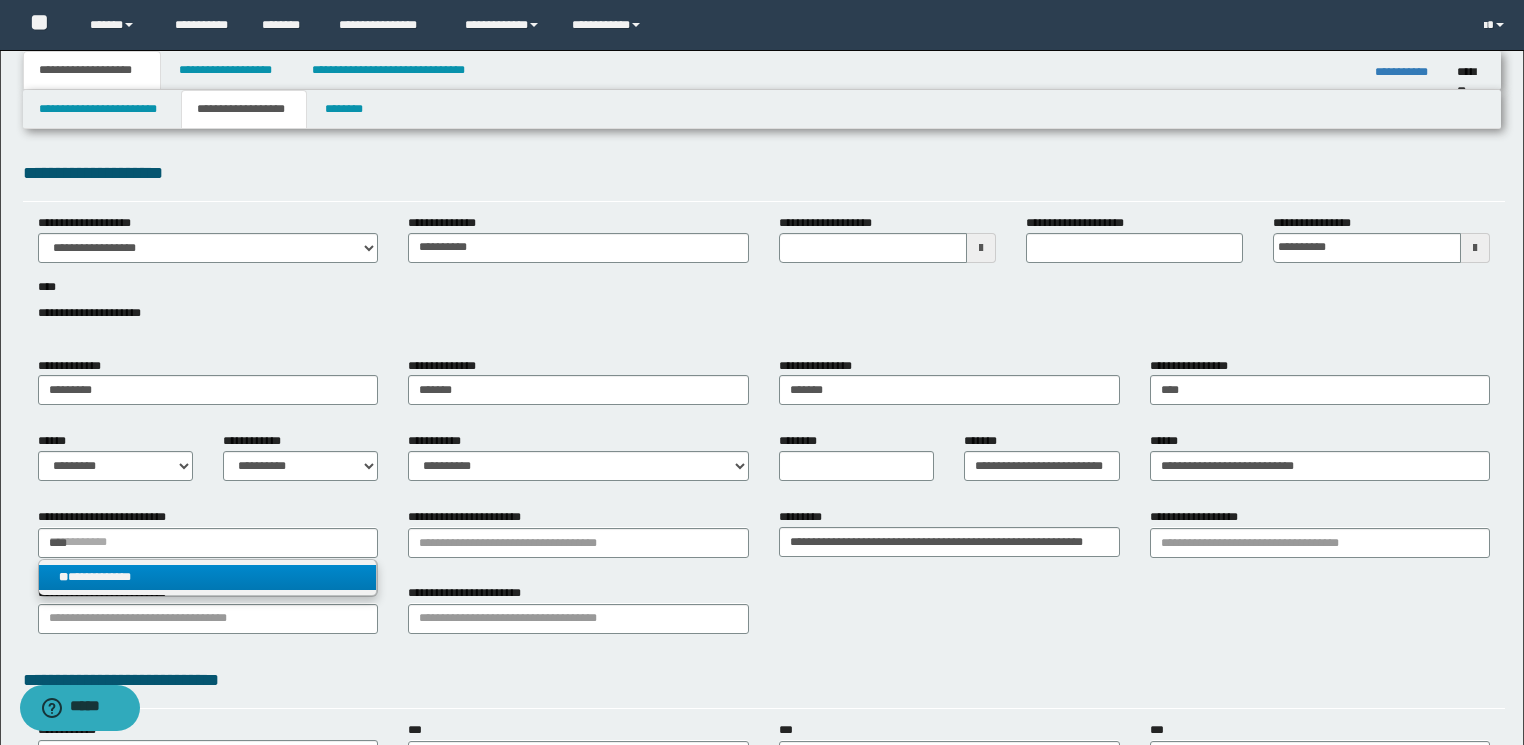 type 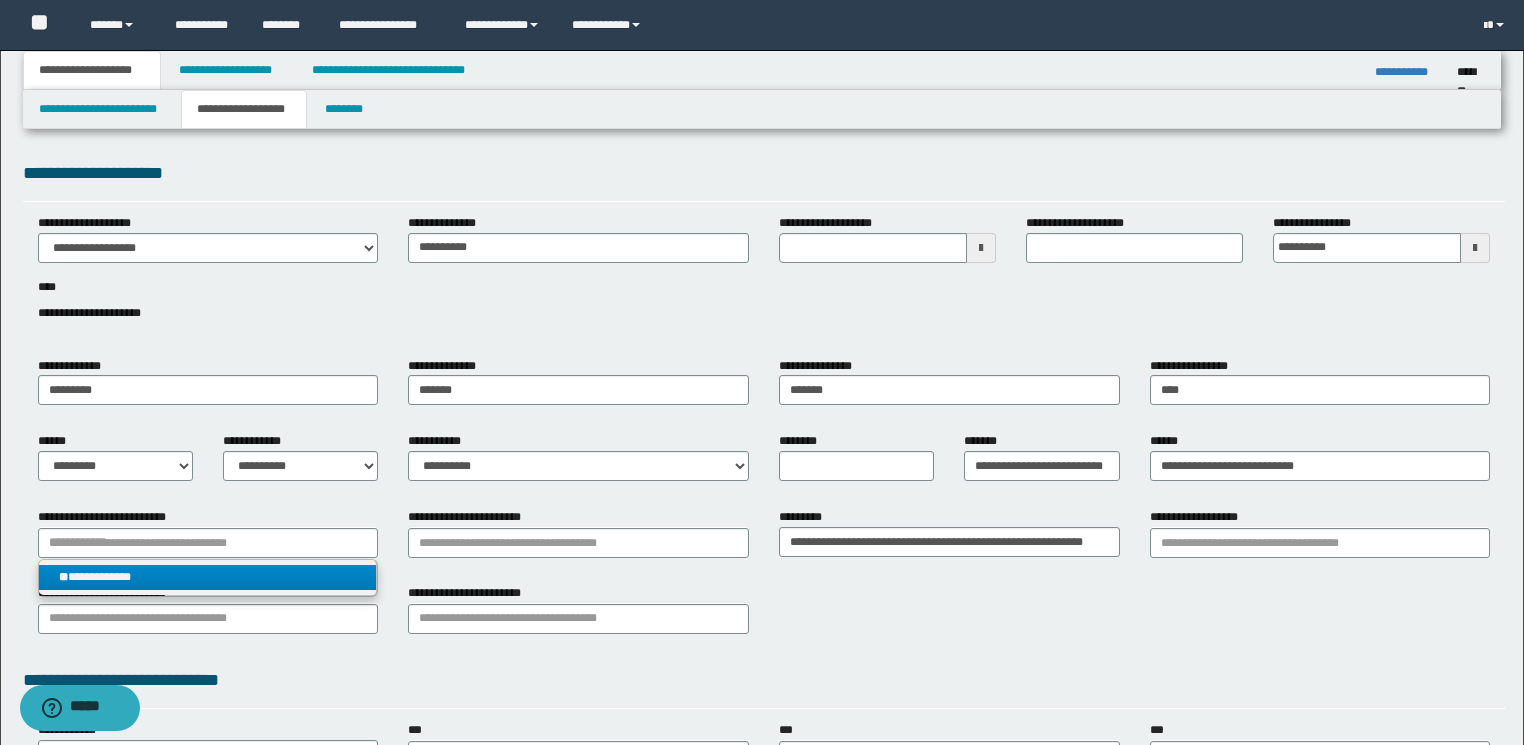 click on "**********" at bounding box center (208, 577) 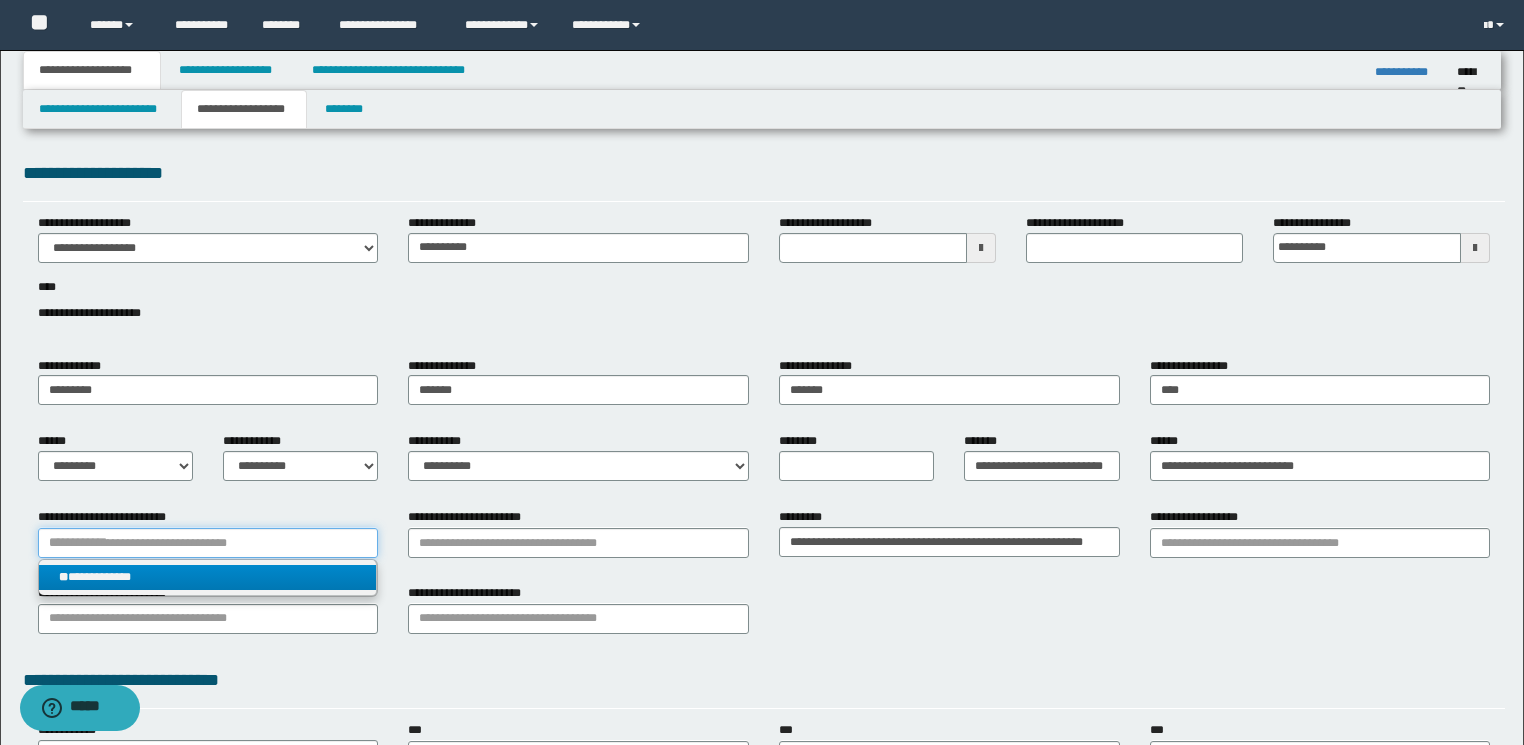 type 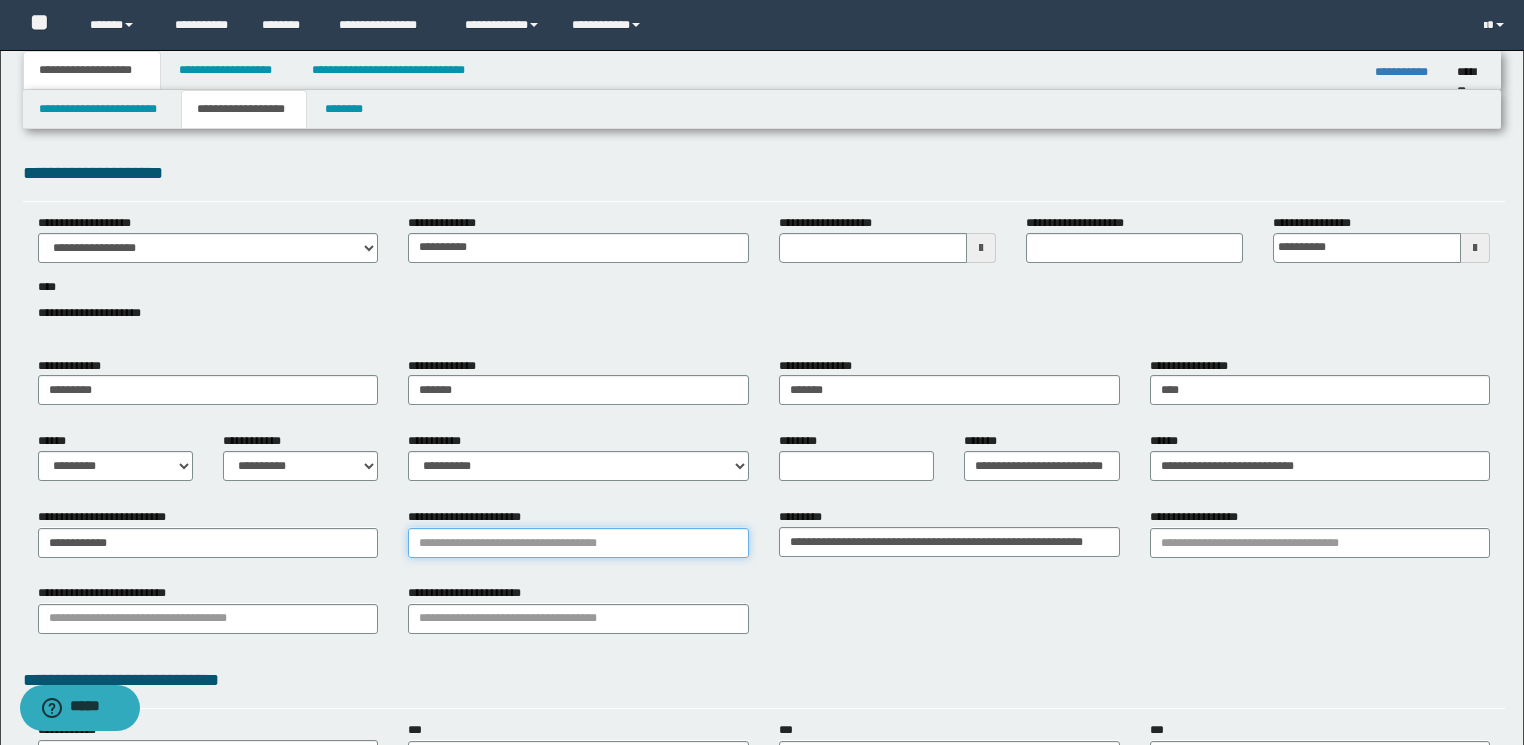 click on "**********" at bounding box center (578, 543) 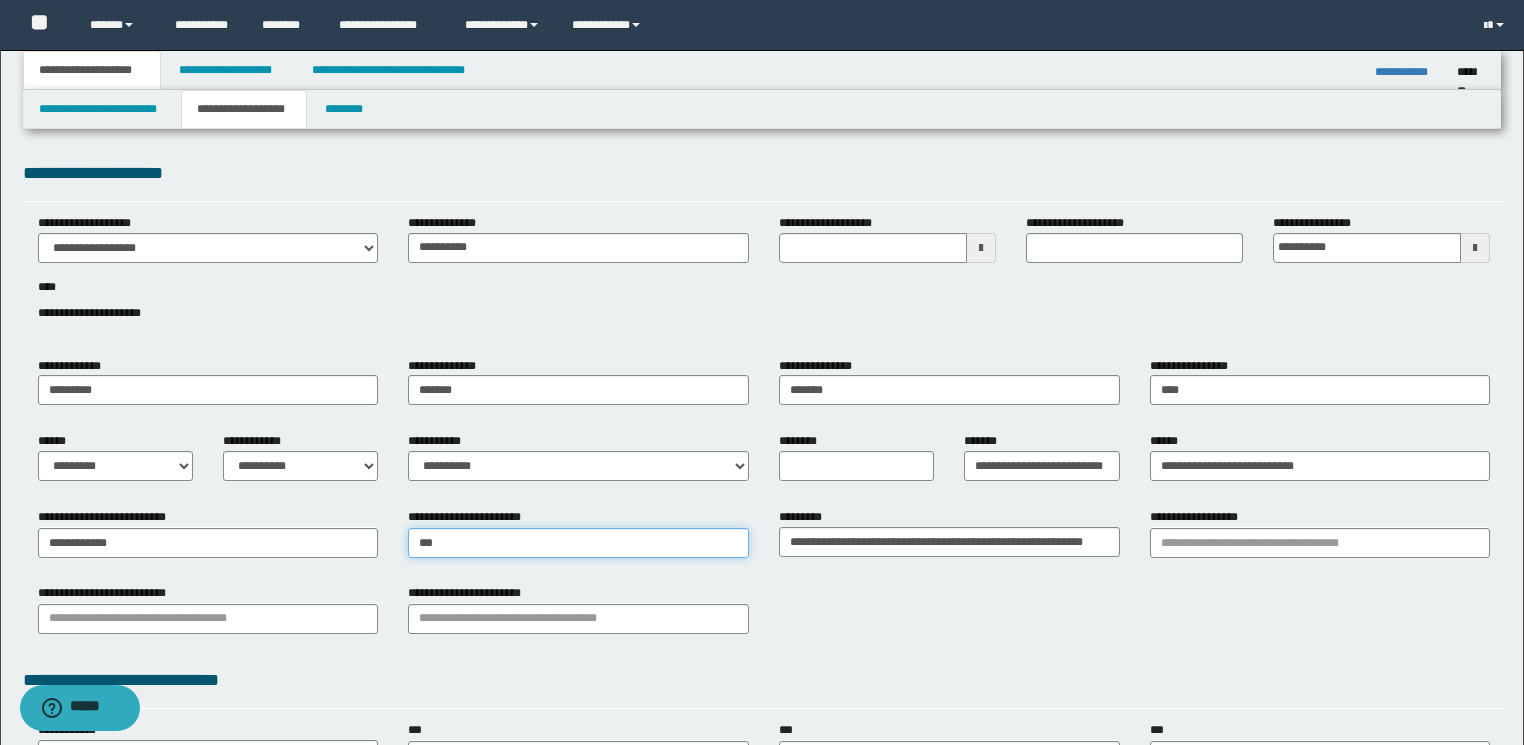 type on "****" 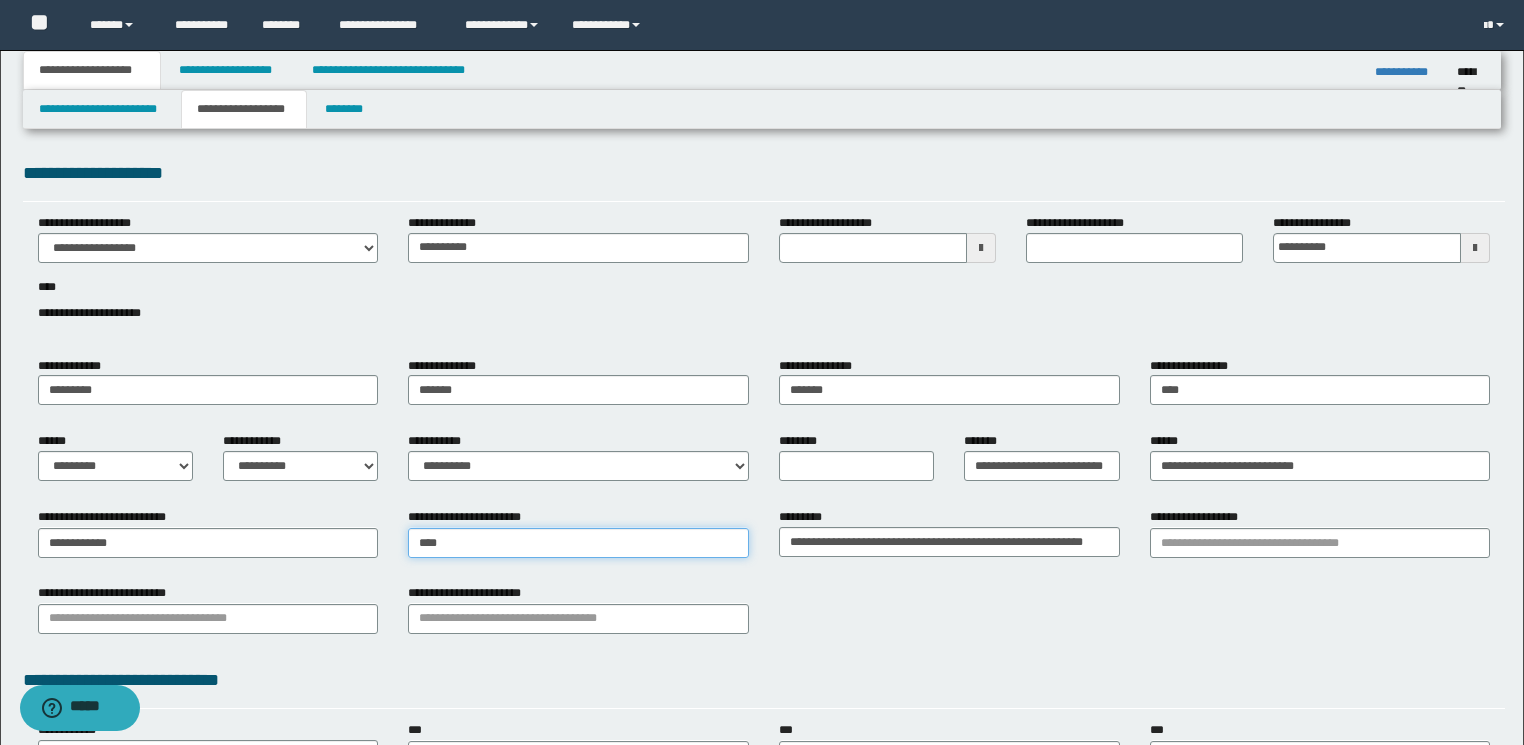 type on "**********" 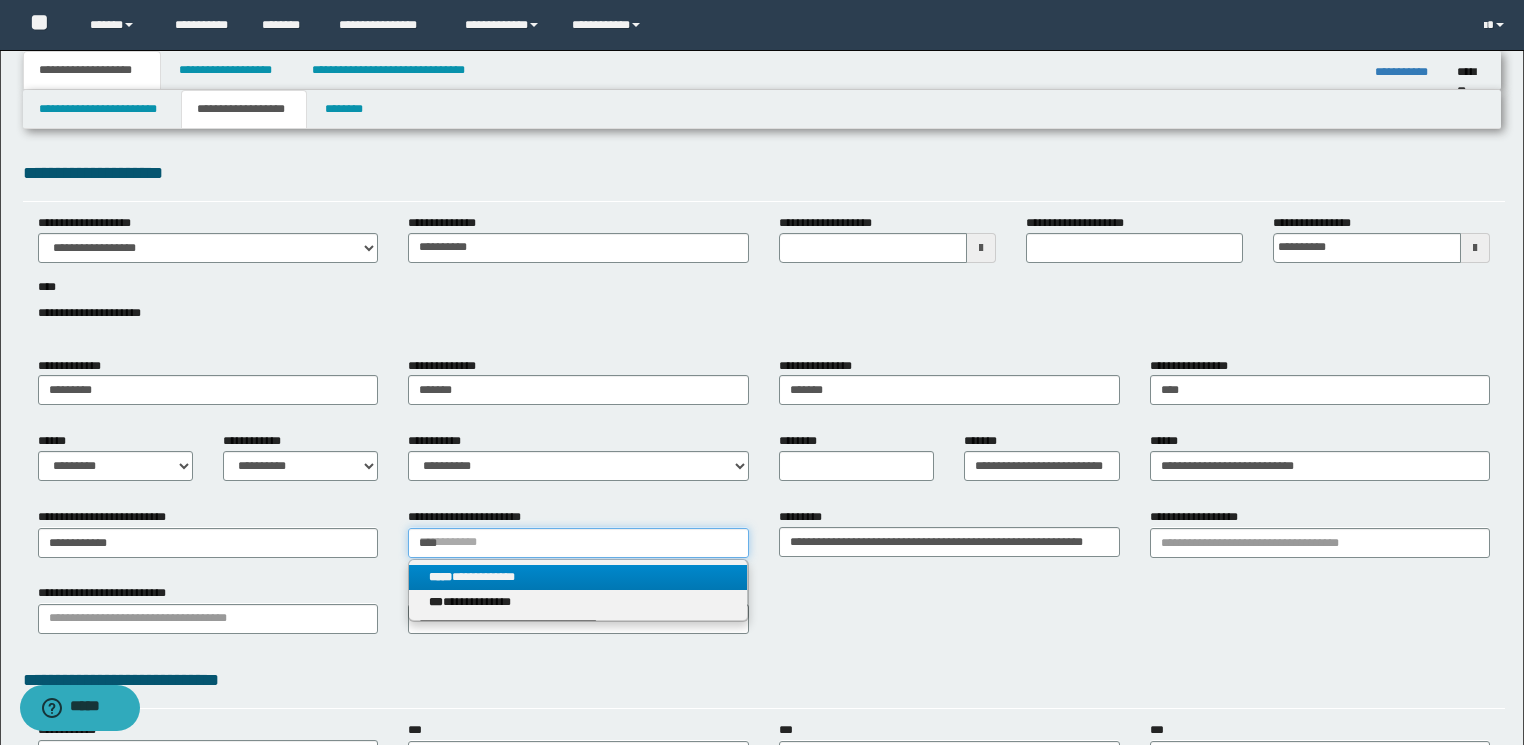 type on "****" 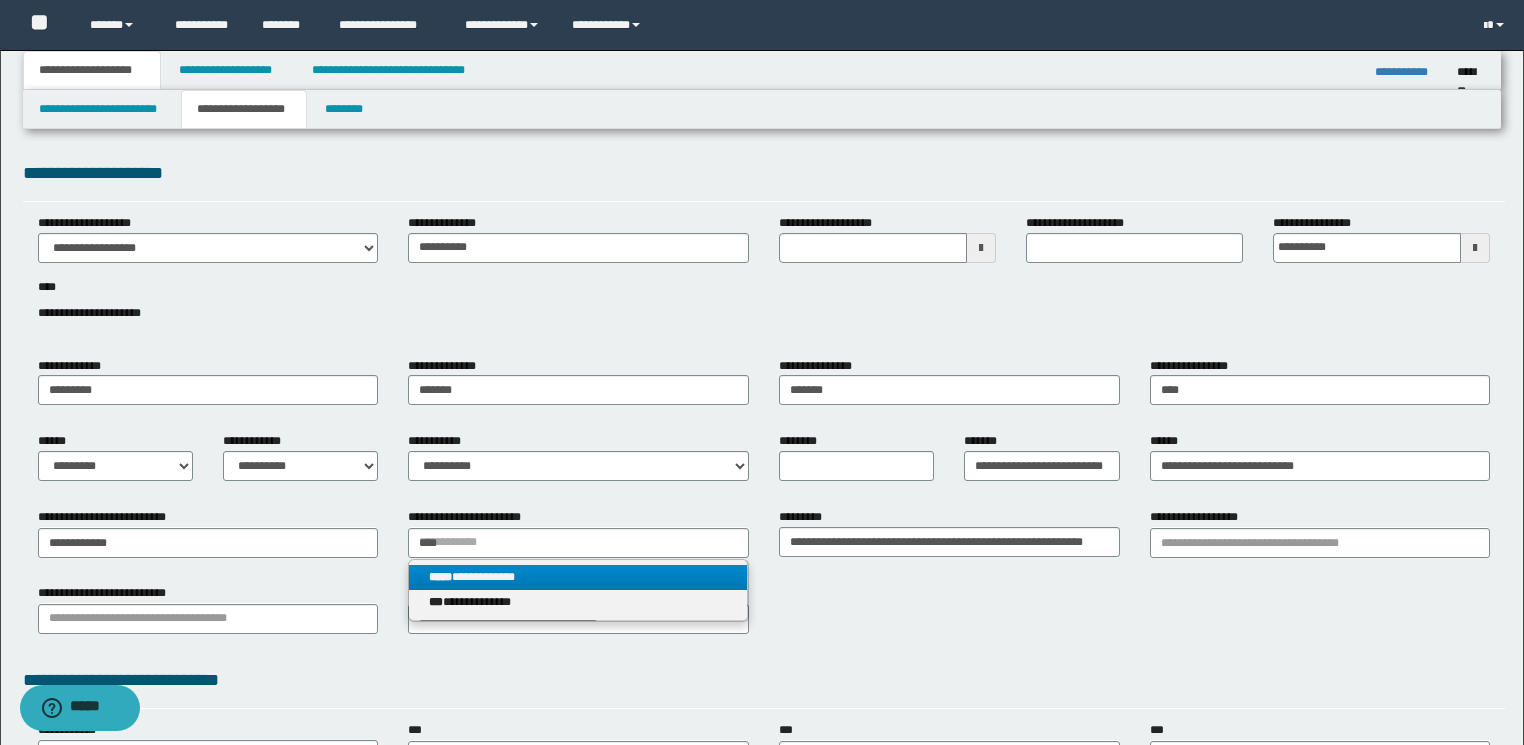 type 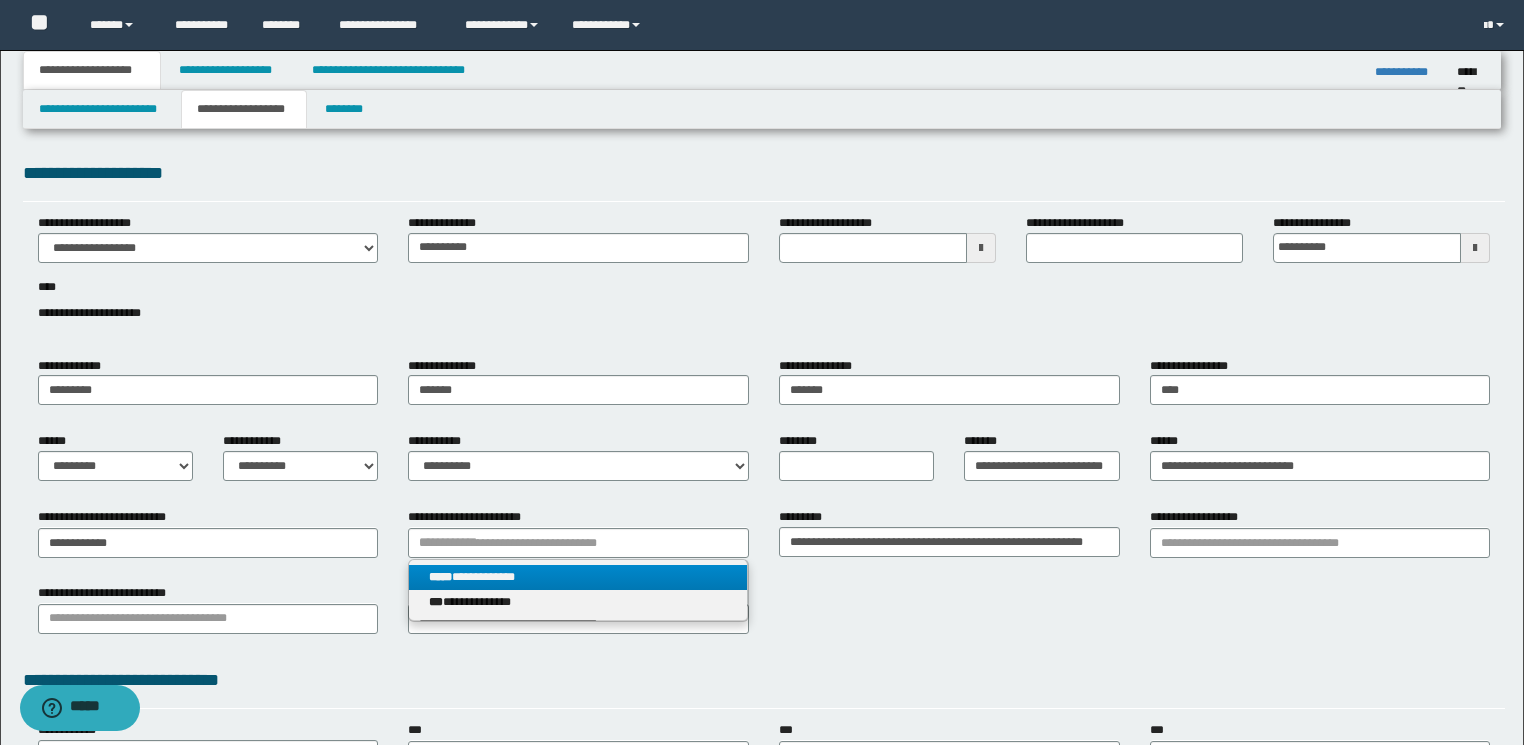 click on "**********" at bounding box center (578, 577) 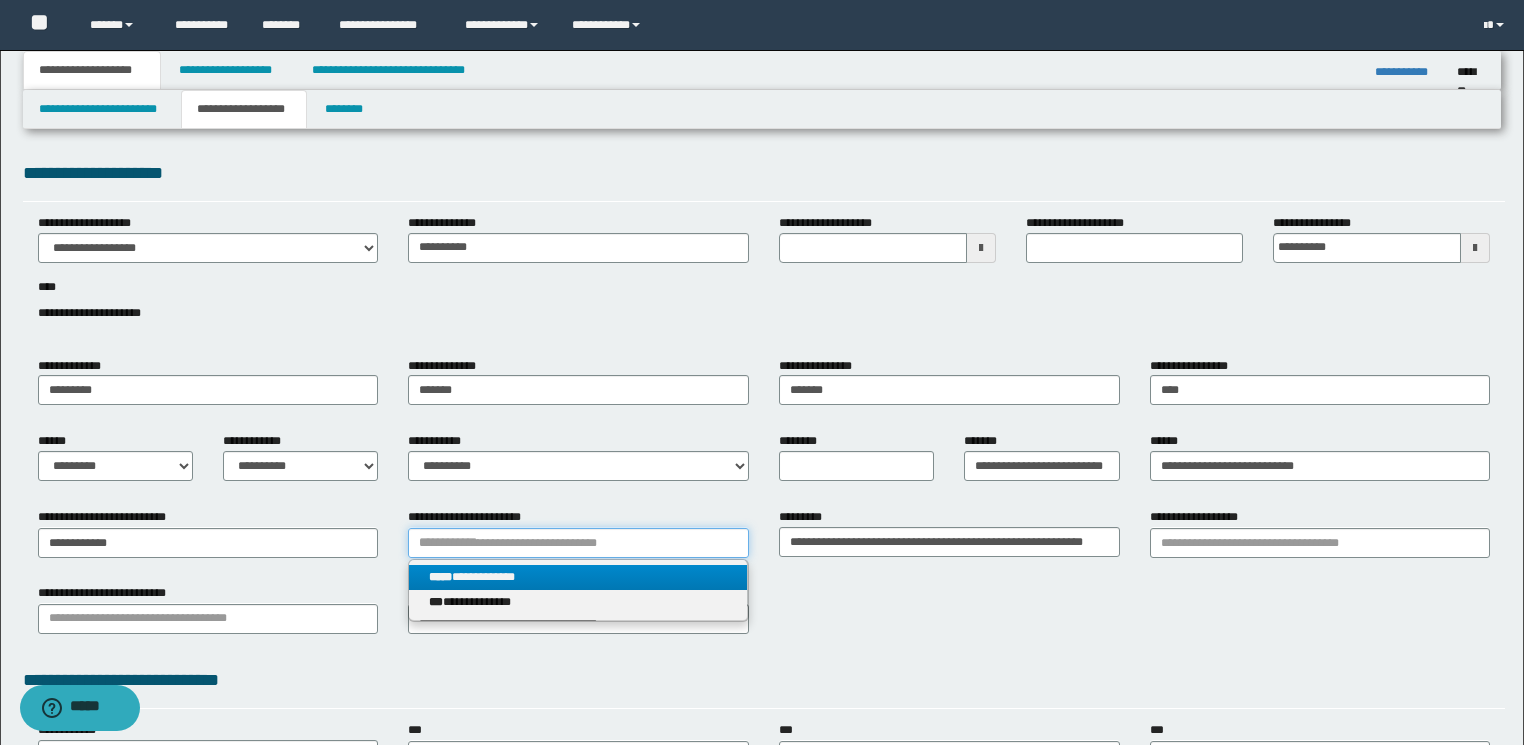 type 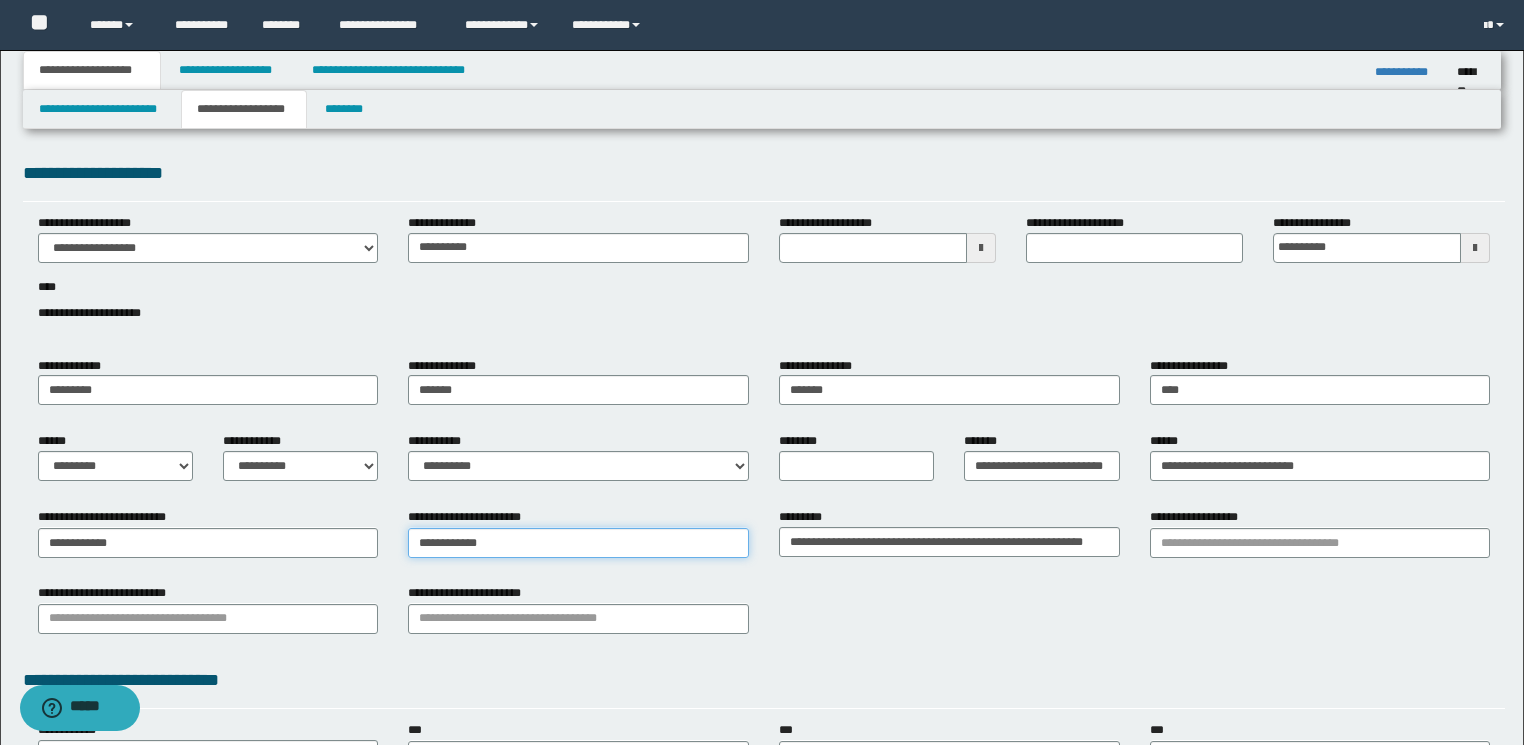 type on "**********" 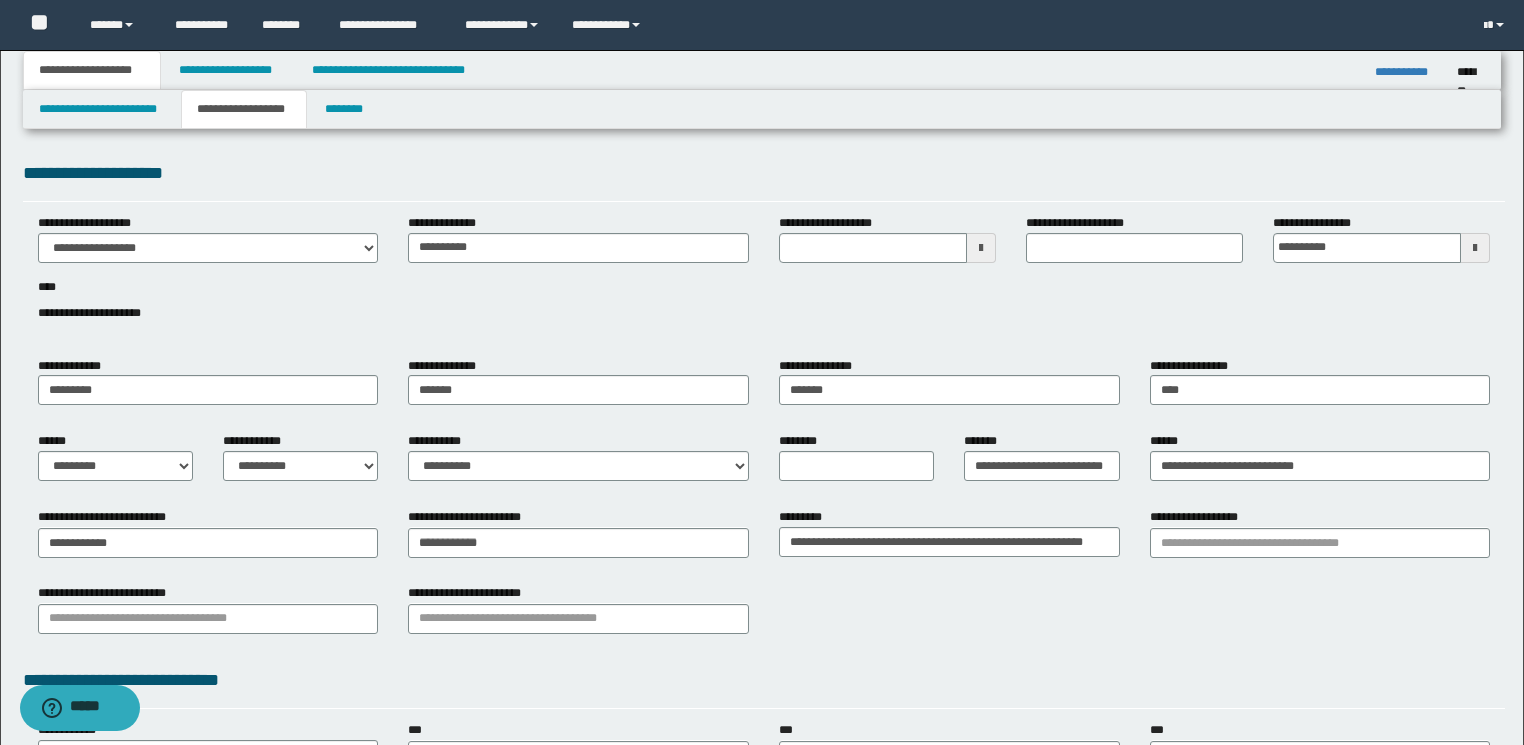 type 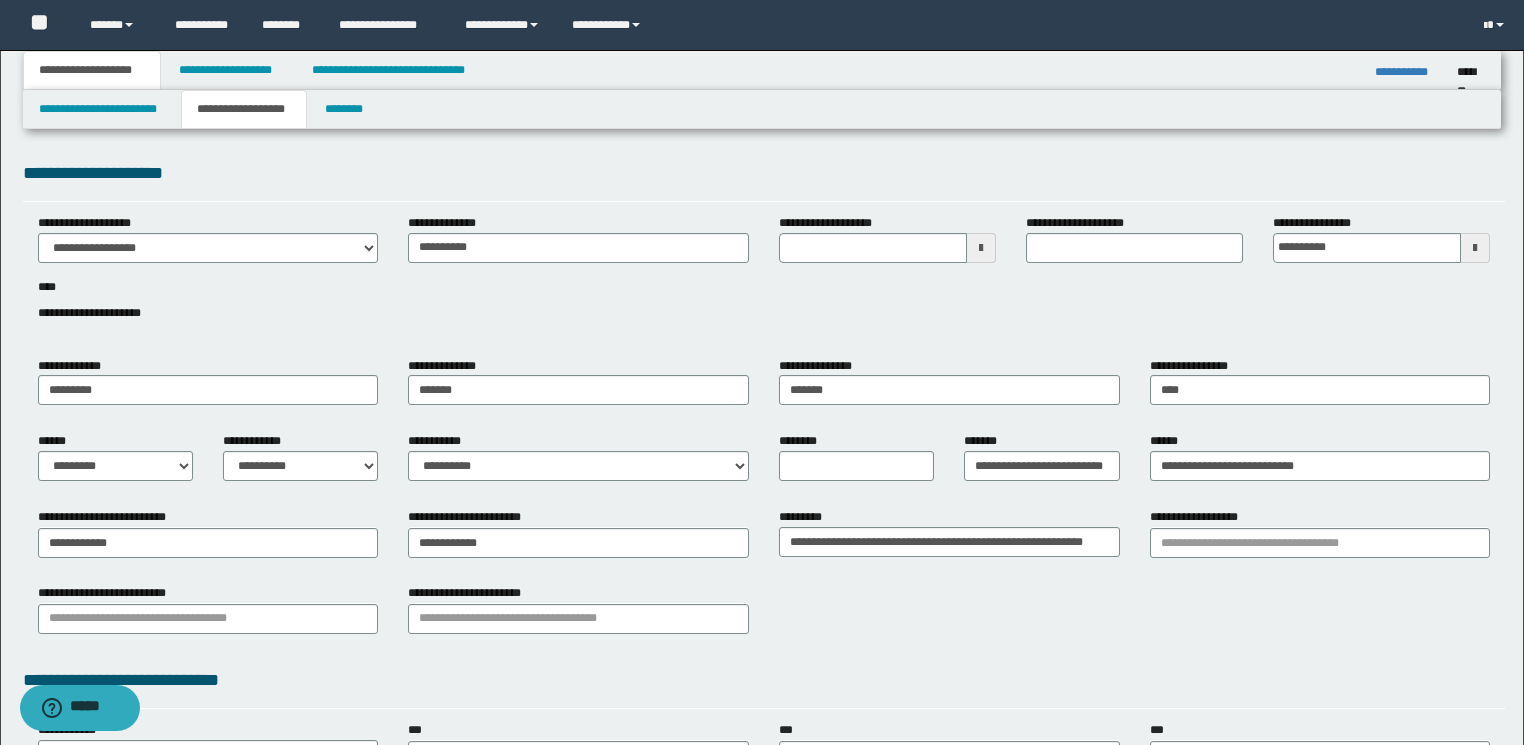 drag, startPoint x: 989, startPoint y: 648, endPoint x: 514, endPoint y: 627, distance: 475.464 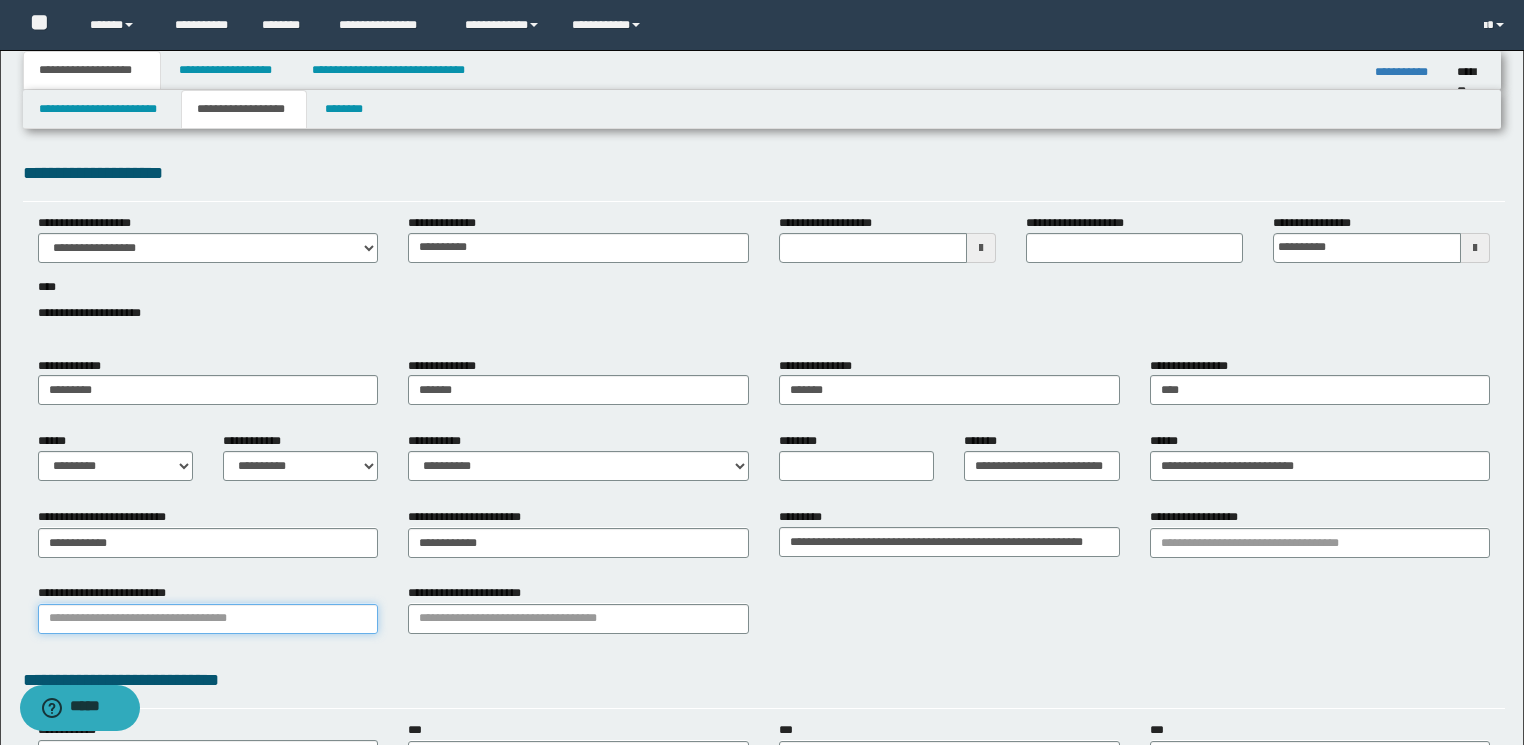 click on "**********" at bounding box center [208, 619] 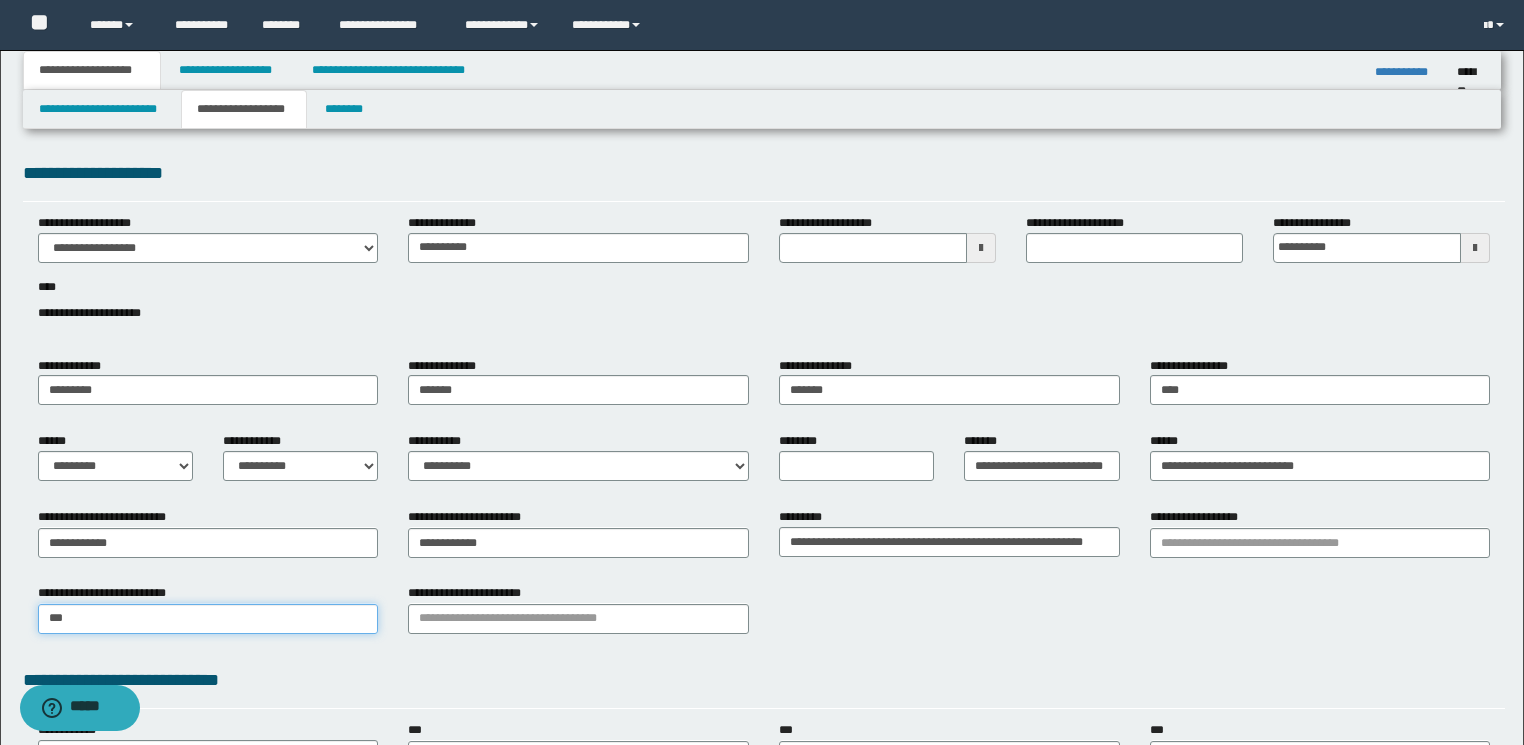 type on "****" 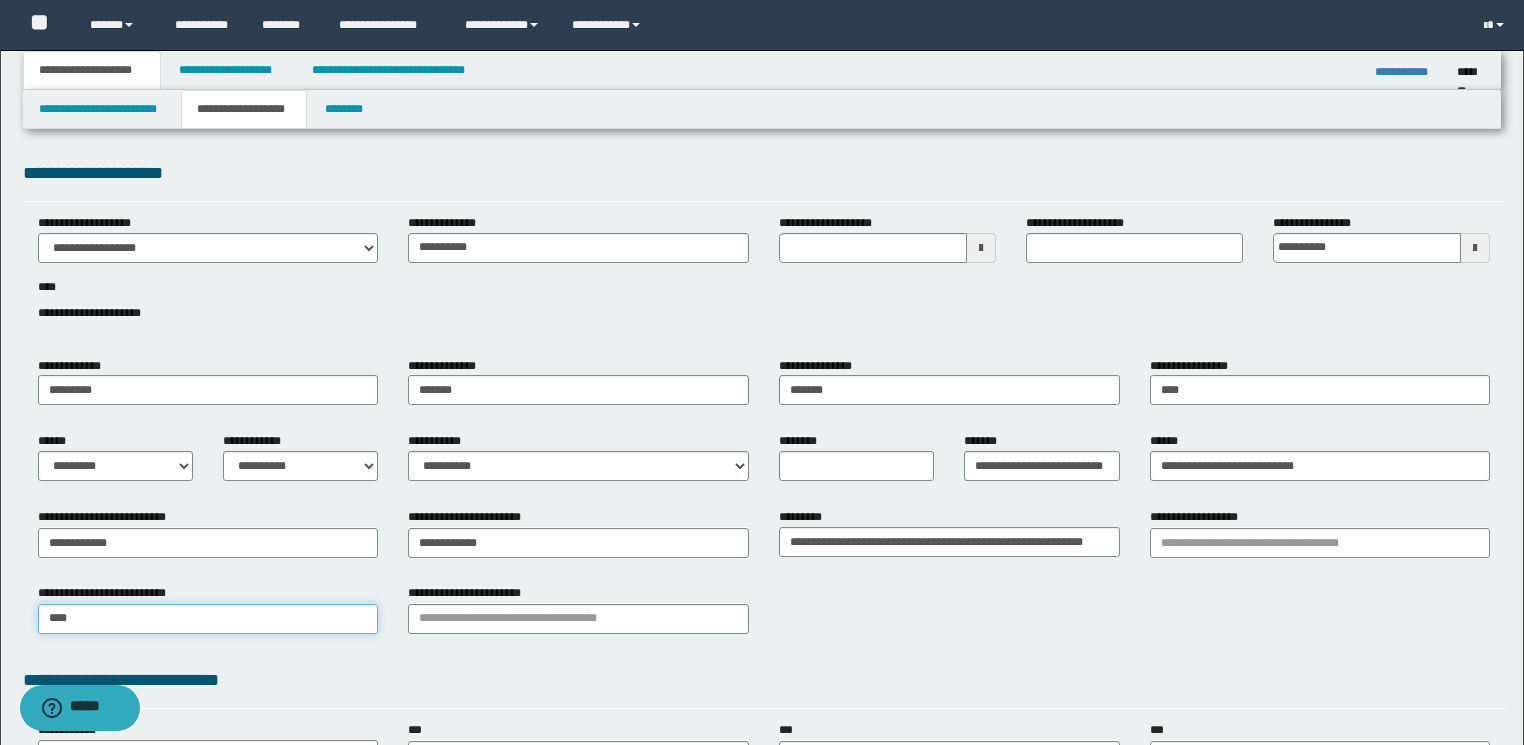 type on "**********" 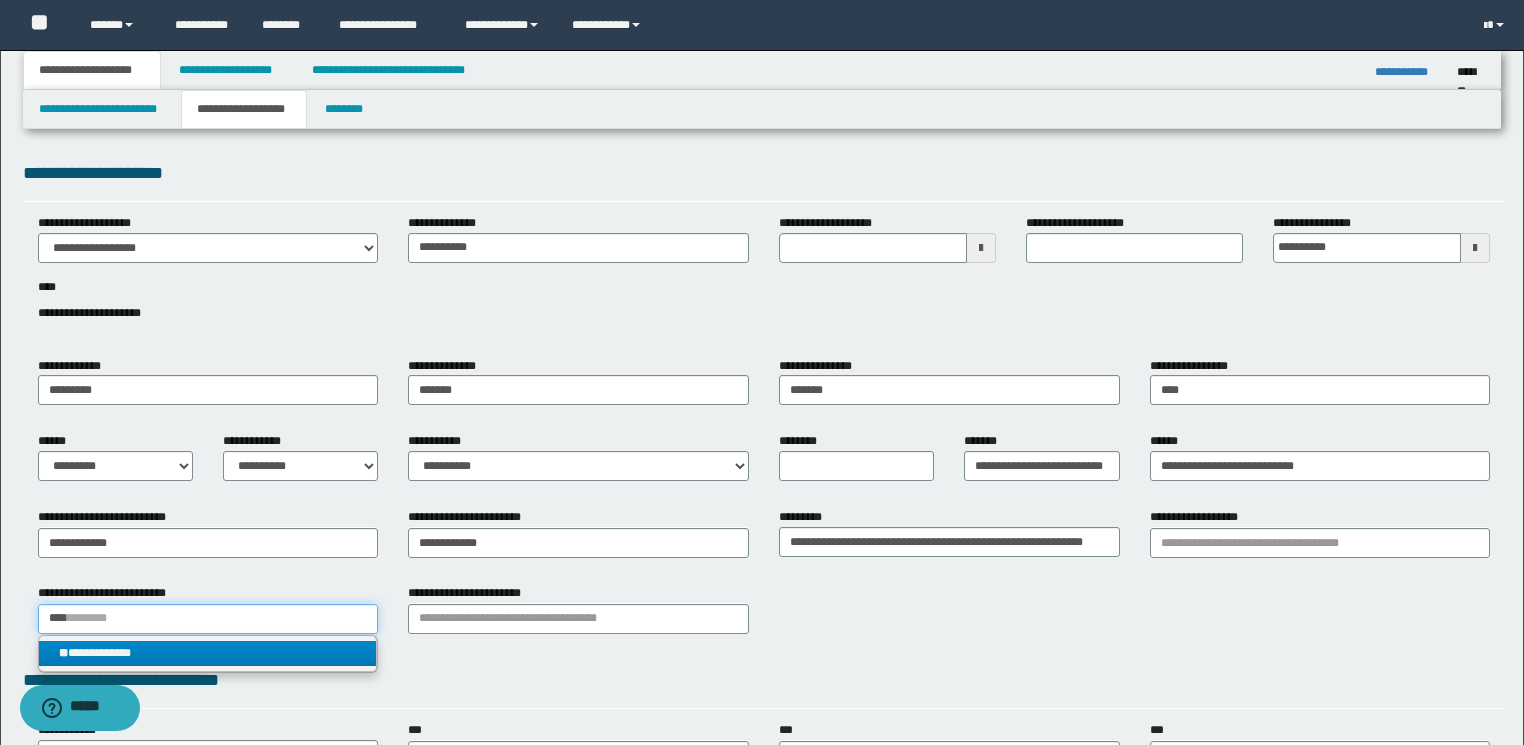 type on "****" 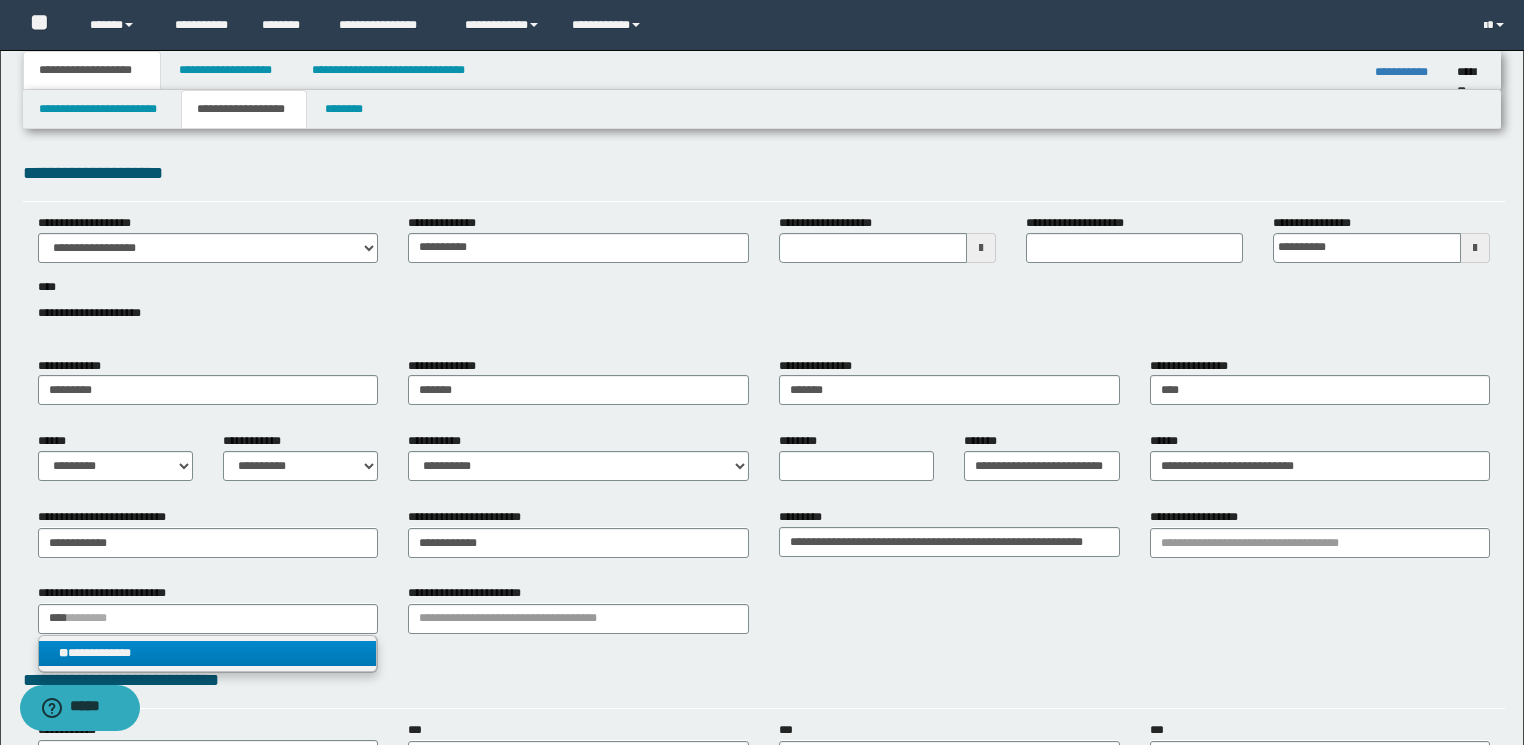 type 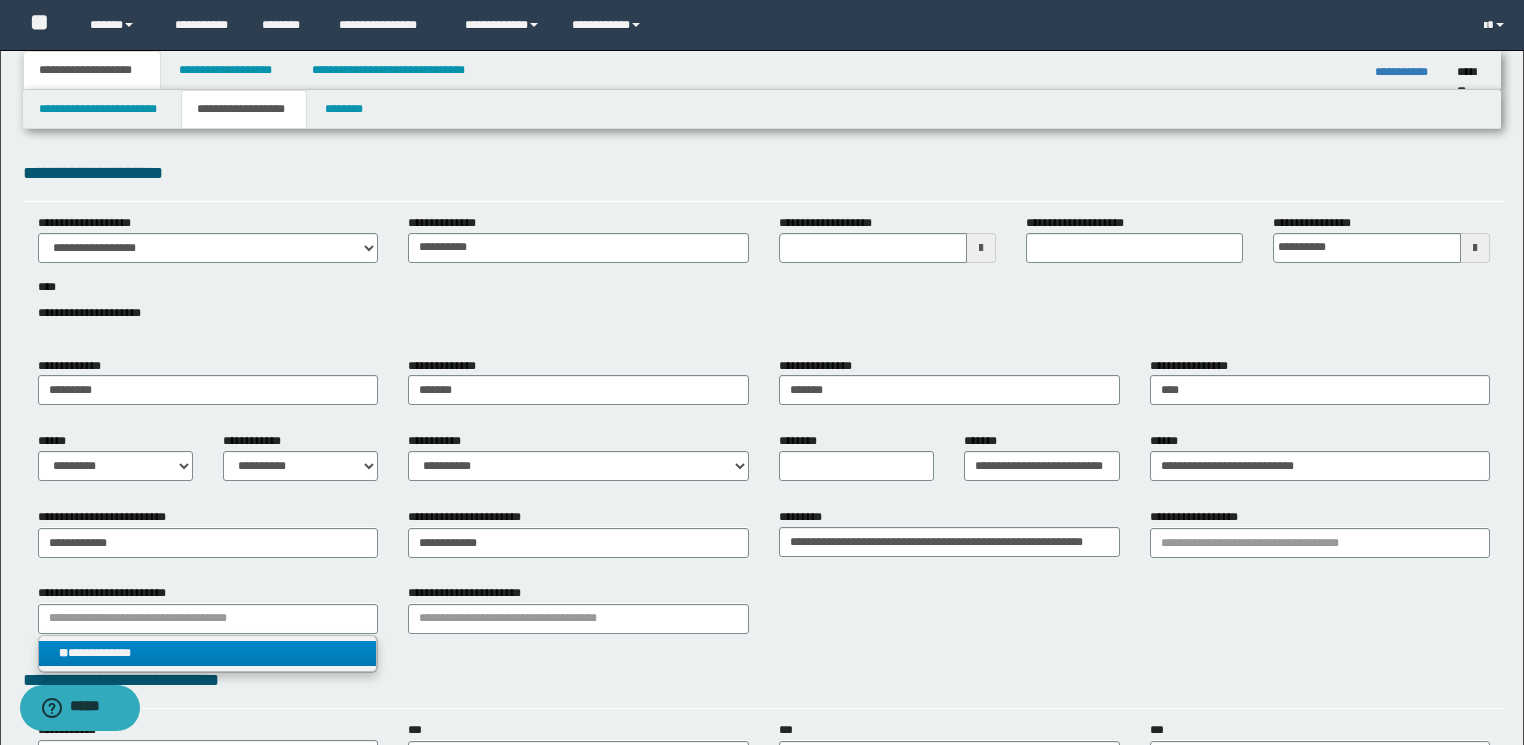 drag, startPoint x: 273, startPoint y: 656, endPoint x: 409, endPoint y: 632, distance: 138.10141 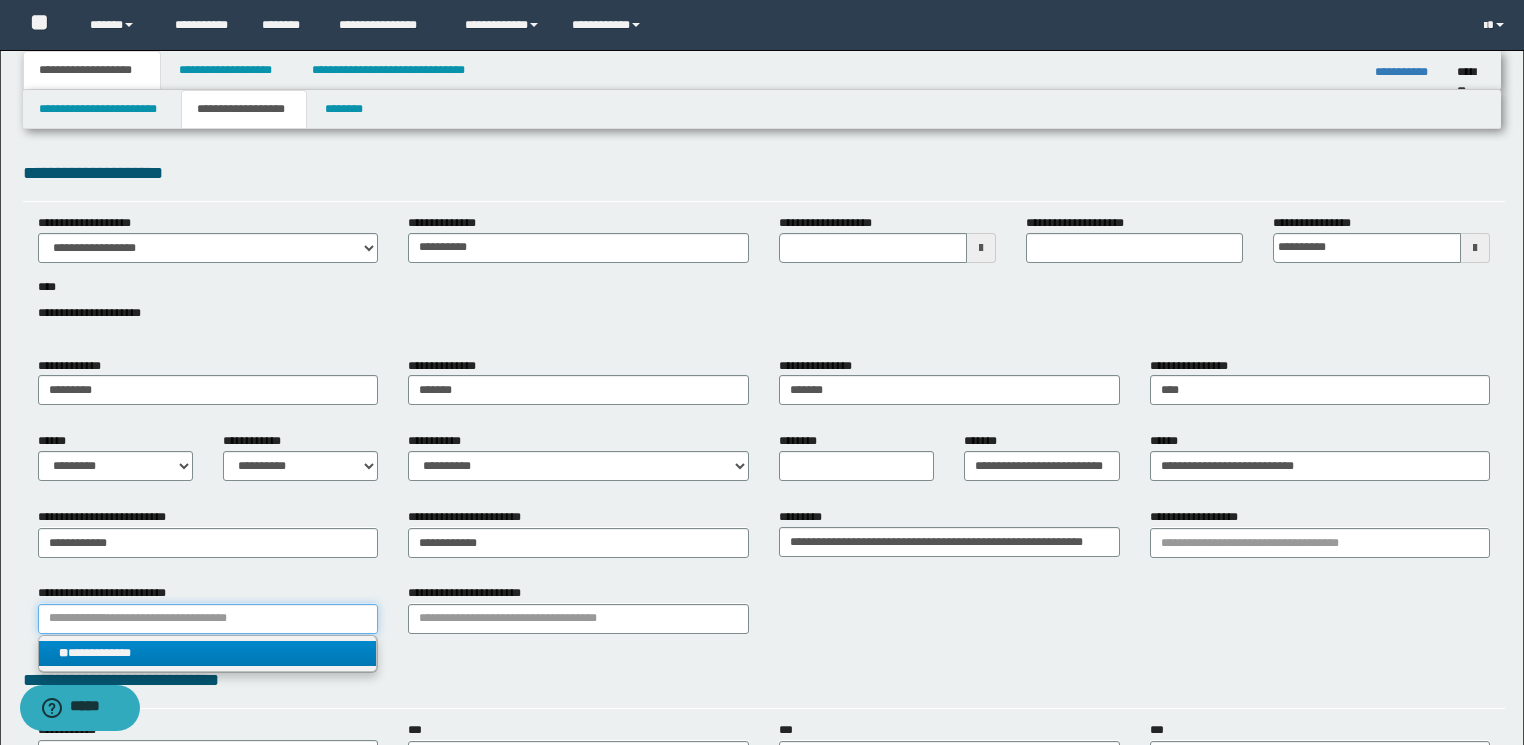 type 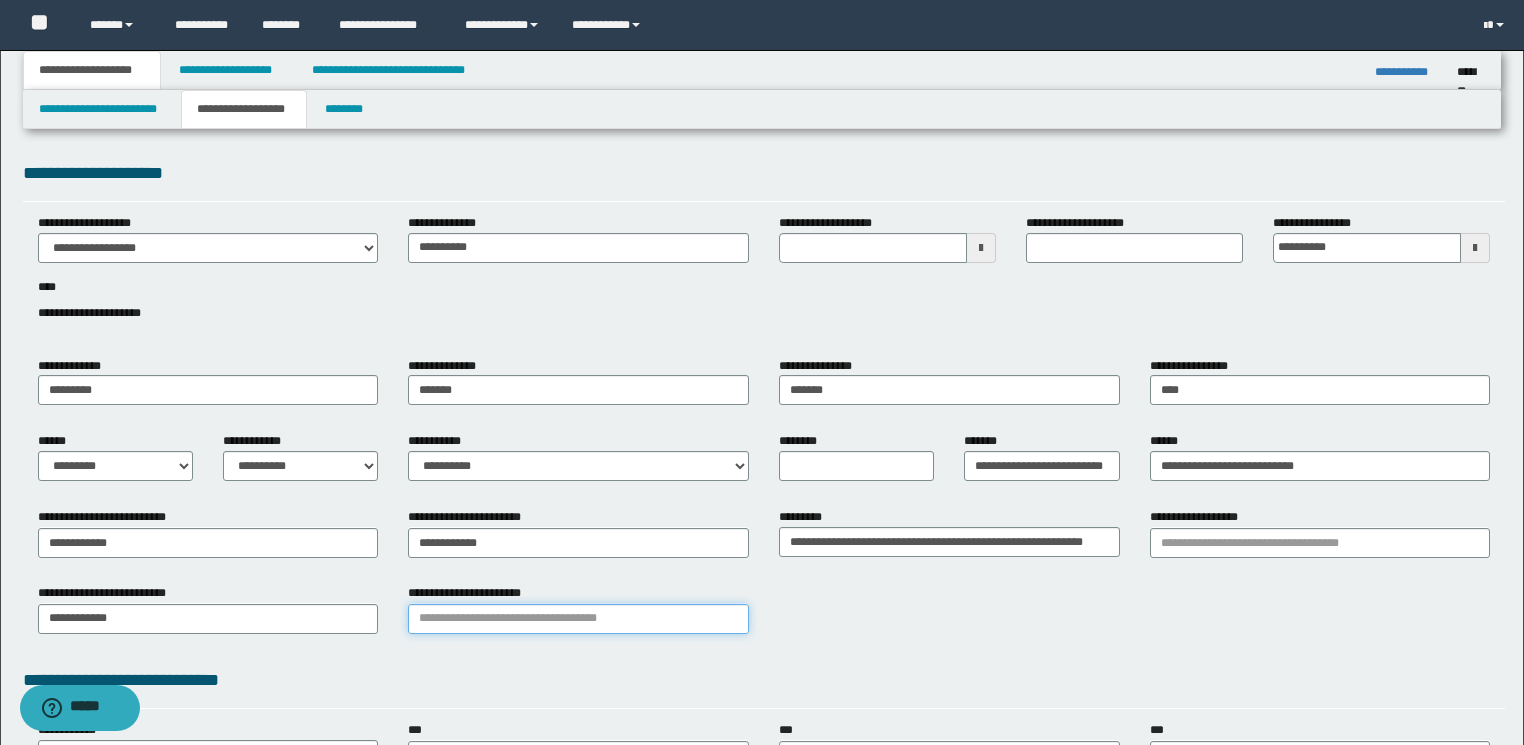 click on "**********" at bounding box center (578, 619) 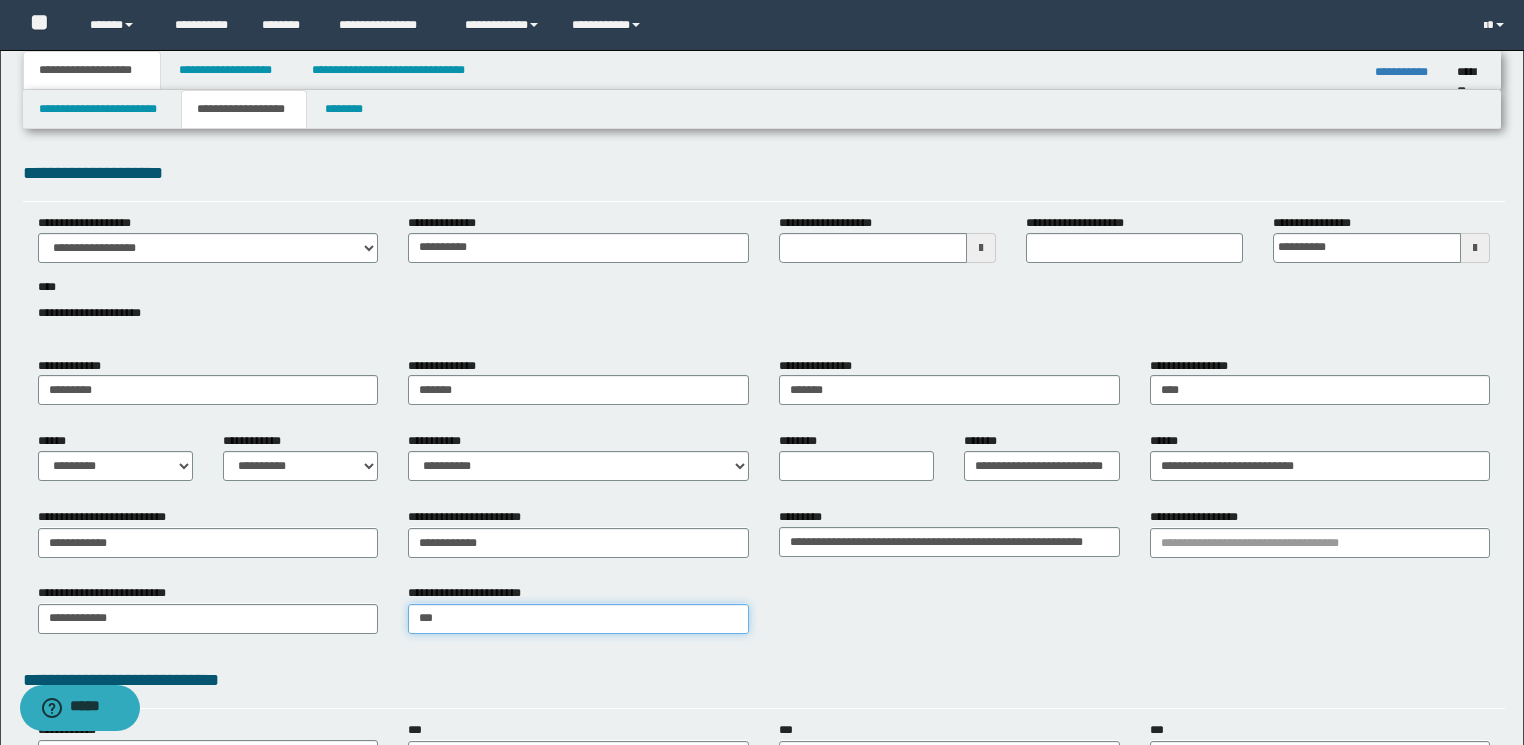 type on "****" 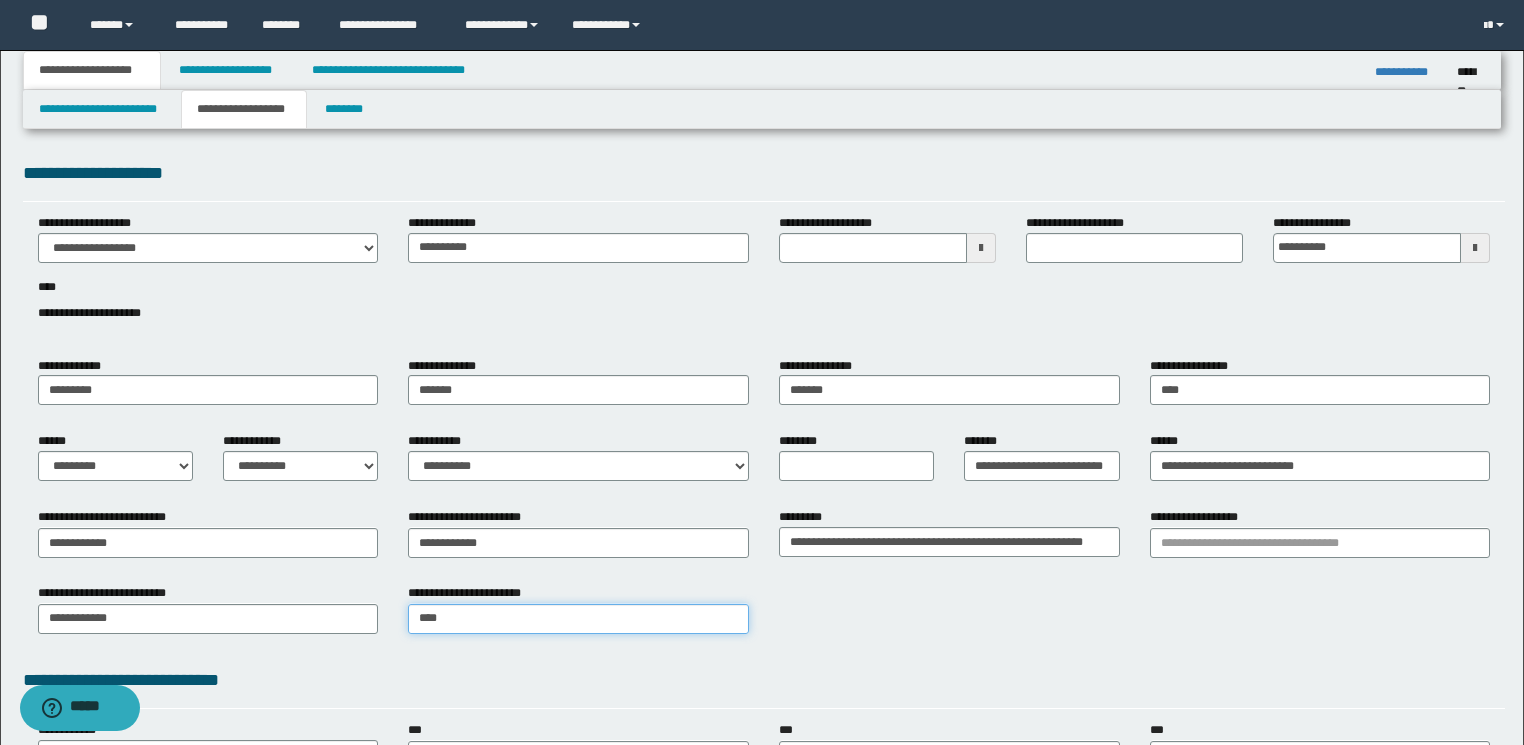 type on "**********" 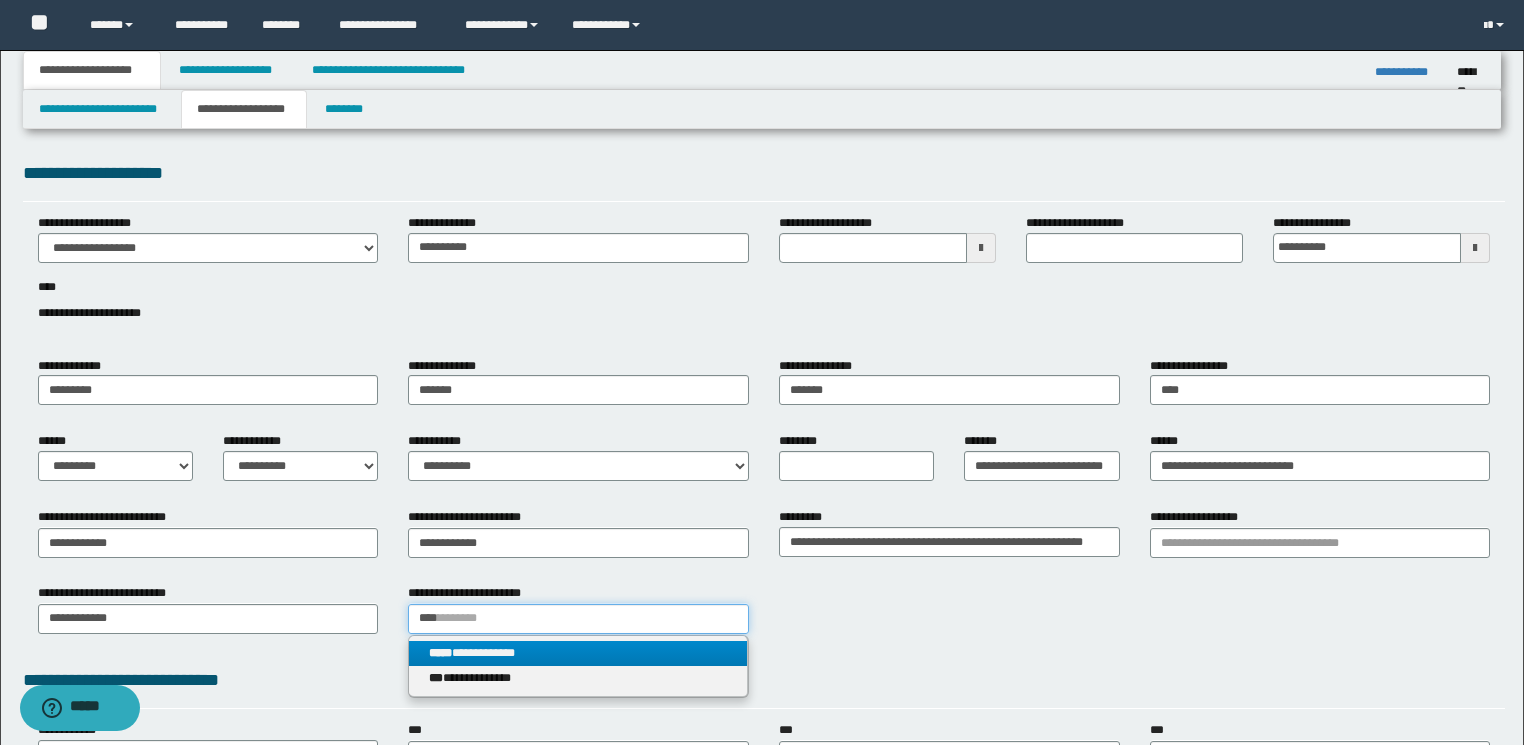 type on "****" 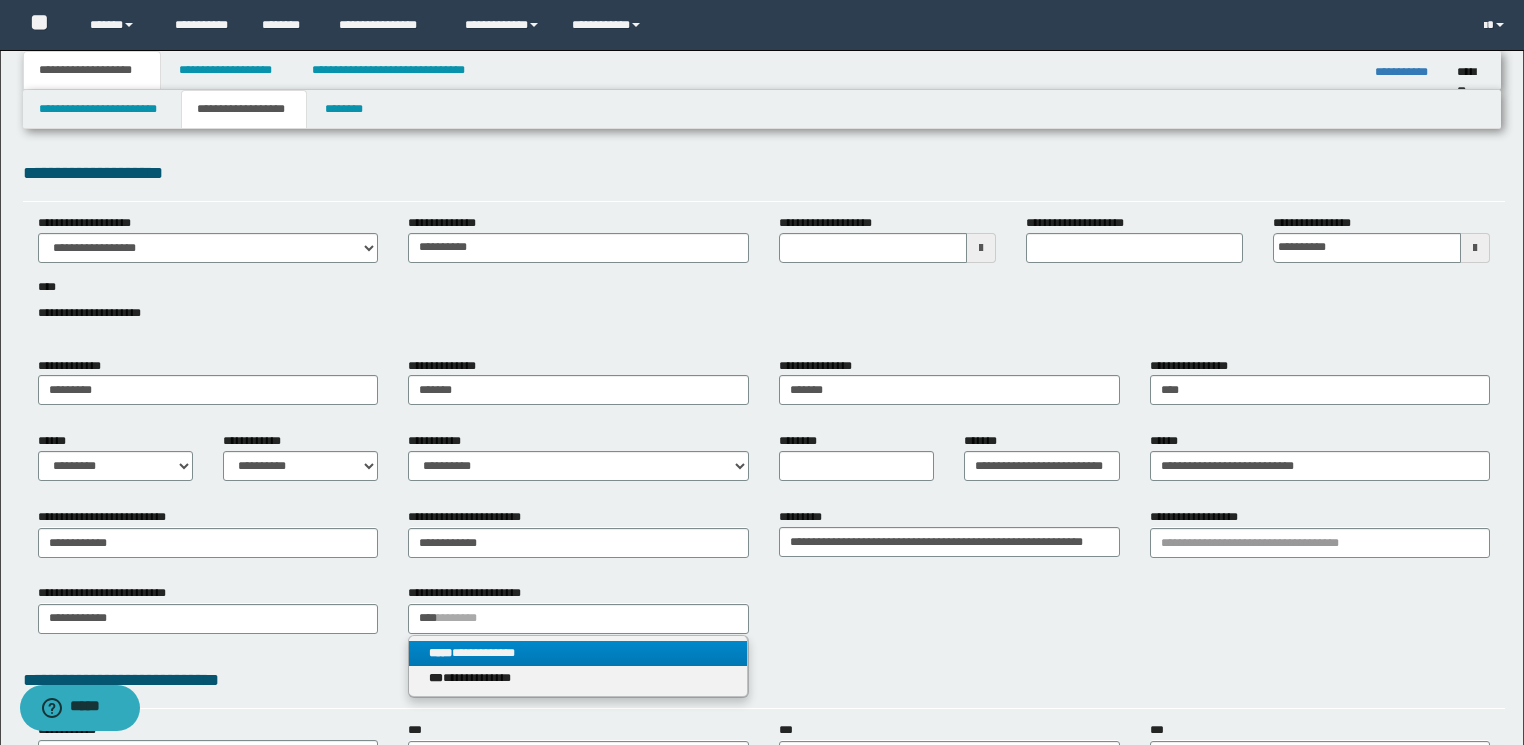 type 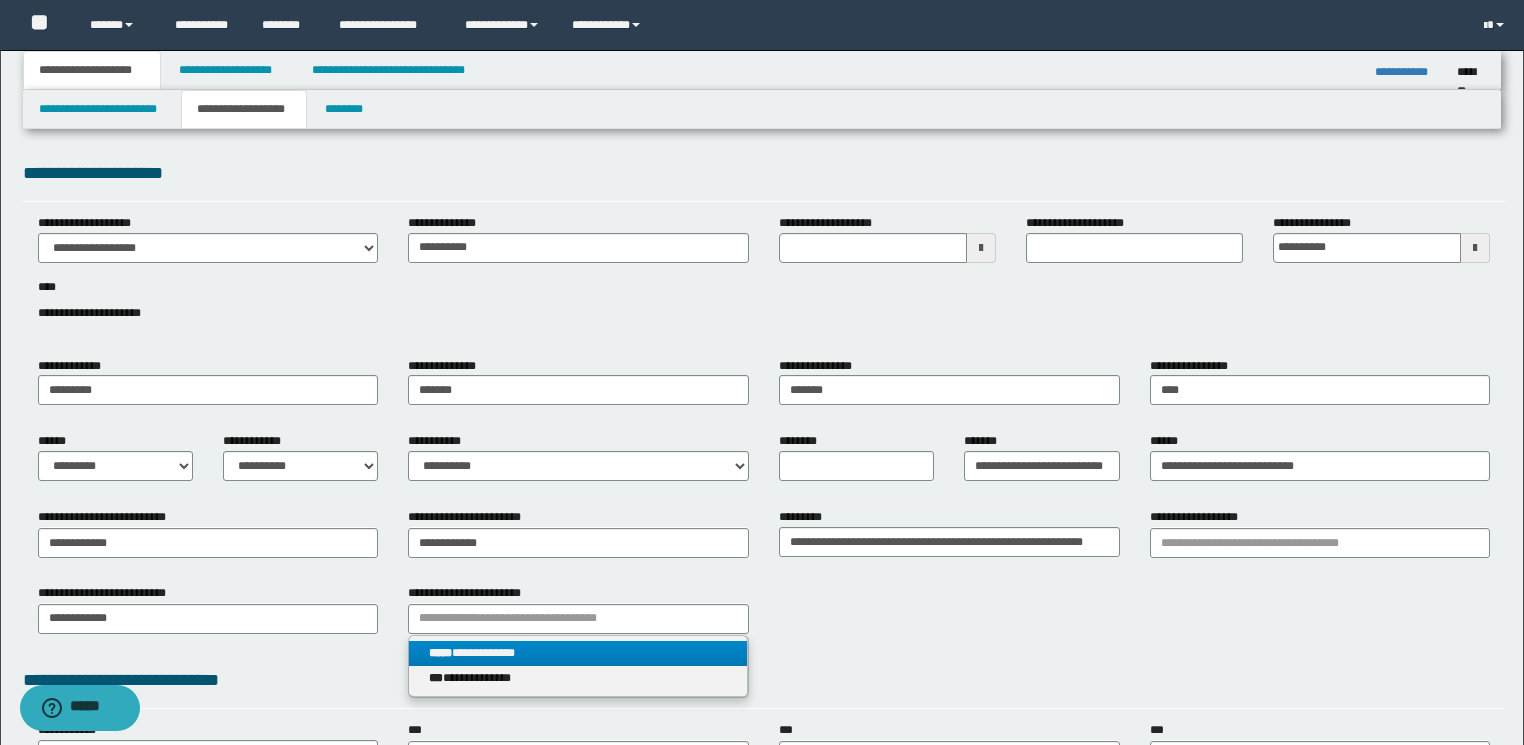 click on "**********" at bounding box center [578, 653] 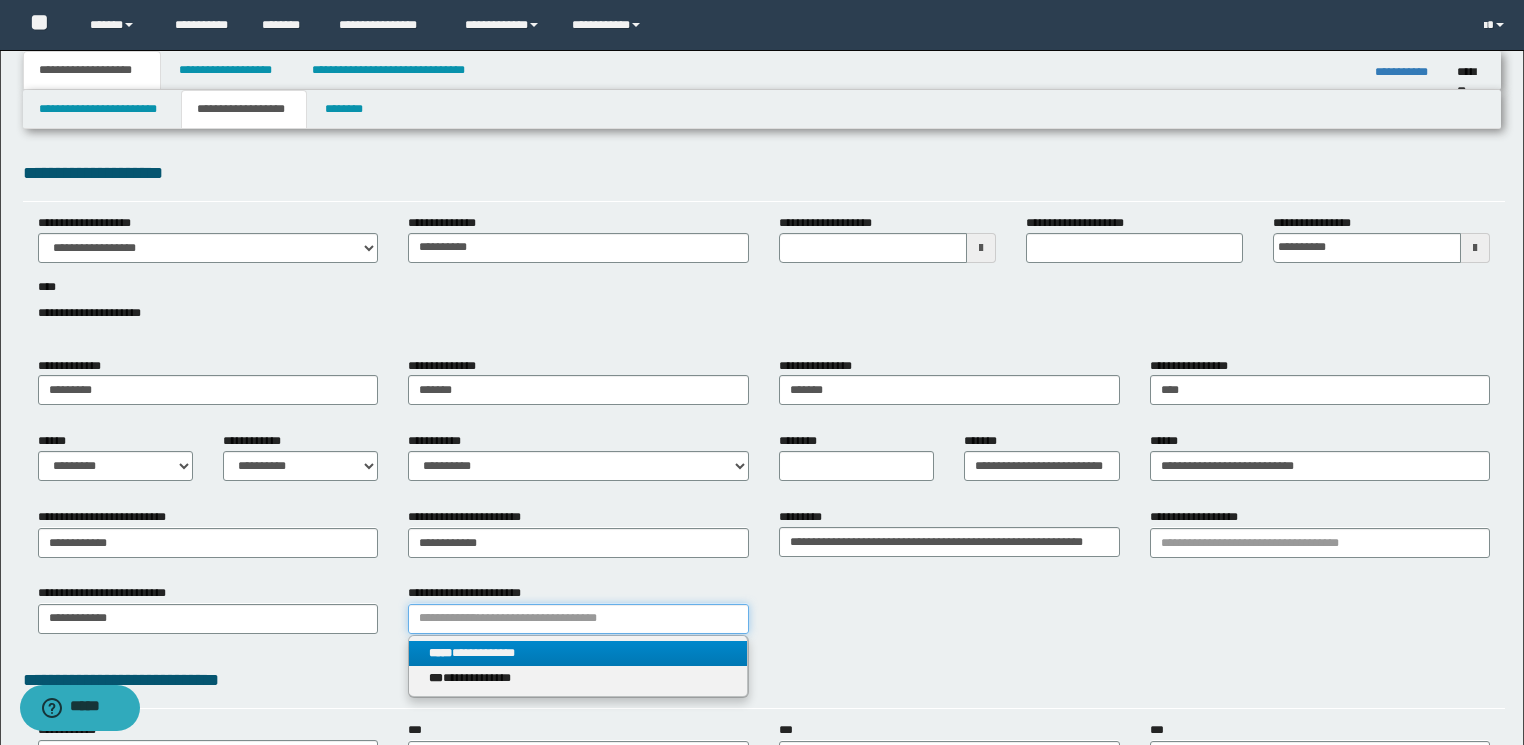 type 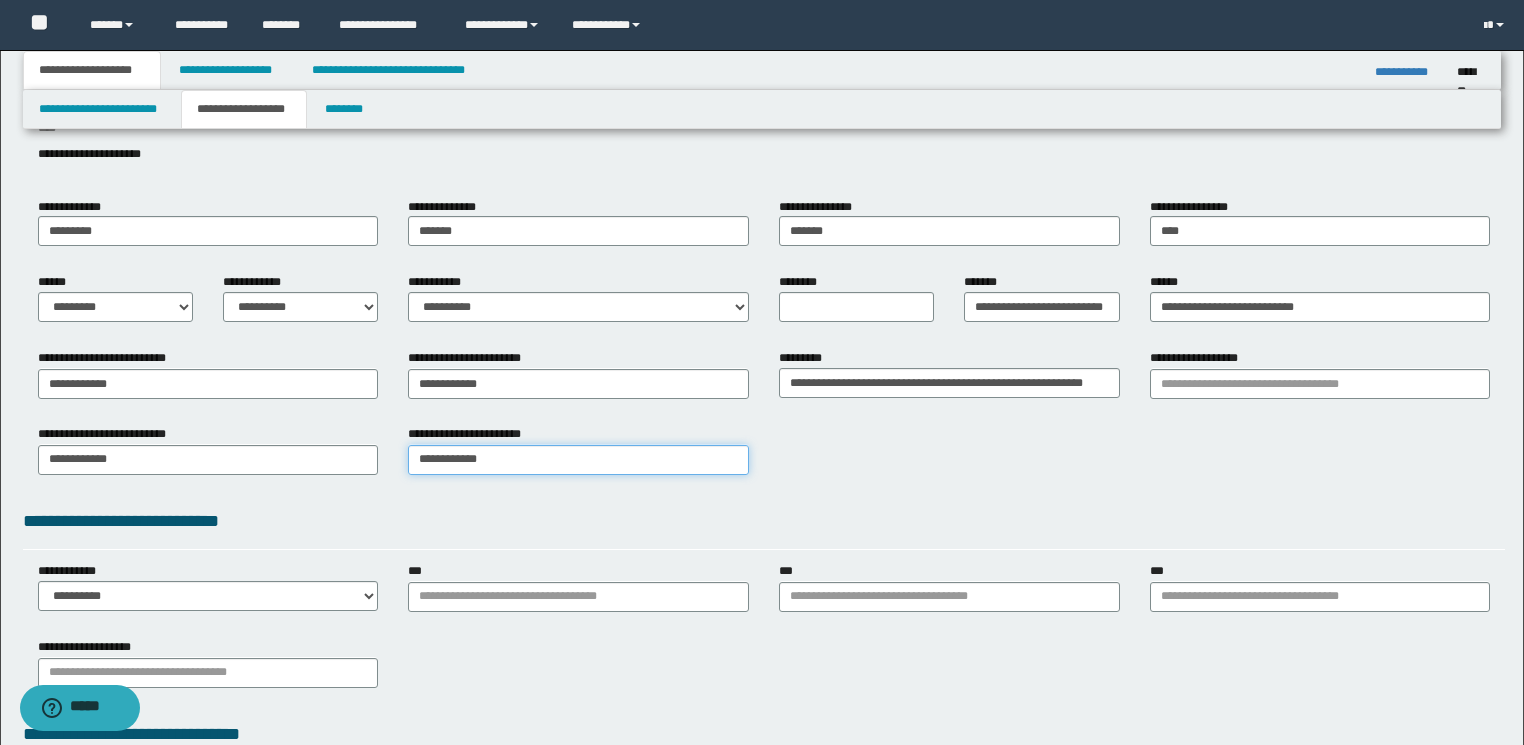 scroll, scrollTop: 160, scrollLeft: 0, axis: vertical 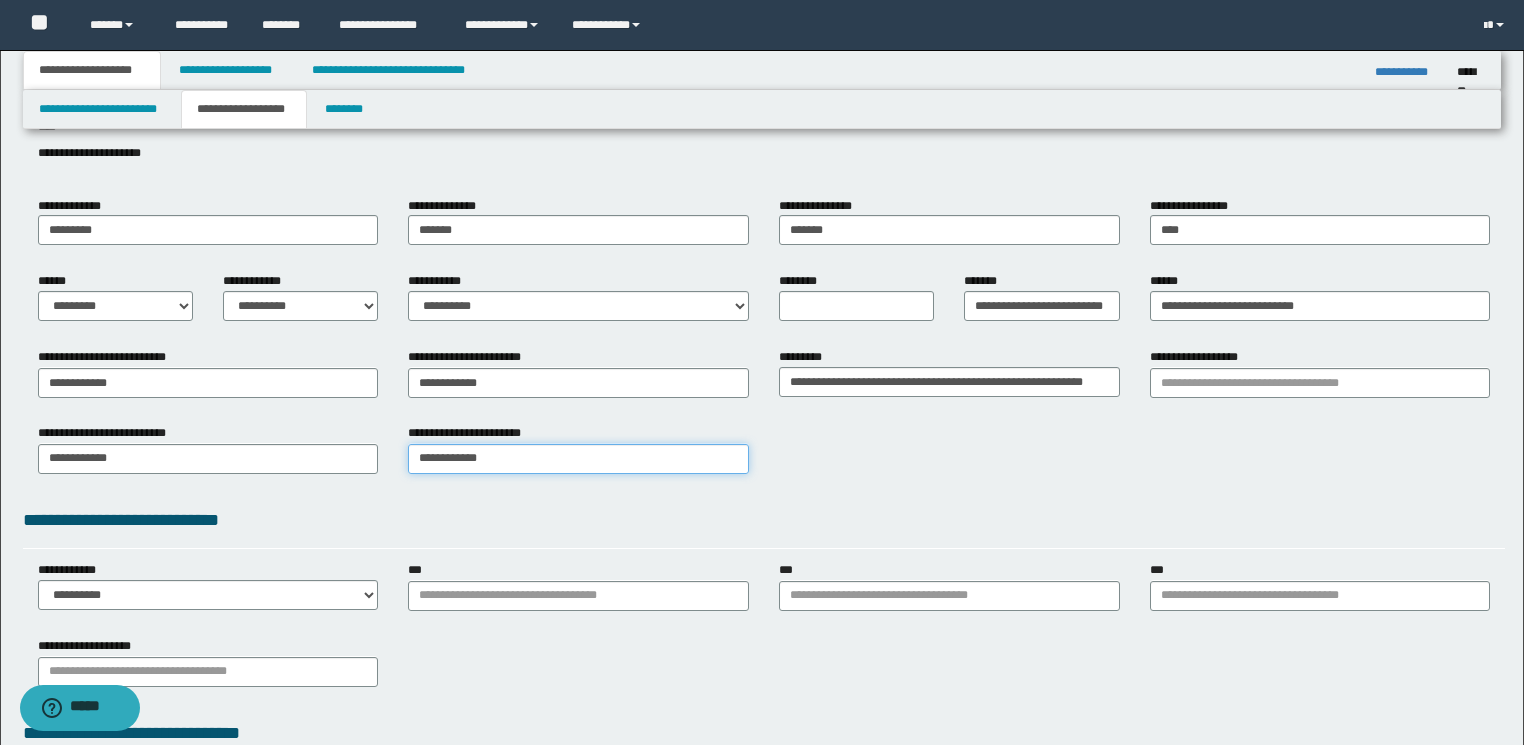 type on "**********" 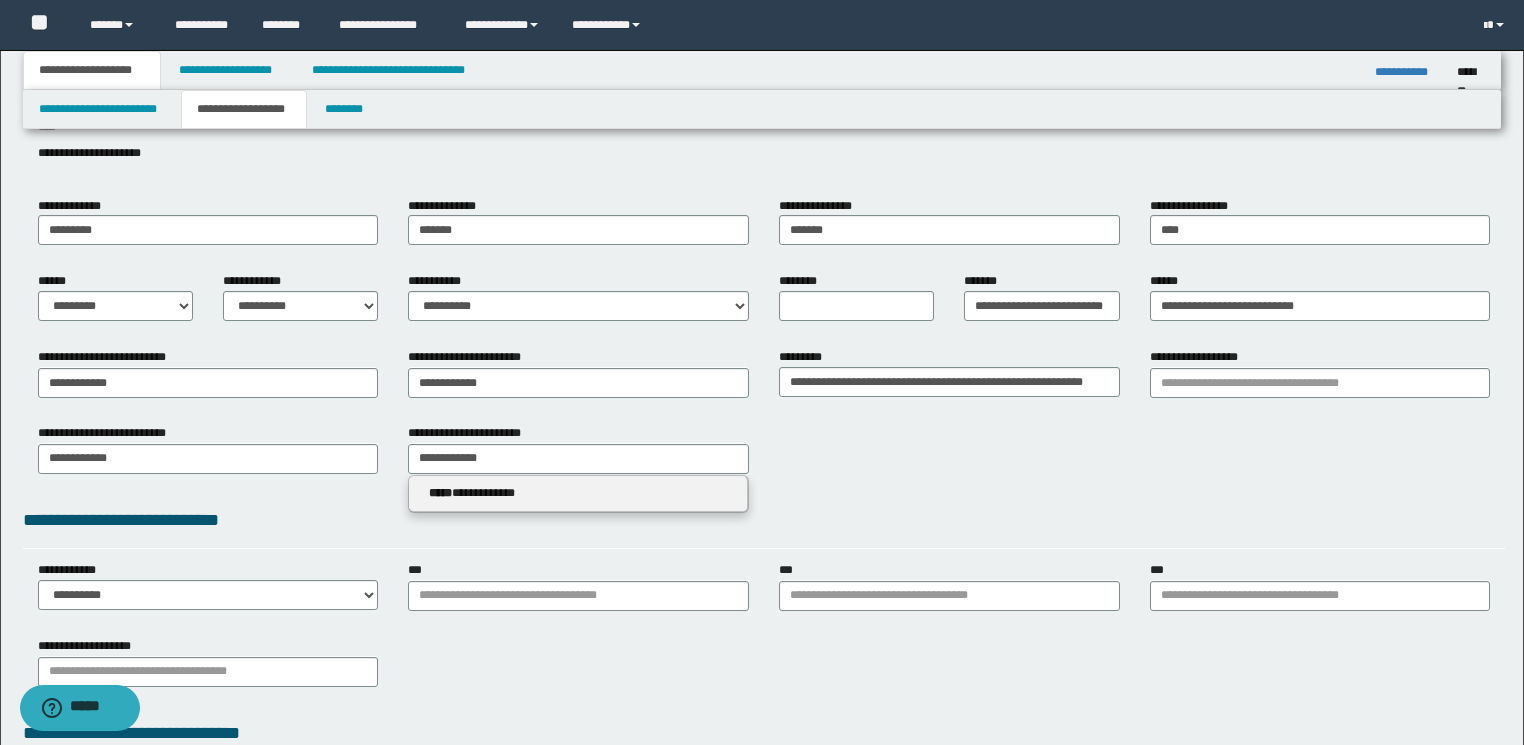 type 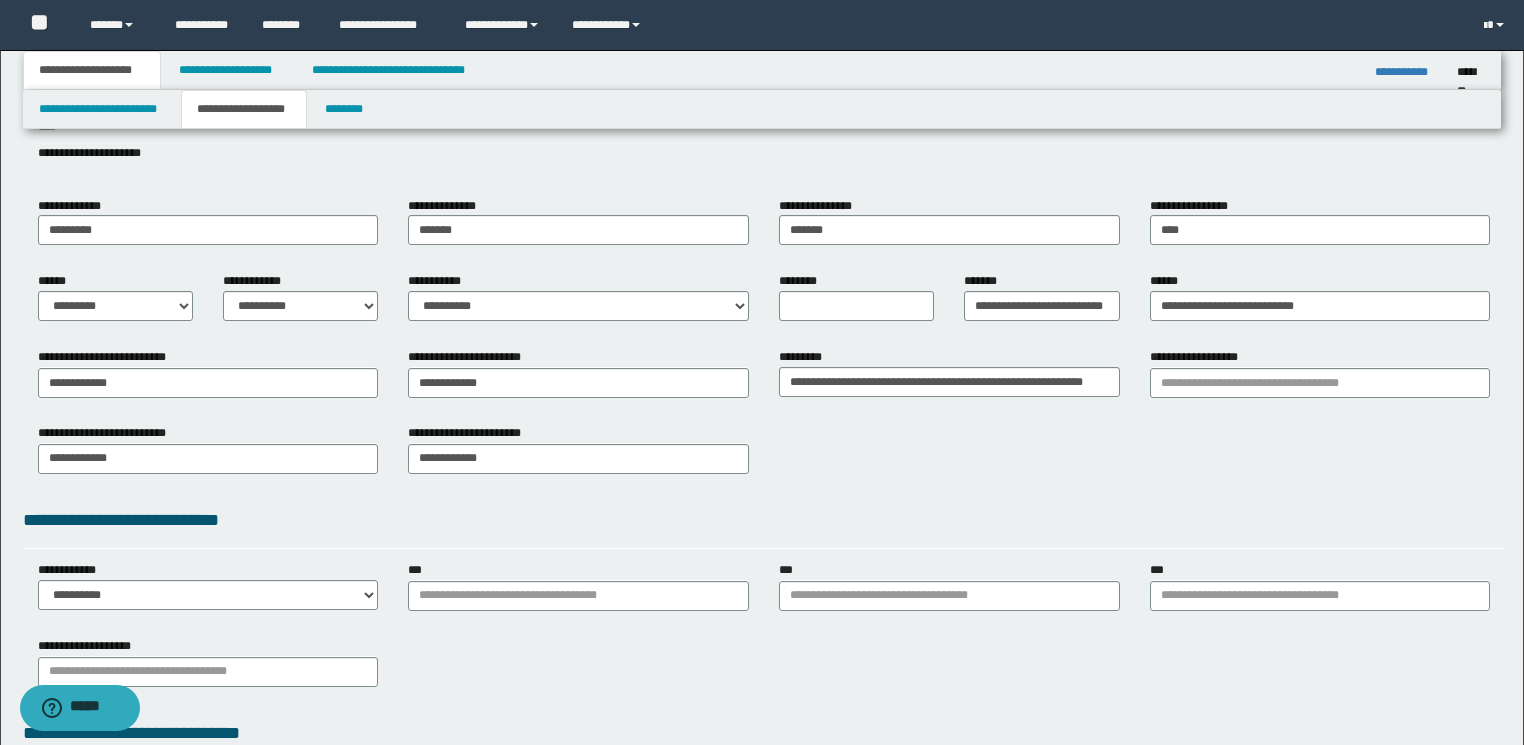 click on "**********" at bounding box center [764, 520] 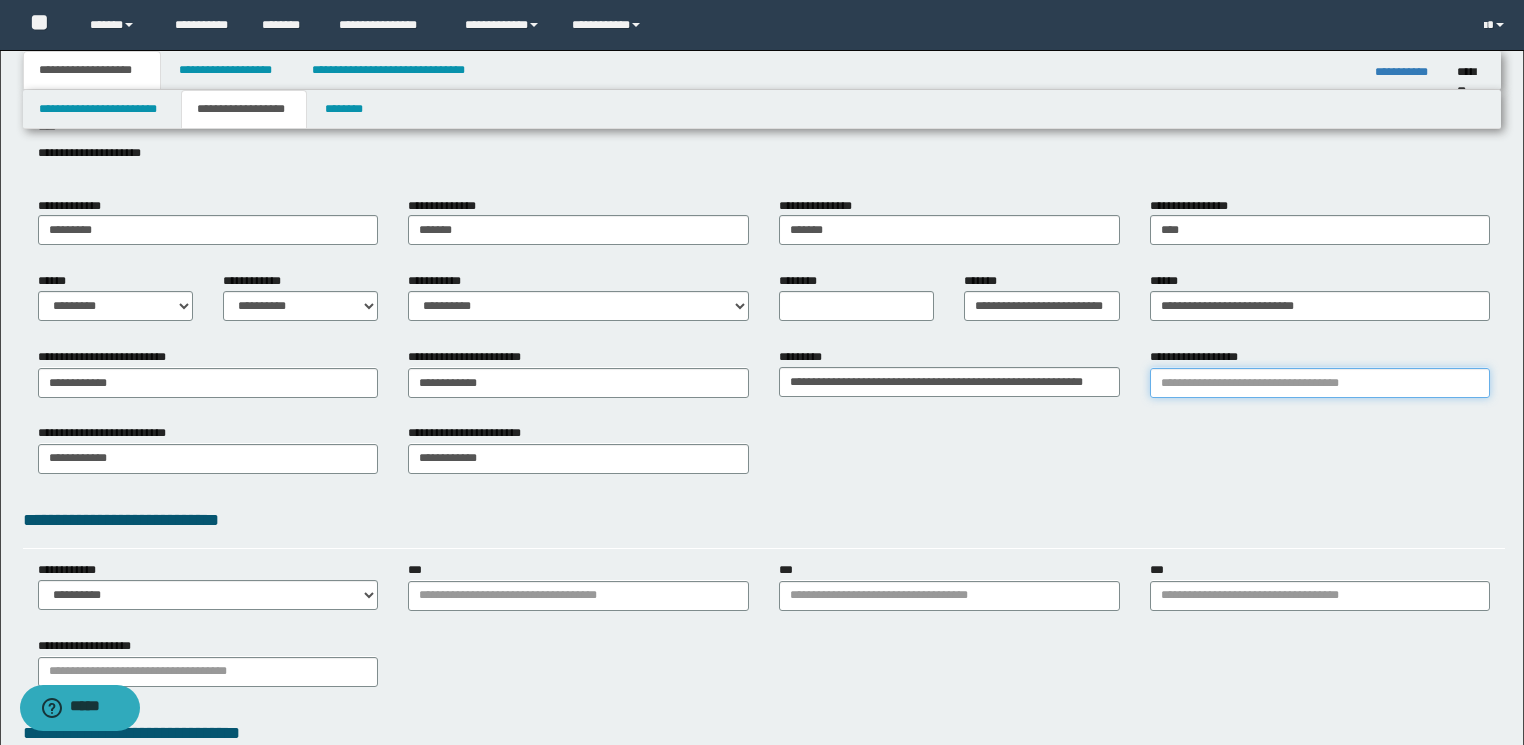 click on "**********" at bounding box center [1320, 383] 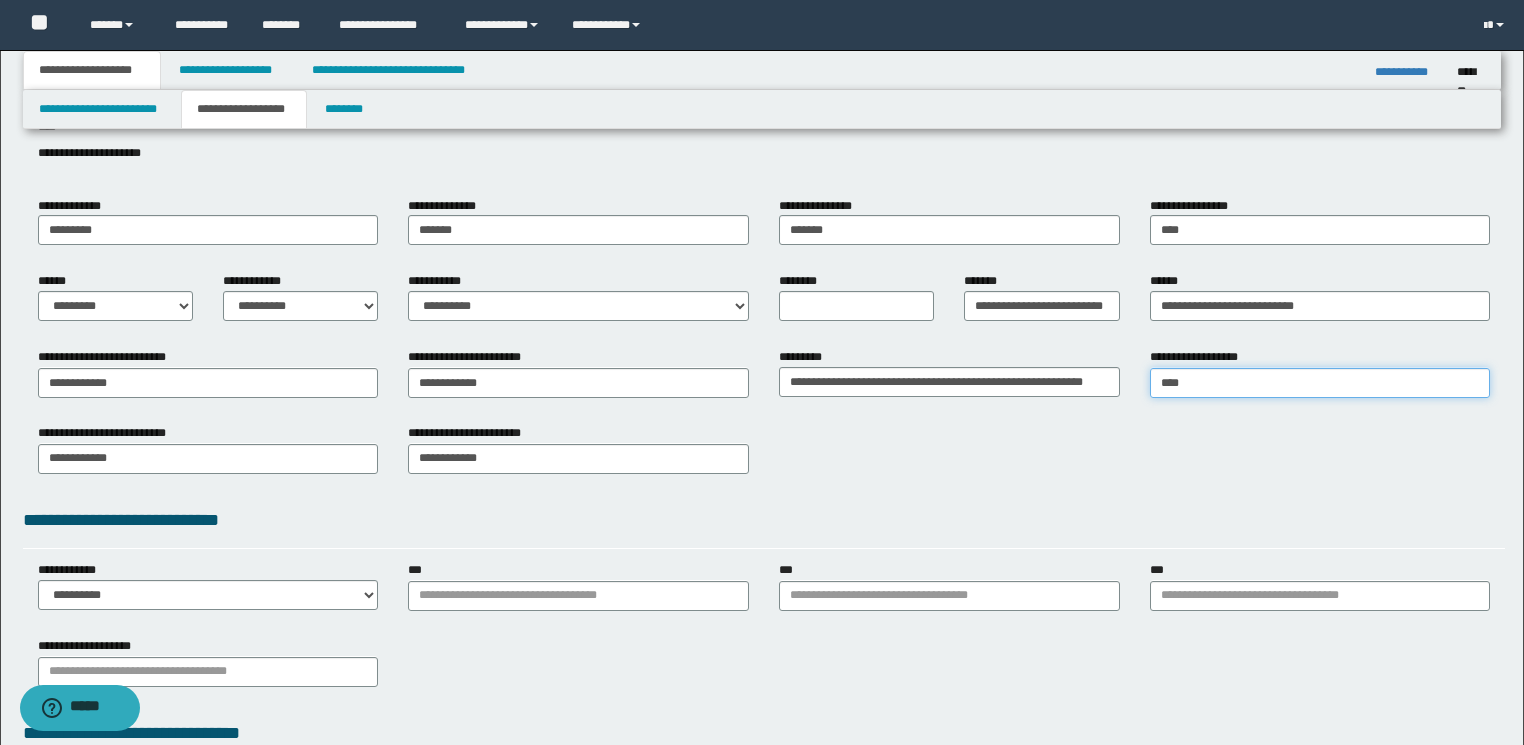 type on "*****" 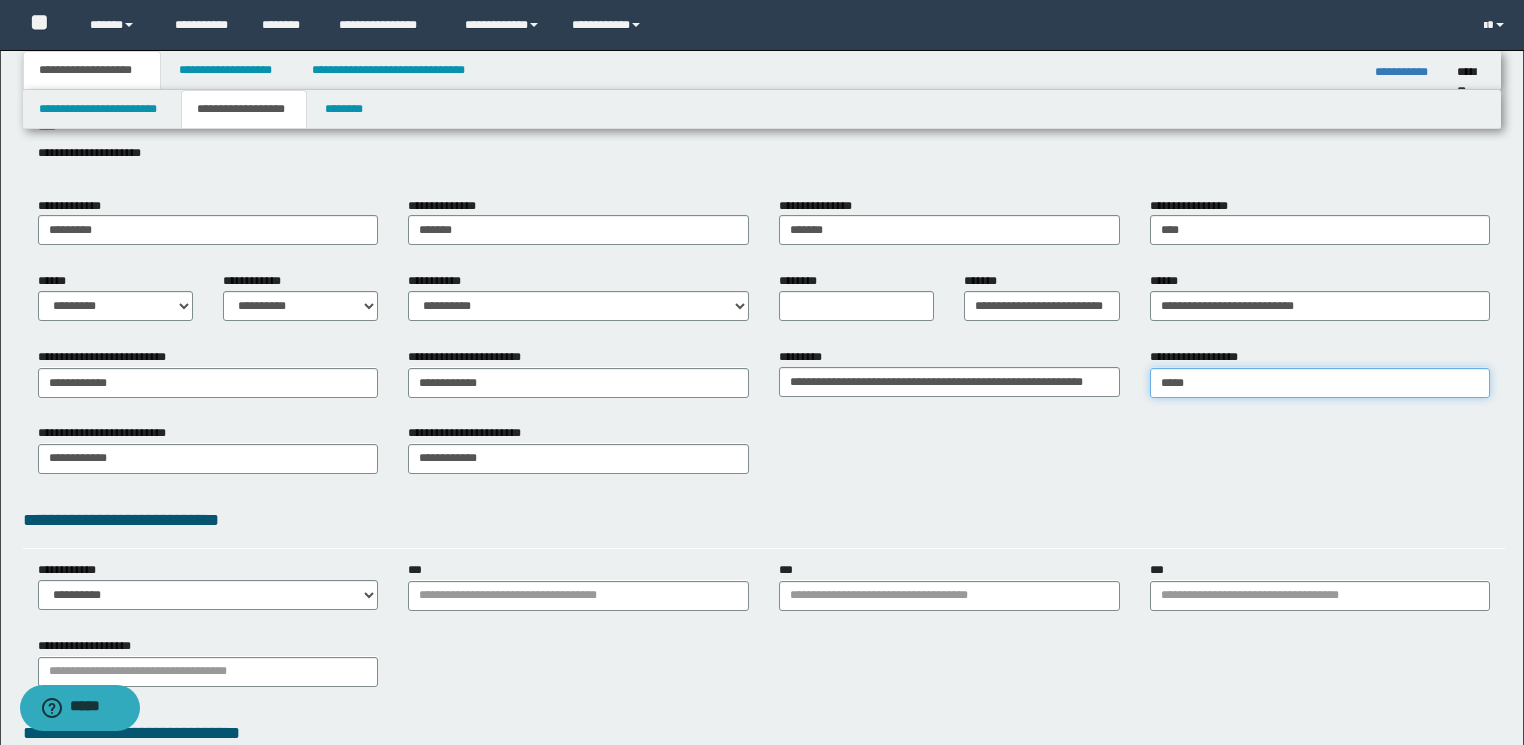 type on "********" 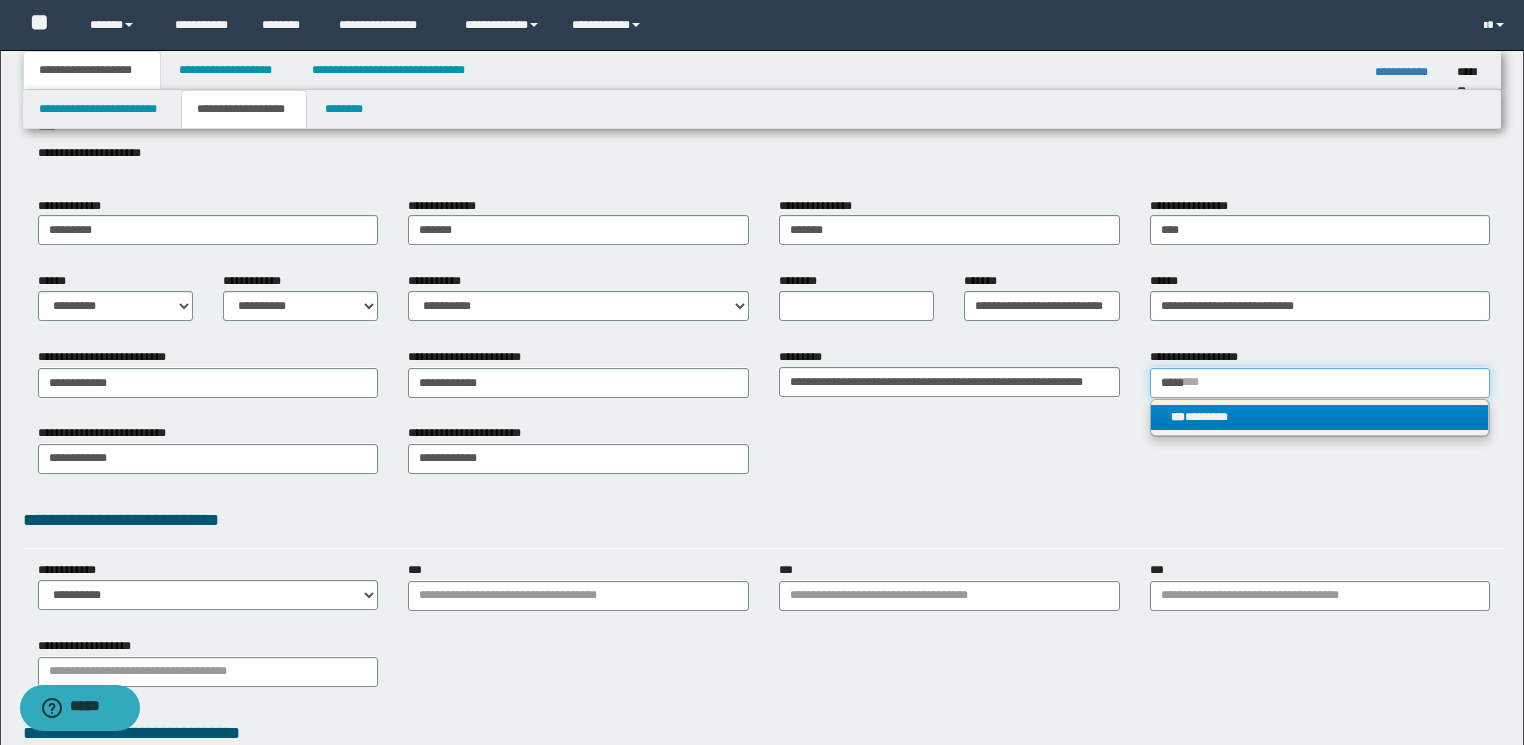type on "*****" 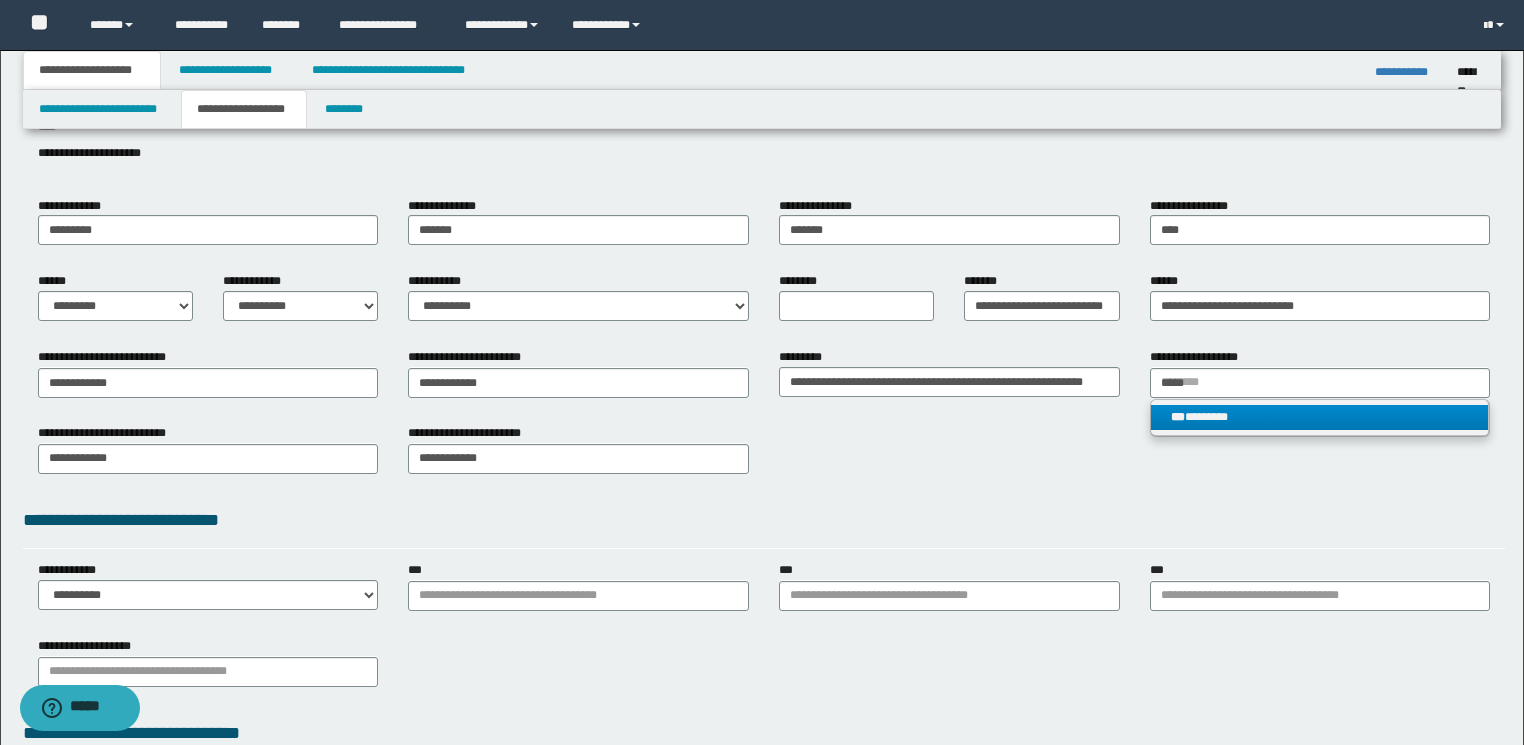 type 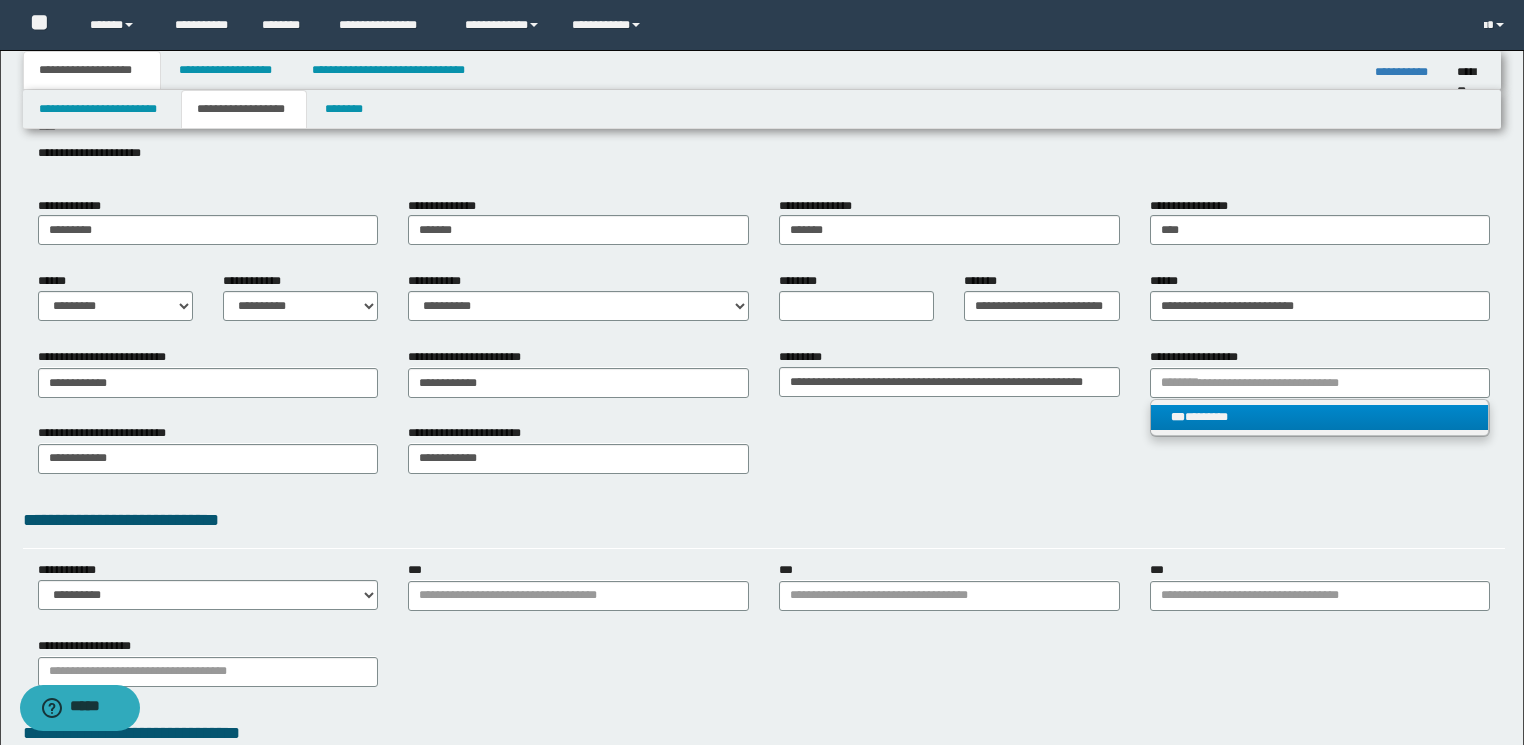 click on "*** ********" at bounding box center [1320, 417] 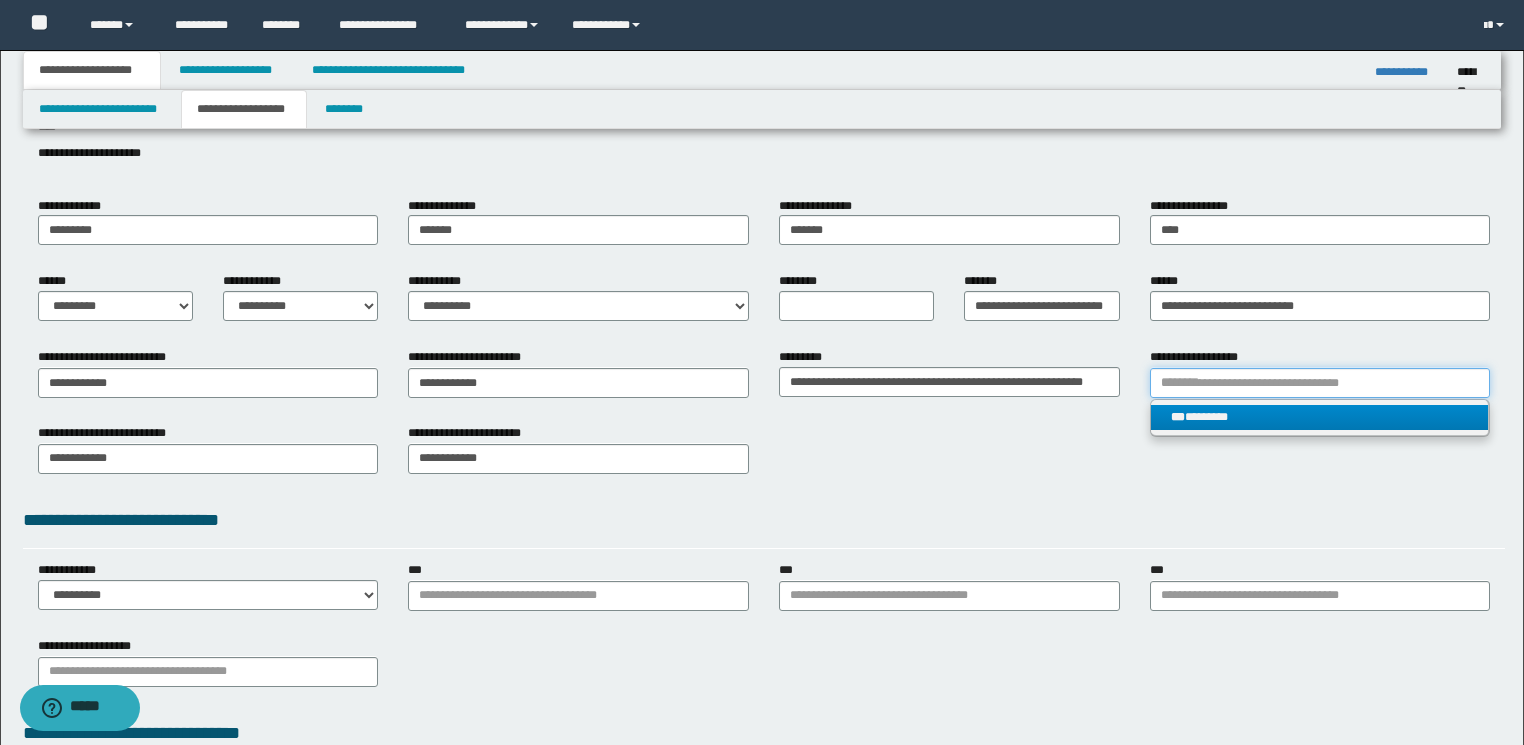 type 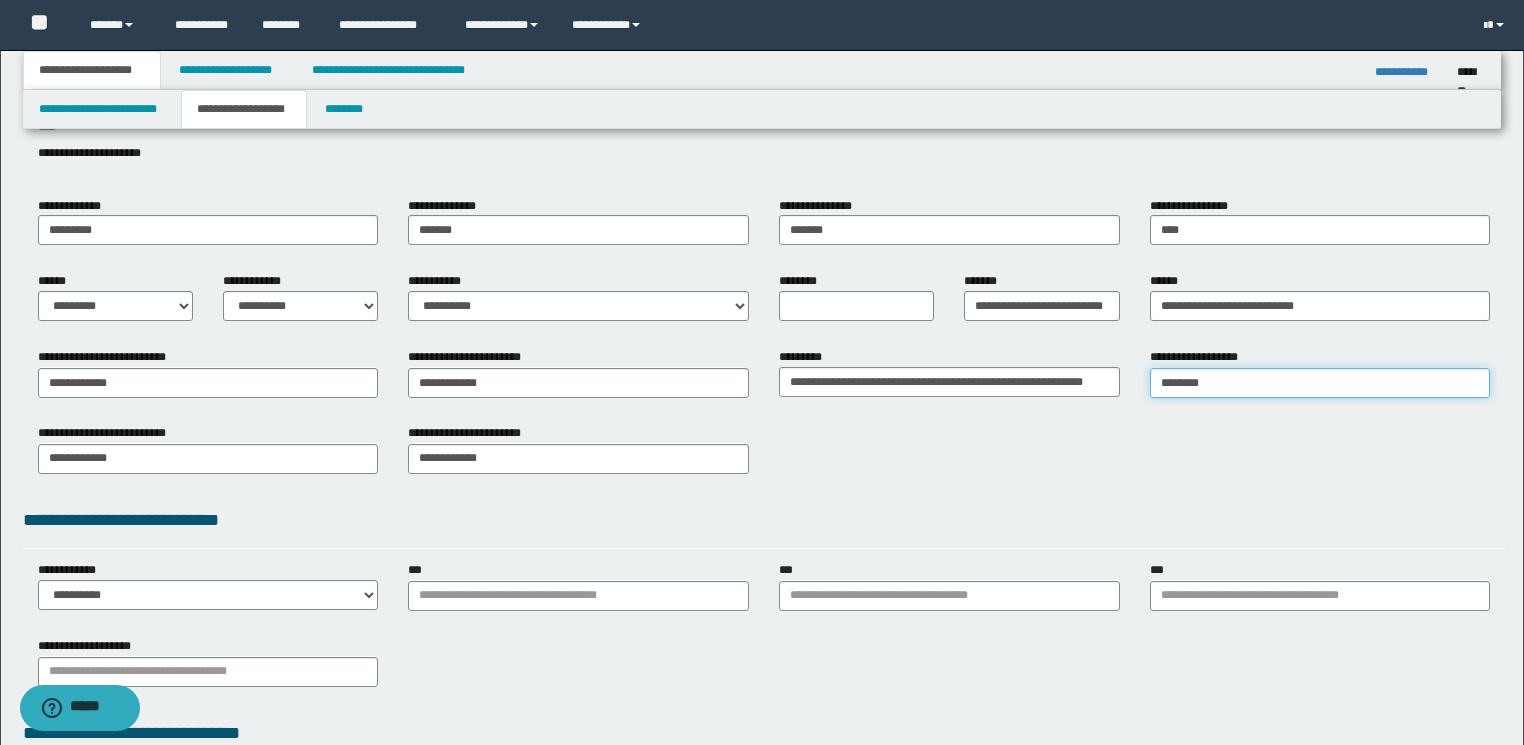 type on "********" 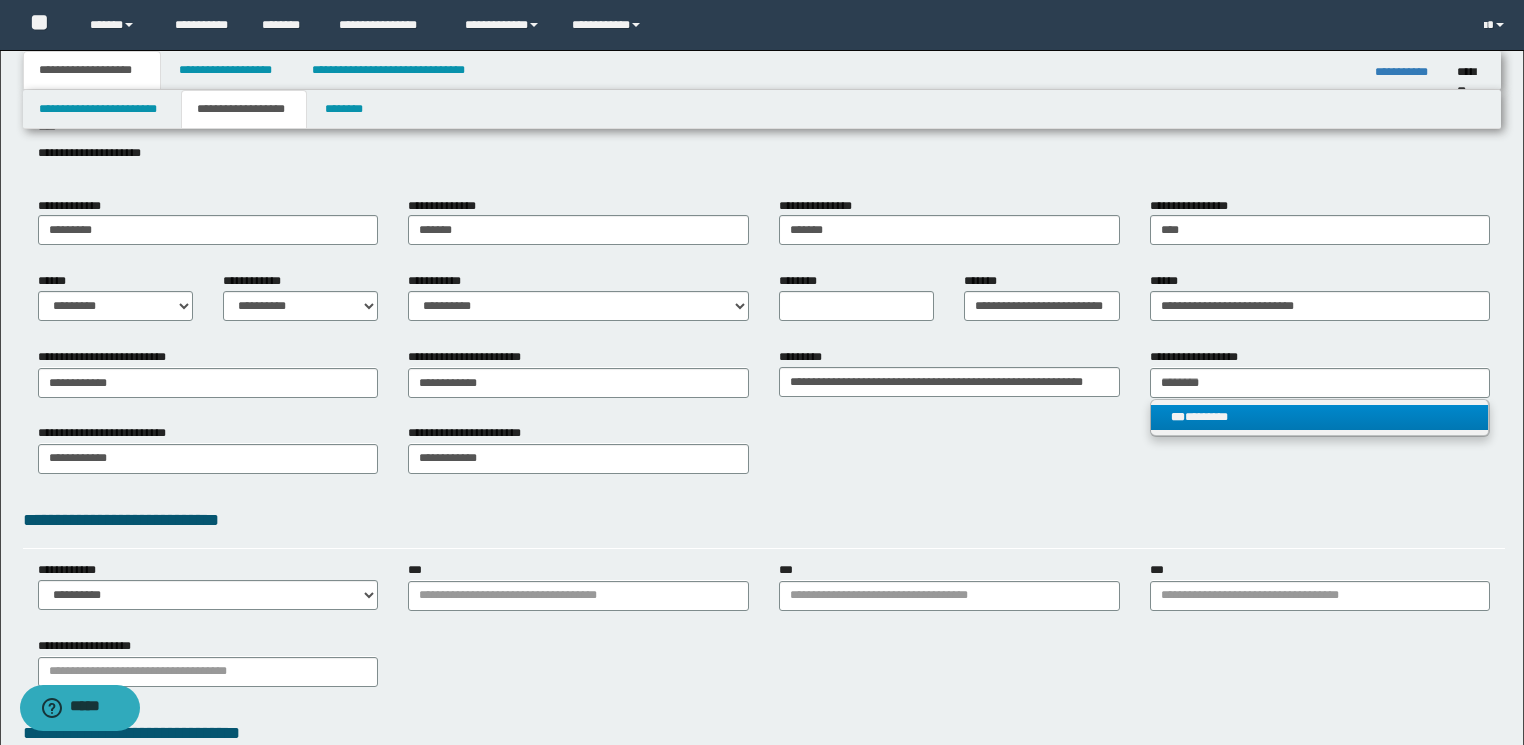 click on "*** ********" at bounding box center [1320, 417] 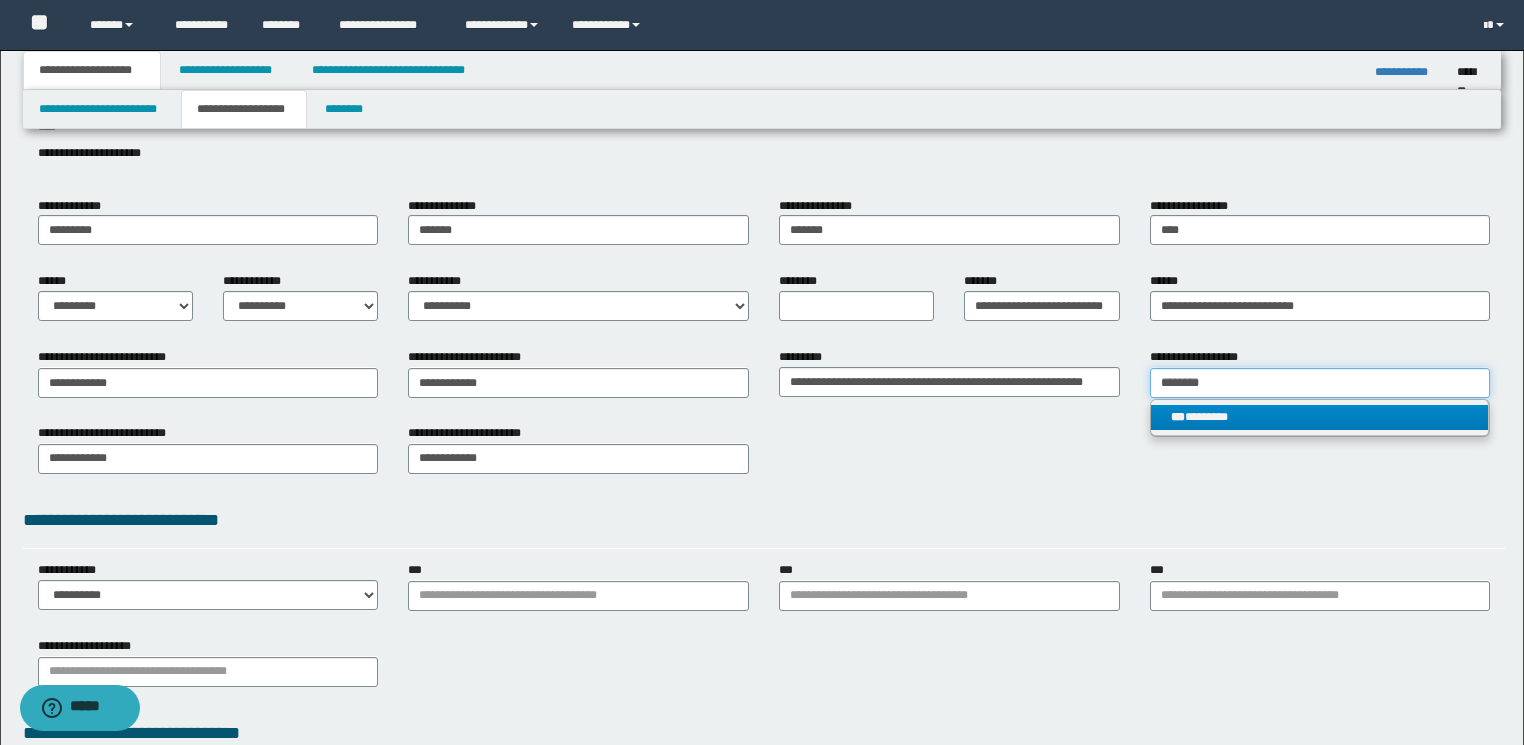 type 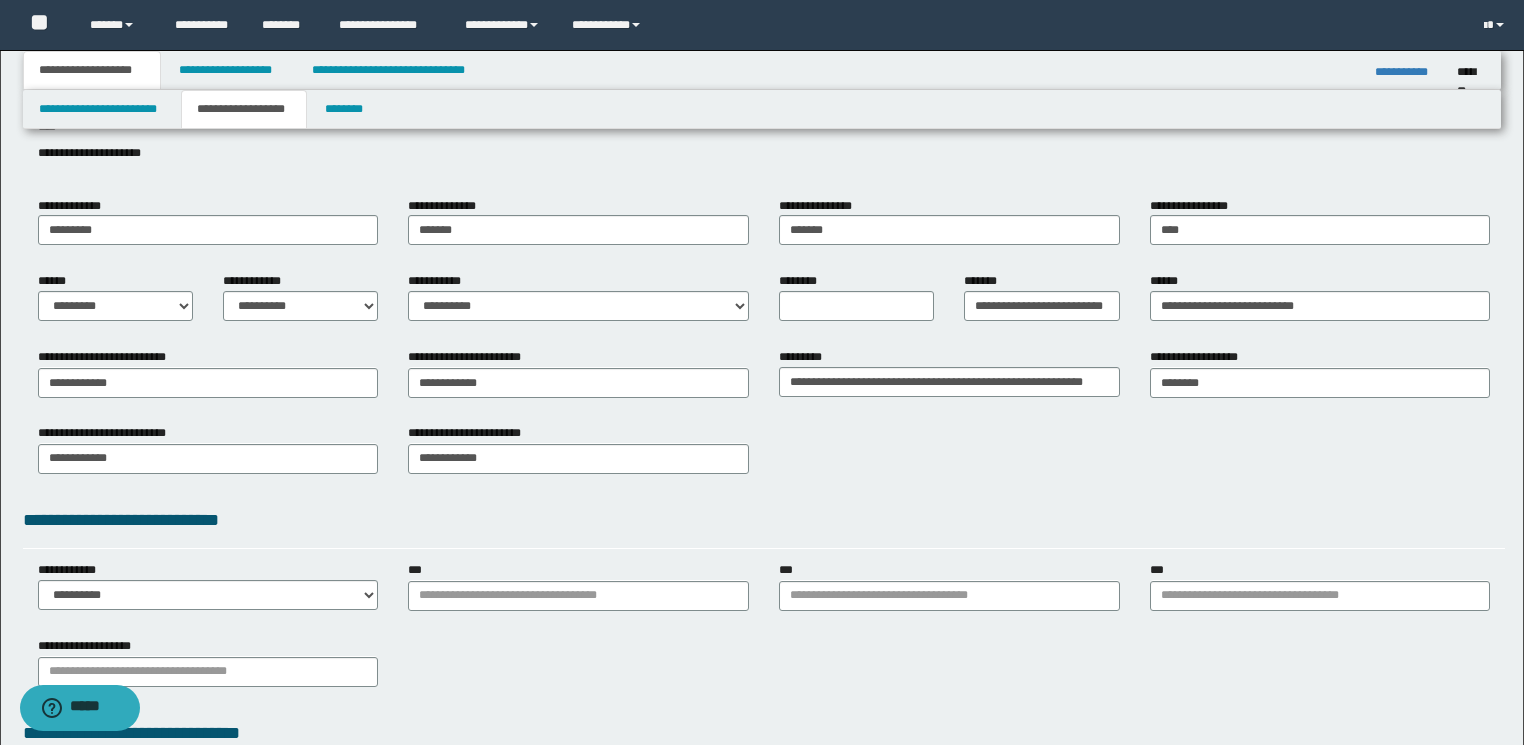 click on "**********" at bounding box center [764, 456] 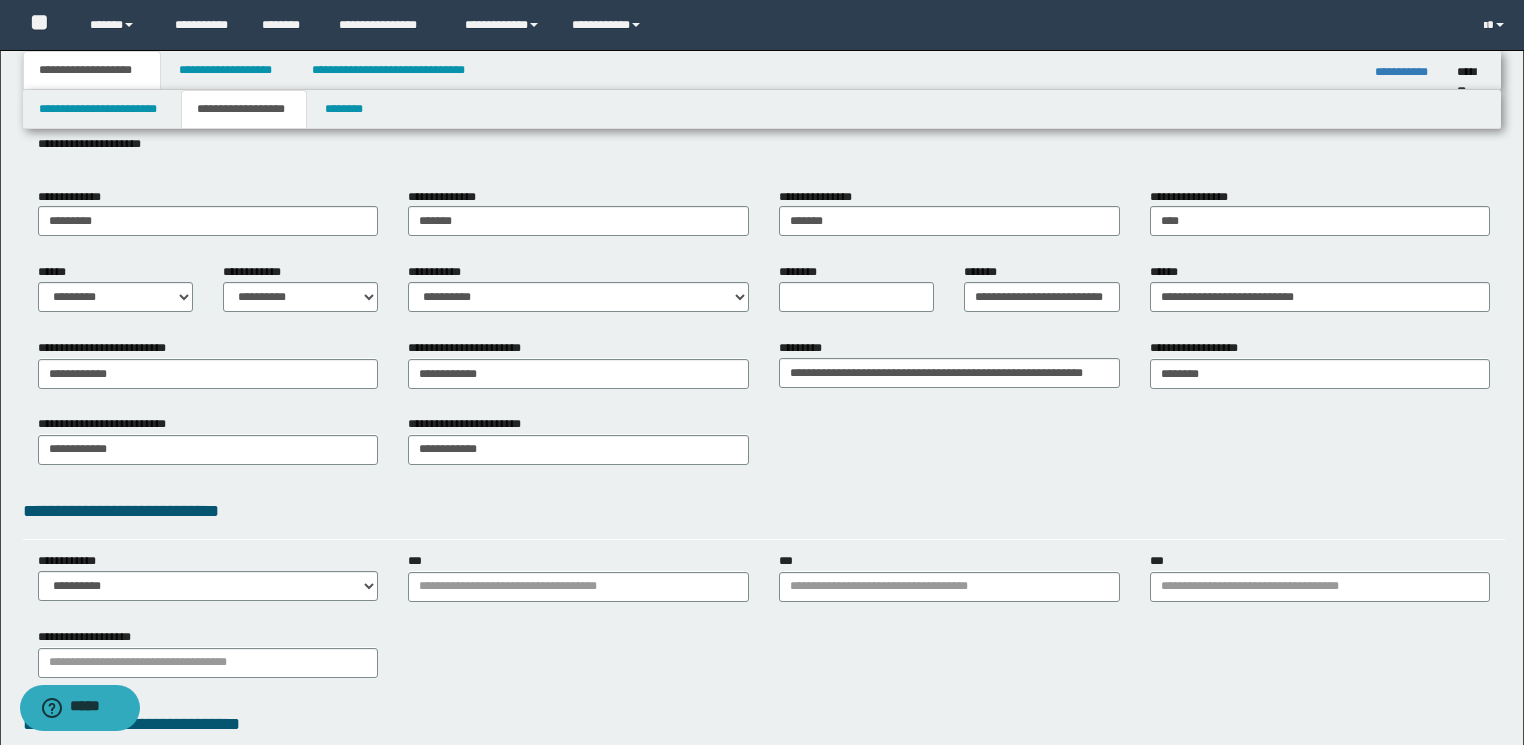 scroll, scrollTop: 160, scrollLeft: 0, axis: vertical 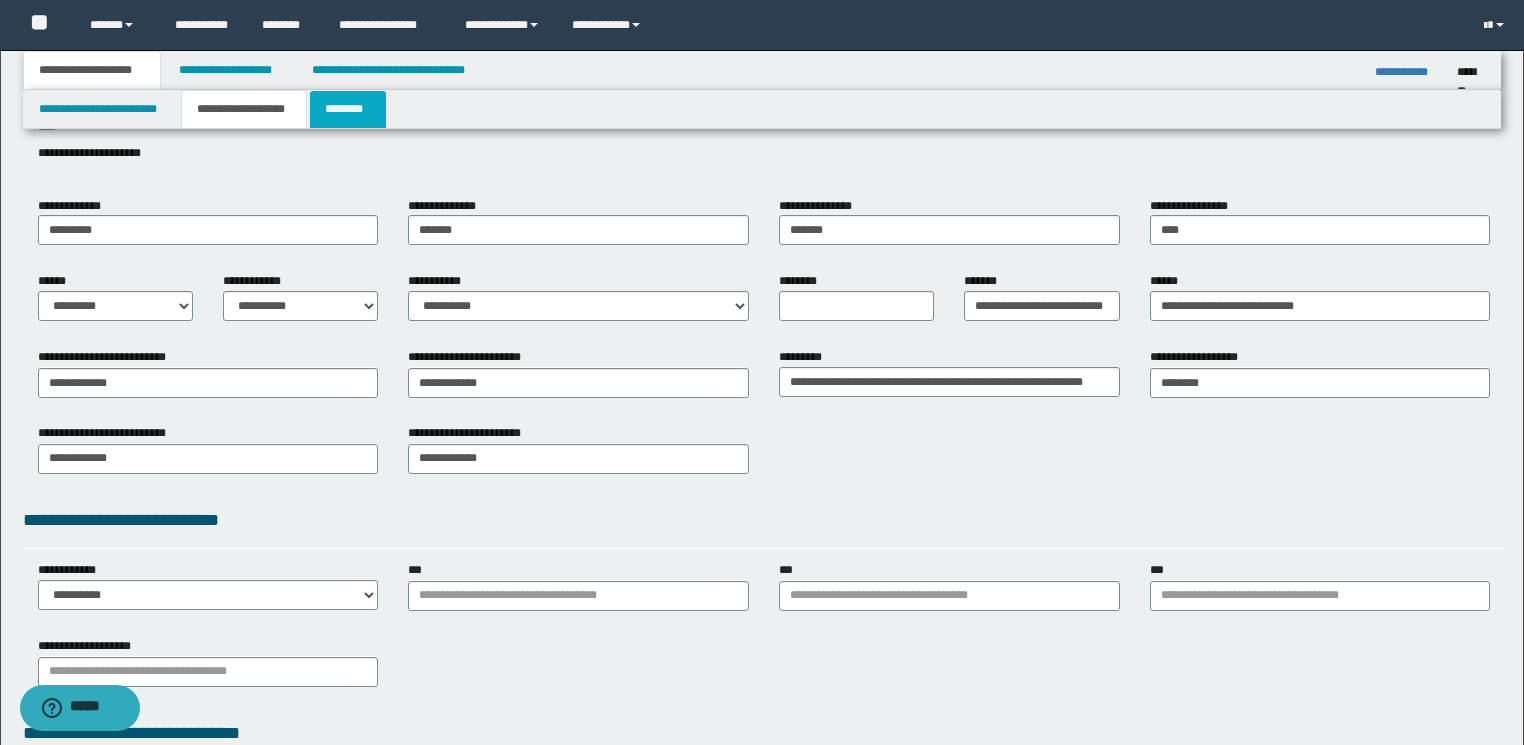 click on "********" at bounding box center [348, 109] 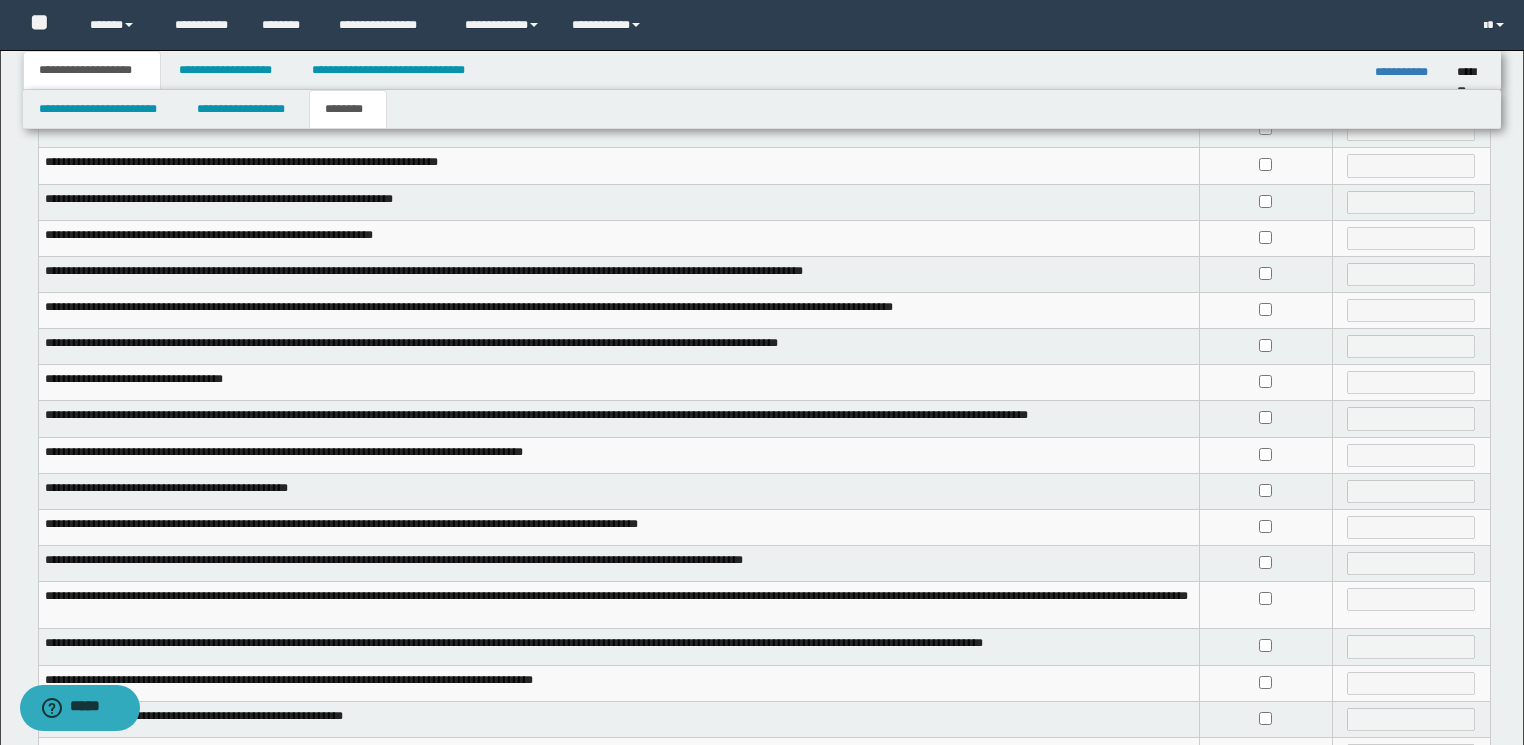 scroll, scrollTop: 160, scrollLeft: 0, axis: vertical 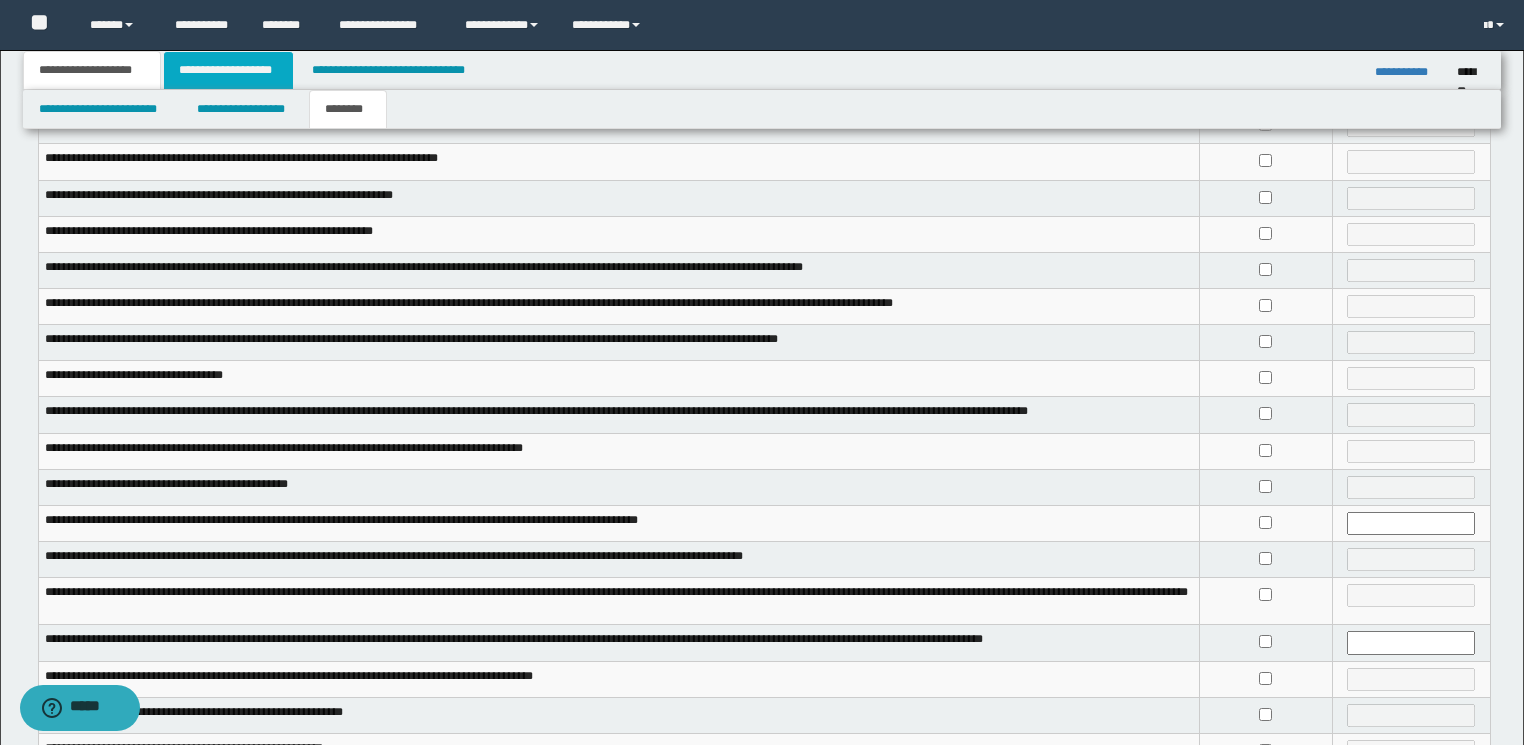 click on "**********" at bounding box center (228, 70) 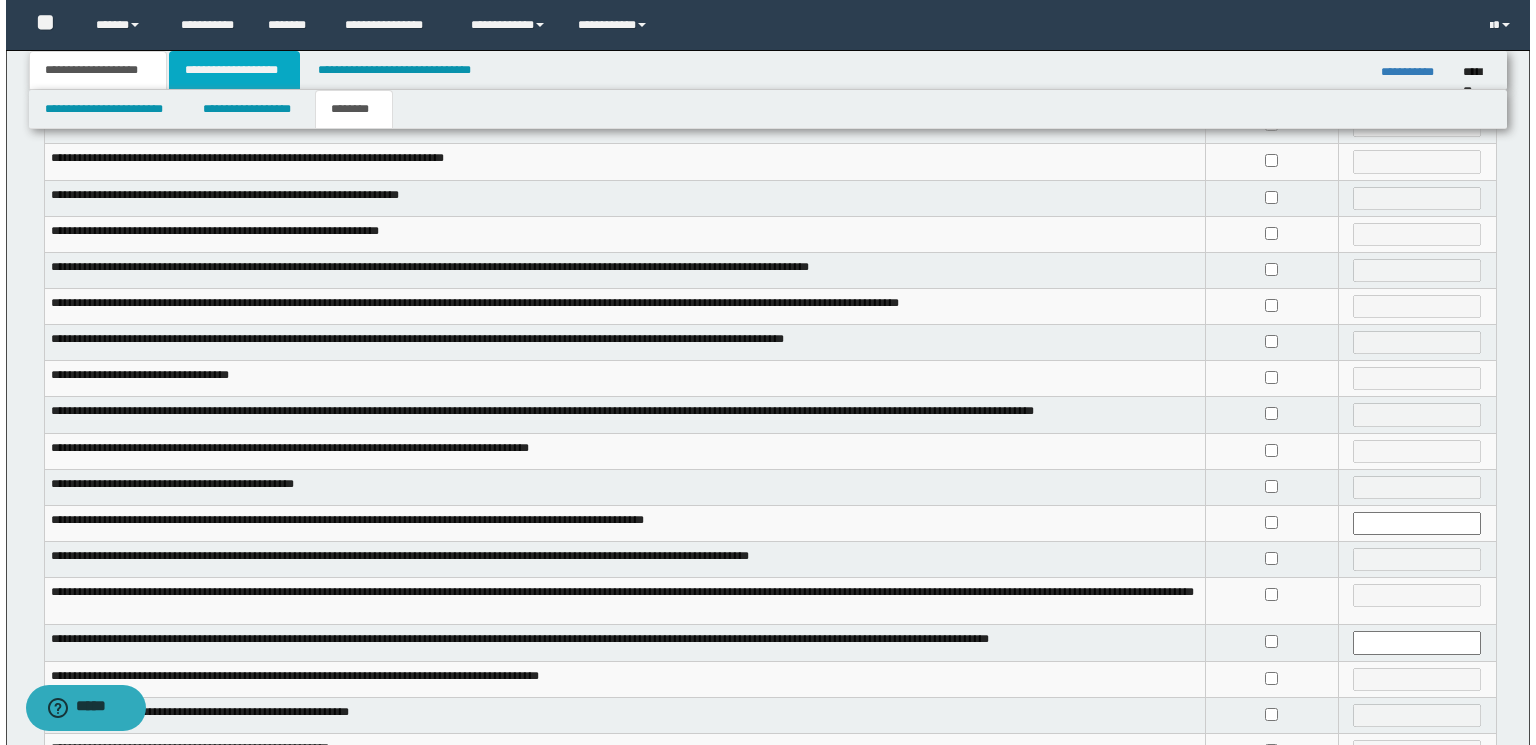 scroll, scrollTop: 0, scrollLeft: 0, axis: both 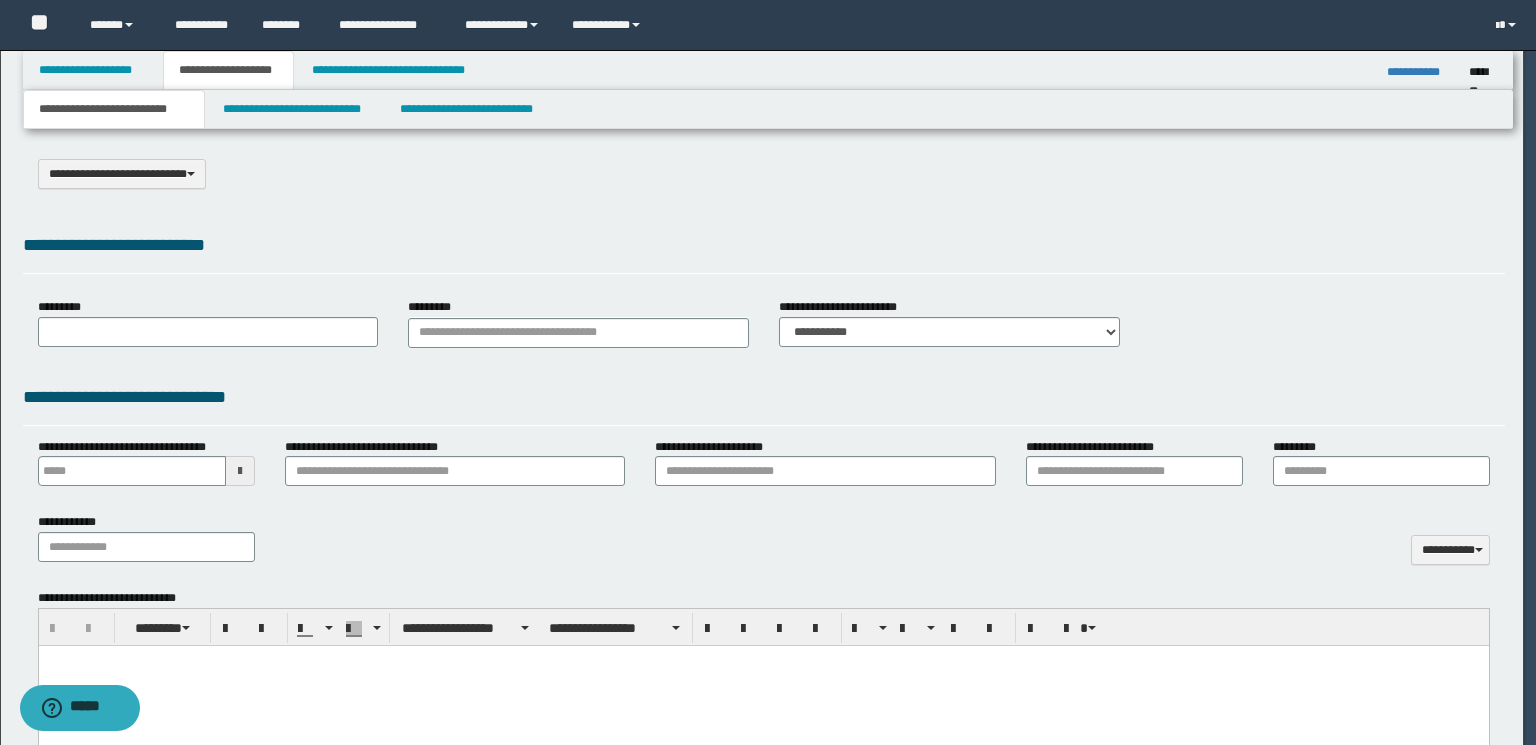 select on "*" 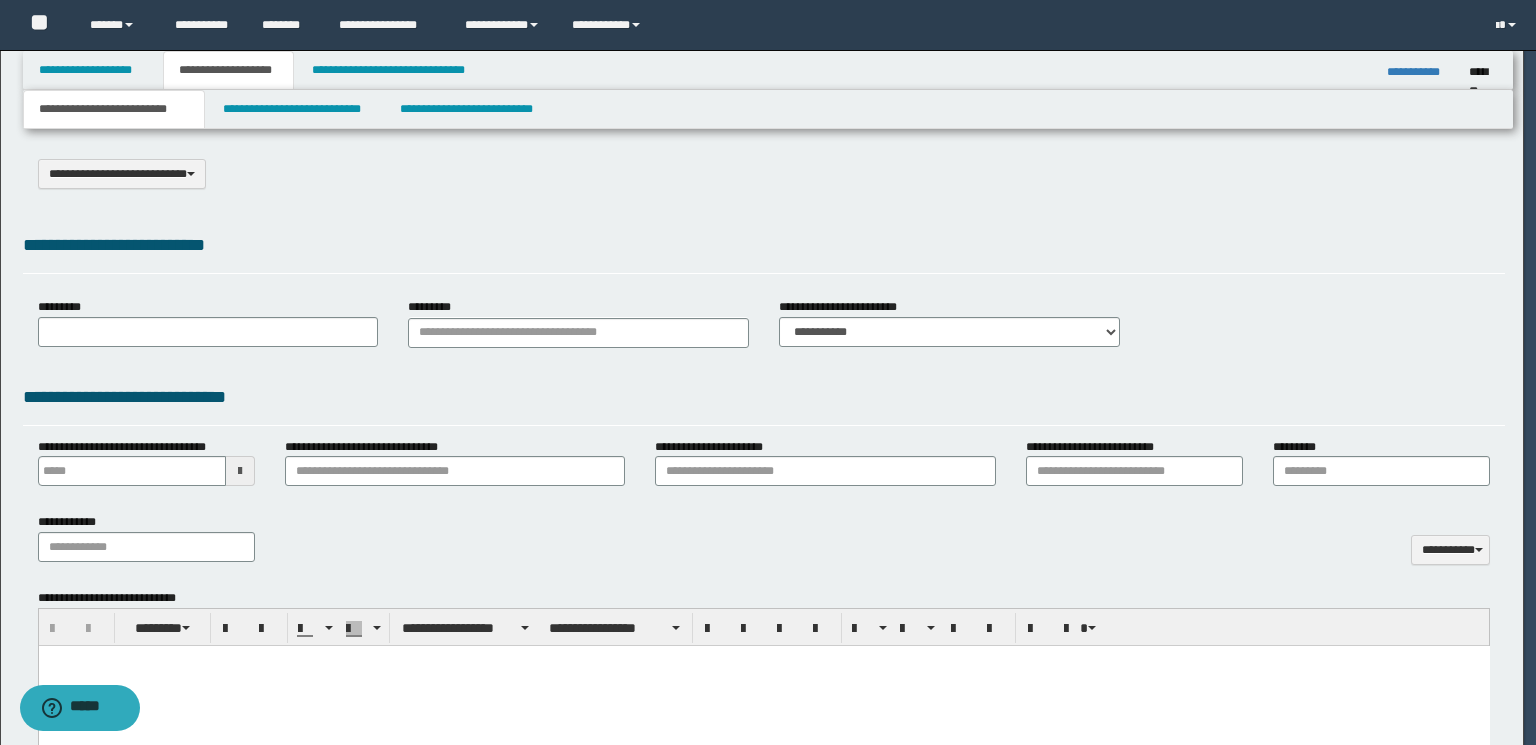 scroll, scrollTop: 0, scrollLeft: 0, axis: both 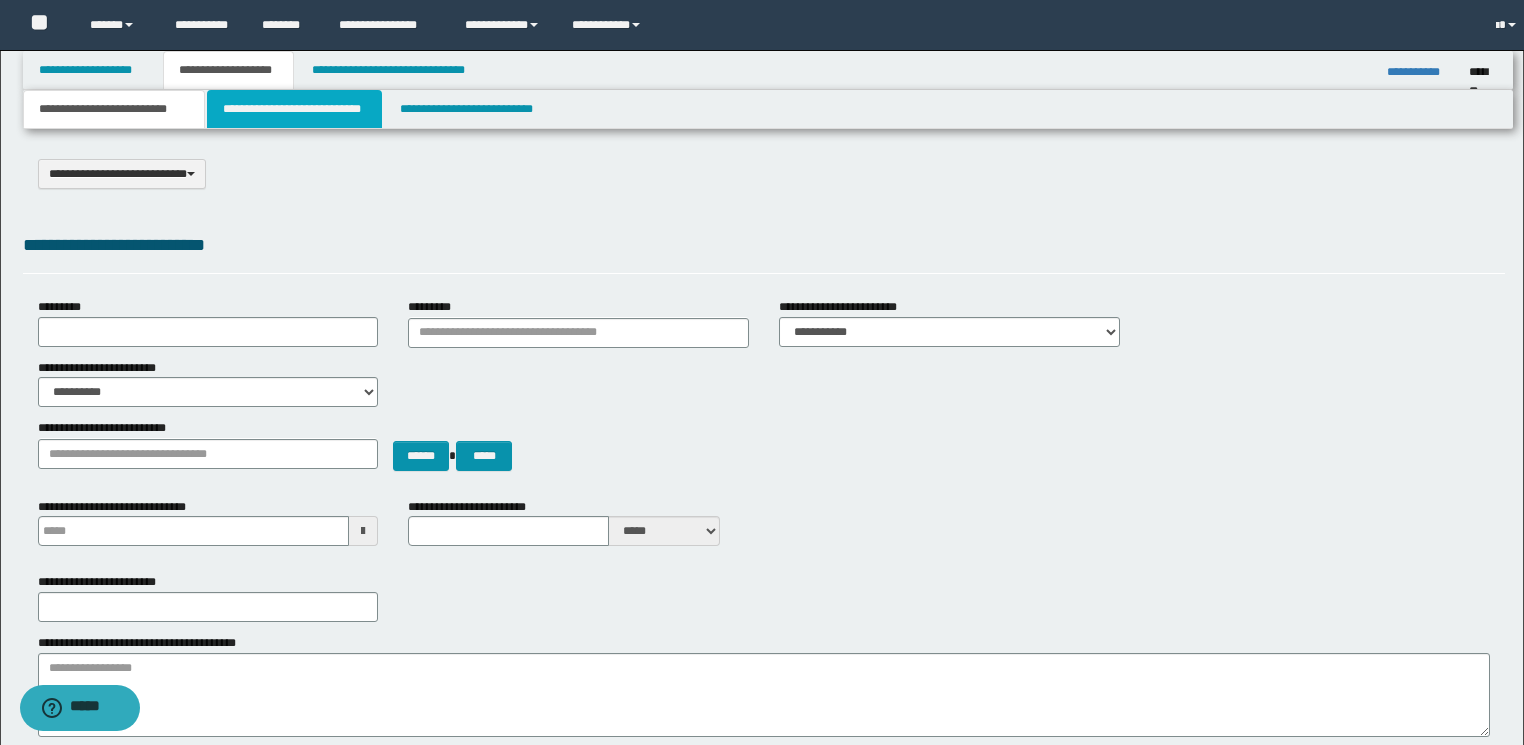 click on "**********" at bounding box center [294, 109] 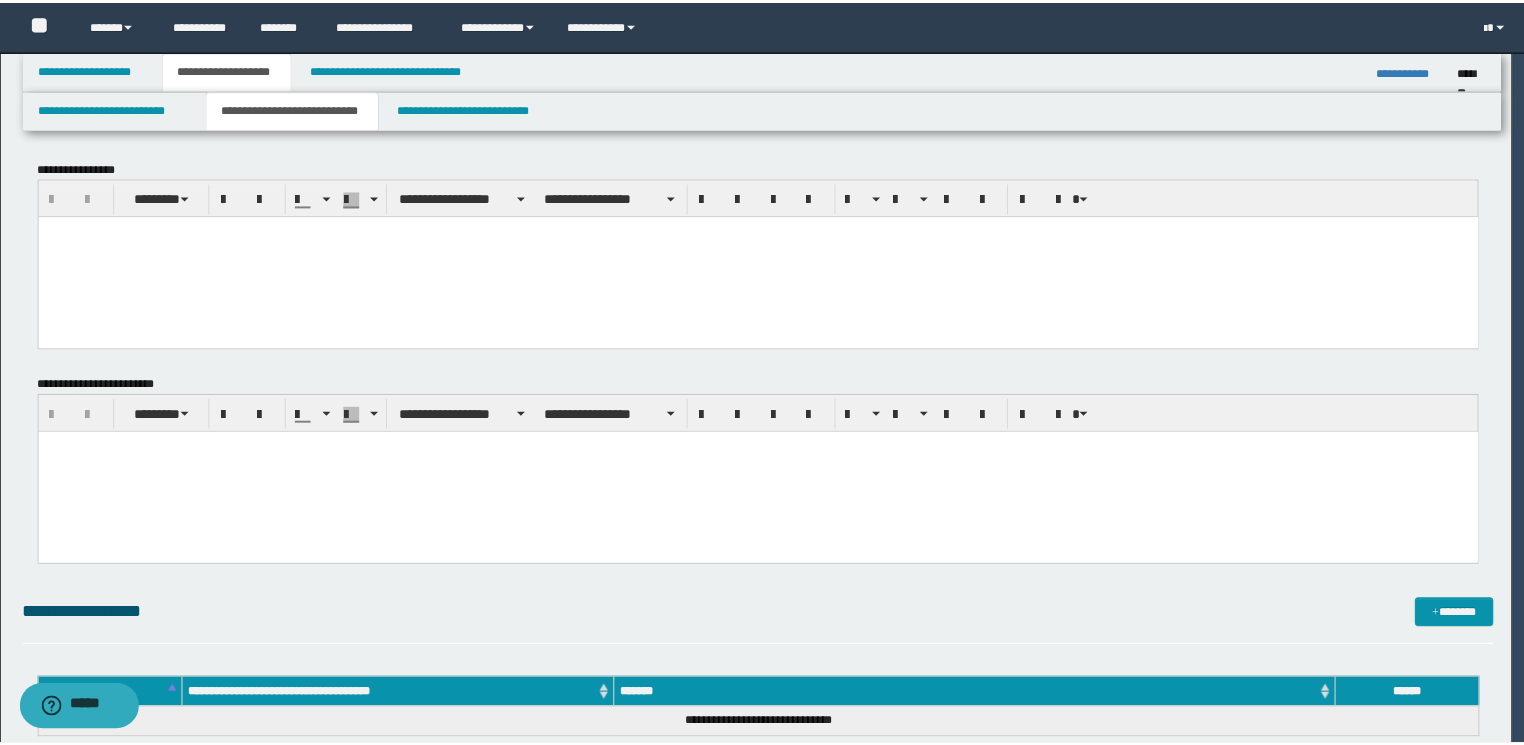 scroll, scrollTop: 0, scrollLeft: 0, axis: both 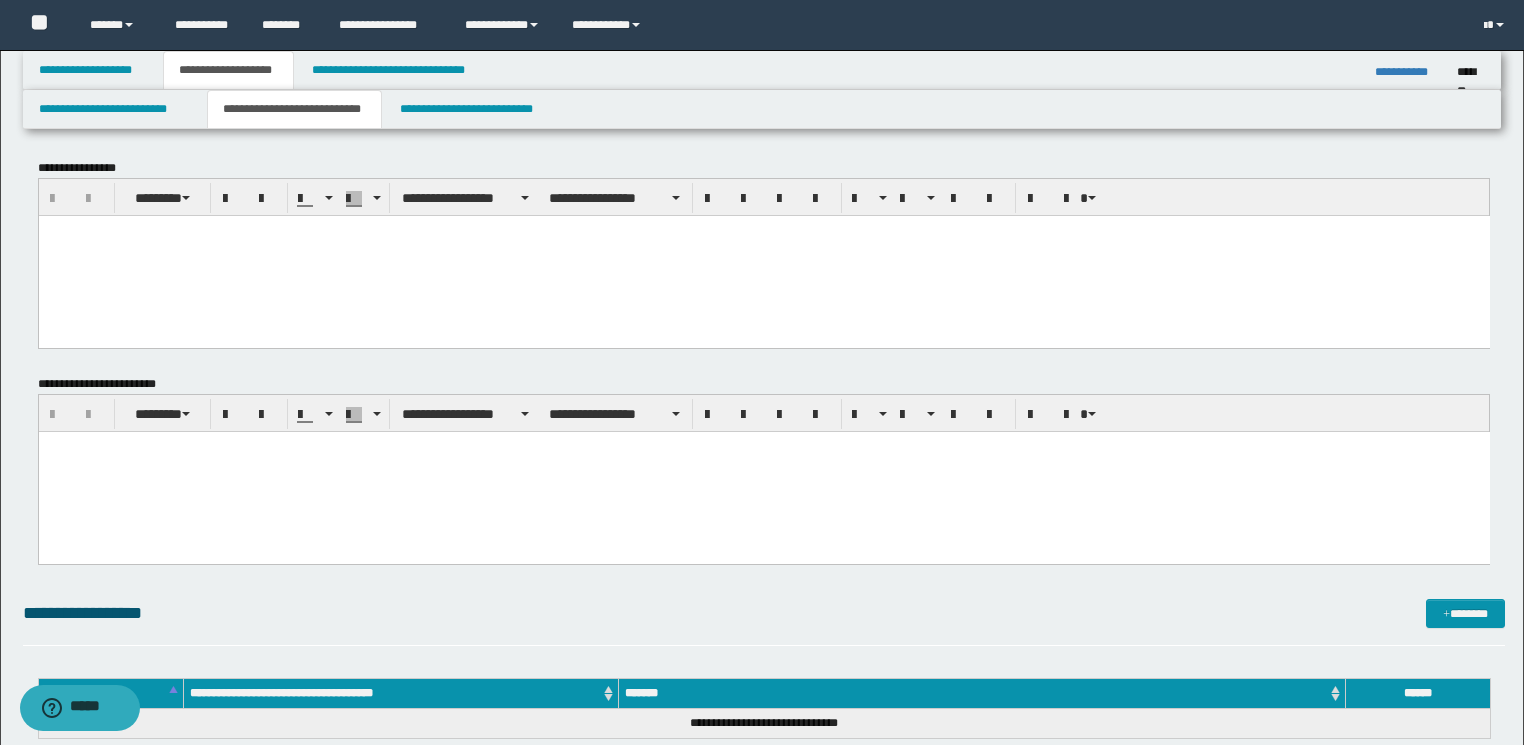 click at bounding box center (763, 255) 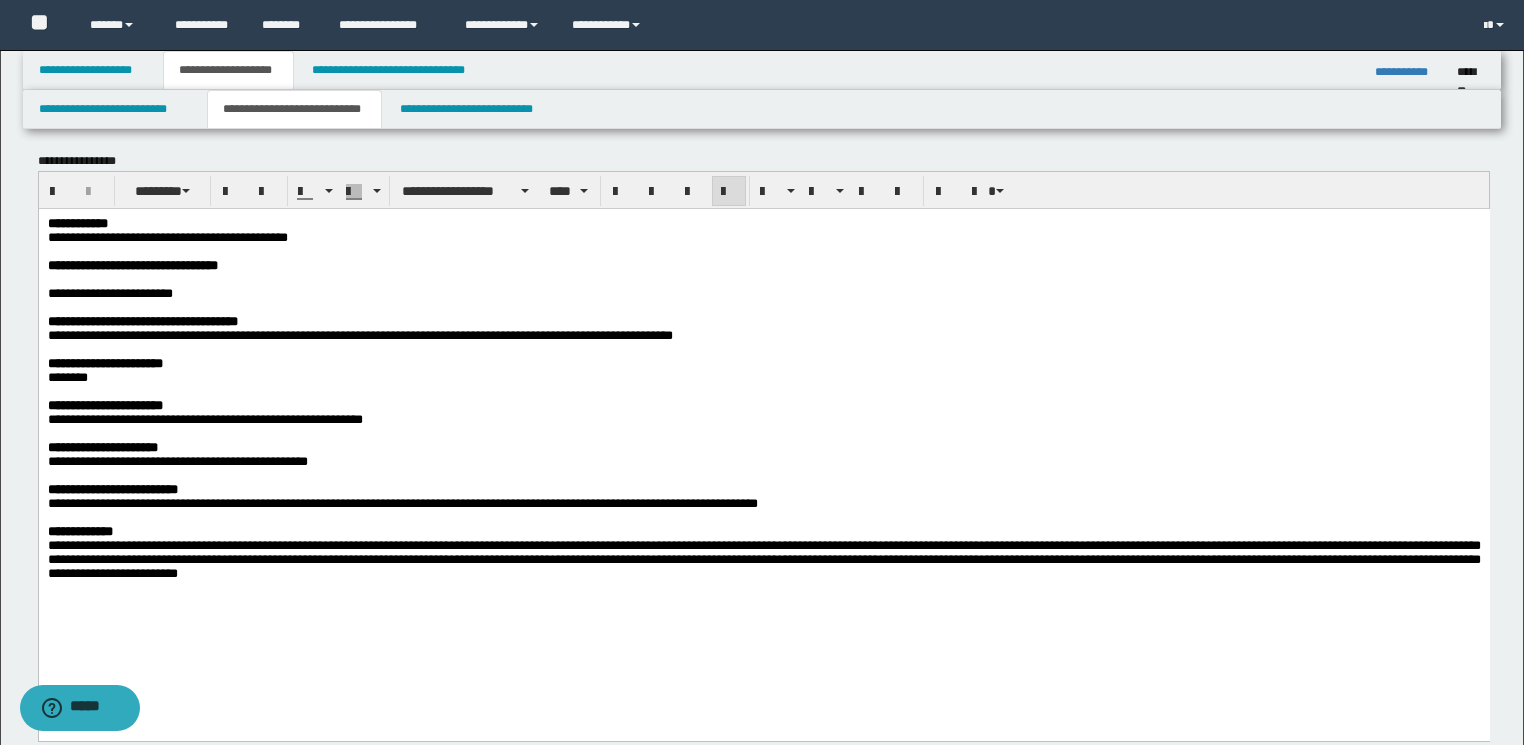 scroll, scrollTop: 0, scrollLeft: 0, axis: both 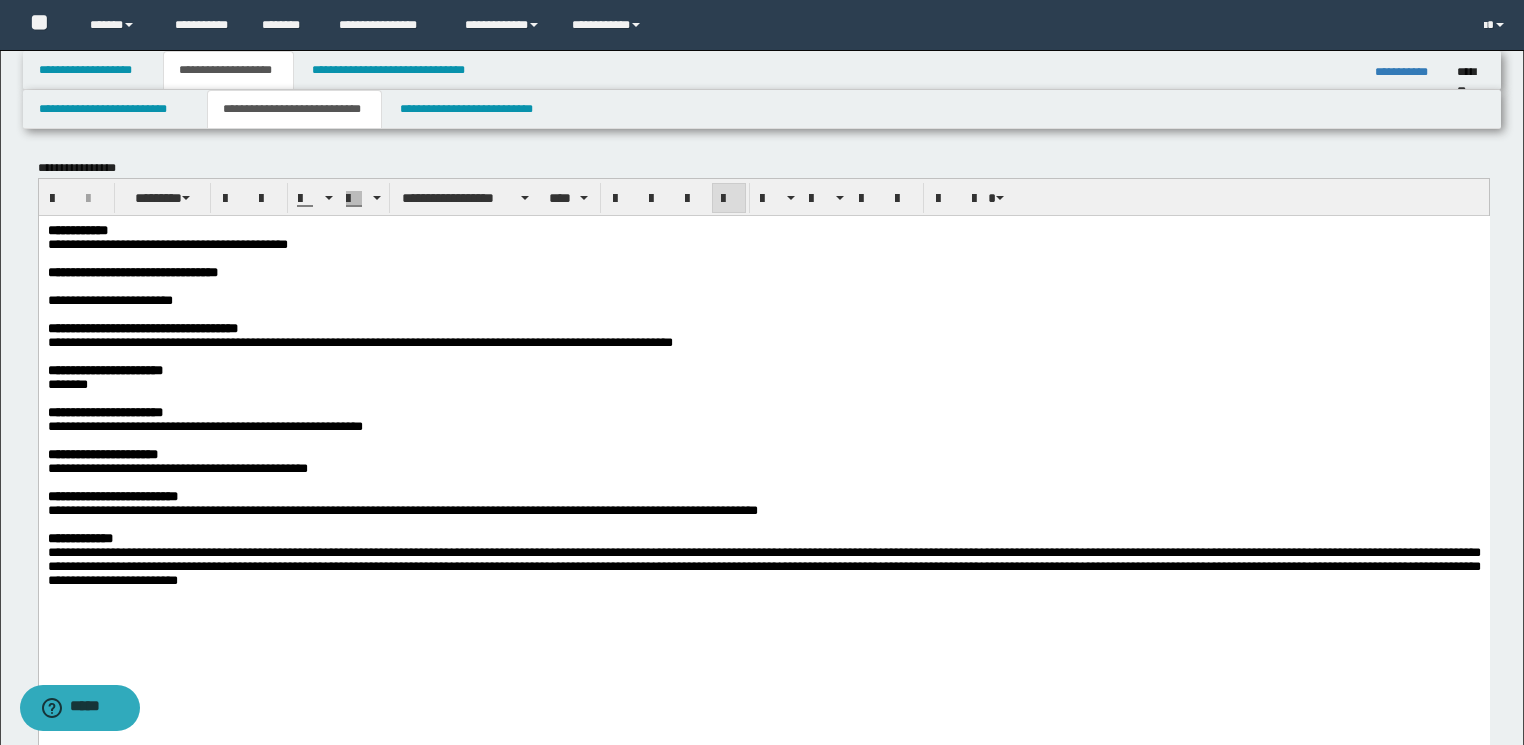 click on "**********" at bounding box center [763, 566] 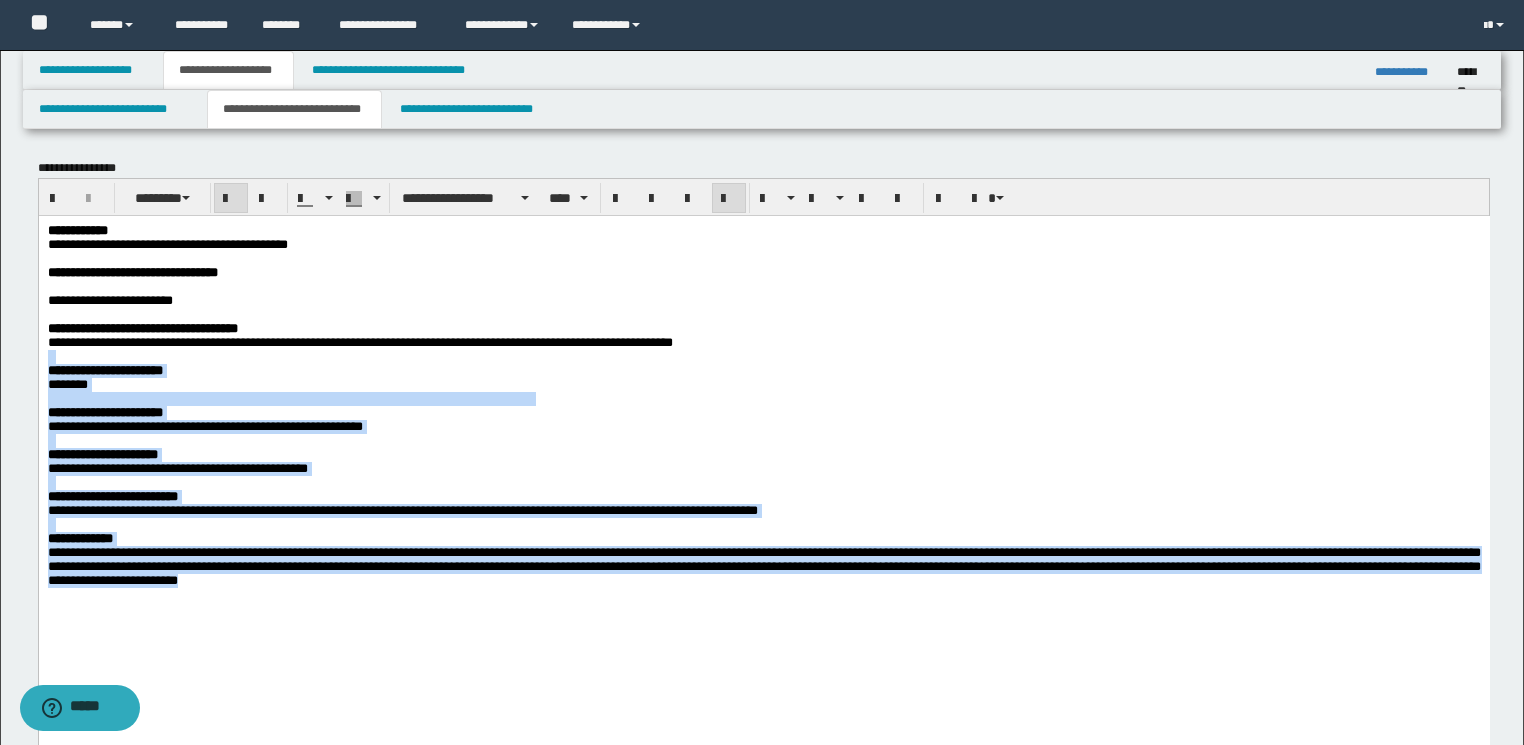 drag, startPoint x: 563, startPoint y: 632, endPoint x: 46, endPoint y: 380, distance: 575.14606 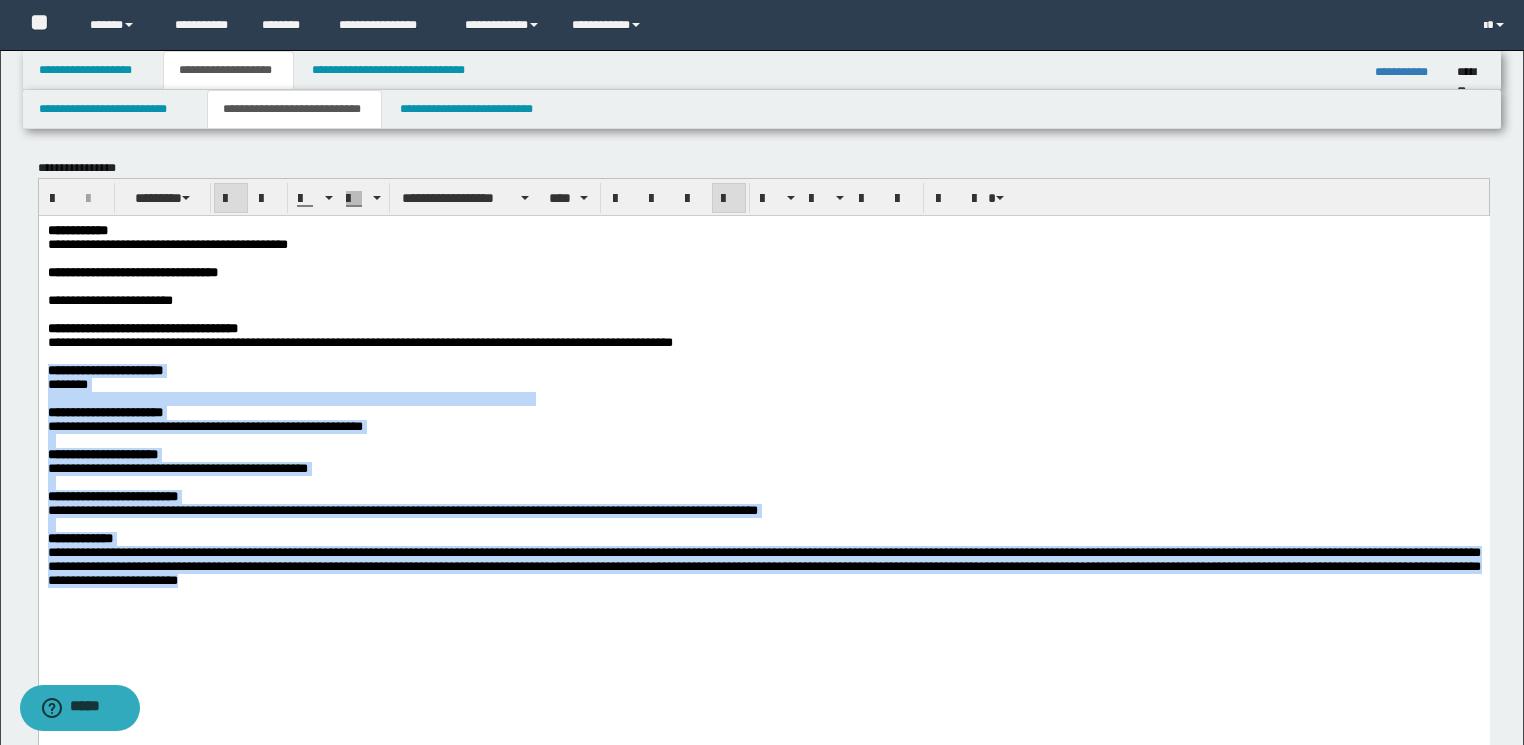 drag, startPoint x: 45, startPoint y: 388, endPoint x: 614, endPoint y: 672, distance: 635.93787 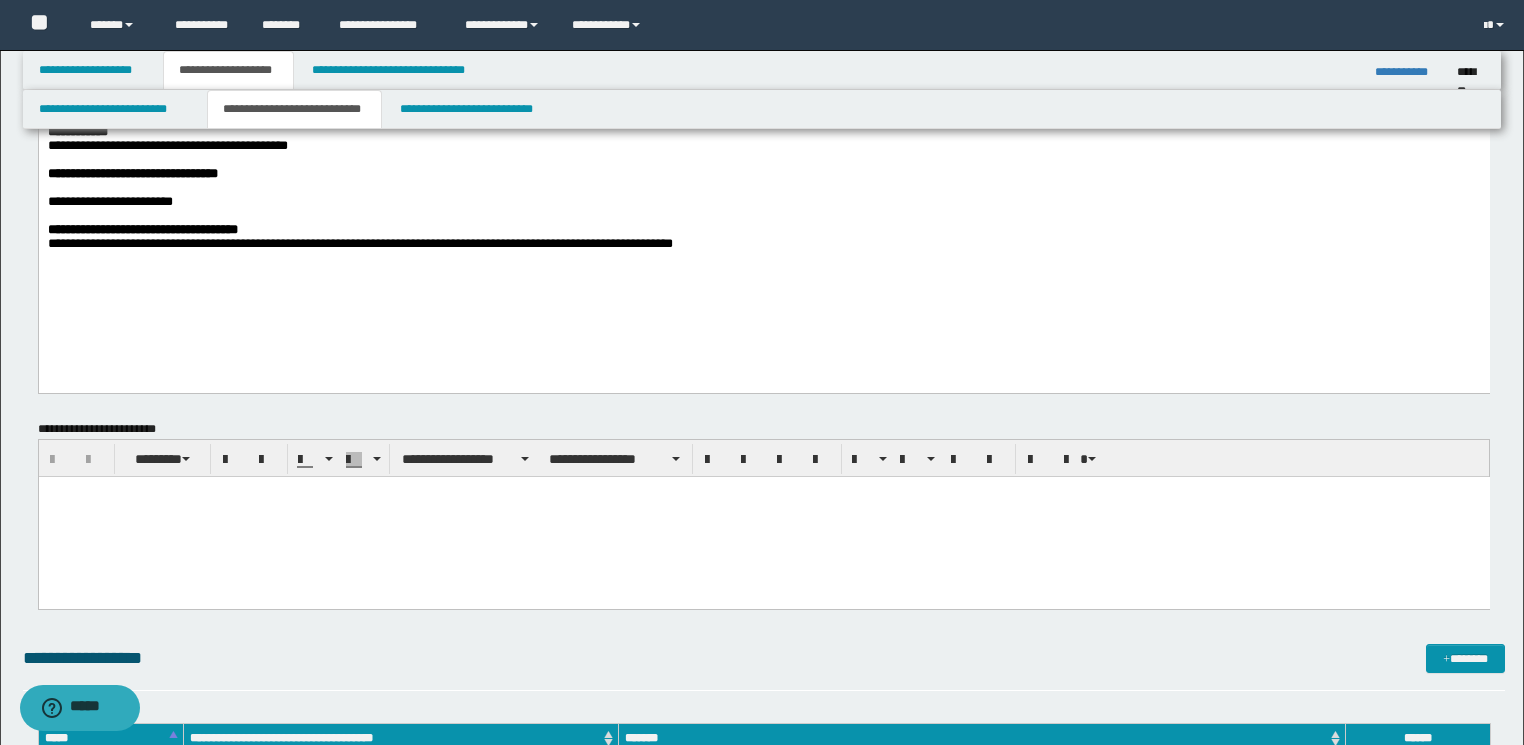 scroll, scrollTop: 240, scrollLeft: 0, axis: vertical 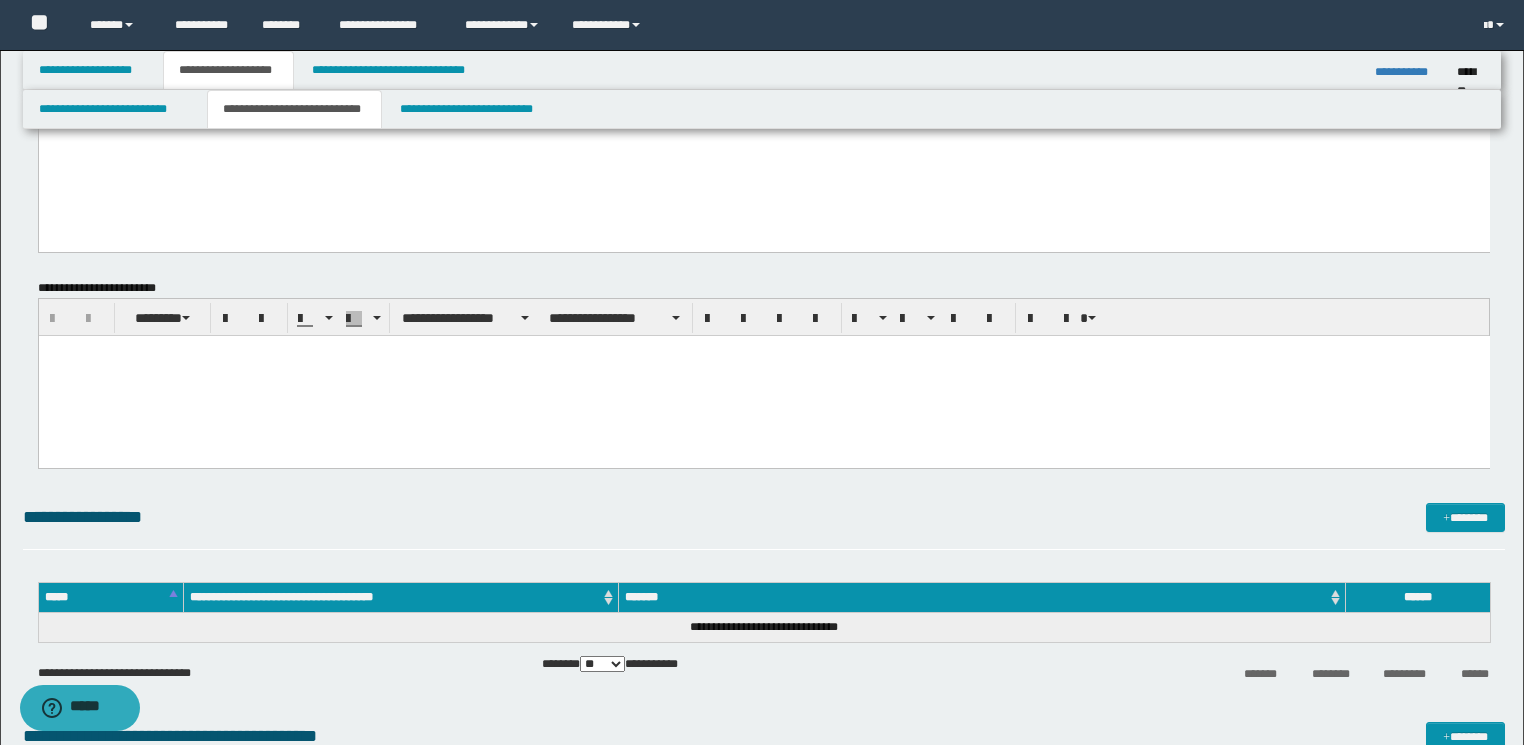 click at bounding box center (763, 375) 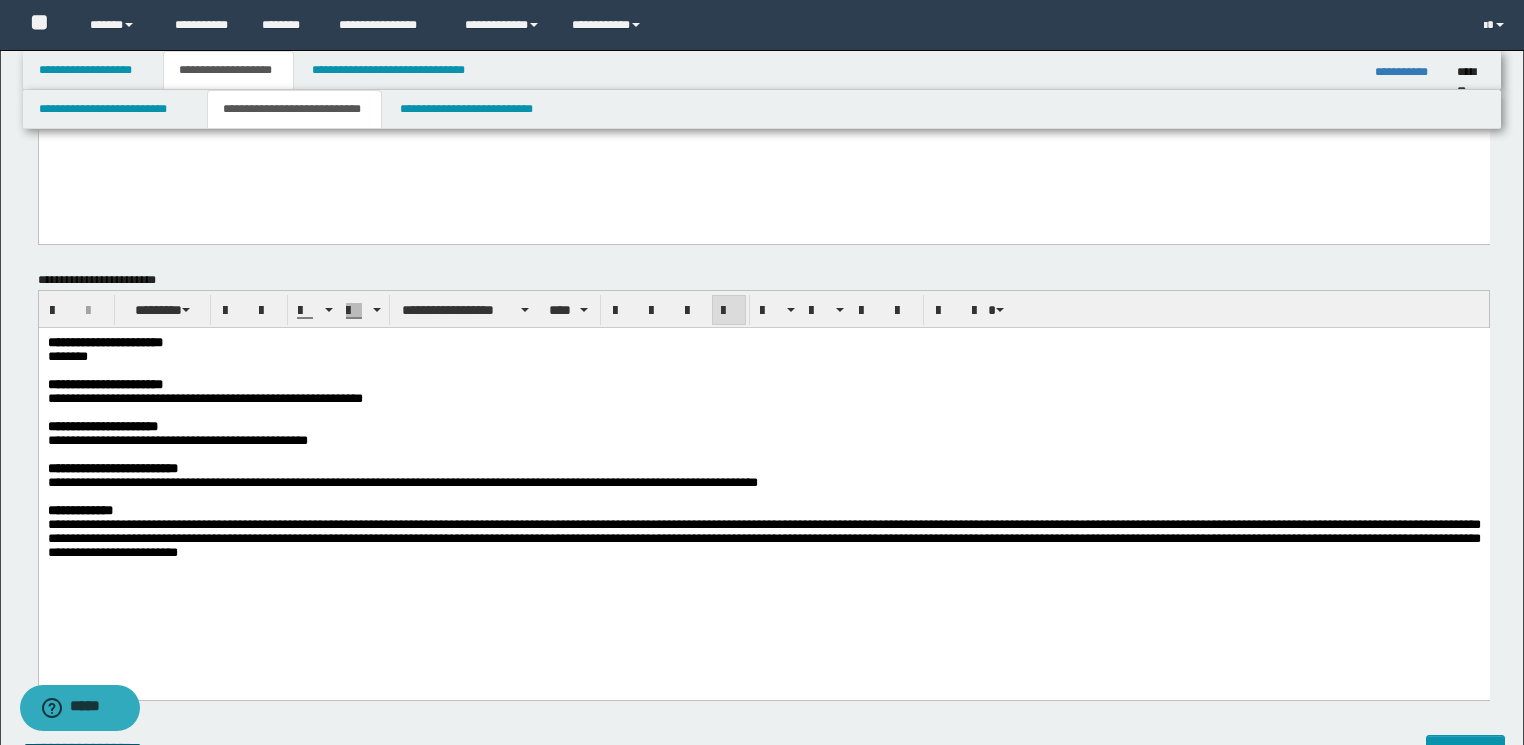 scroll, scrollTop: 240, scrollLeft: 0, axis: vertical 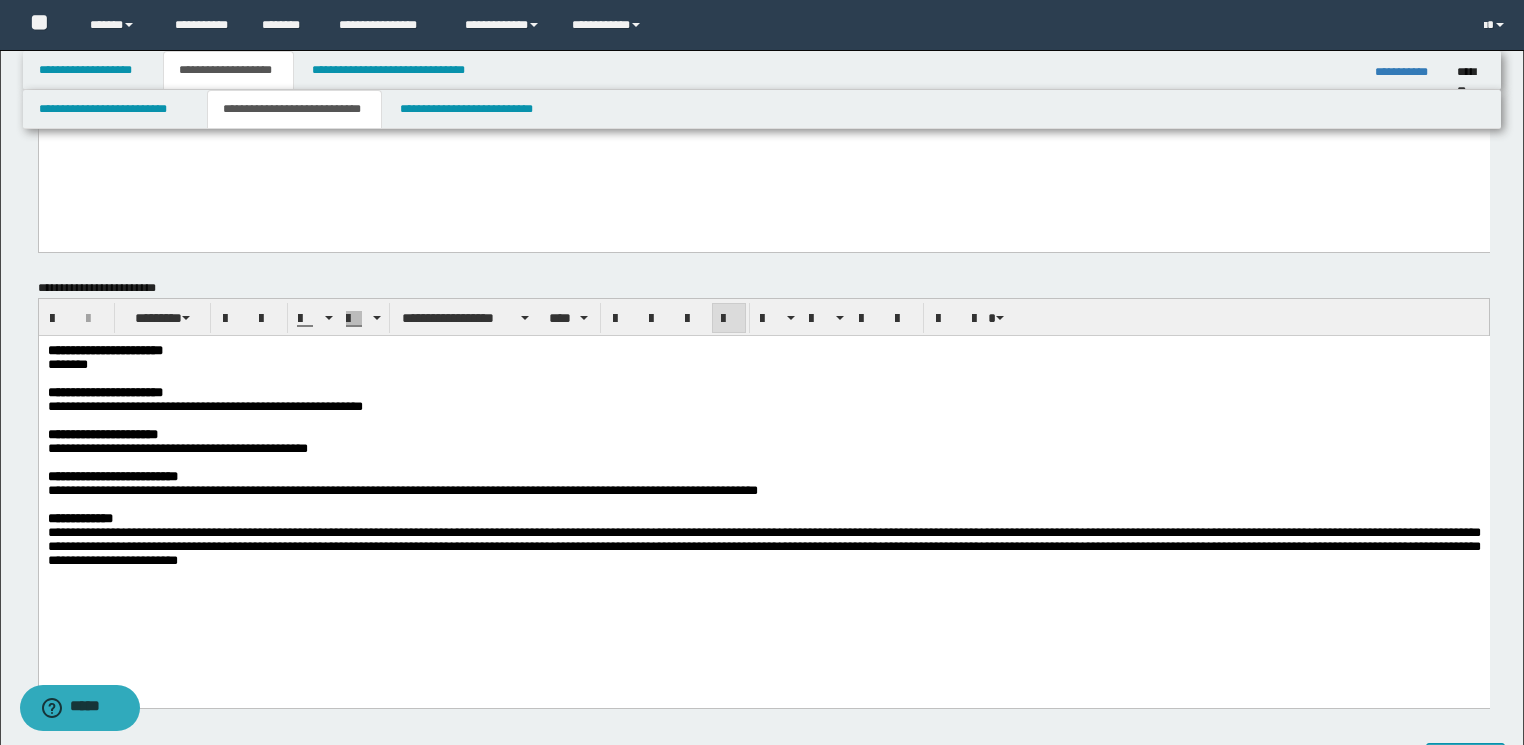 click at bounding box center [762, 420] 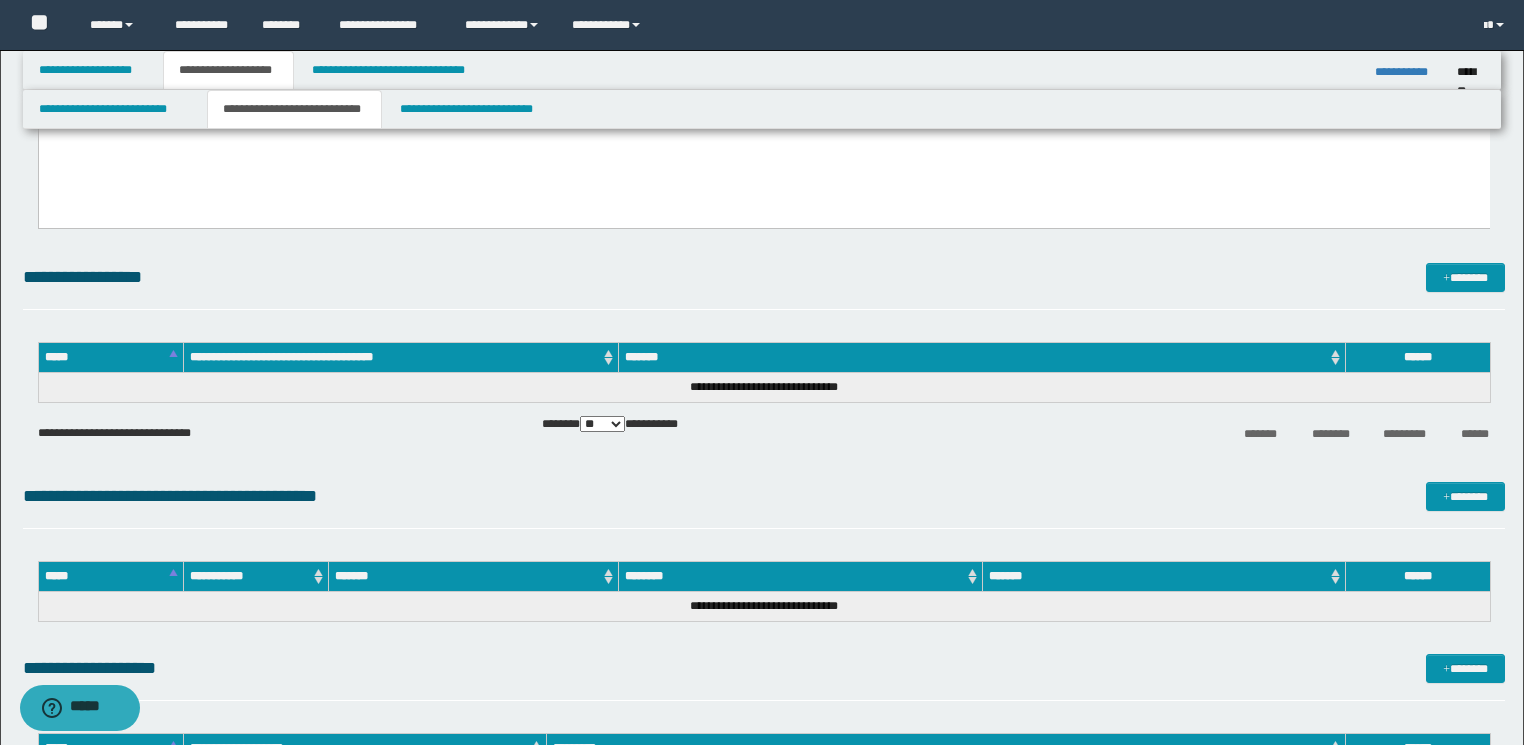 click on "**********" at bounding box center [764, 597] 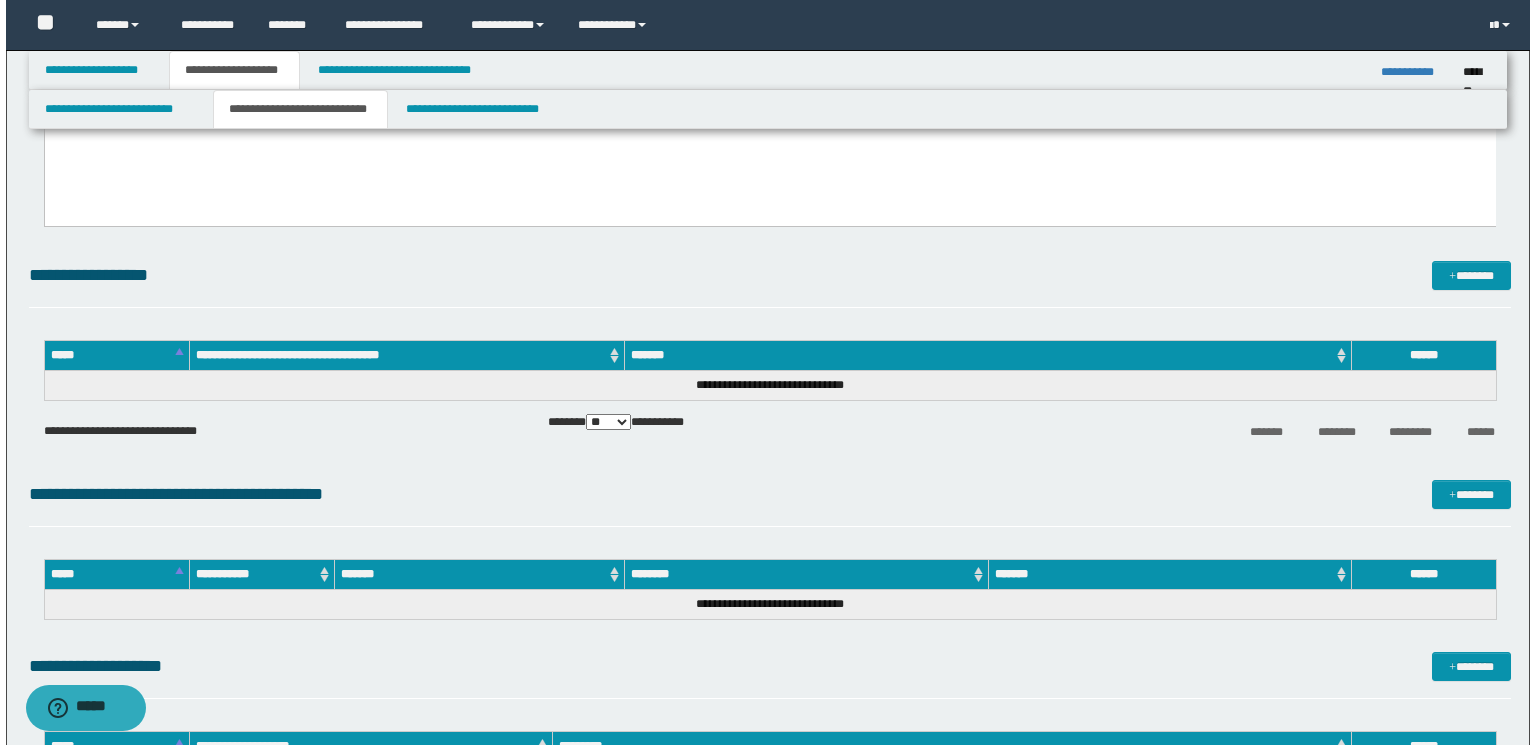 scroll, scrollTop: 720, scrollLeft: 0, axis: vertical 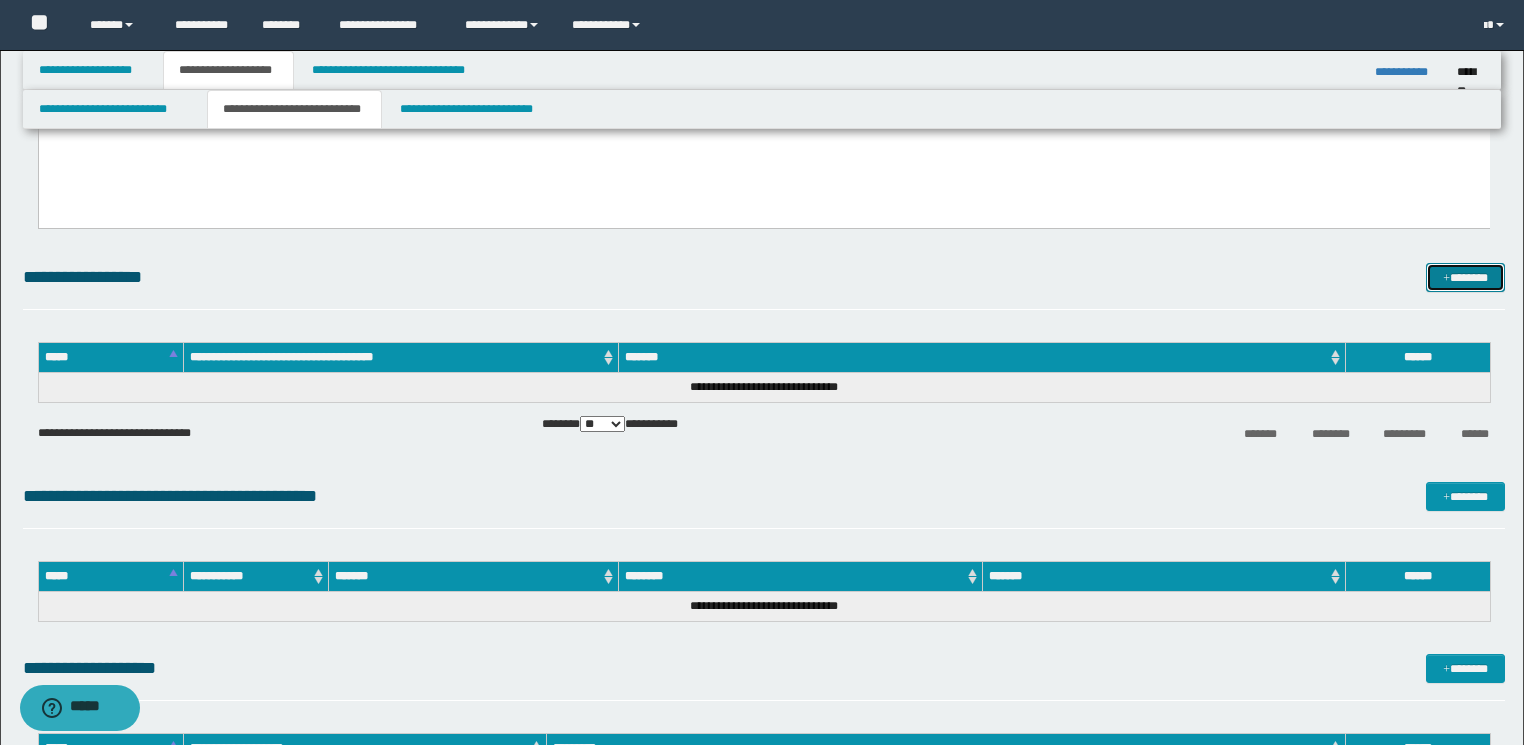 drag, startPoint x: 1474, startPoint y: 272, endPoint x: 1399, endPoint y: 280, distance: 75.42546 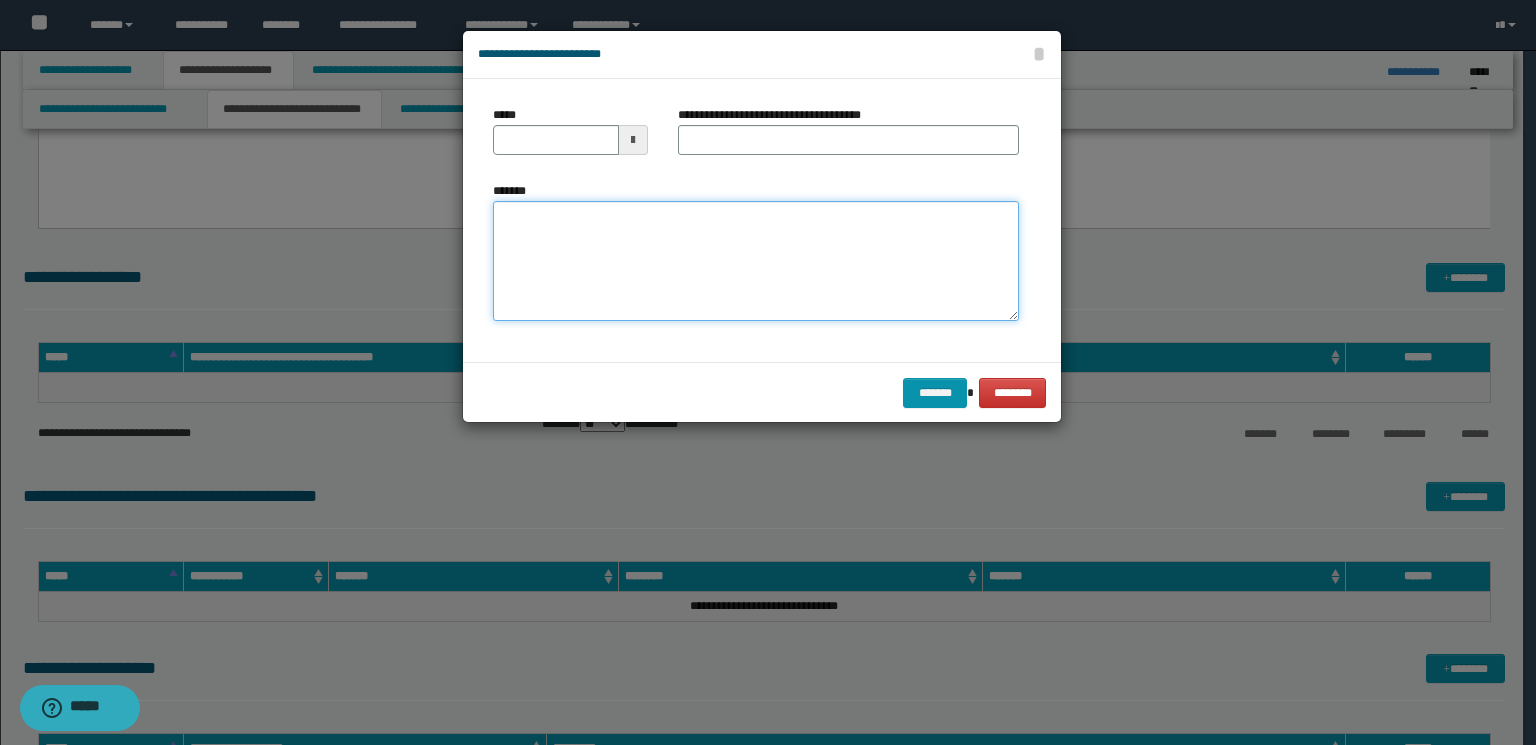click on "*******" at bounding box center [756, 261] 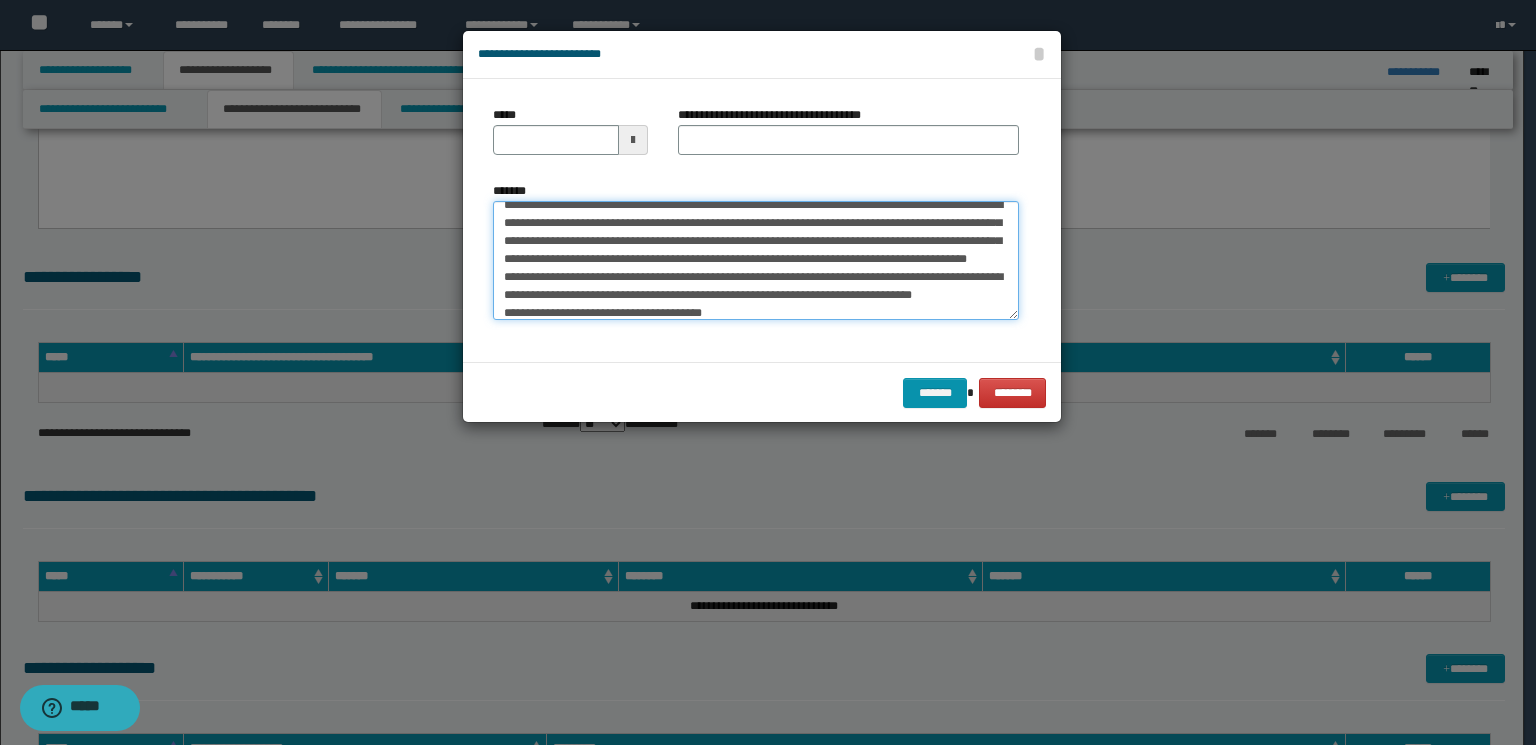 scroll, scrollTop: 0, scrollLeft: 0, axis: both 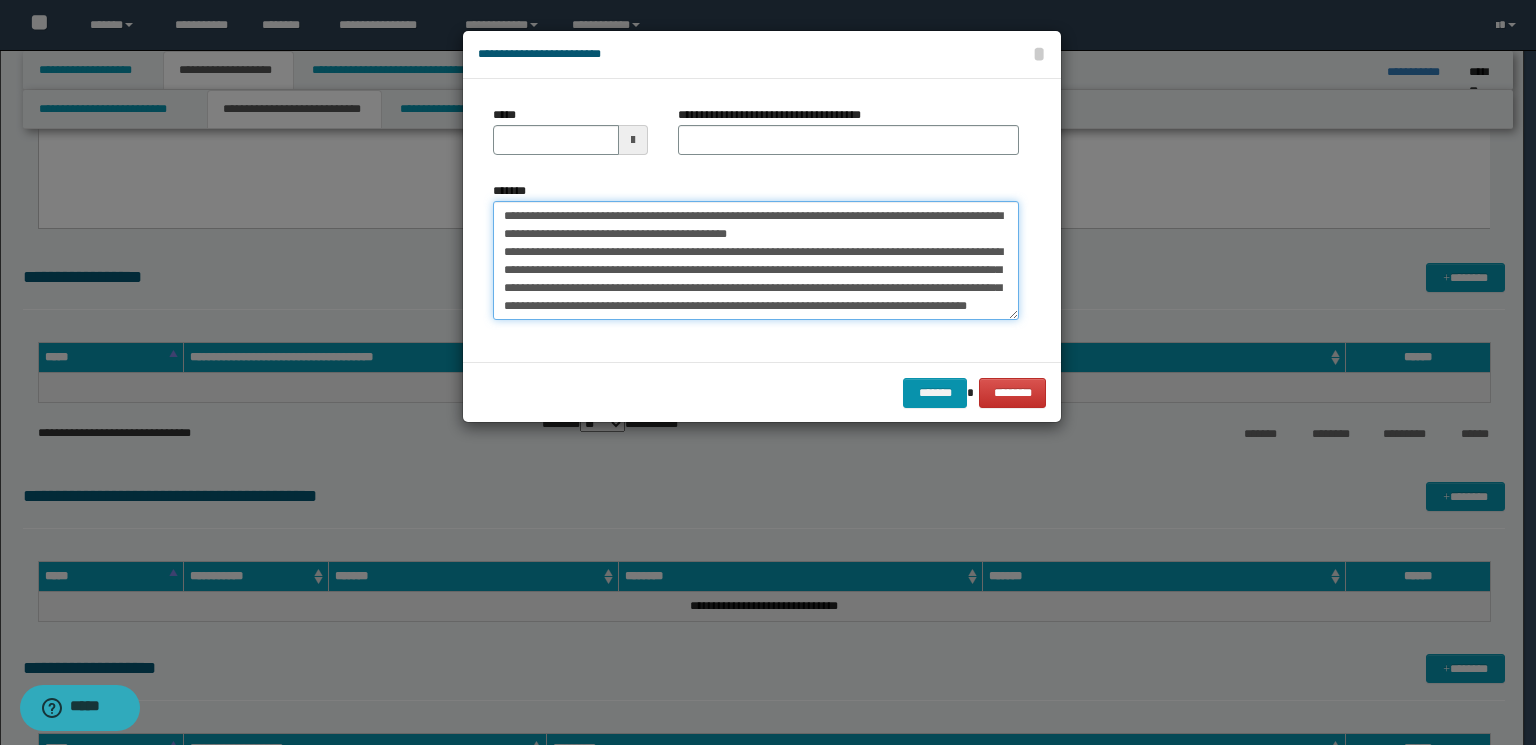 drag, startPoint x: 838, startPoint y: 216, endPoint x: 381, endPoint y: 216, distance: 457 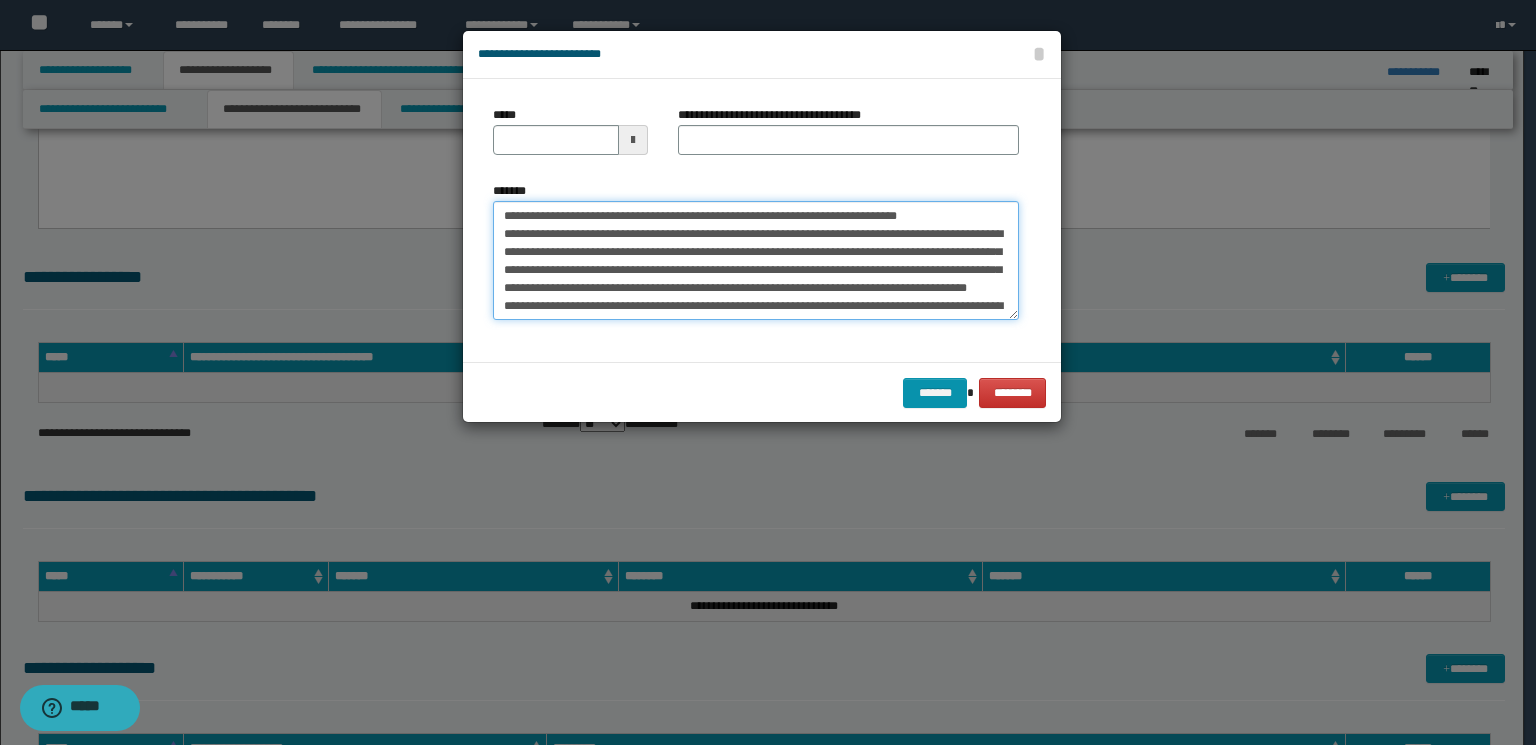 type on "**********" 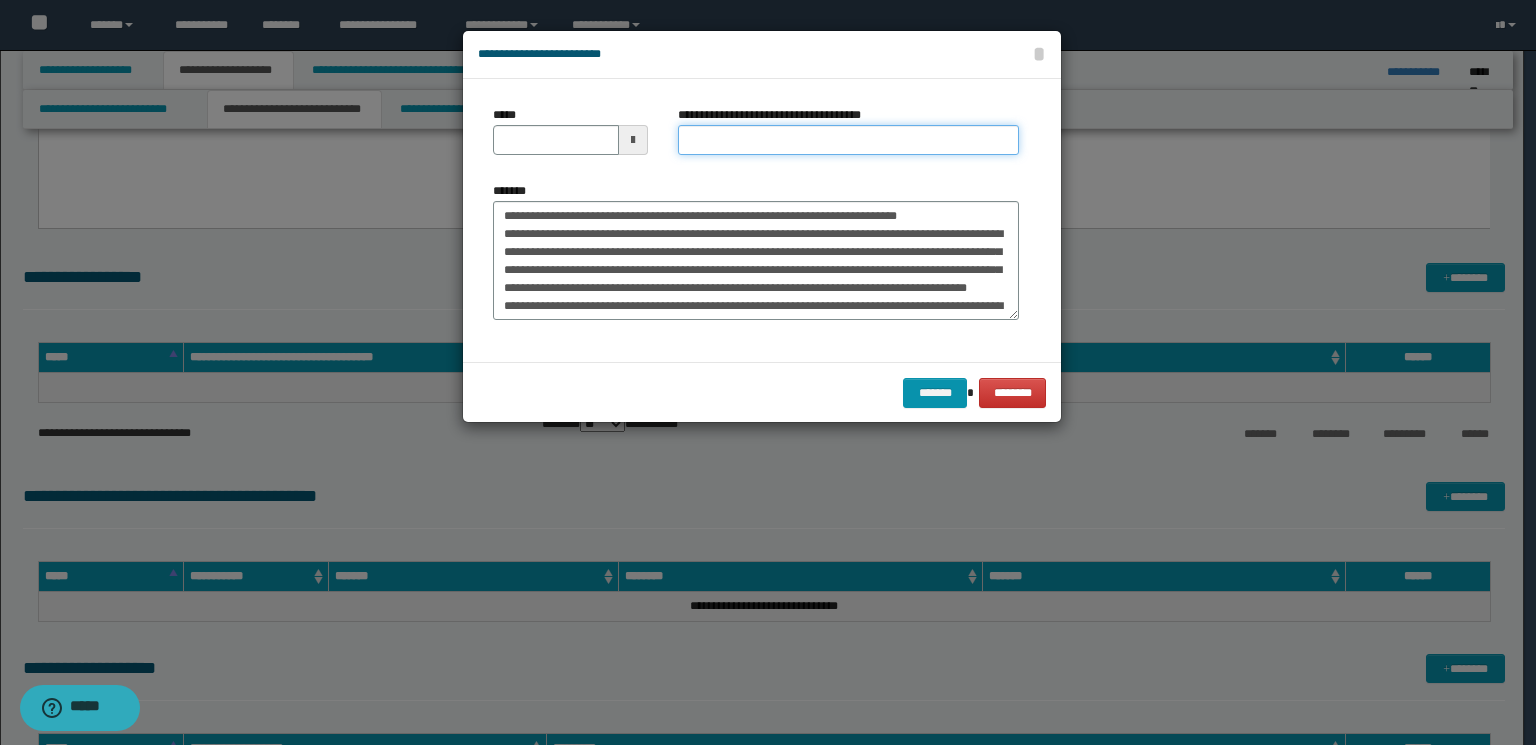 click on "**********" at bounding box center [848, 140] 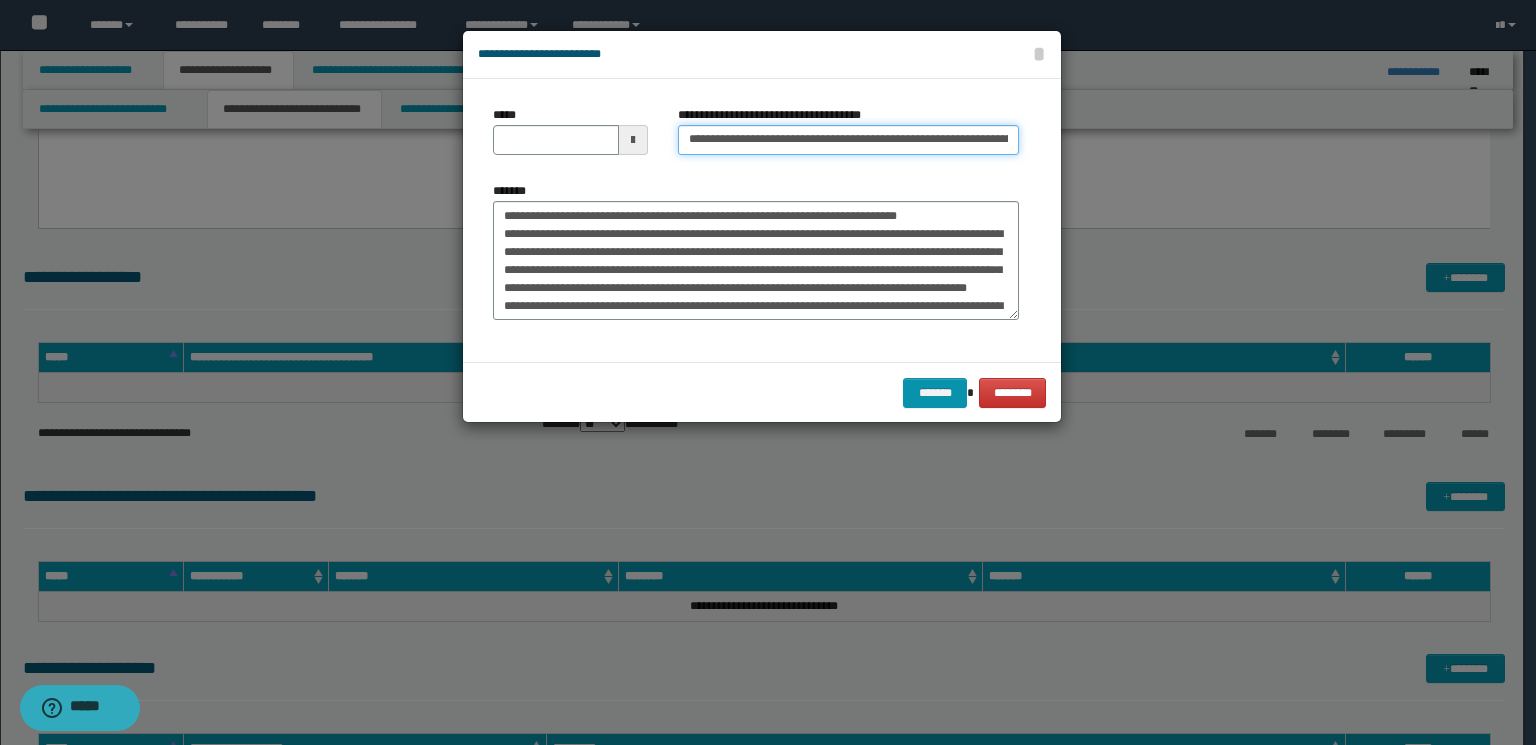 scroll, scrollTop: 0, scrollLeft: 13, axis: horizontal 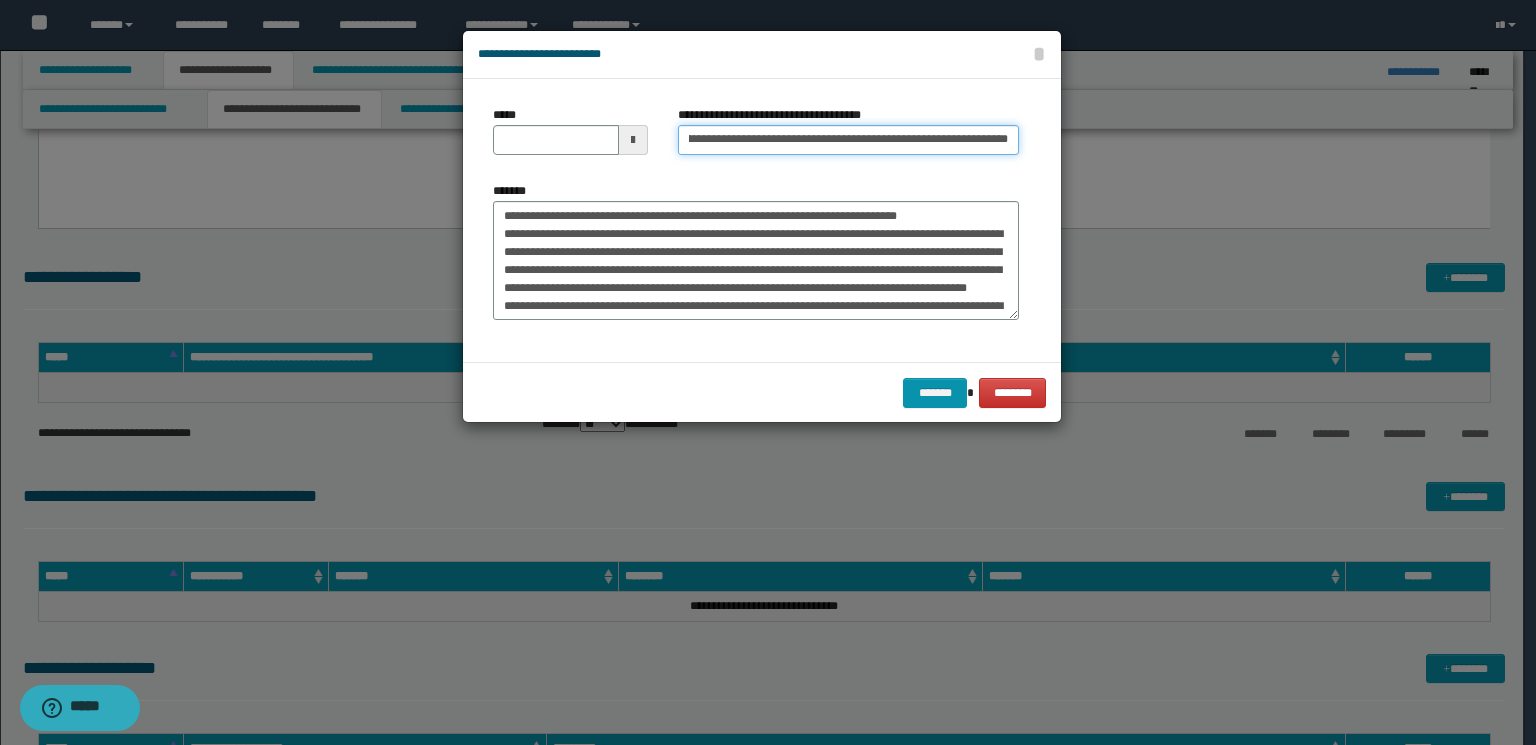 drag, startPoint x: 931, startPoint y: 138, endPoint x: 1078, endPoint y: 137, distance: 147.0034 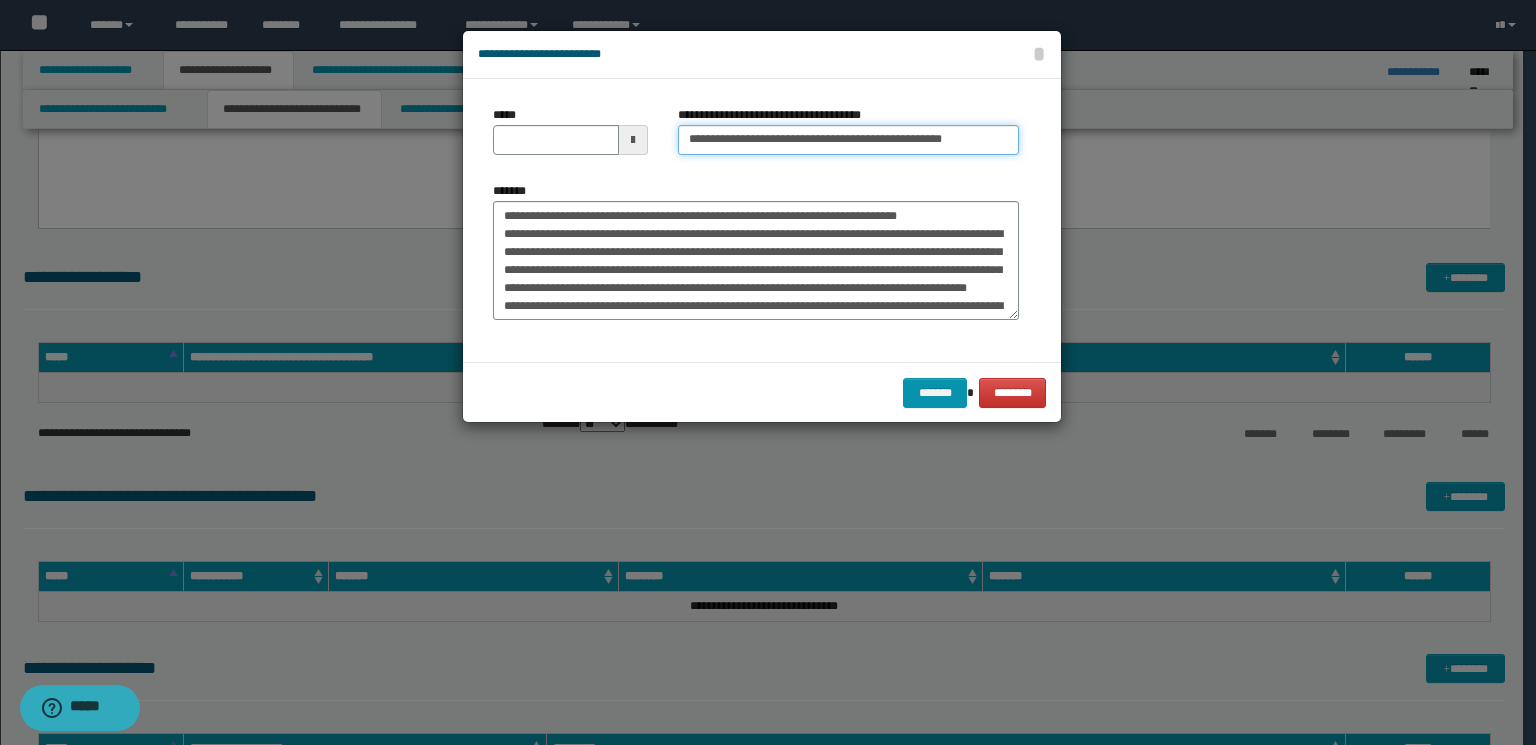 scroll, scrollTop: 0, scrollLeft: 0, axis: both 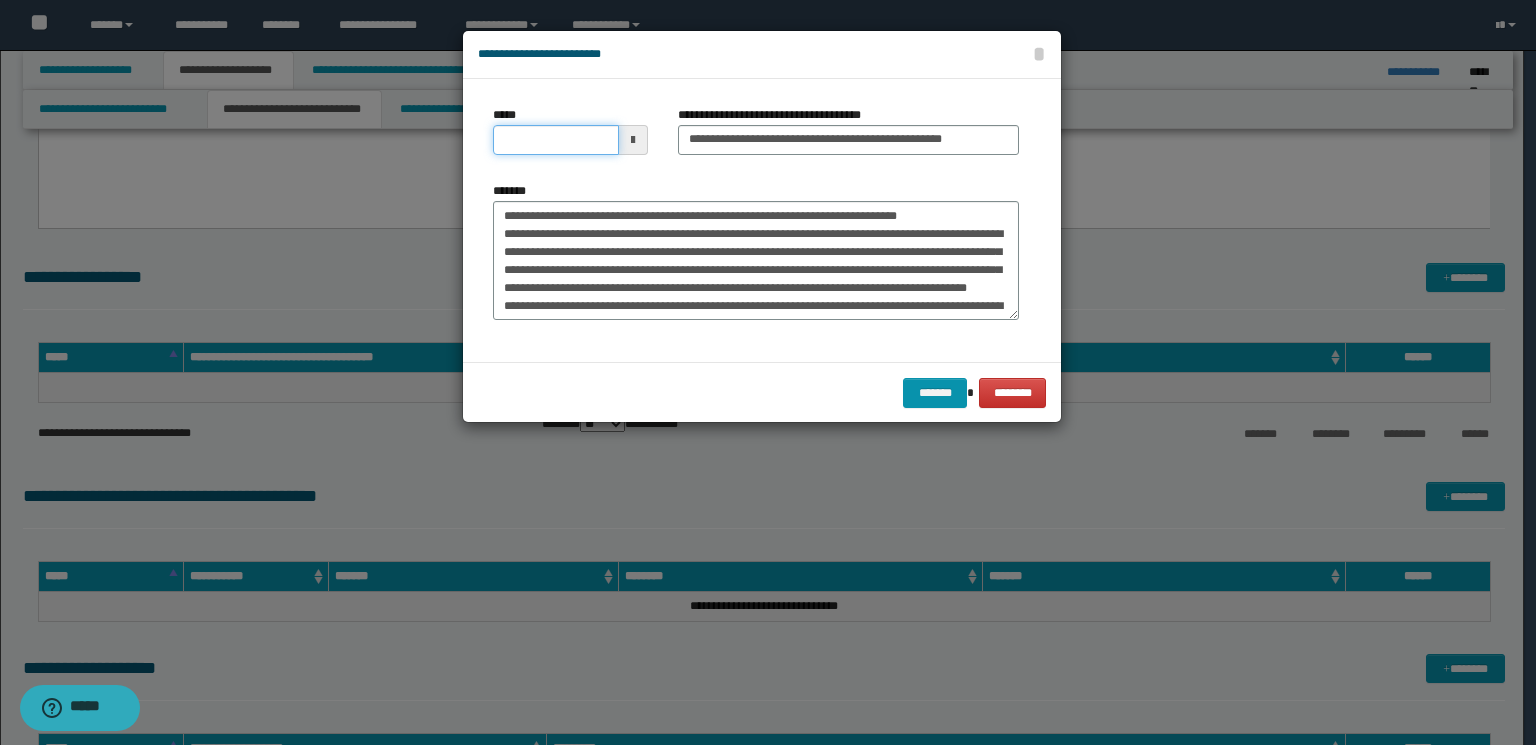 click on "*****" at bounding box center (556, 140) 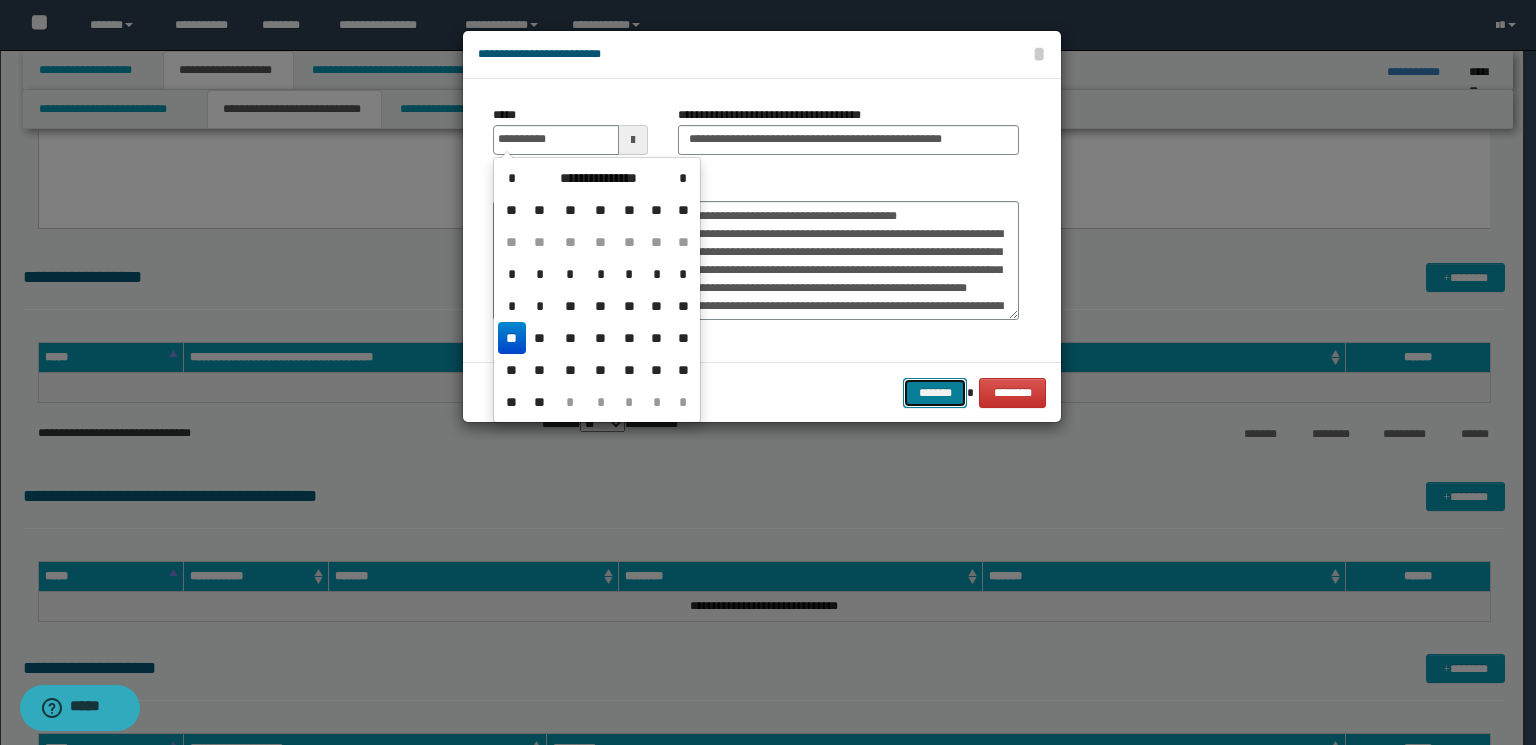 type on "**********" 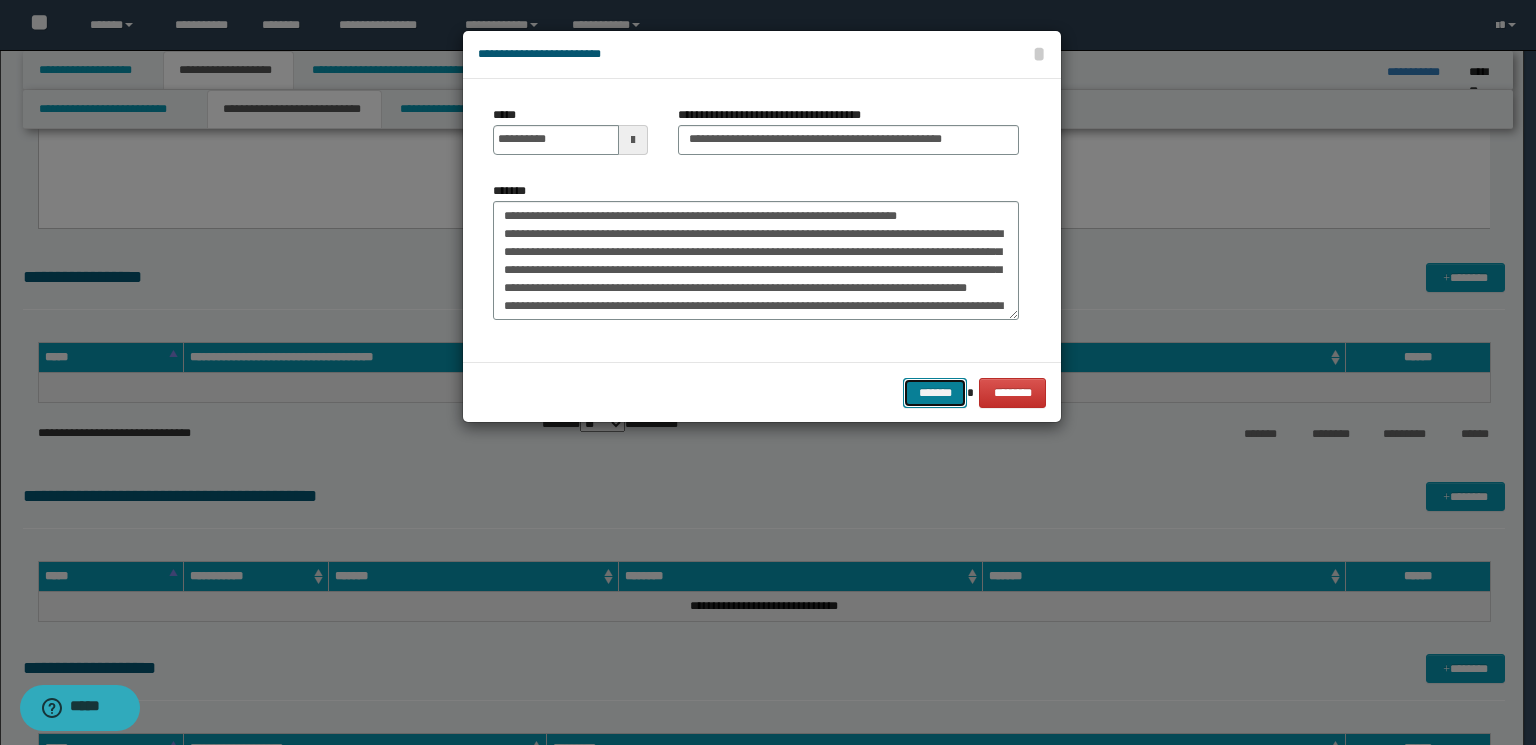 click on "*******" at bounding box center [935, 393] 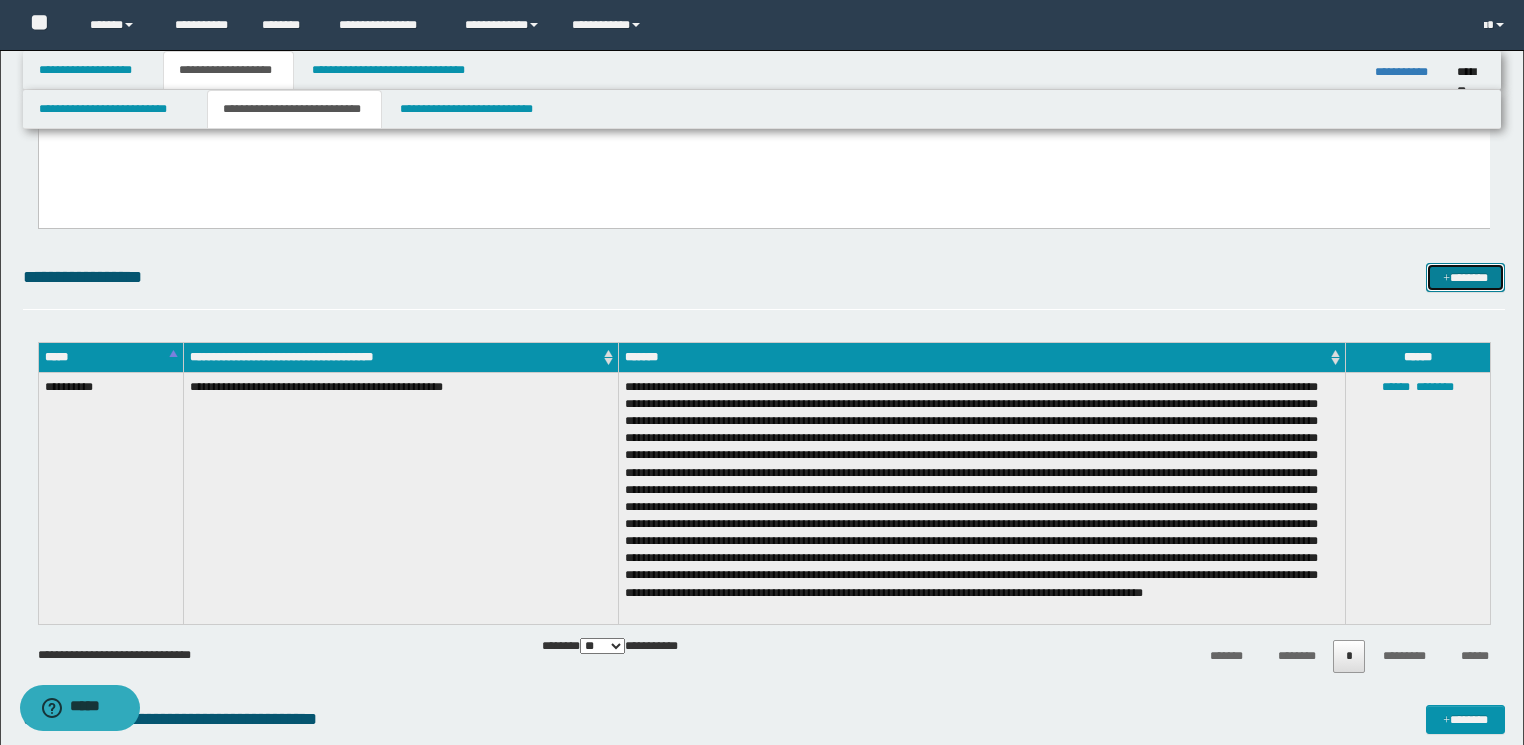 click on "*******" at bounding box center [1465, 278] 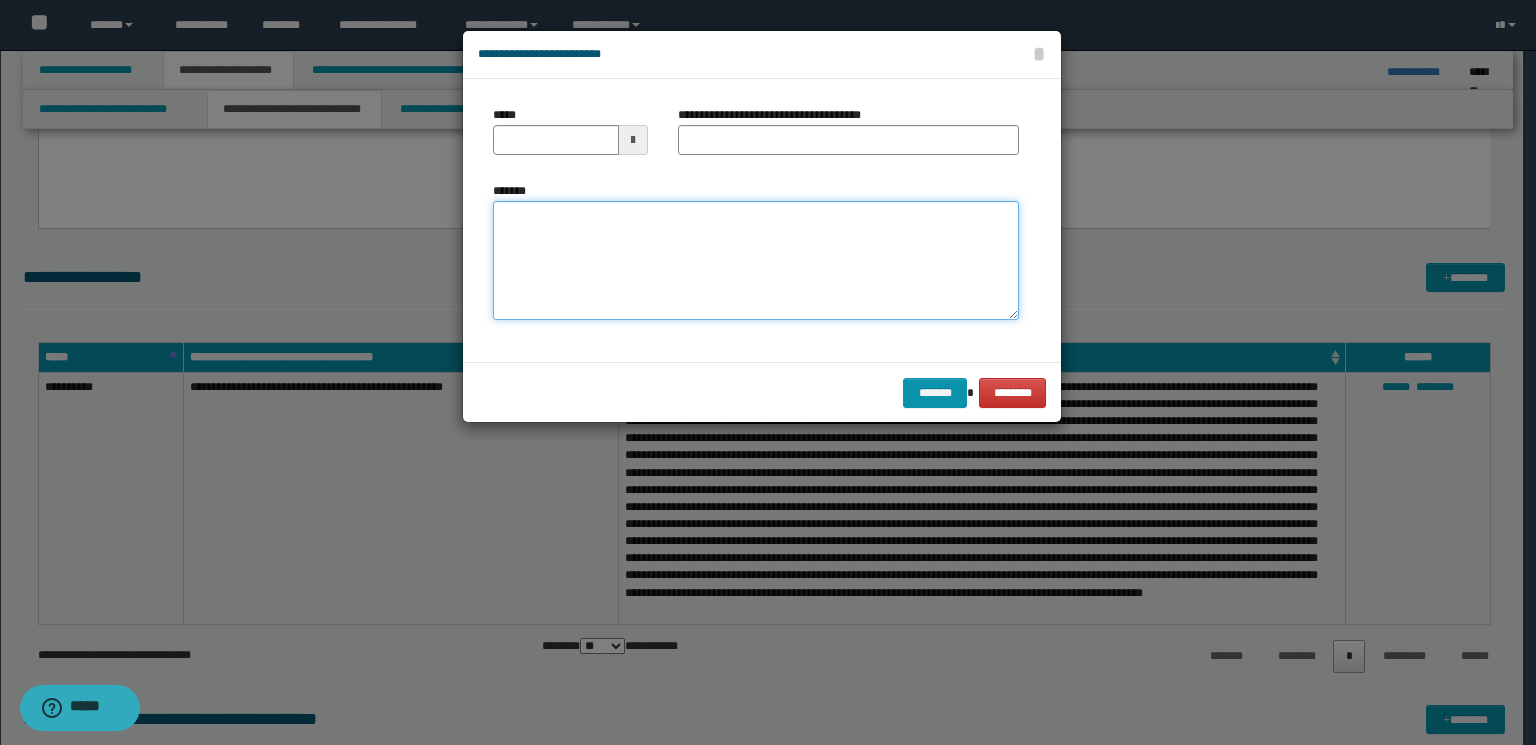 click on "*******" at bounding box center (756, 261) 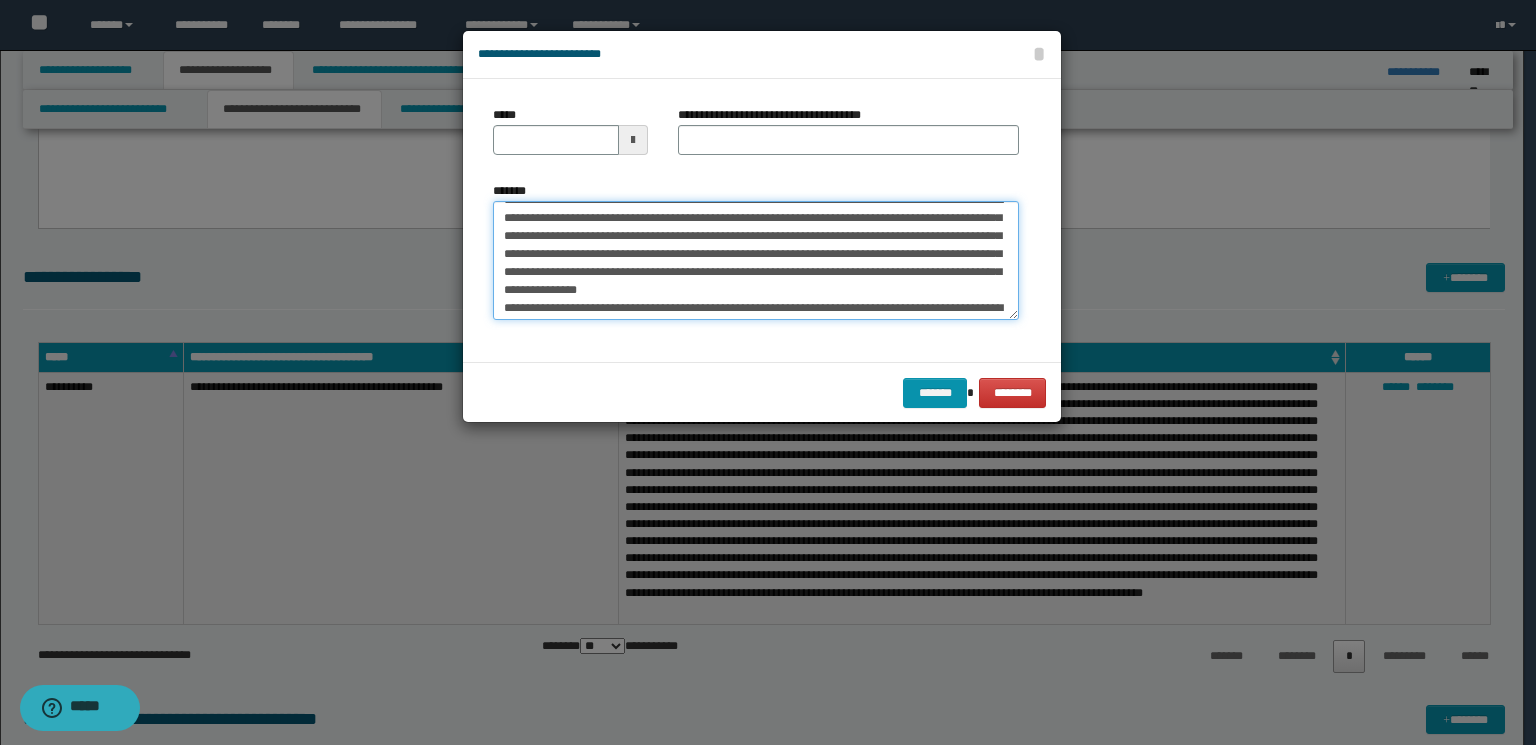 scroll, scrollTop: 0, scrollLeft: 0, axis: both 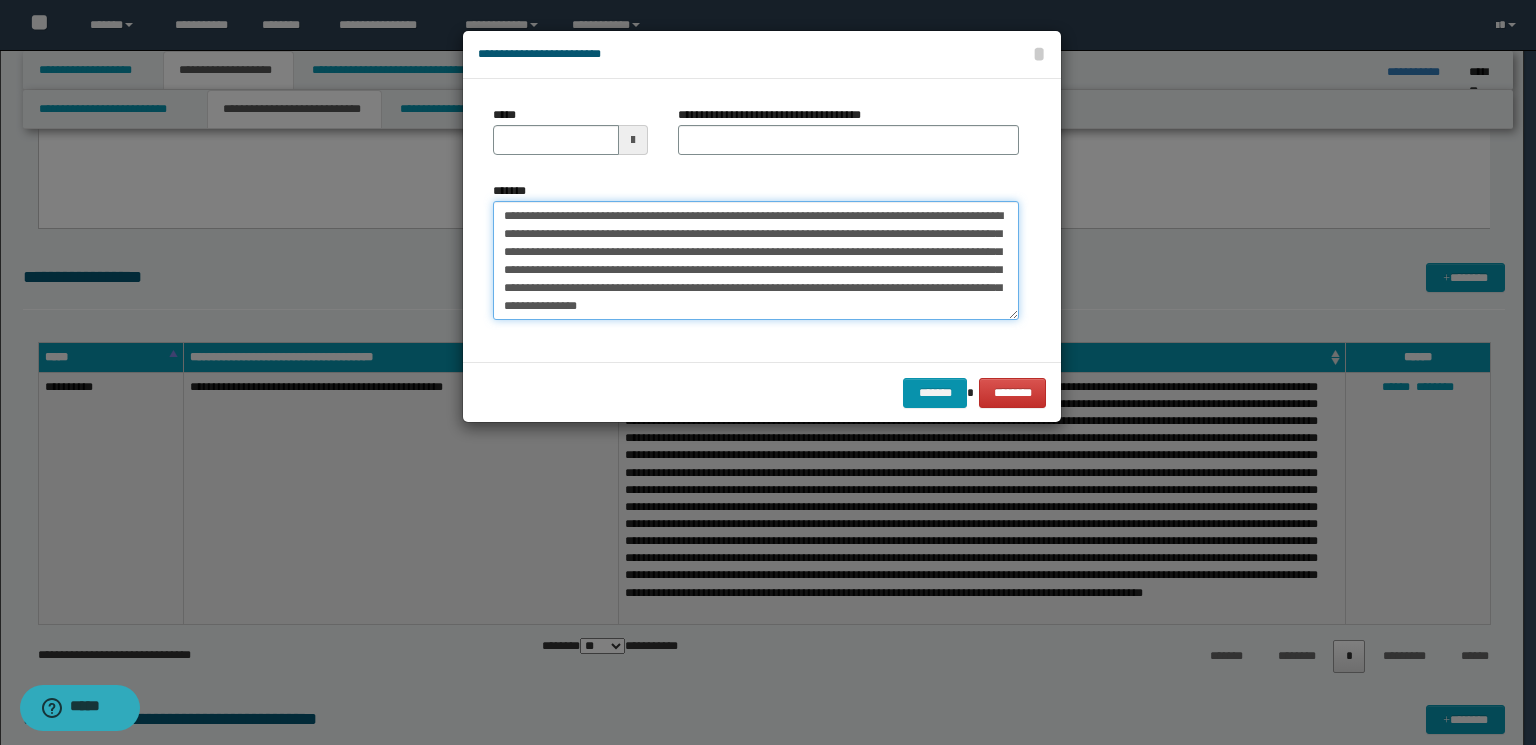 drag, startPoint x: 760, startPoint y: 216, endPoint x: 318, endPoint y: 221, distance: 442.0283 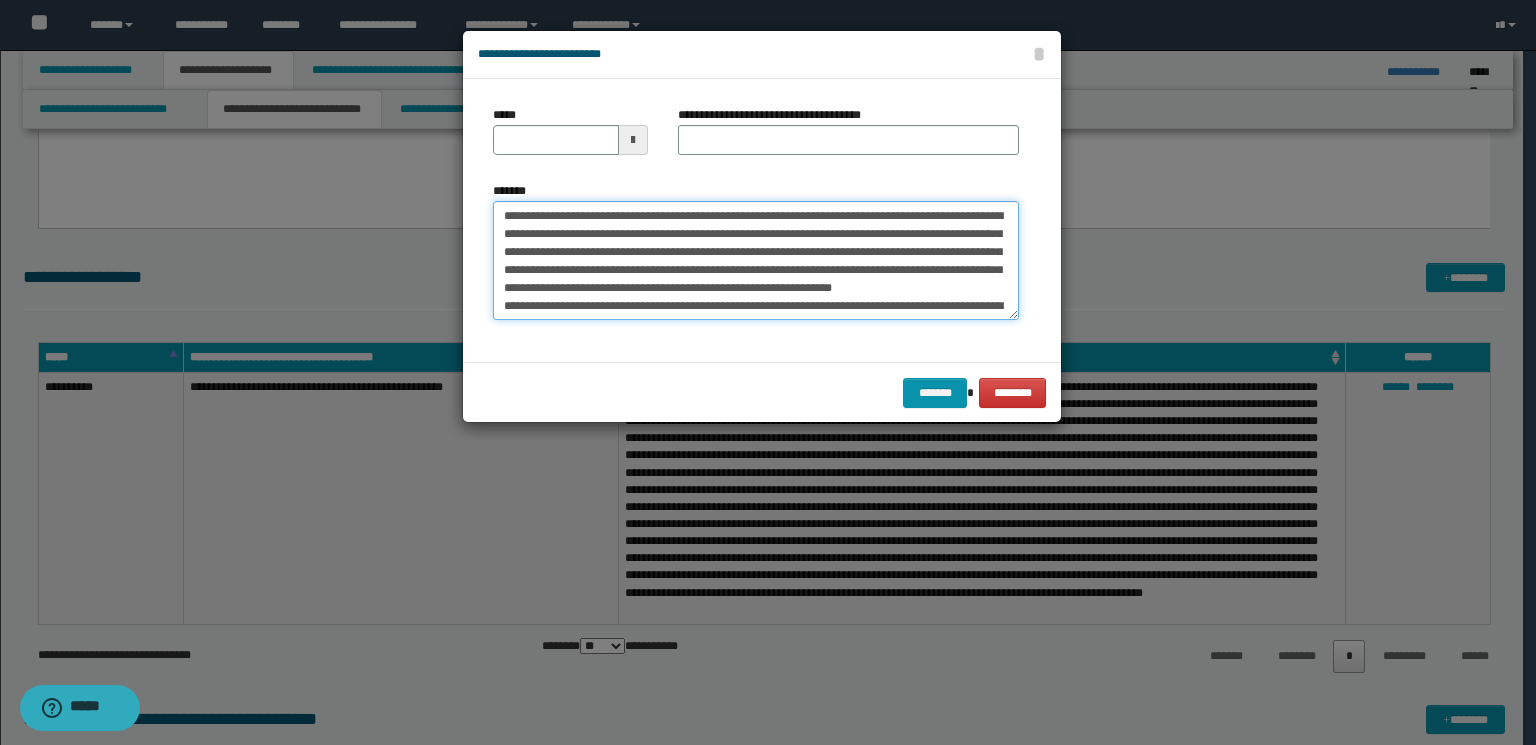 type on "**********" 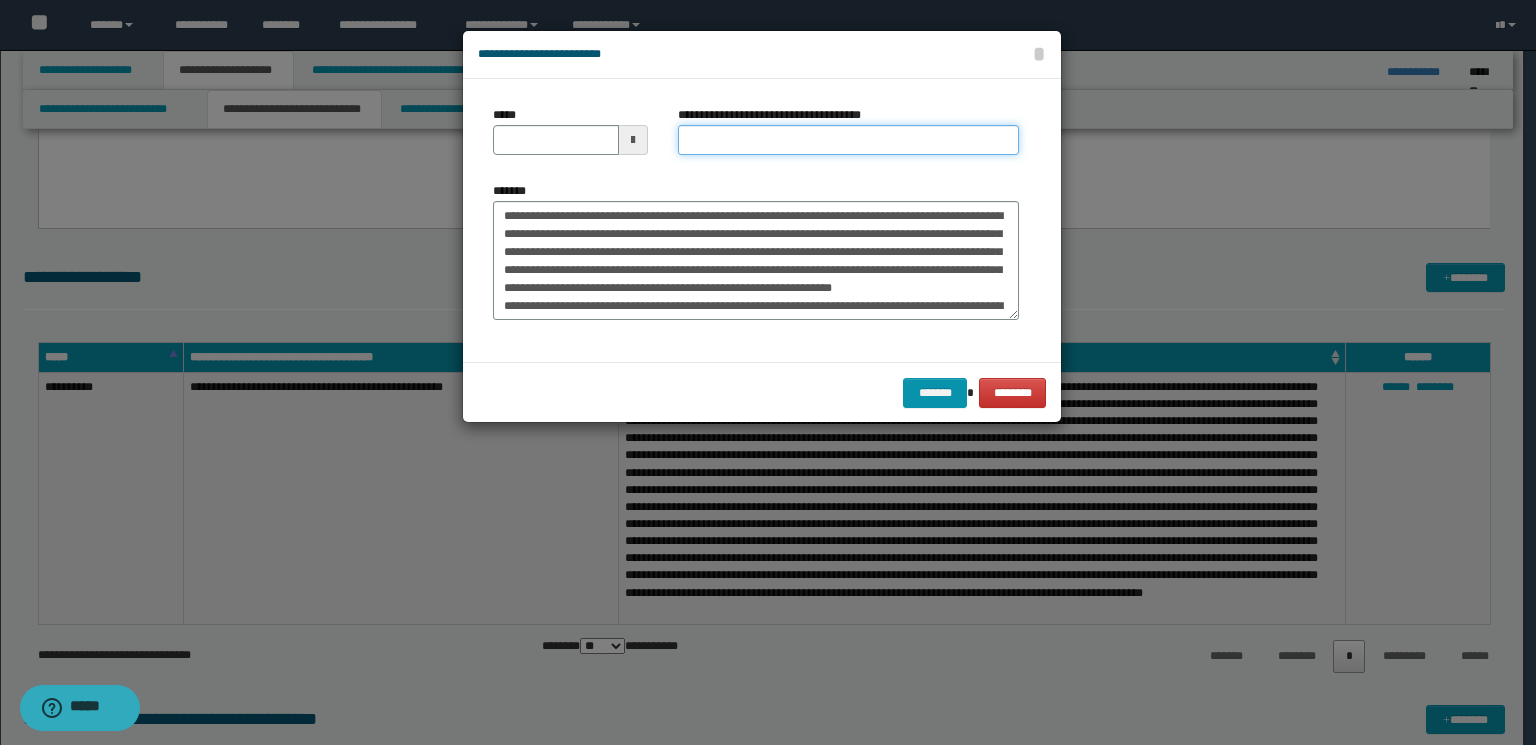 click on "**********" at bounding box center [848, 140] 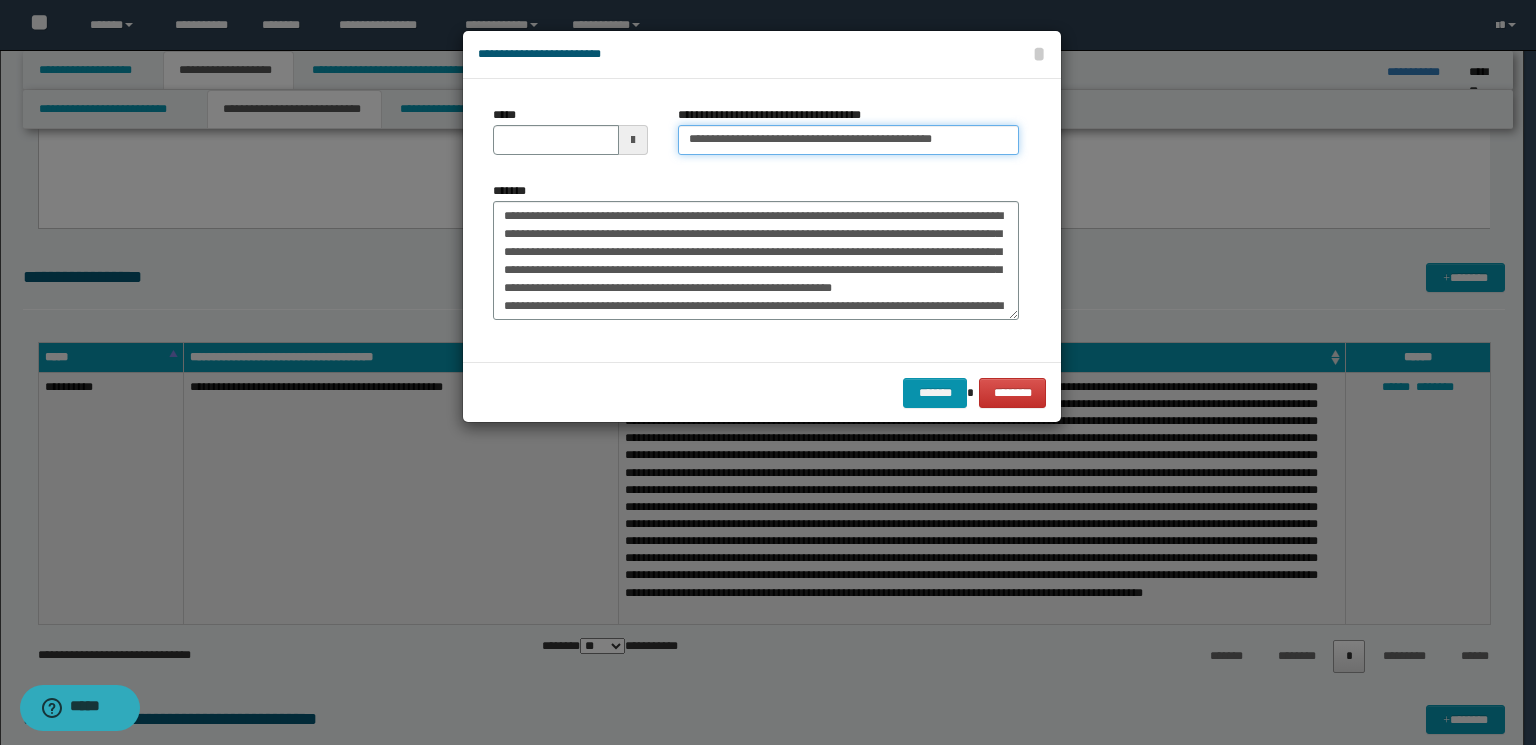 drag, startPoint x: 870, startPoint y: 138, endPoint x: 960, endPoint y: 140, distance: 90.02222 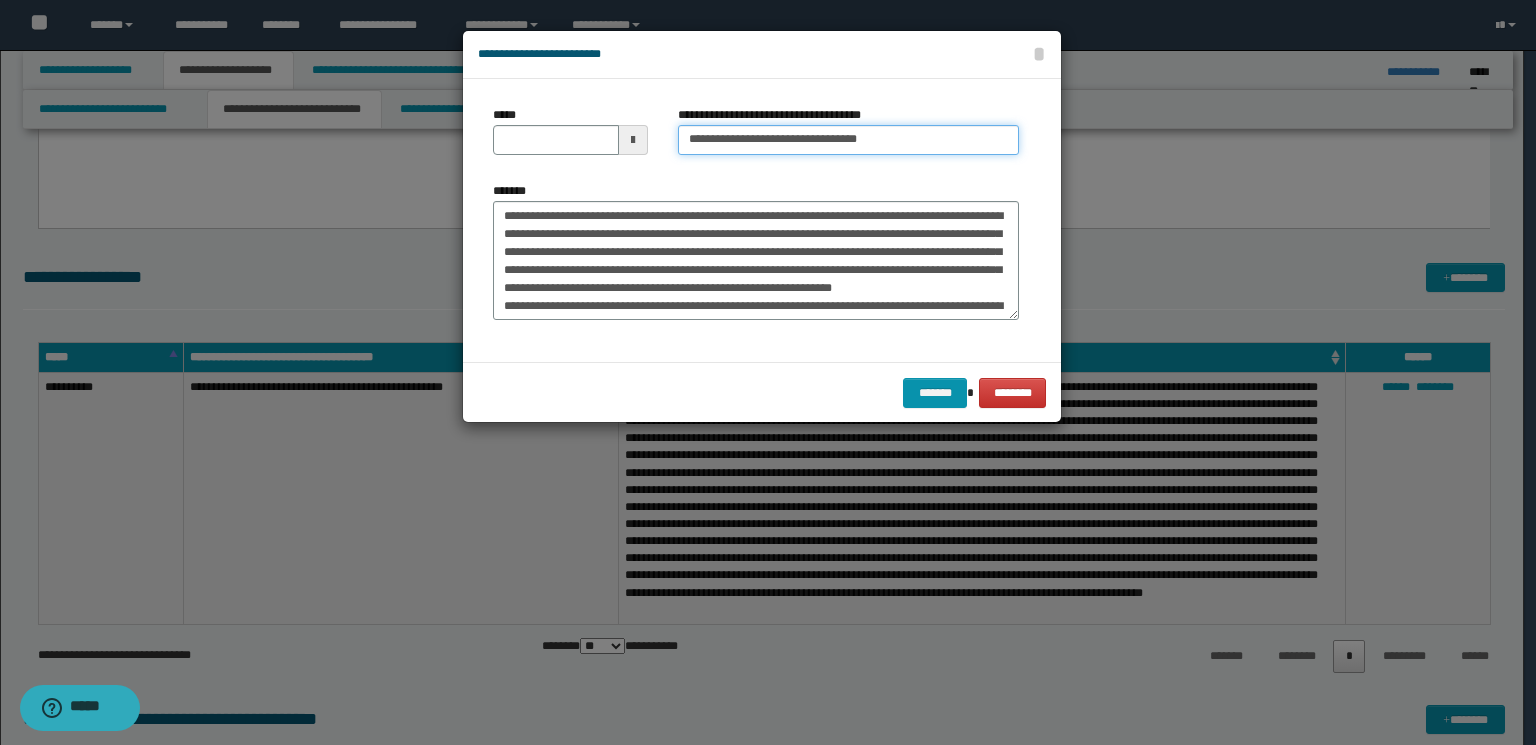 type 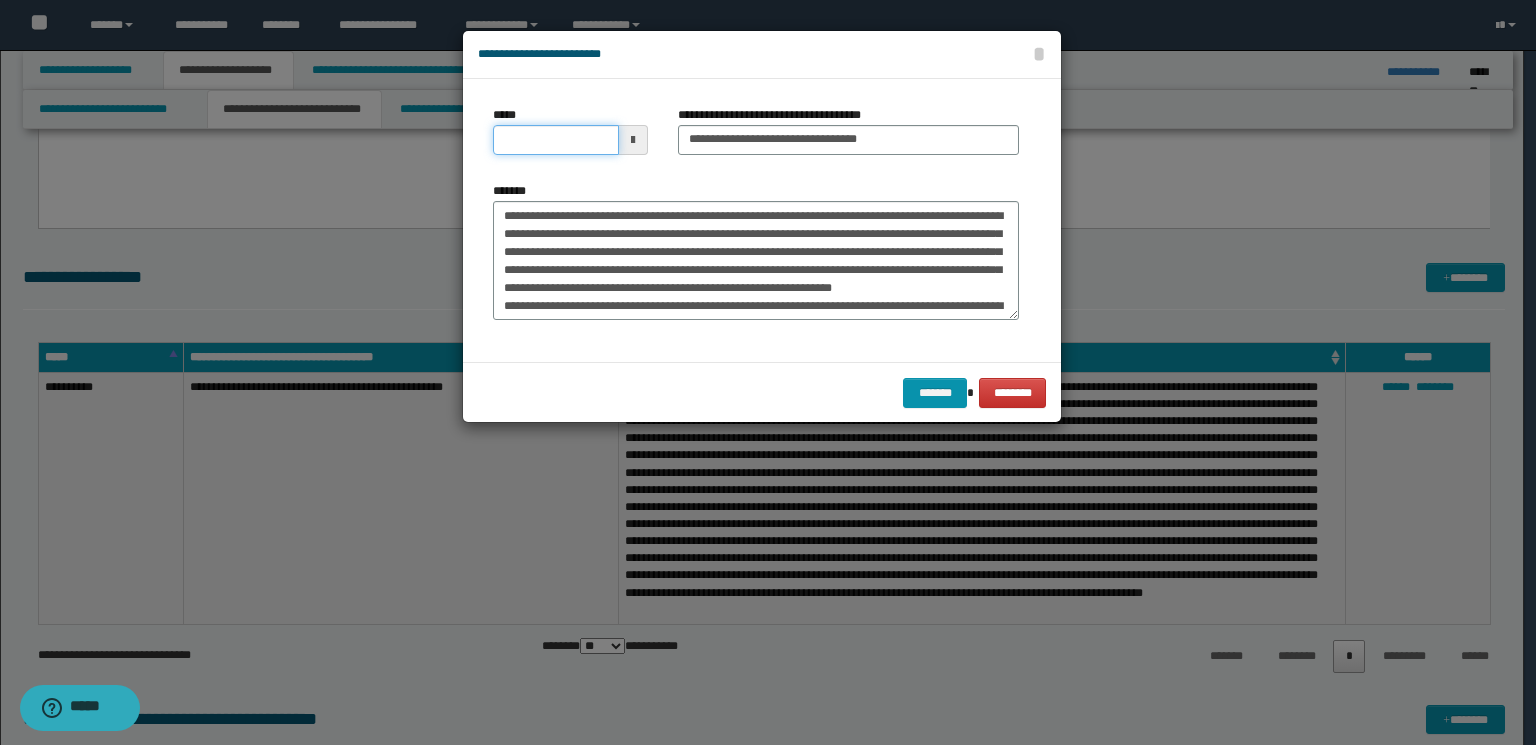 click on "*****" at bounding box center [556, 140] 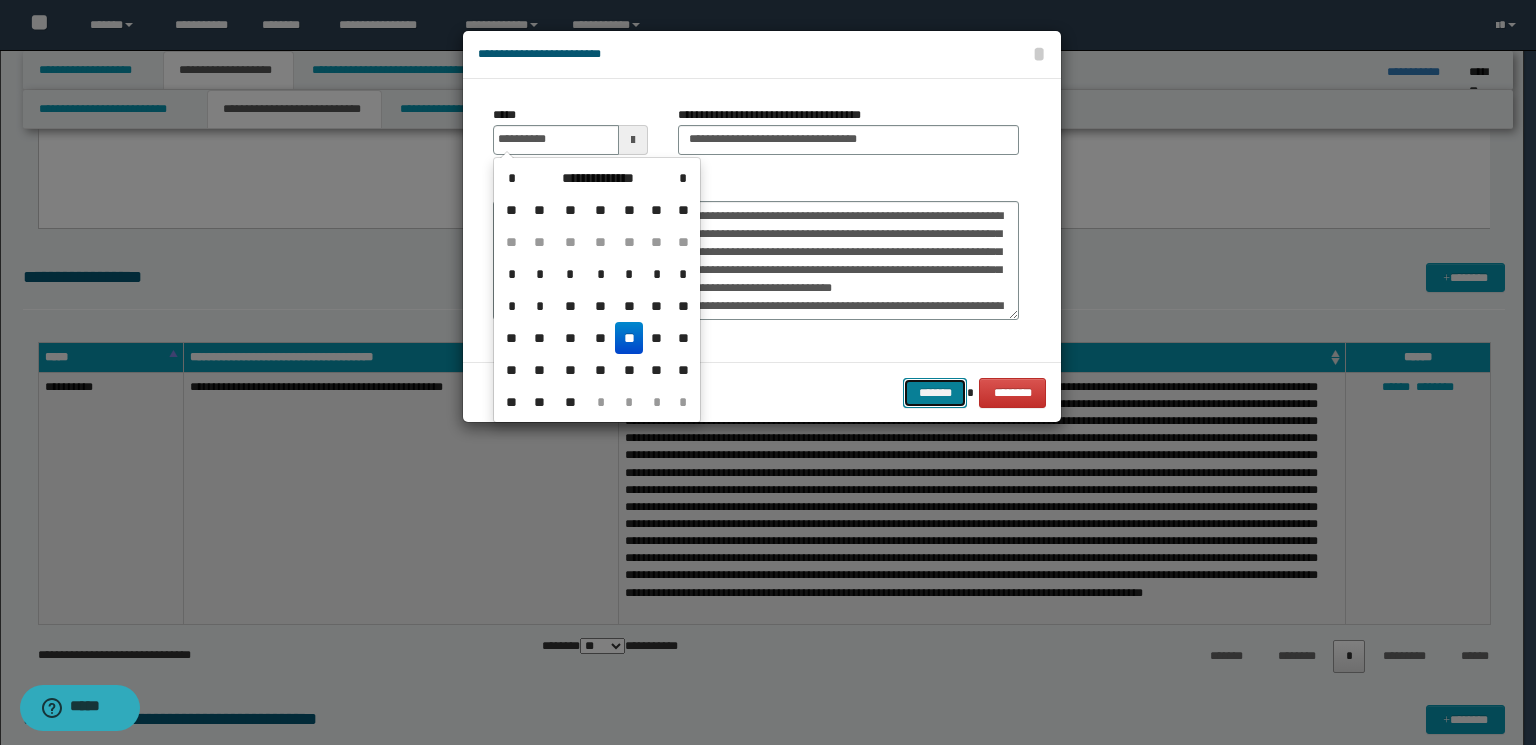 type on "**********" 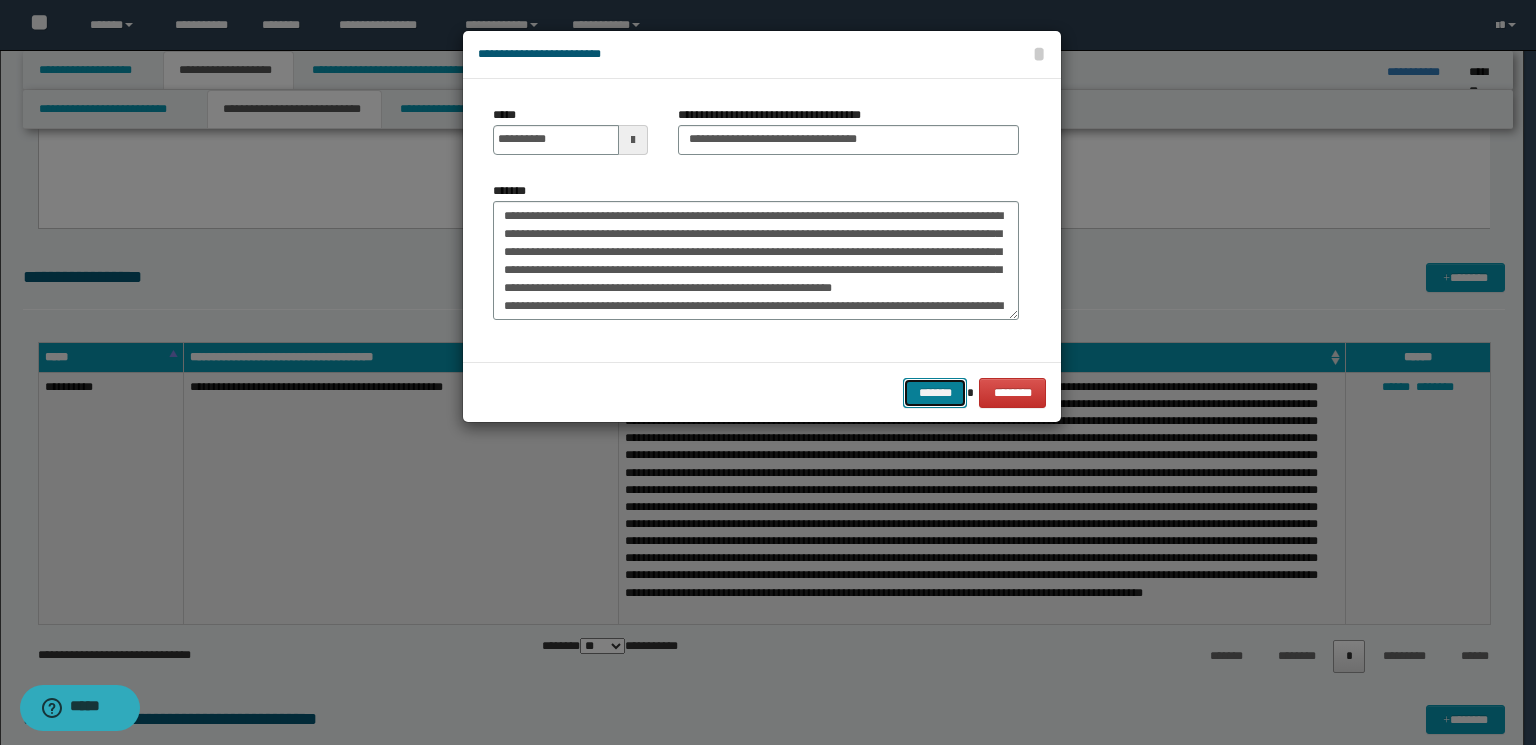 click on "*******" at bounding box center (935, 393) 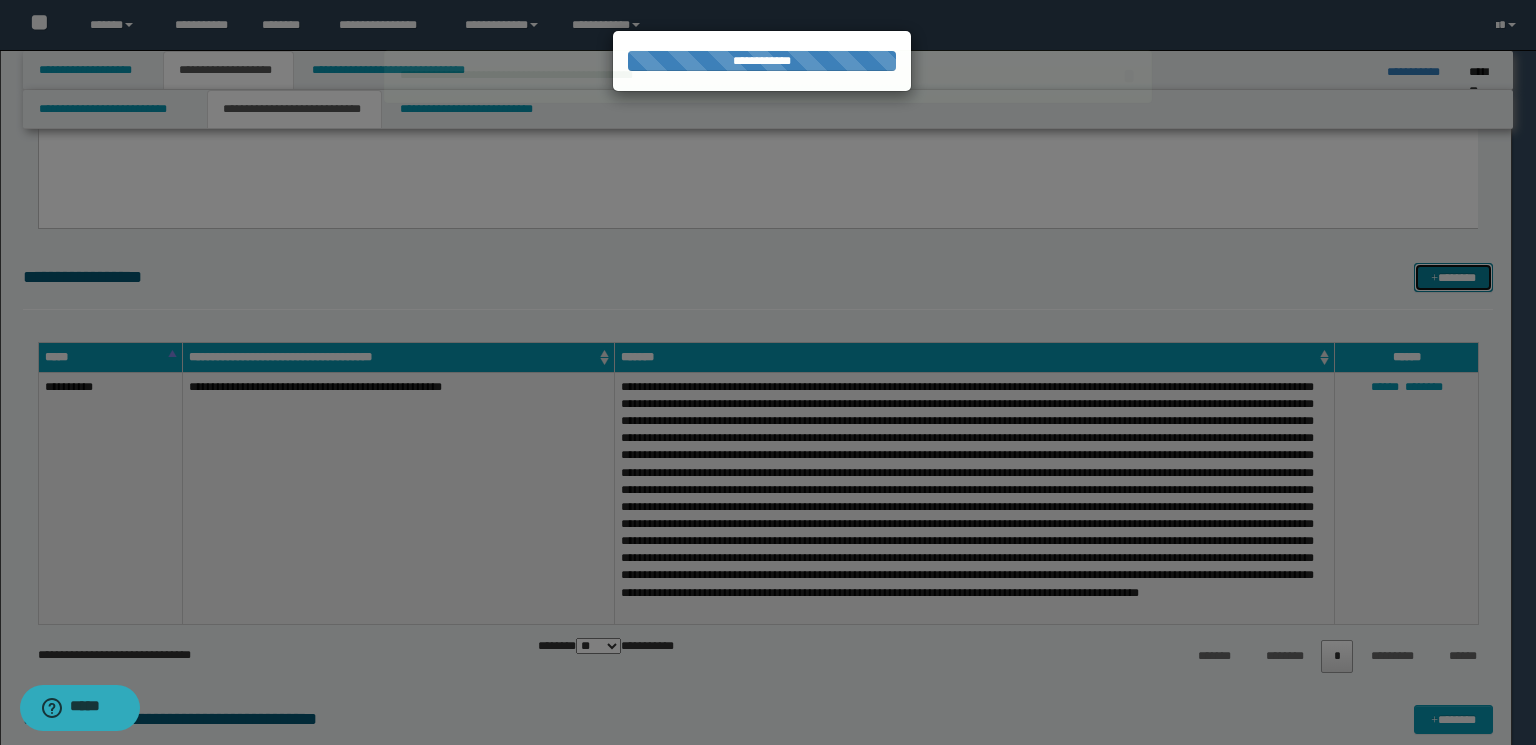 type 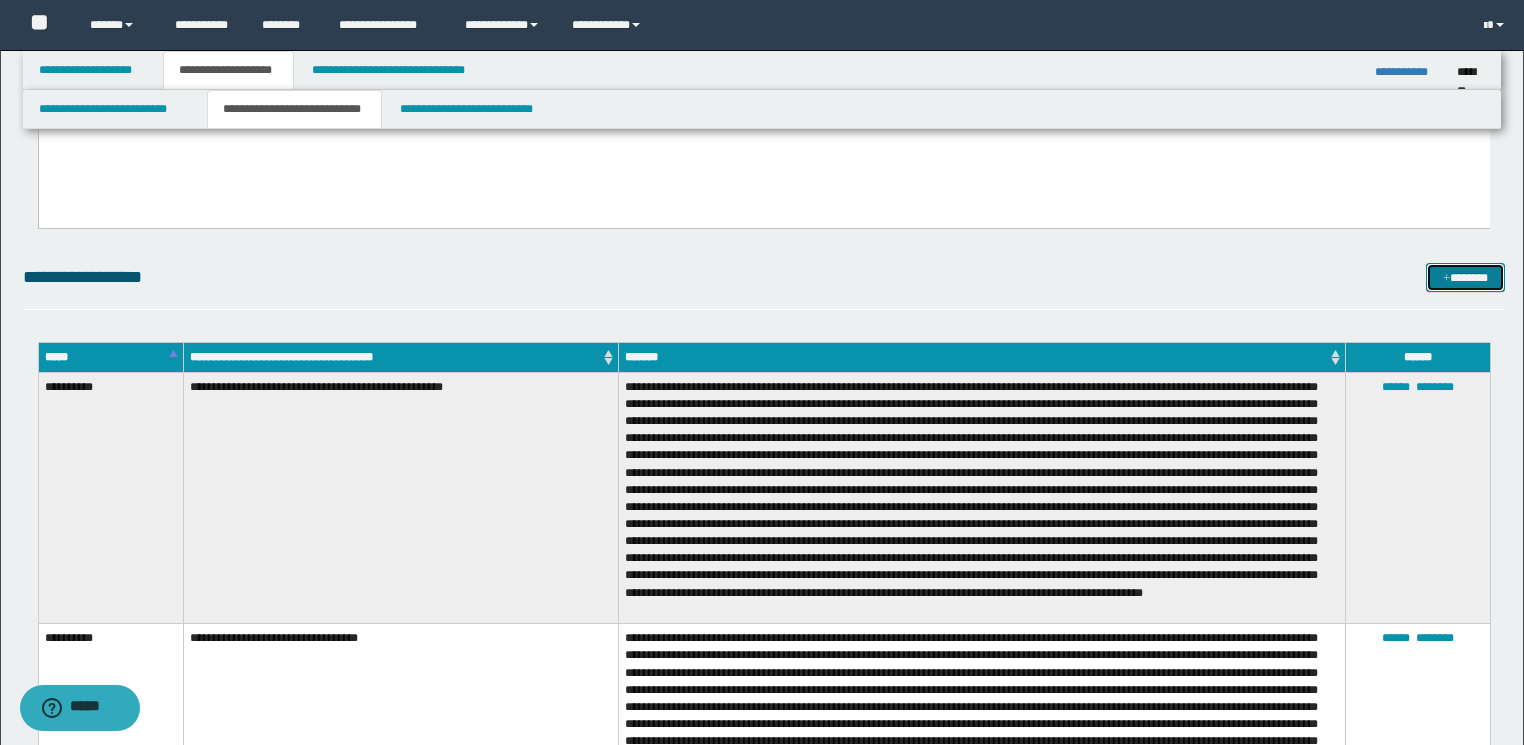 click on "*******" at bounding box center (1465, 278) 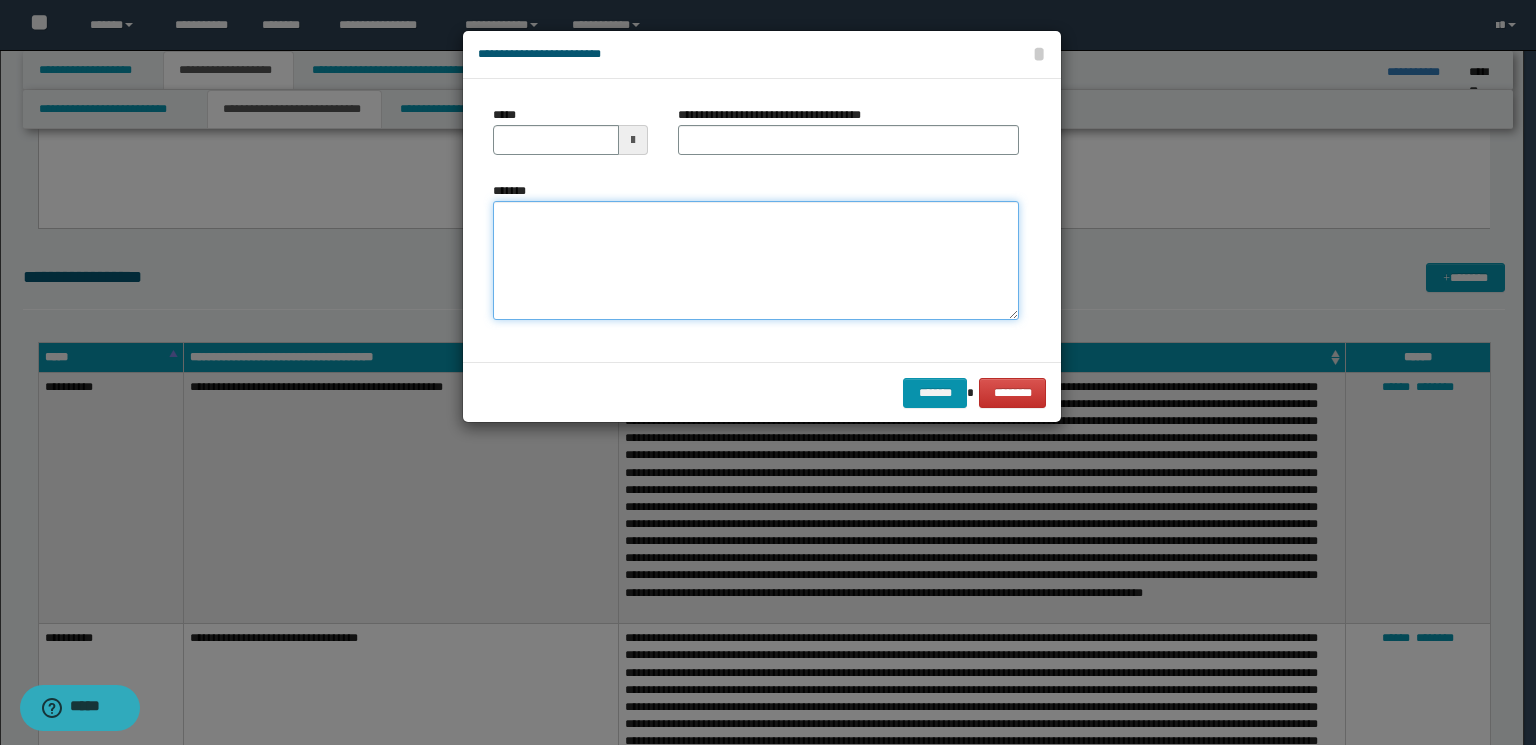 click on "*******" at bounding box center (756, 261) 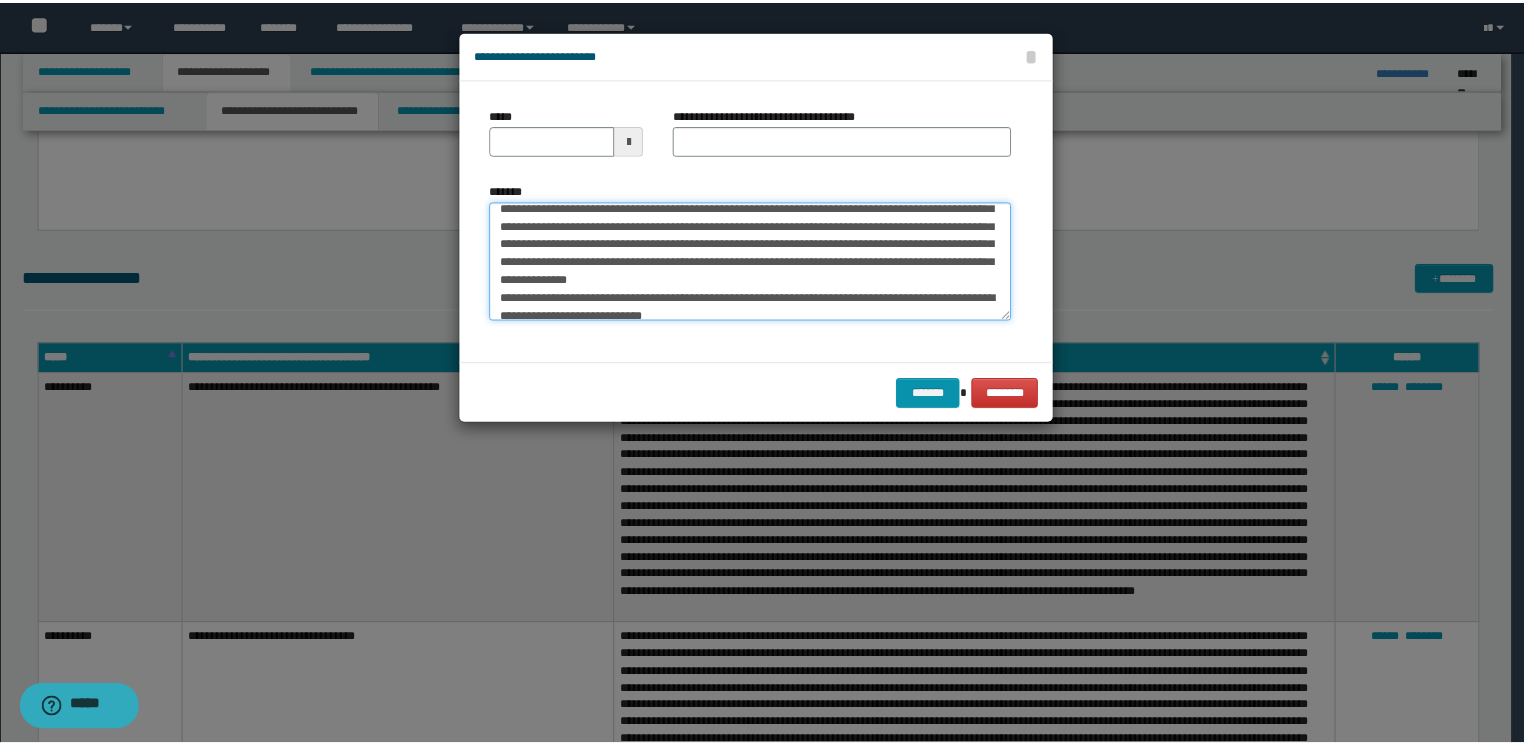 scroll, scrollTop: 0, scrollLeft: 0, axis: both 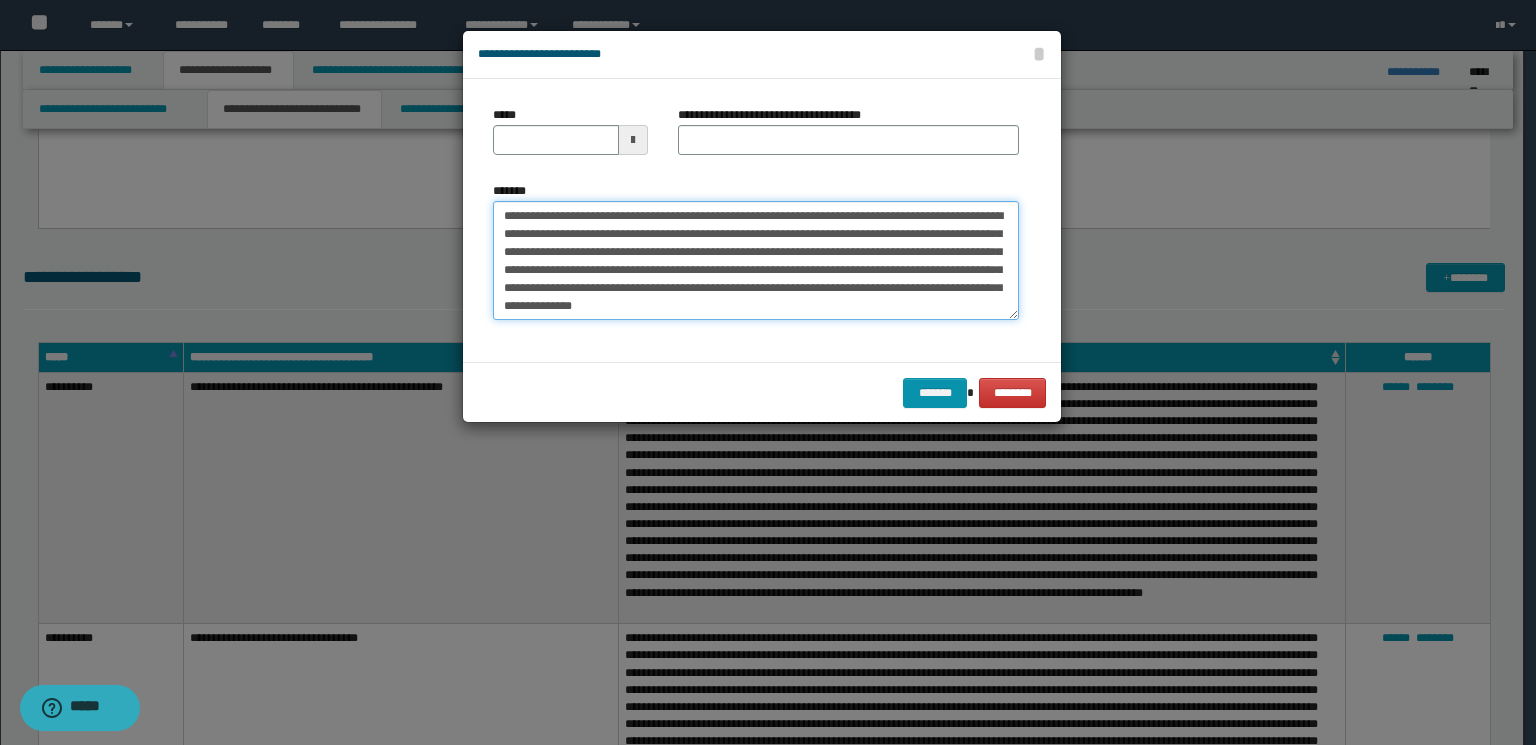 drag, startPoint x: 763, startPoint y: 218, endPoint x: 490, endPoint y: 219, distance: 273.00183 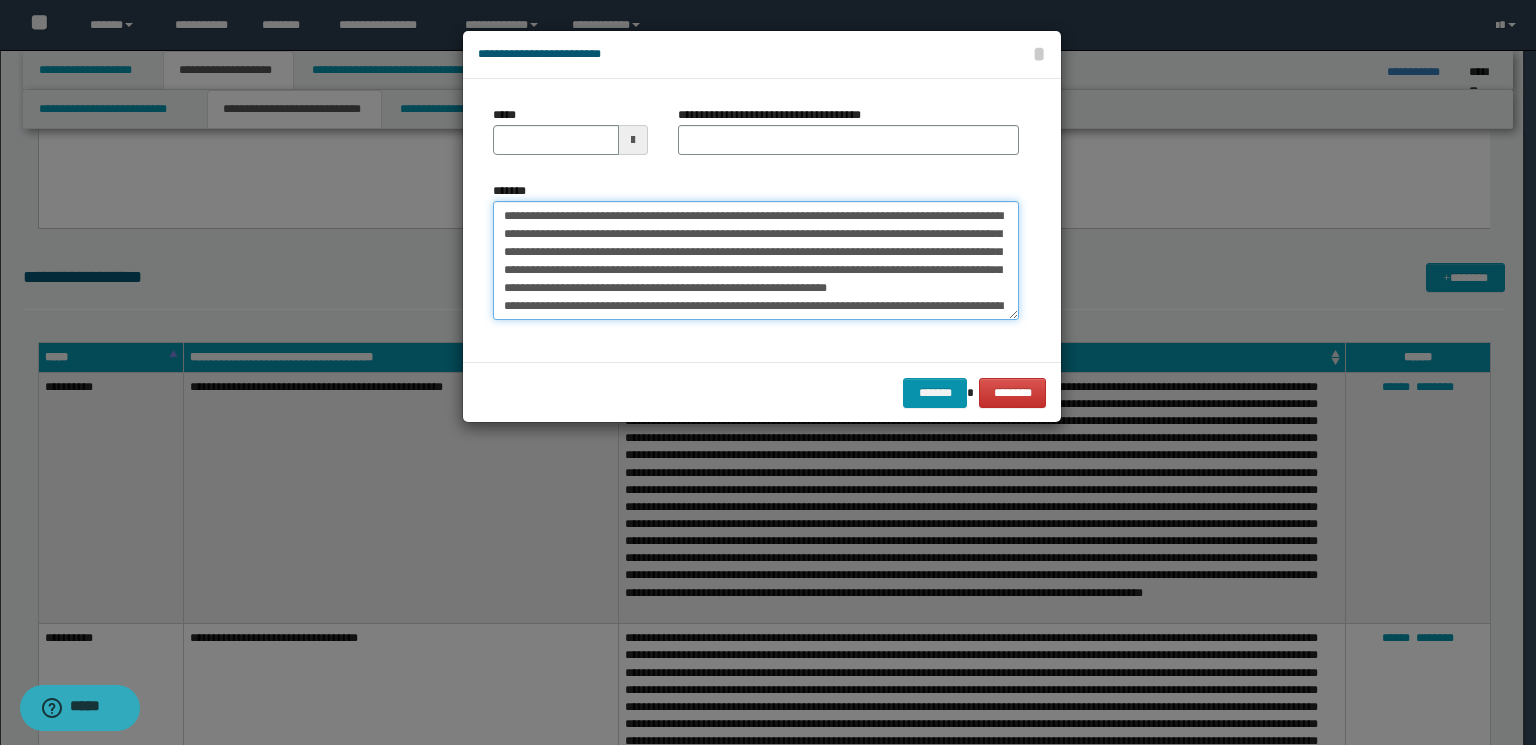 type on "**********" 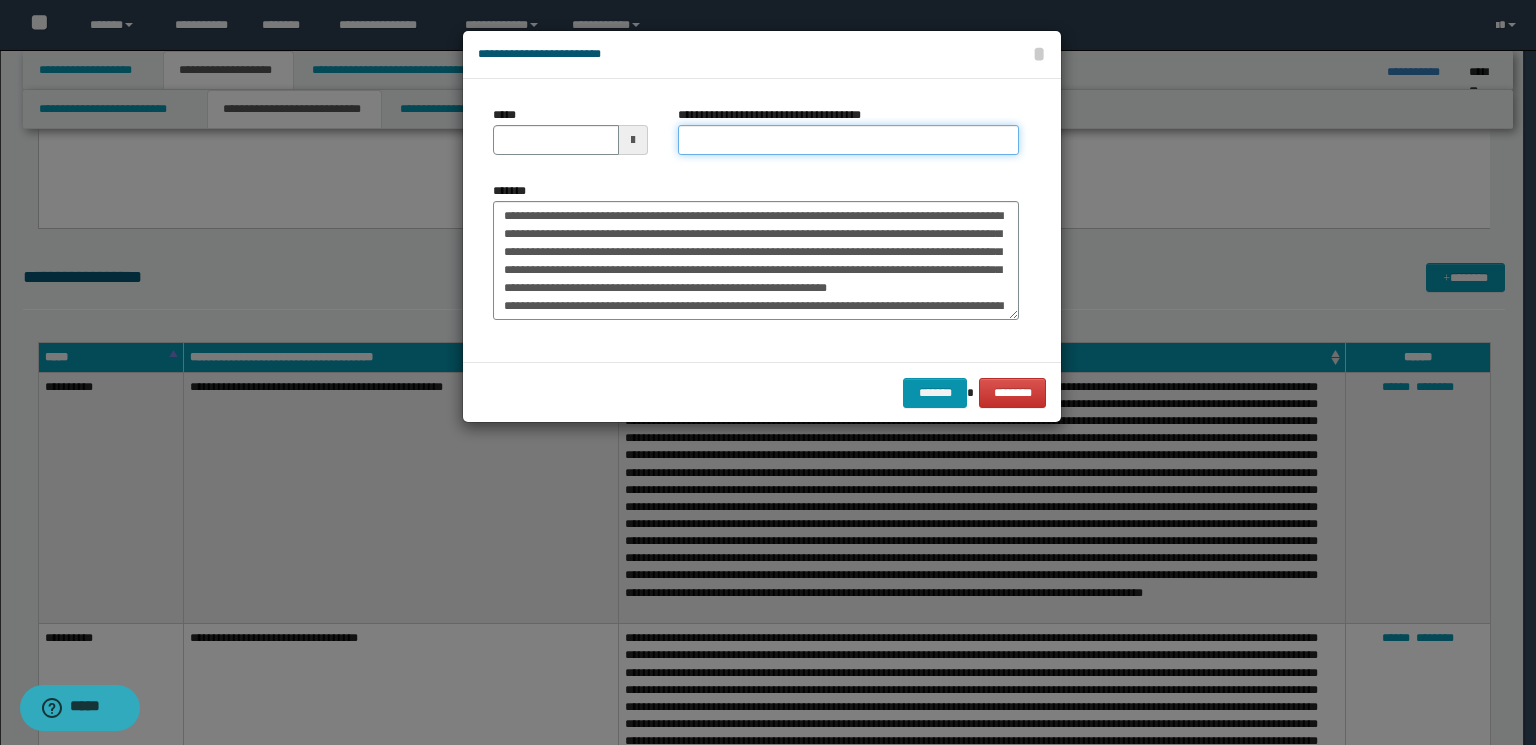 click on "**********" at bounding box center [848, 140] 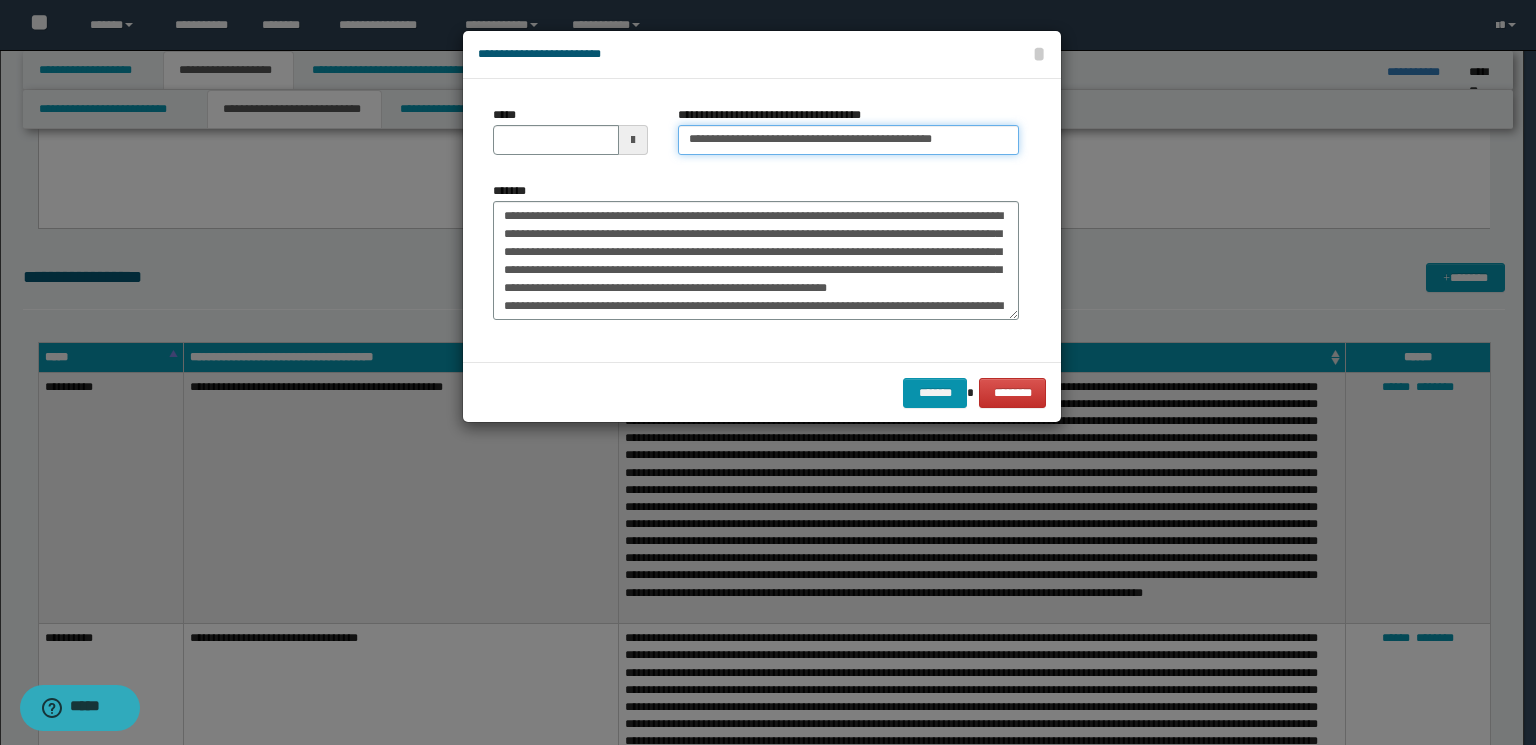 drag, startPoint x: 974, startPoint y: 143, endPoint x: 872, endPoint y: 141, distance: 102.01961 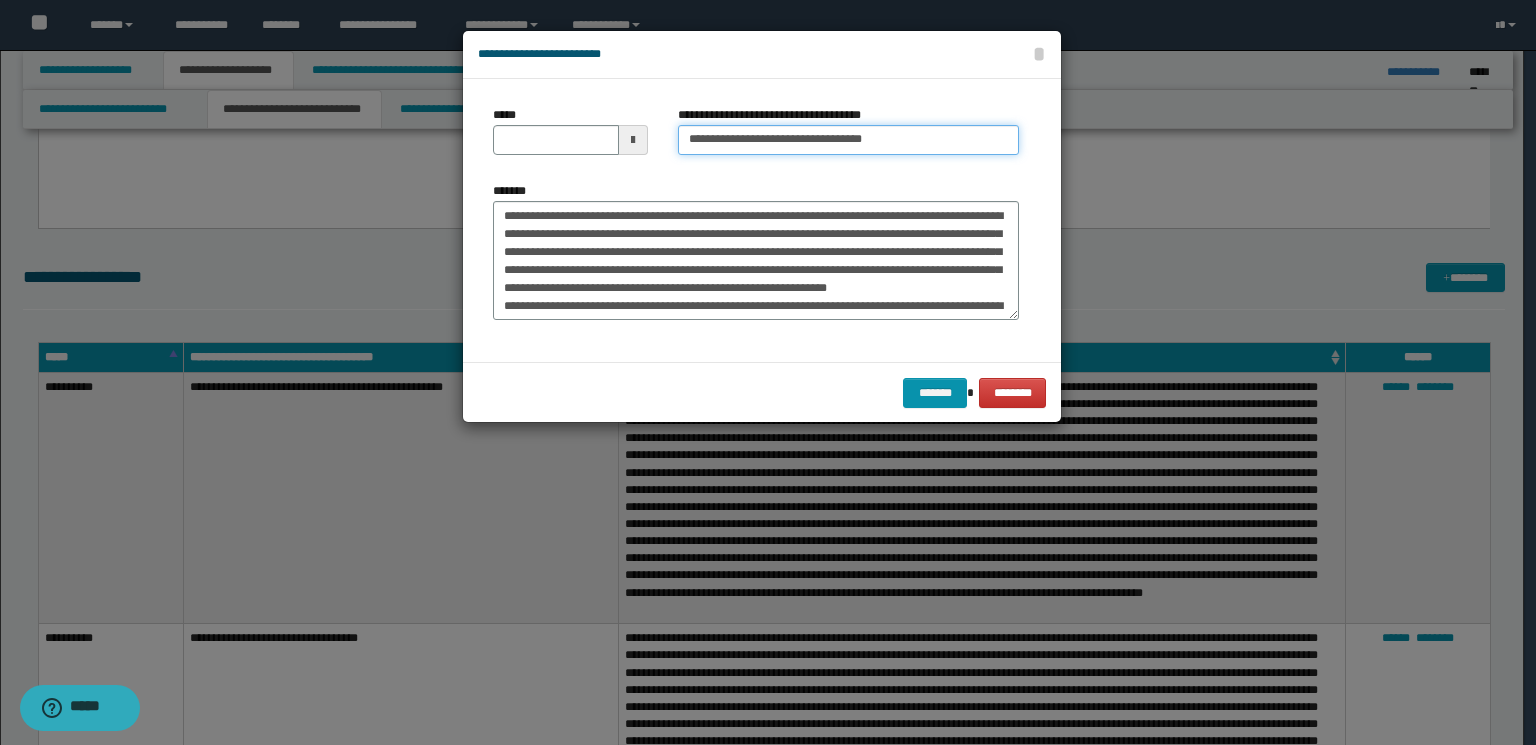 type 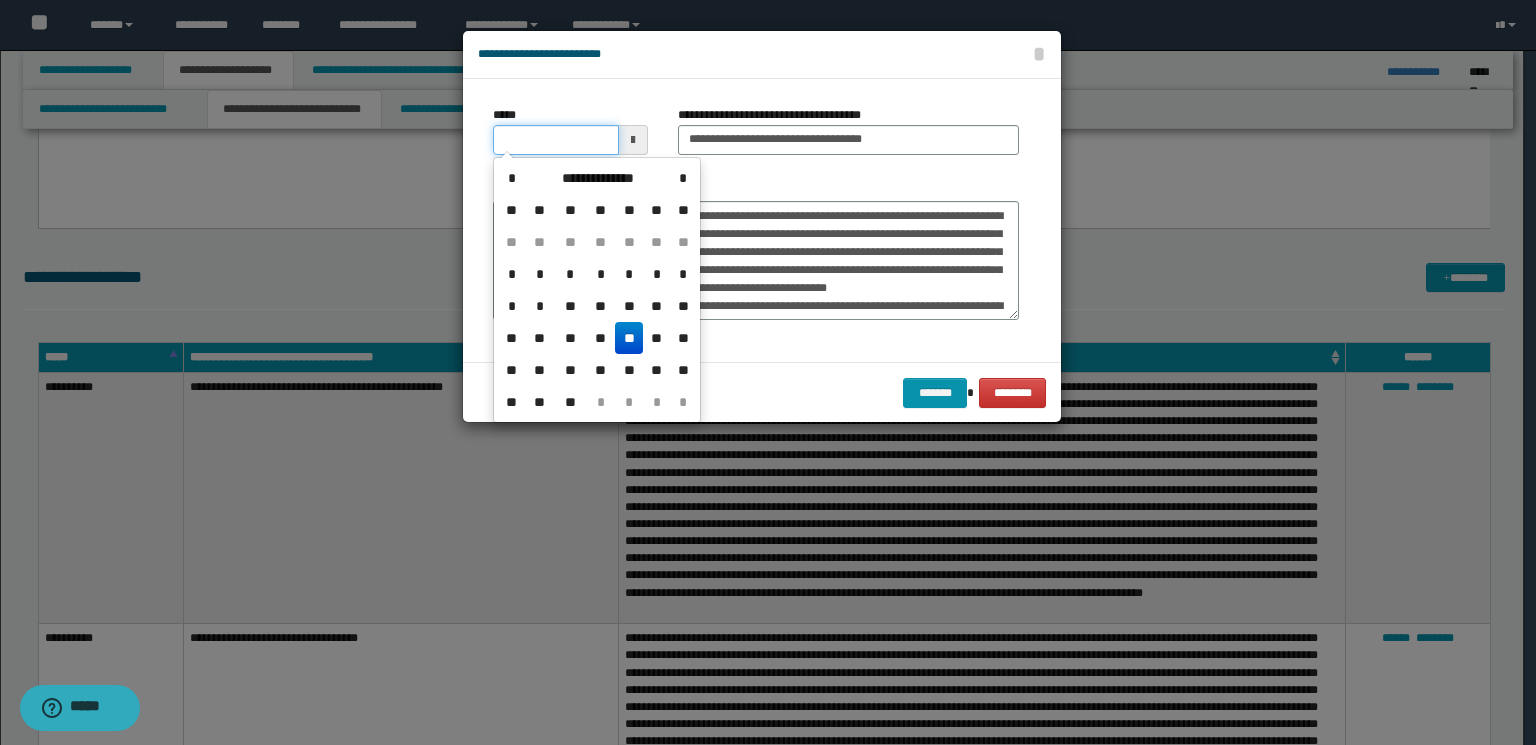 drag, startPoint x: 578, startPoint y: 145, endPoint x: 591, endPoint y: 148, distance: 13.341664 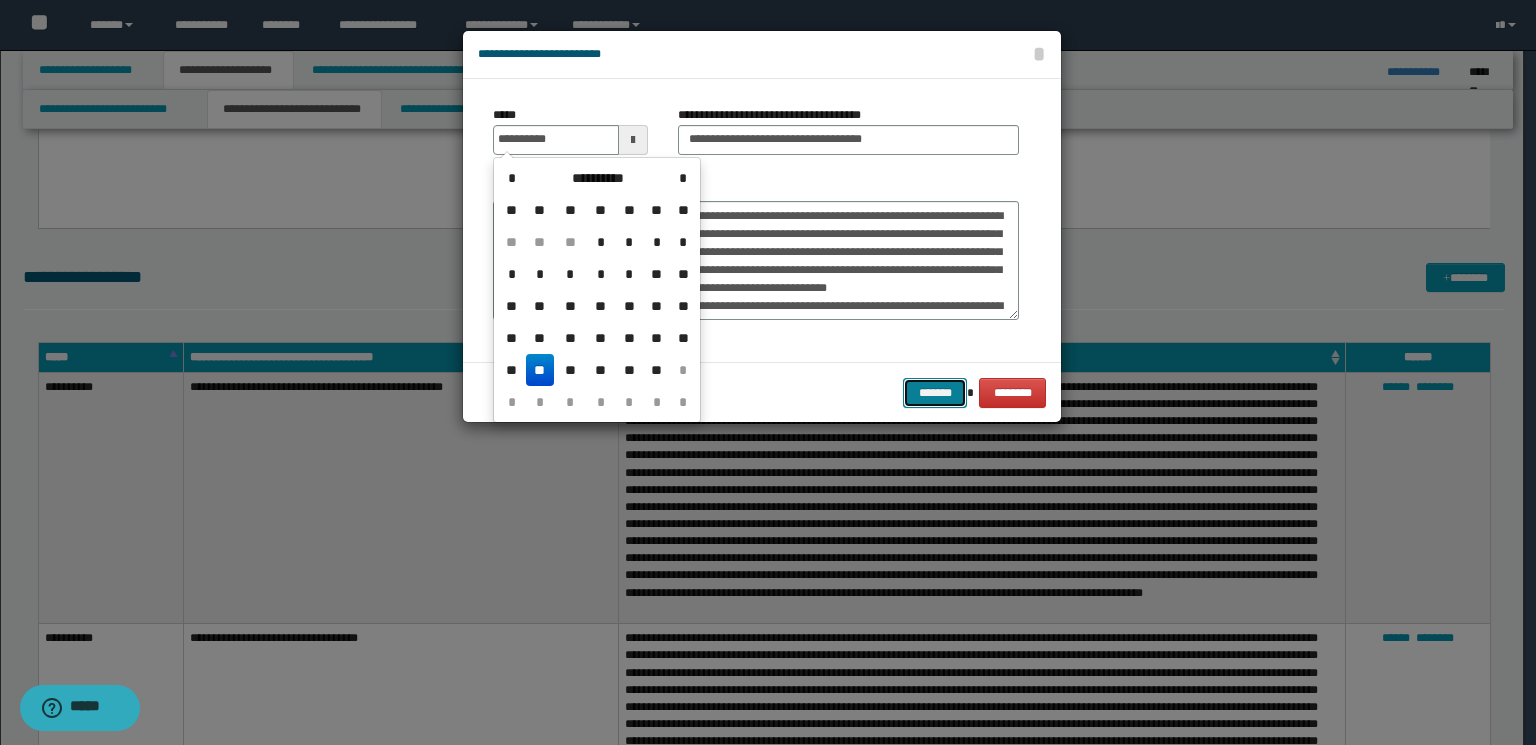 type on "**********" 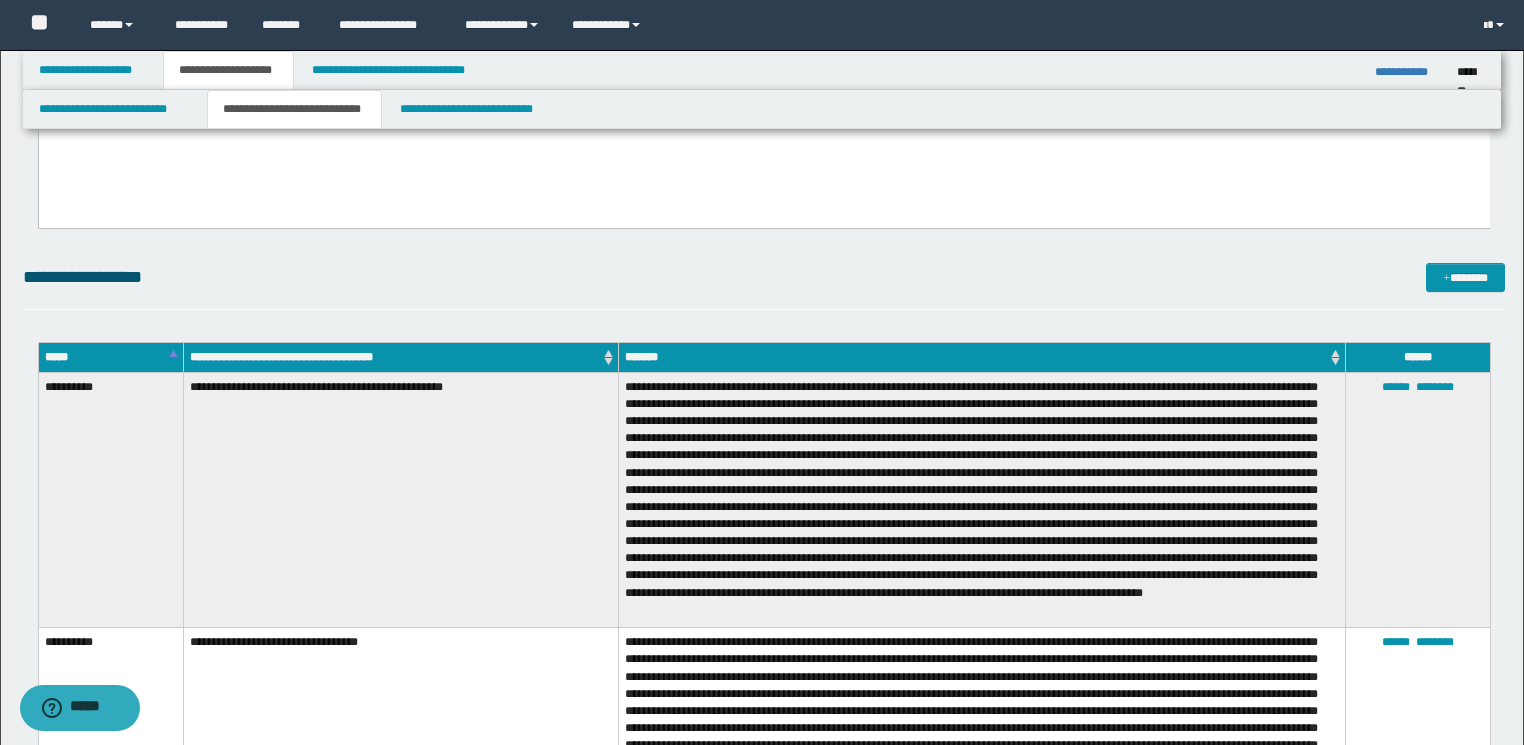 drag, startPoint x: 931, startPoint y: 628, endPoint x: 616, endPoint y: 287, distance: 464.22623 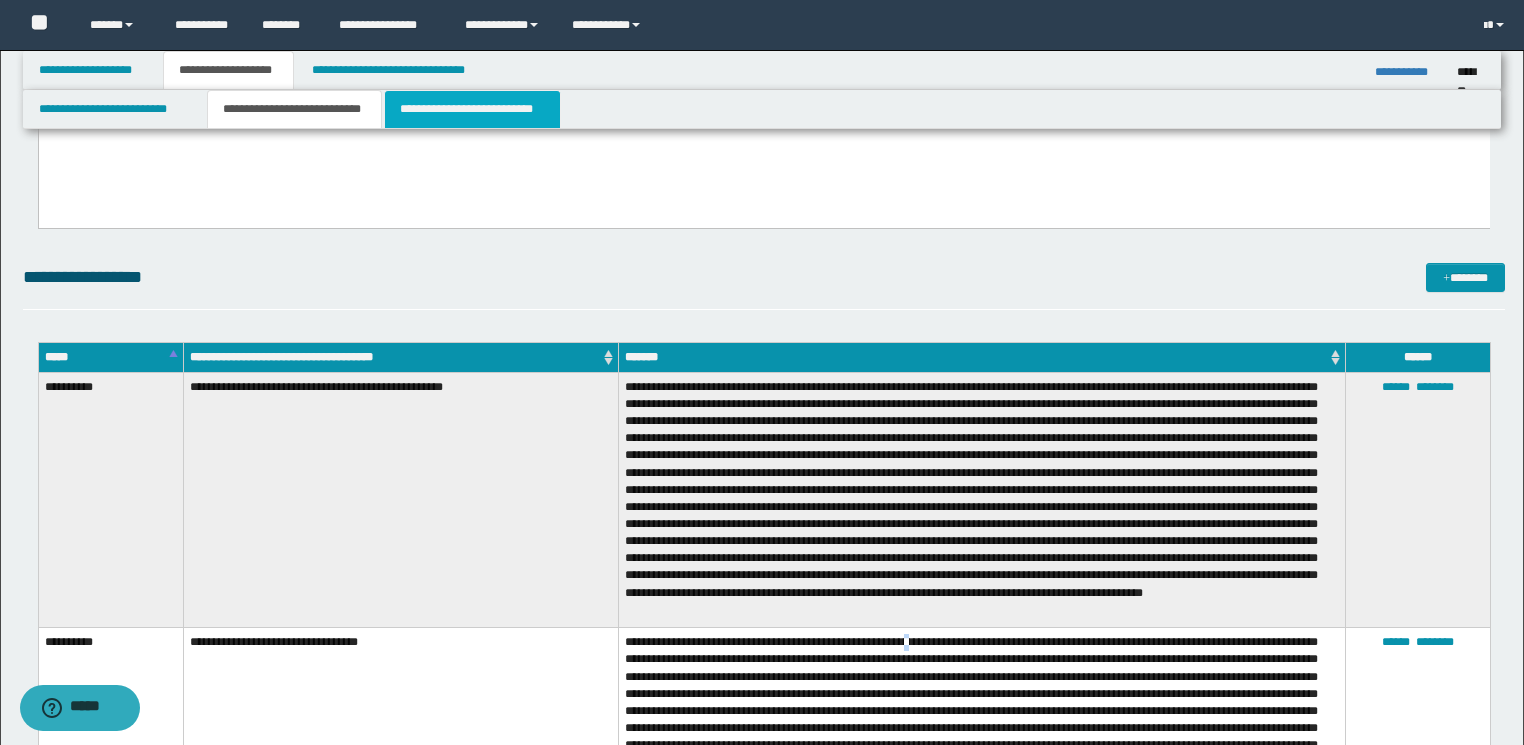 click on "**********" at bounding box center (472, 109) 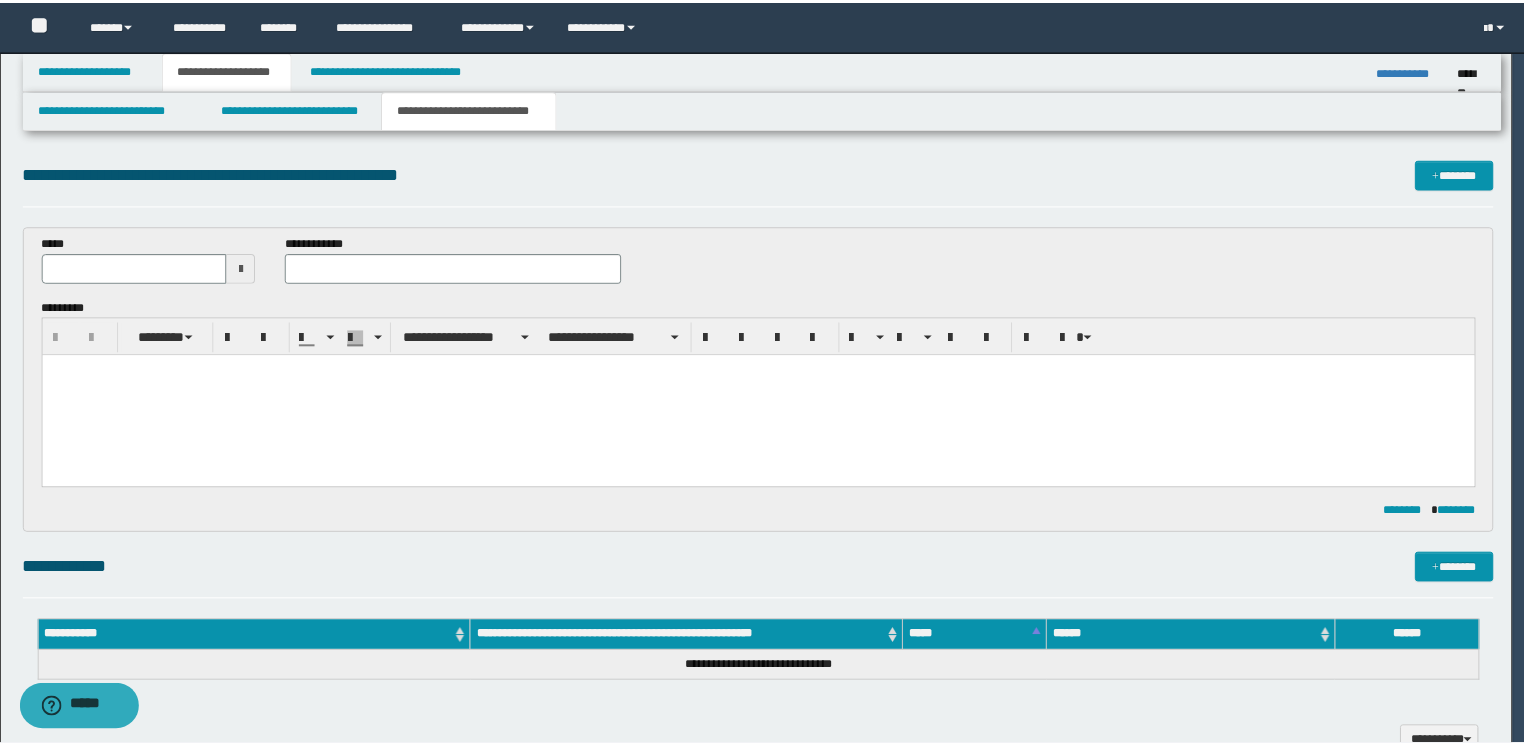 scroll, scrollTop: 0, scrollLeft: 0, axis: both 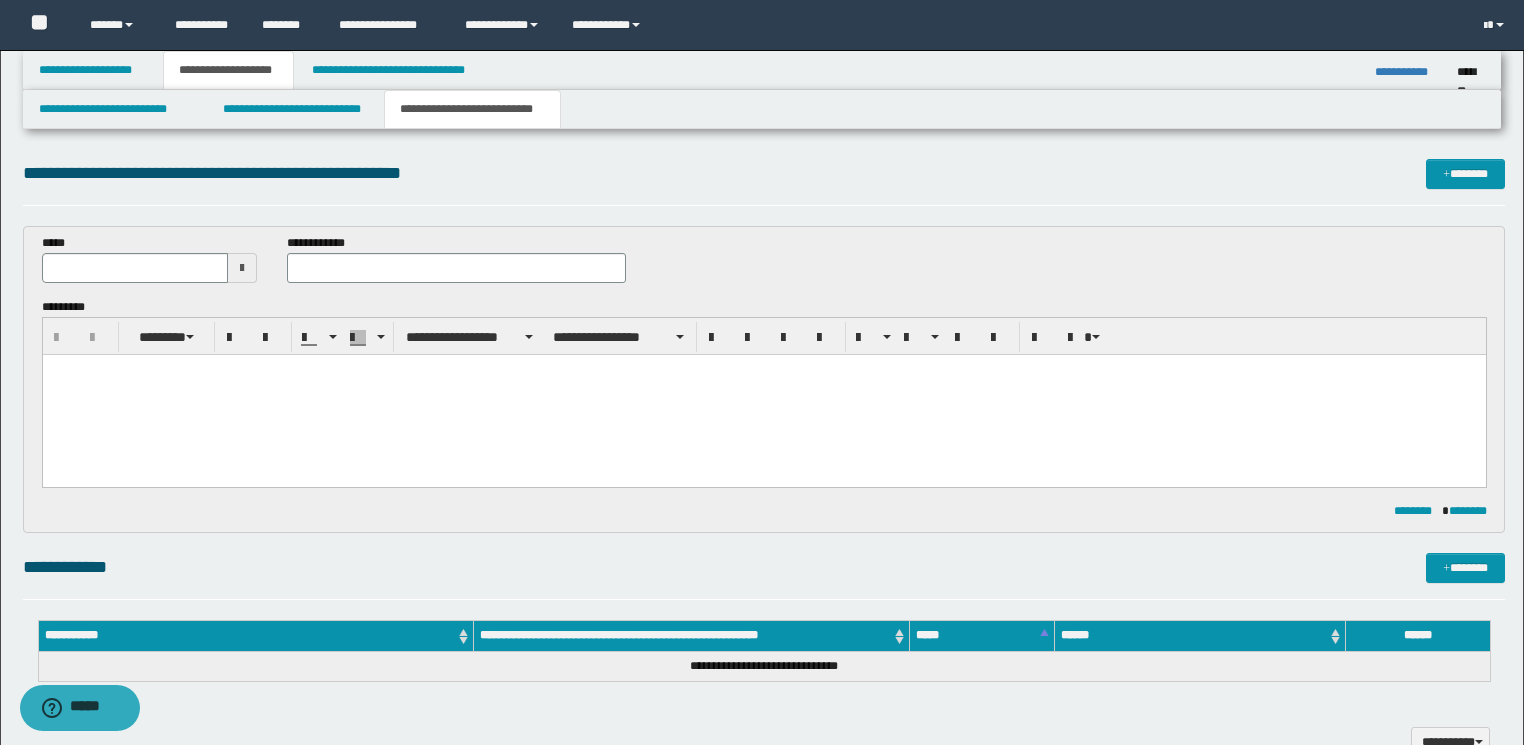 click at bounding box center (763, 394) 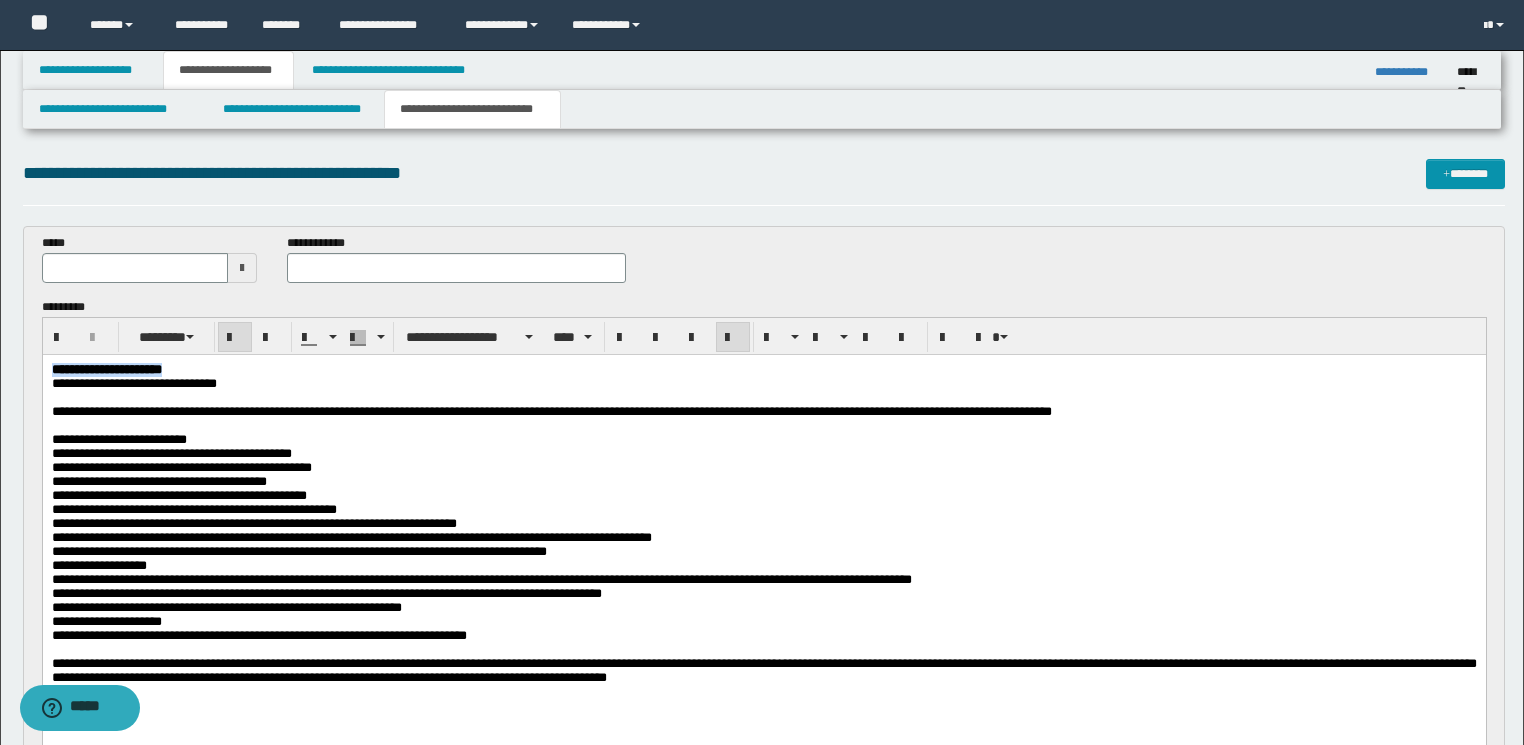 drag, startPoint x: 226, startPoint y: 369, endPoint x: 0, endPoint y: 376, distance: 226.10838 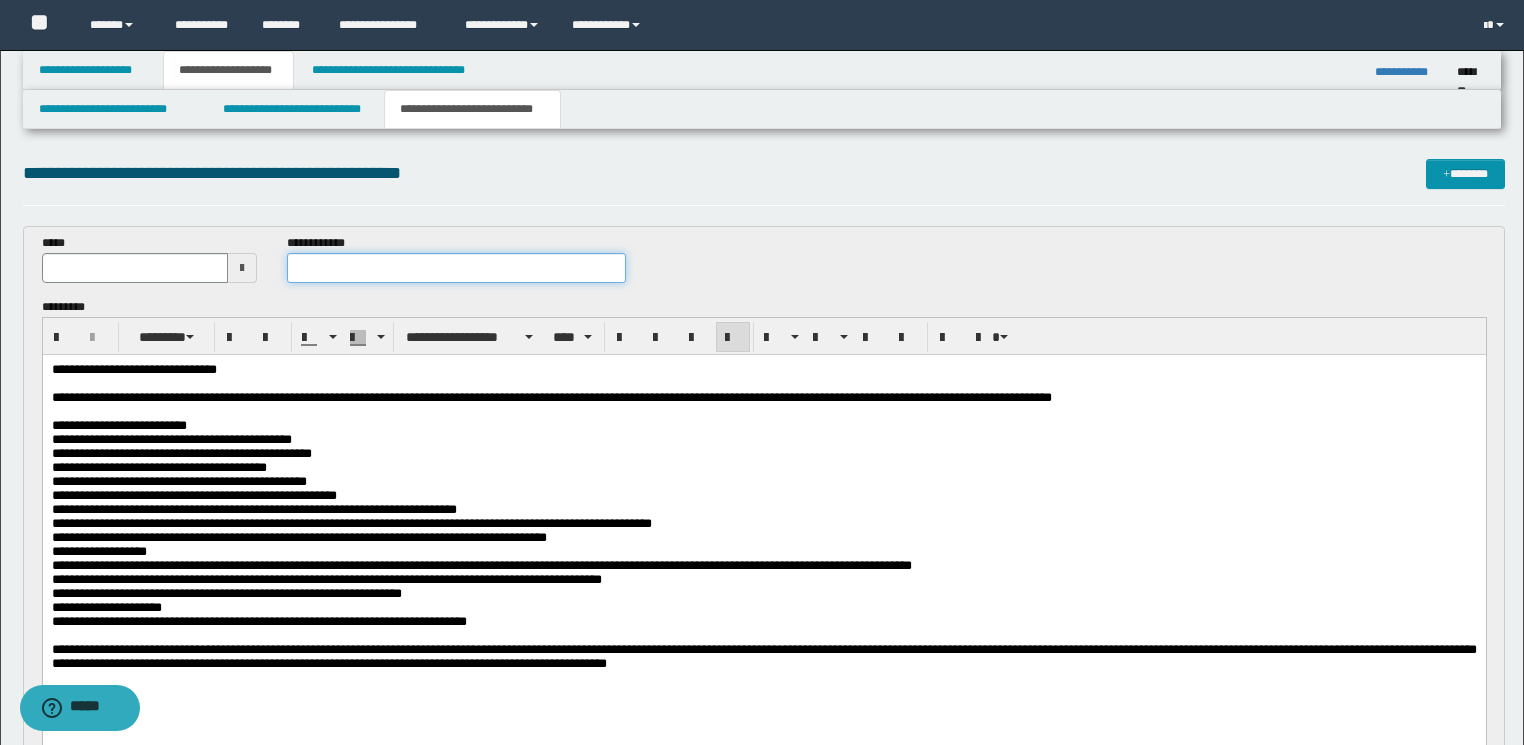 click at bounding box center (456, 268) 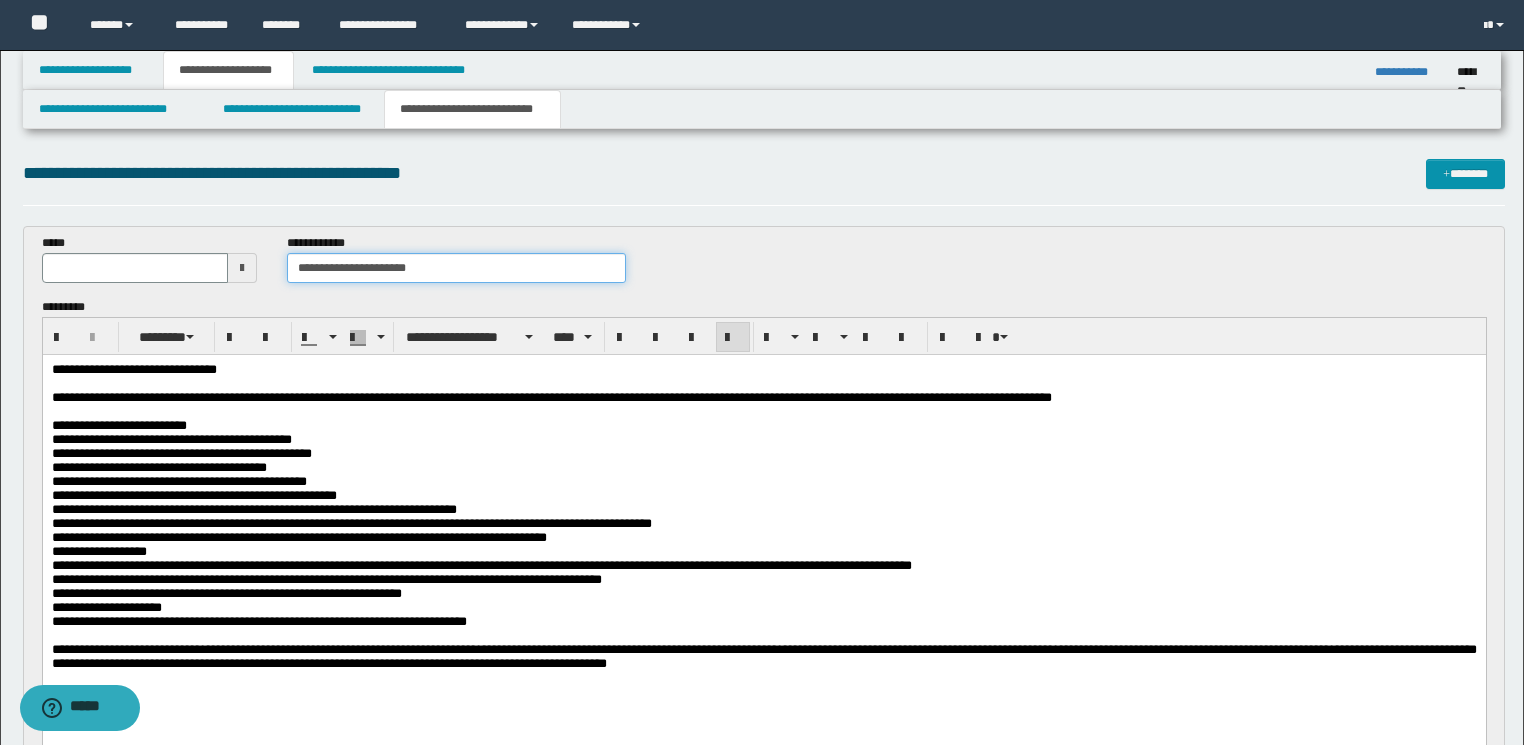 type 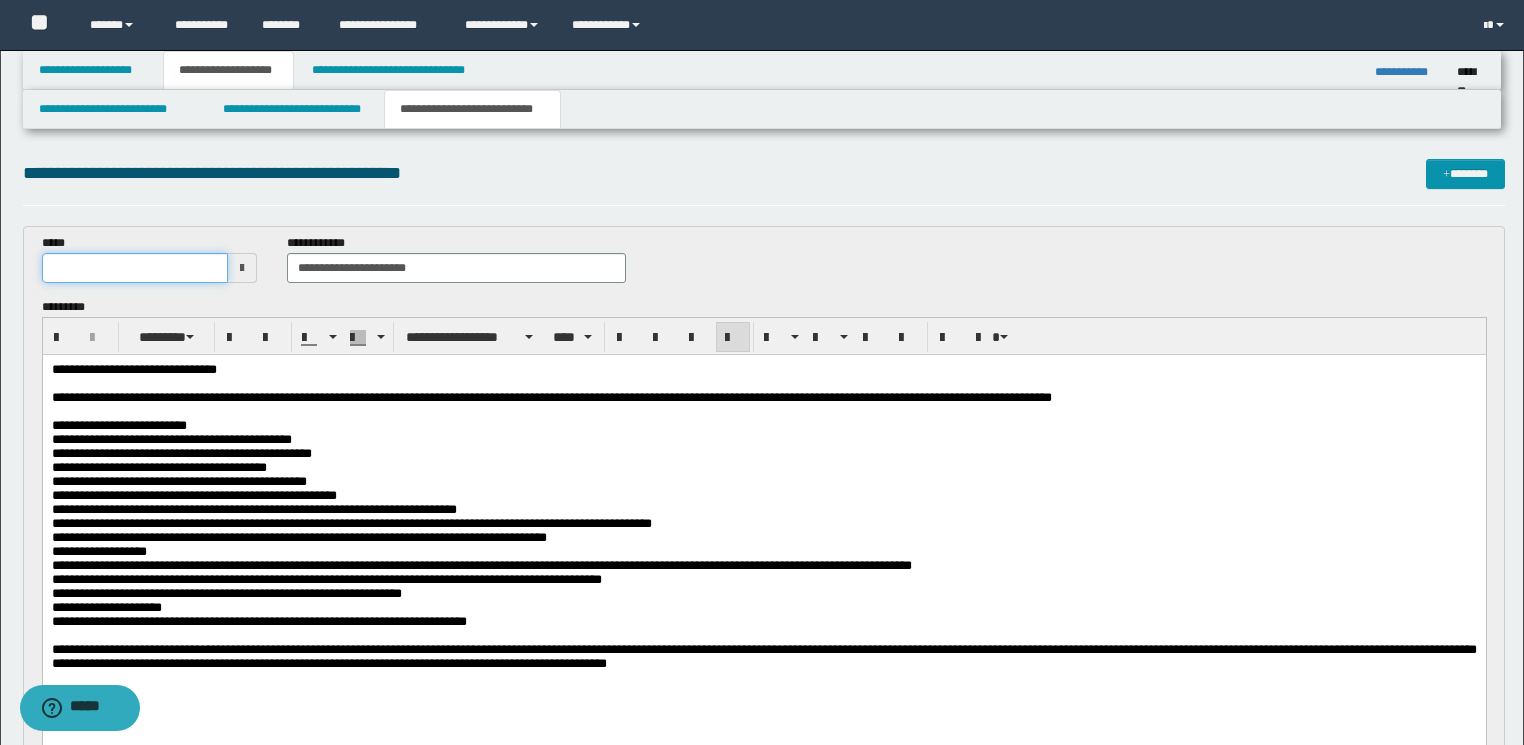 click at bounding box center [135, 268] 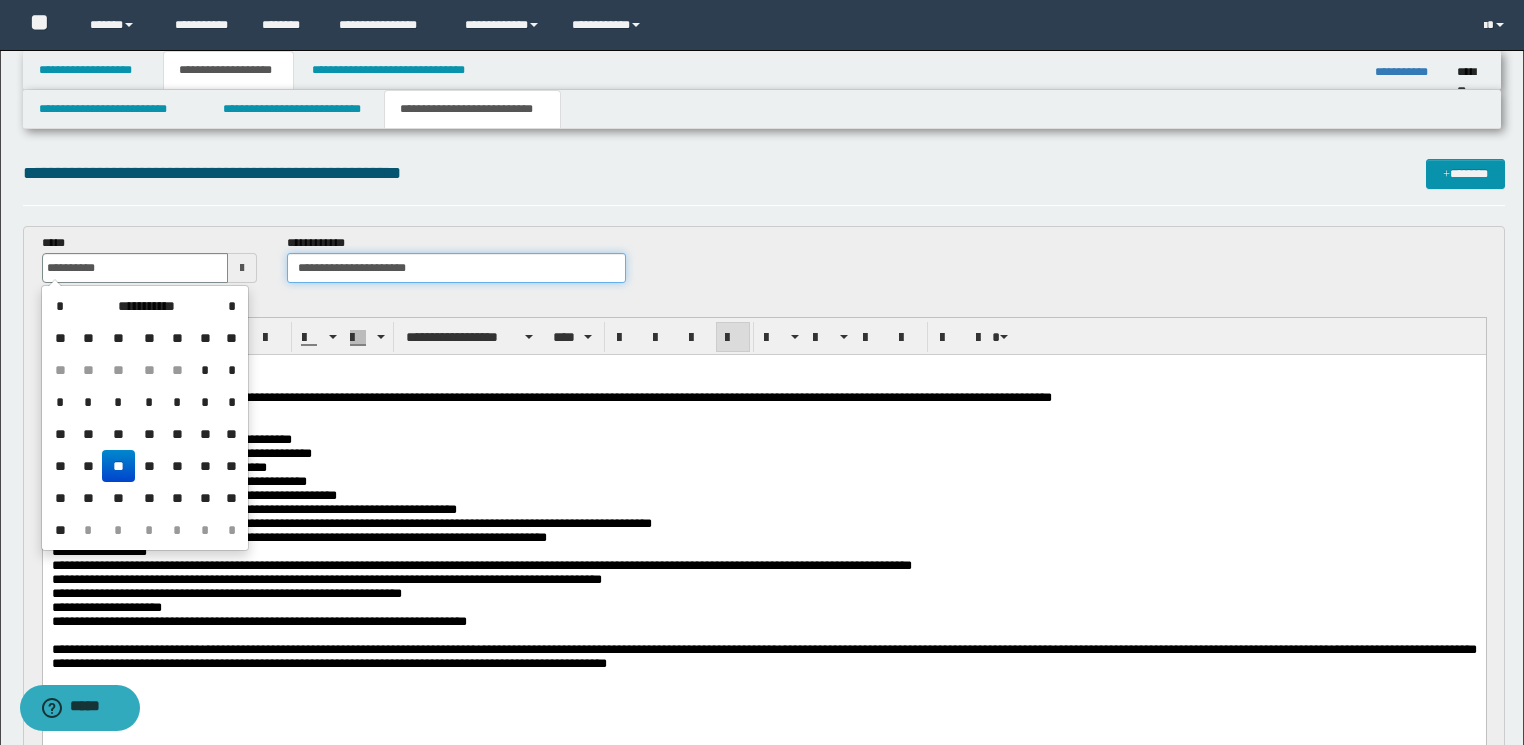 type on "**********" 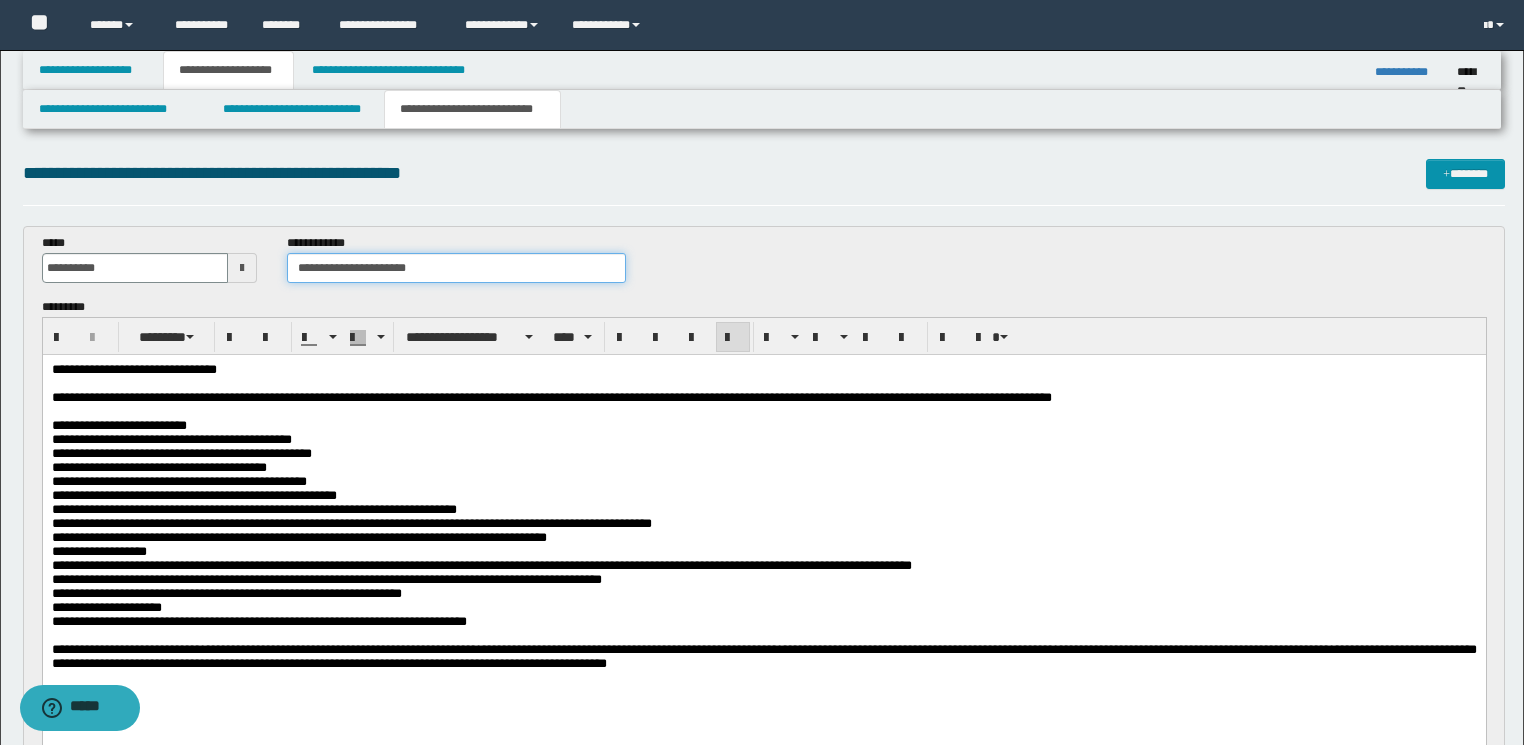 drag, startPoint x: 329, startPoint y: 266, endPoint x: 284, endPoint y: 270, distance: 45.17743 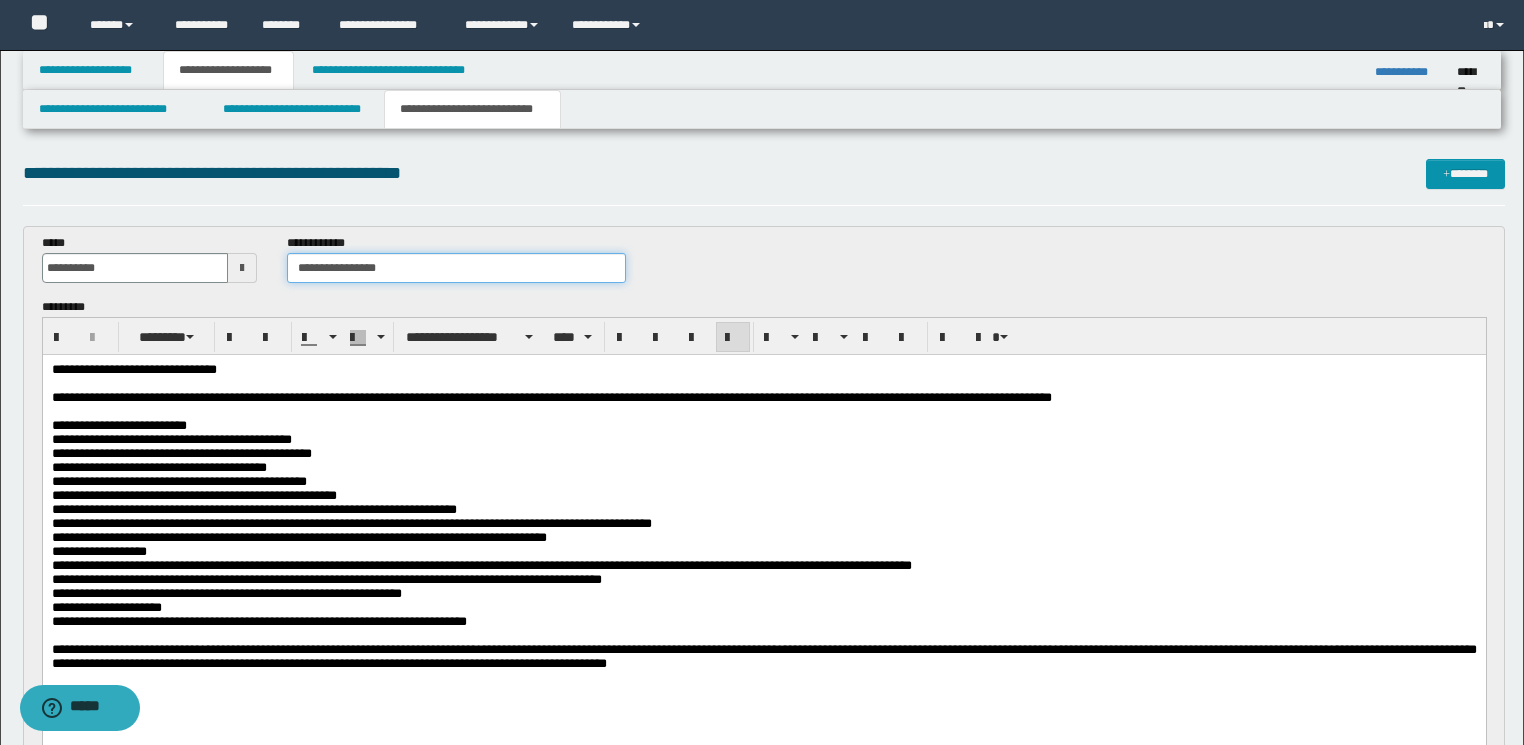 click on "**********" at bounding box center [456, 268] 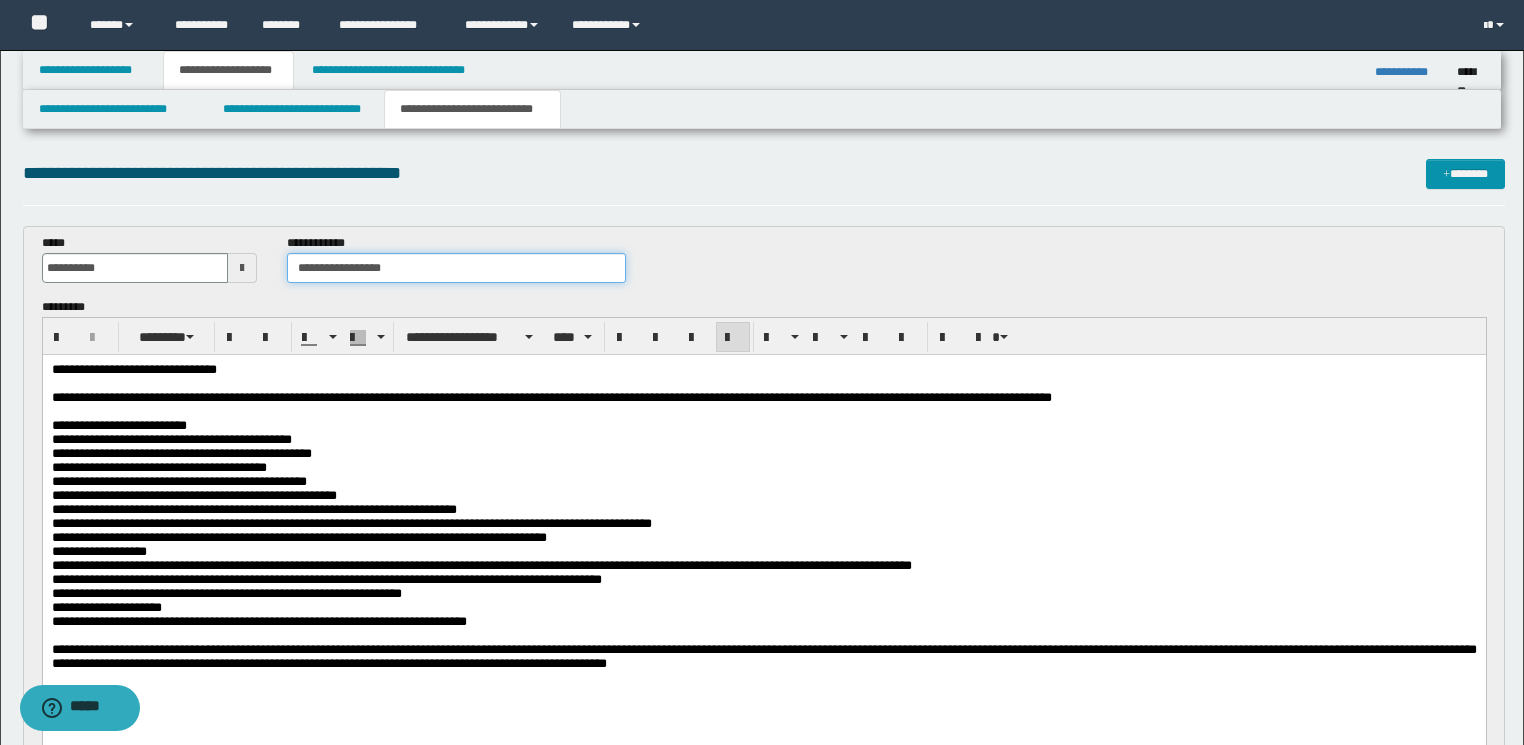 paste on "******" 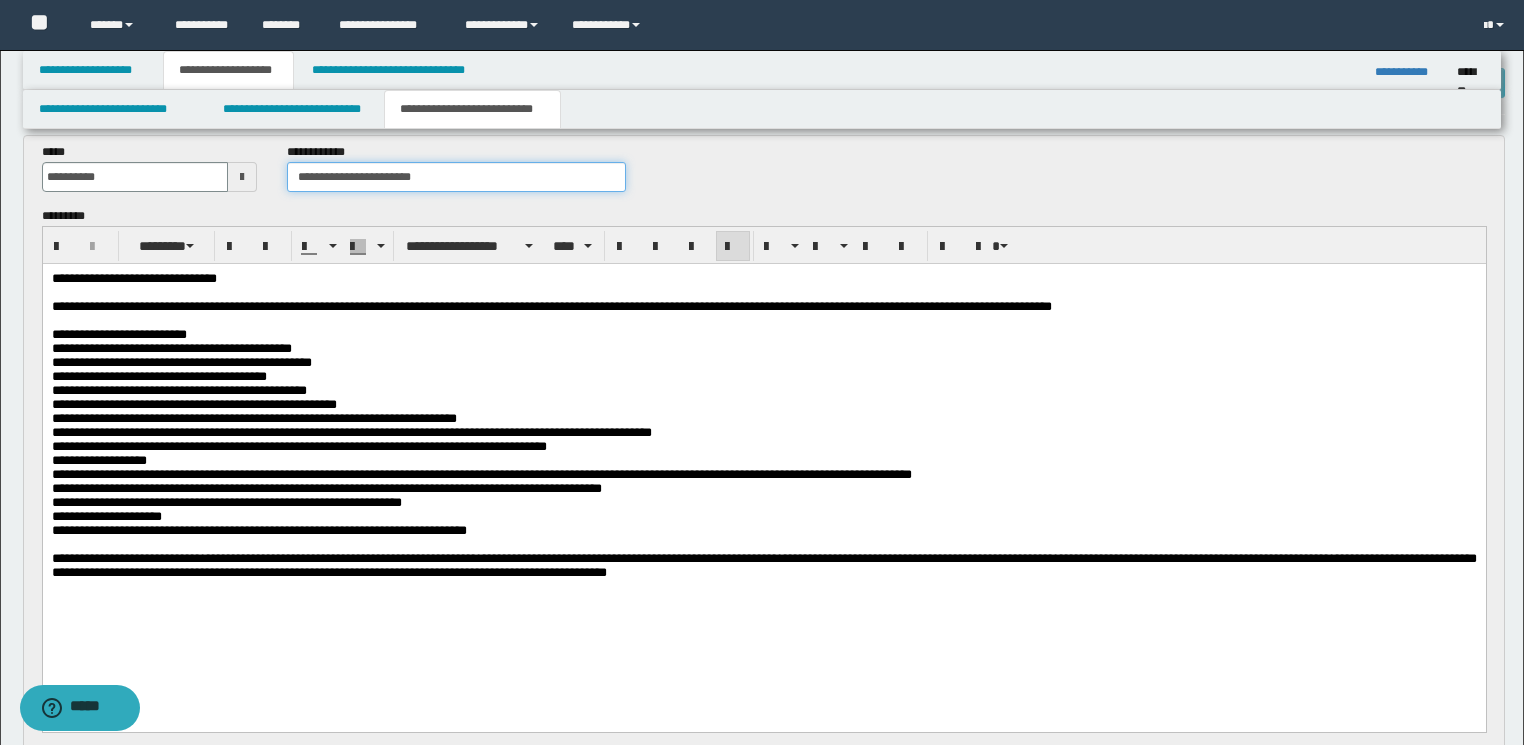 scroll, scrollTop: 160, scrollLeft: 0, axis: vertical 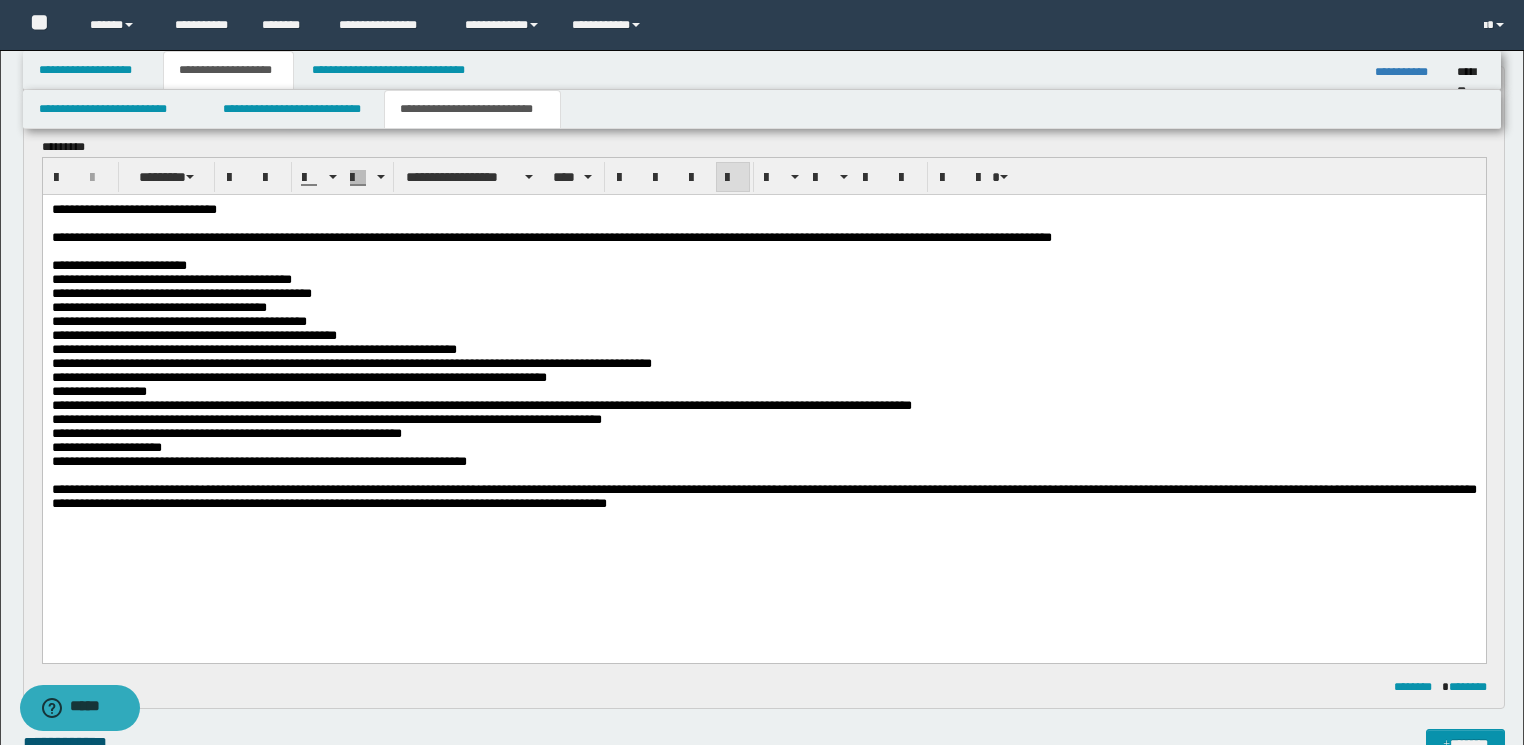 type on "**********" 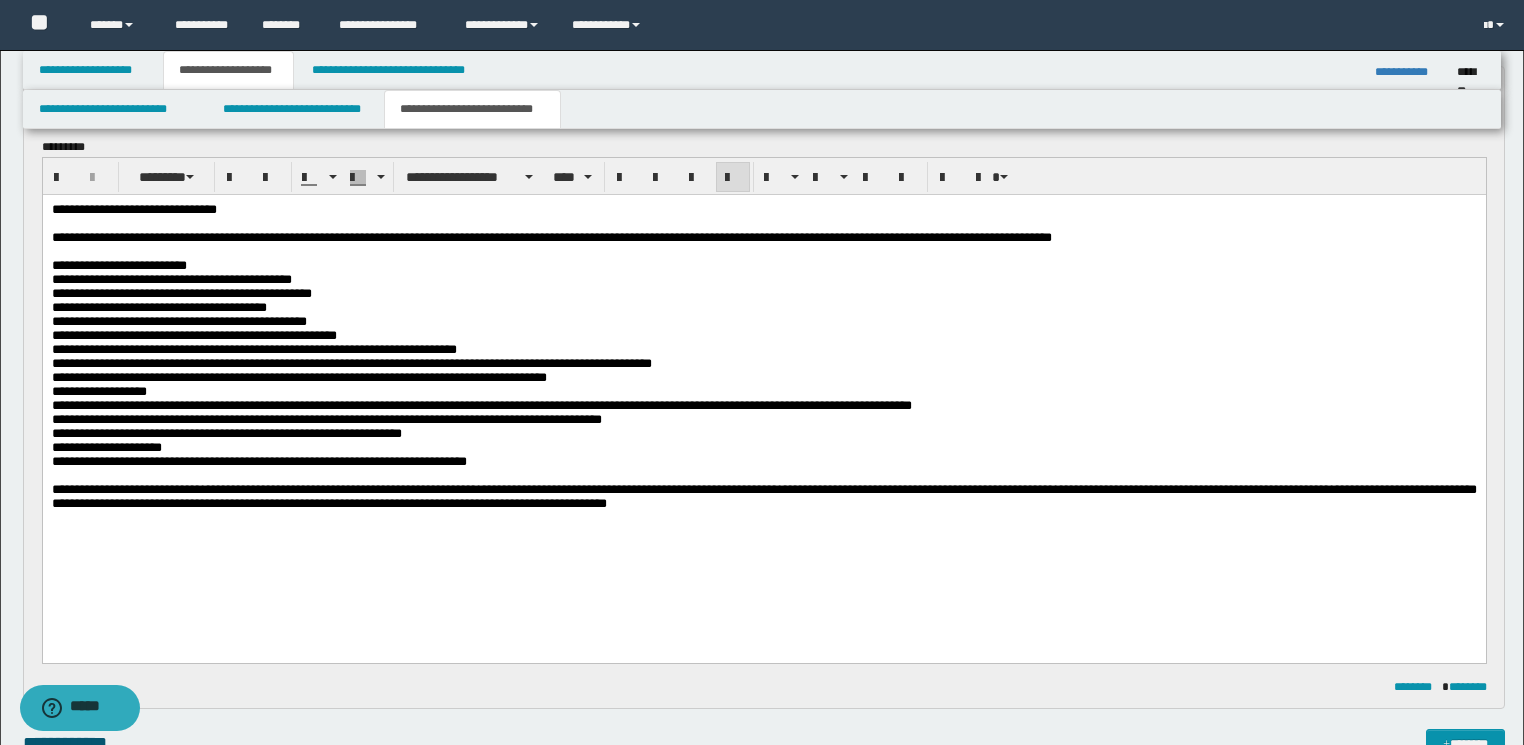 click on "**********" at bounding box center (763, 419) 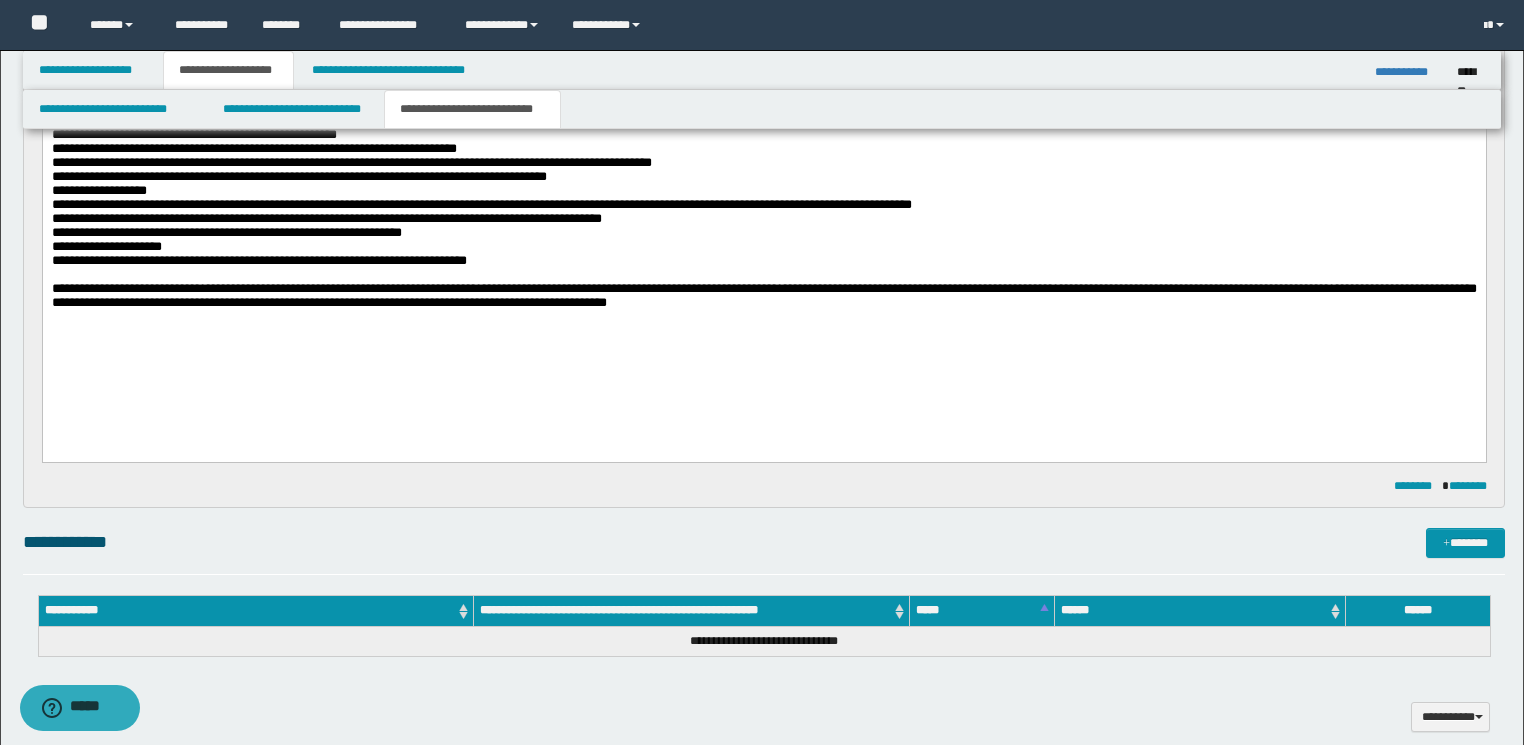 scroll, scrollTop: 560, scrollLeft: 0, axis: vertical 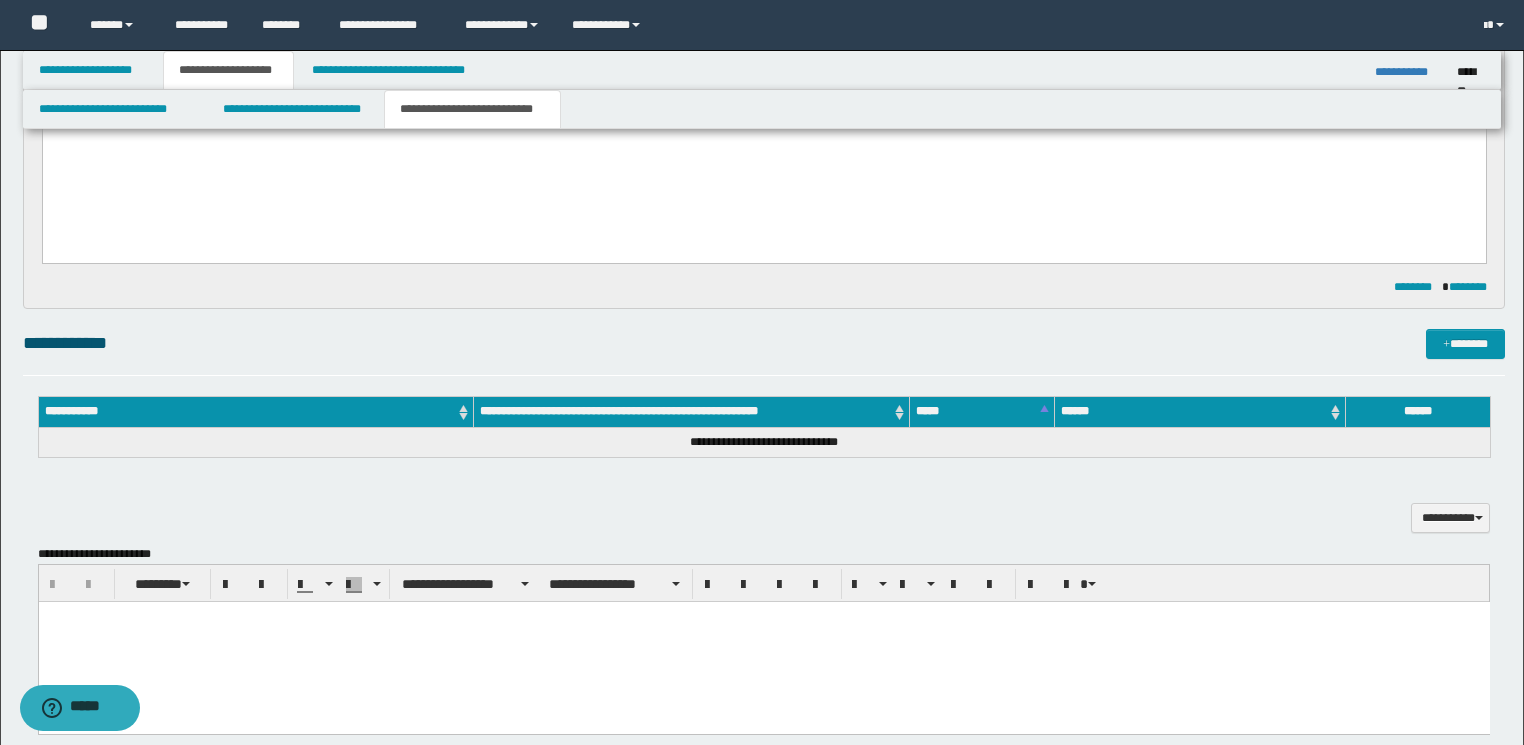 click at bounding box center [763, 641] 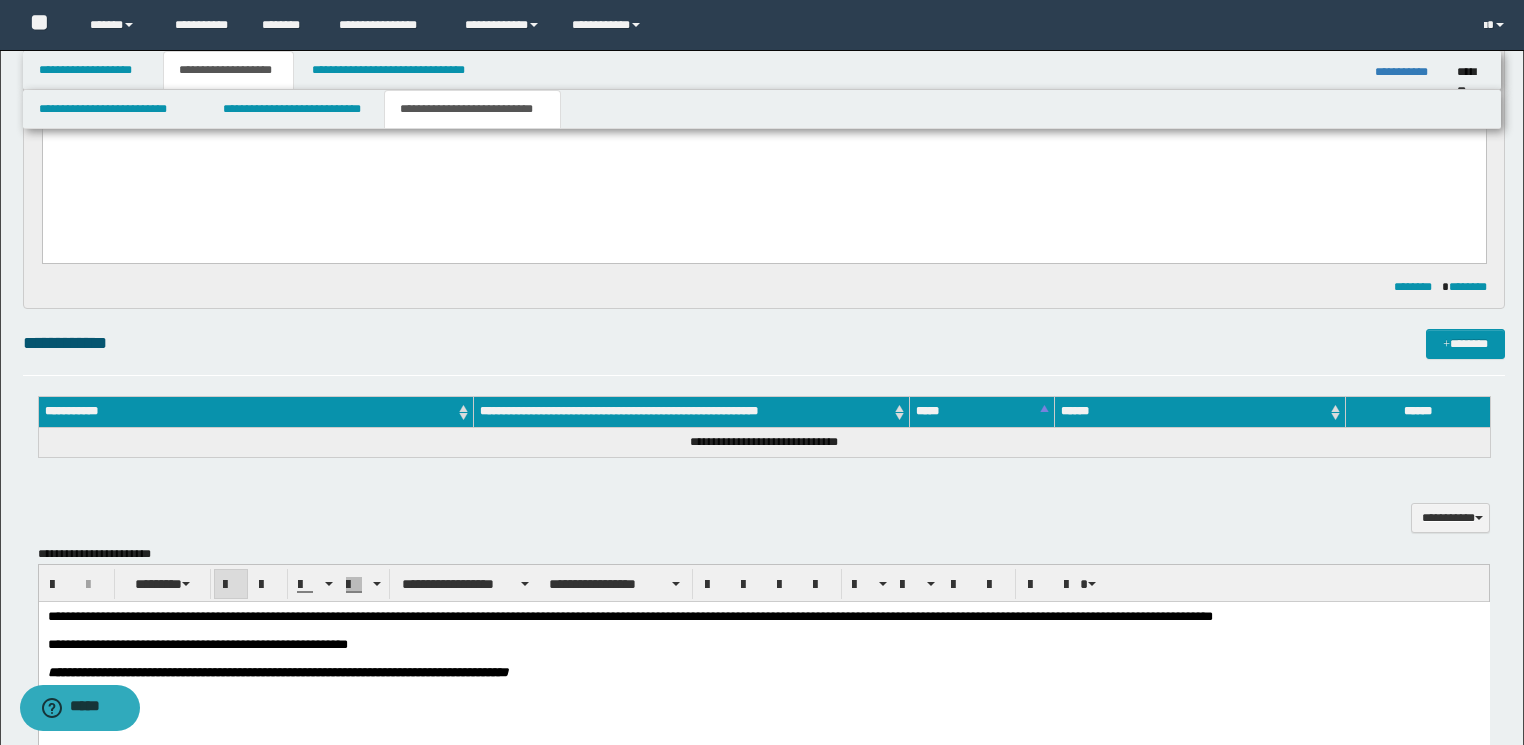 click at bounding box center (959, 584) 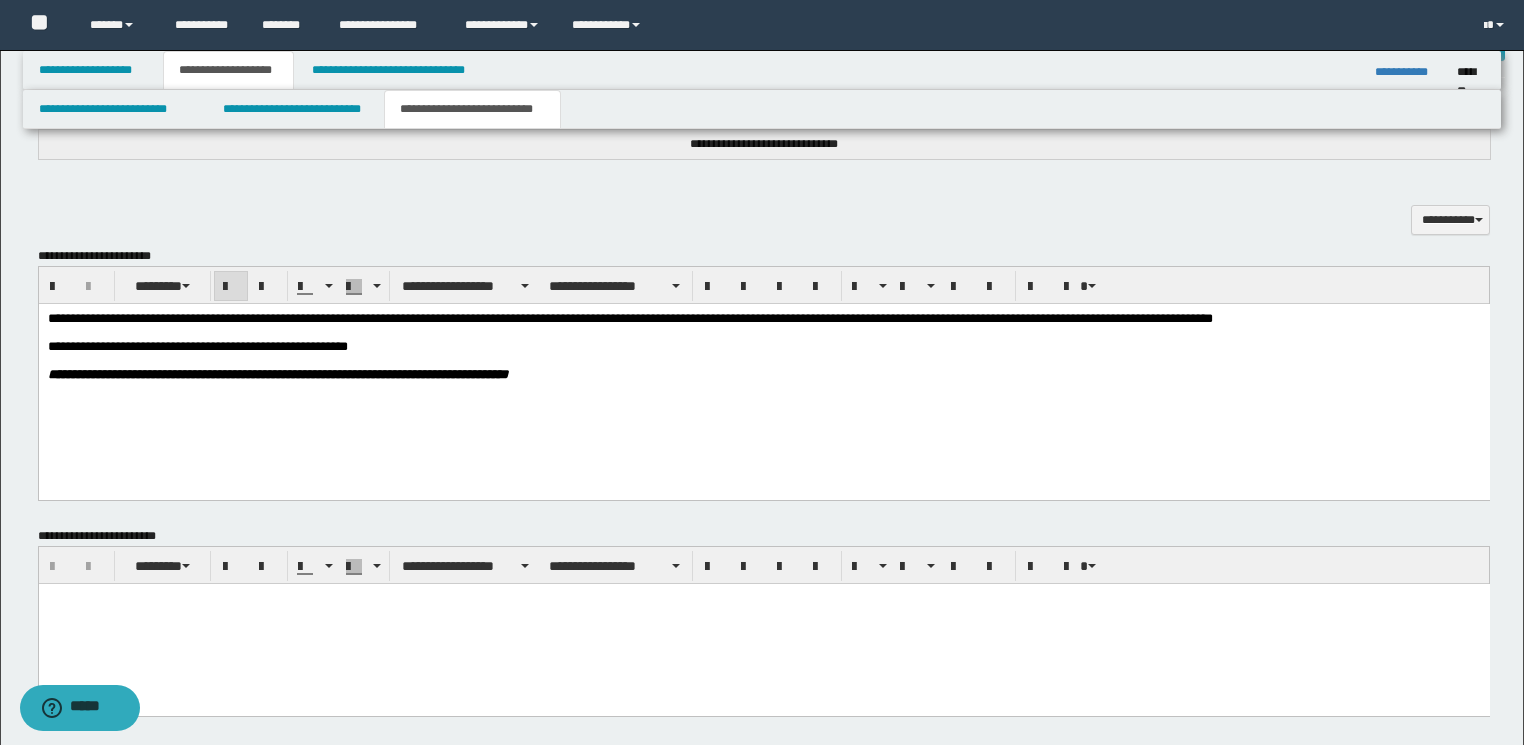 scroll, scrollTop: 1167, scrollLeft: 0, axis: vertical 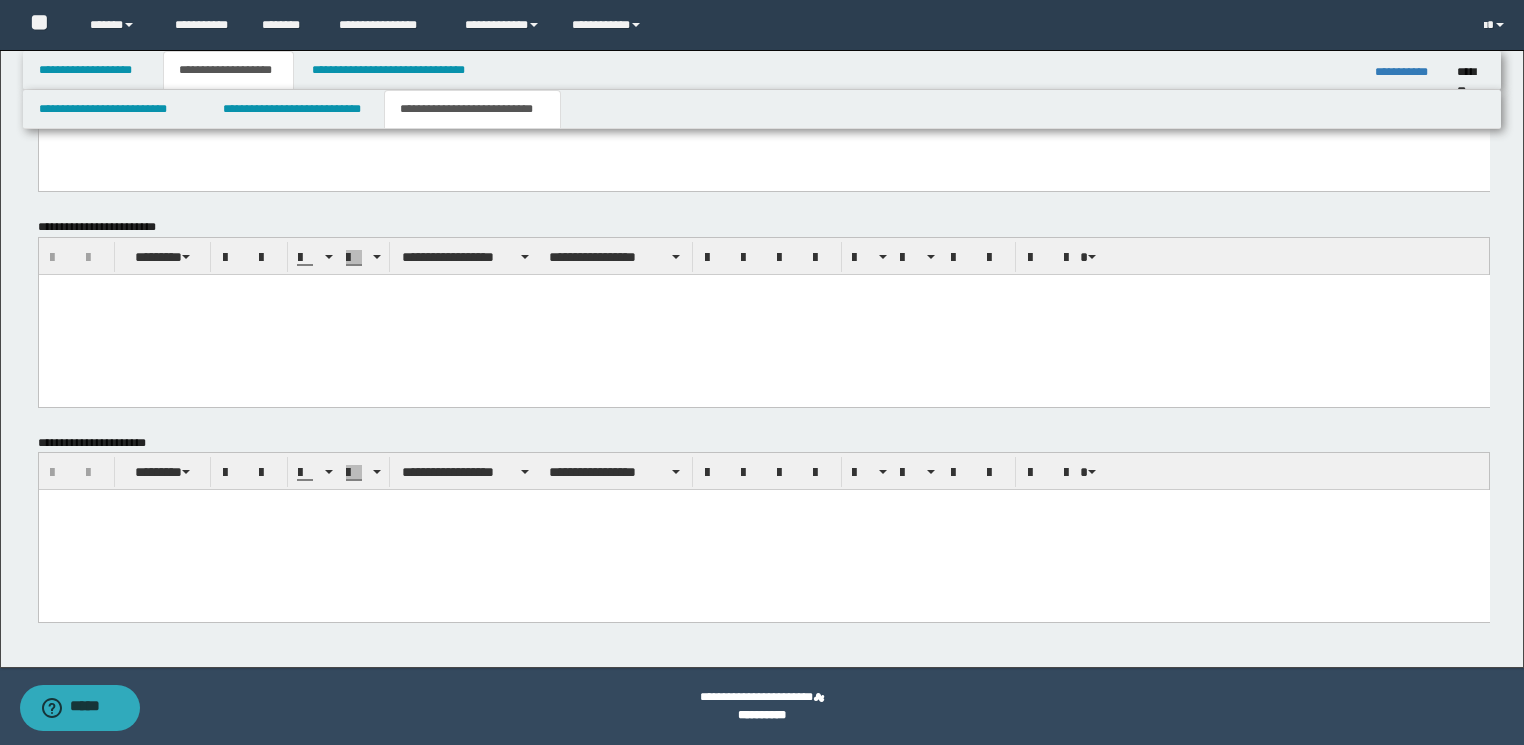 click at bounding box center (763, 530) 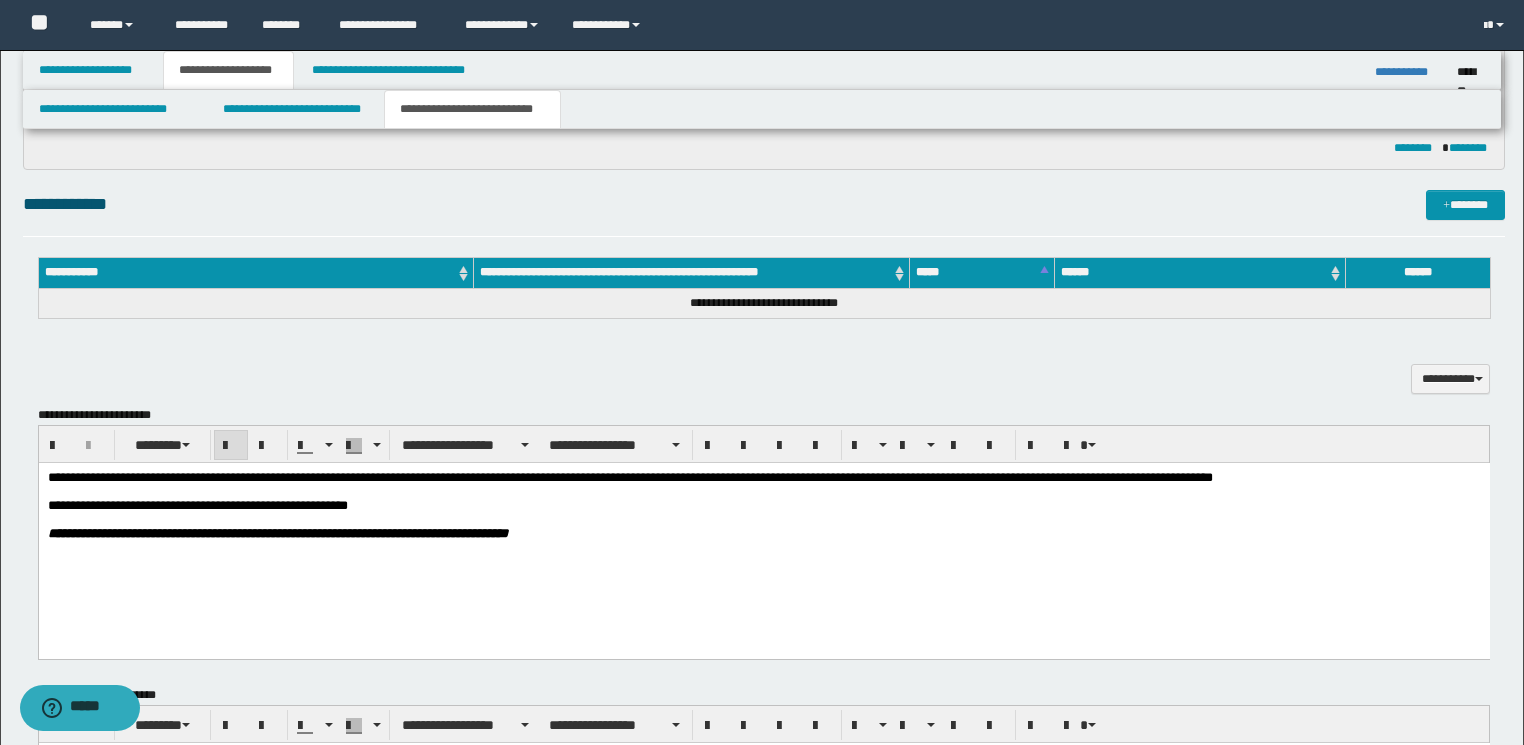 scroll, scrollTop: 687, scrollLeft: 0, axis: vertical 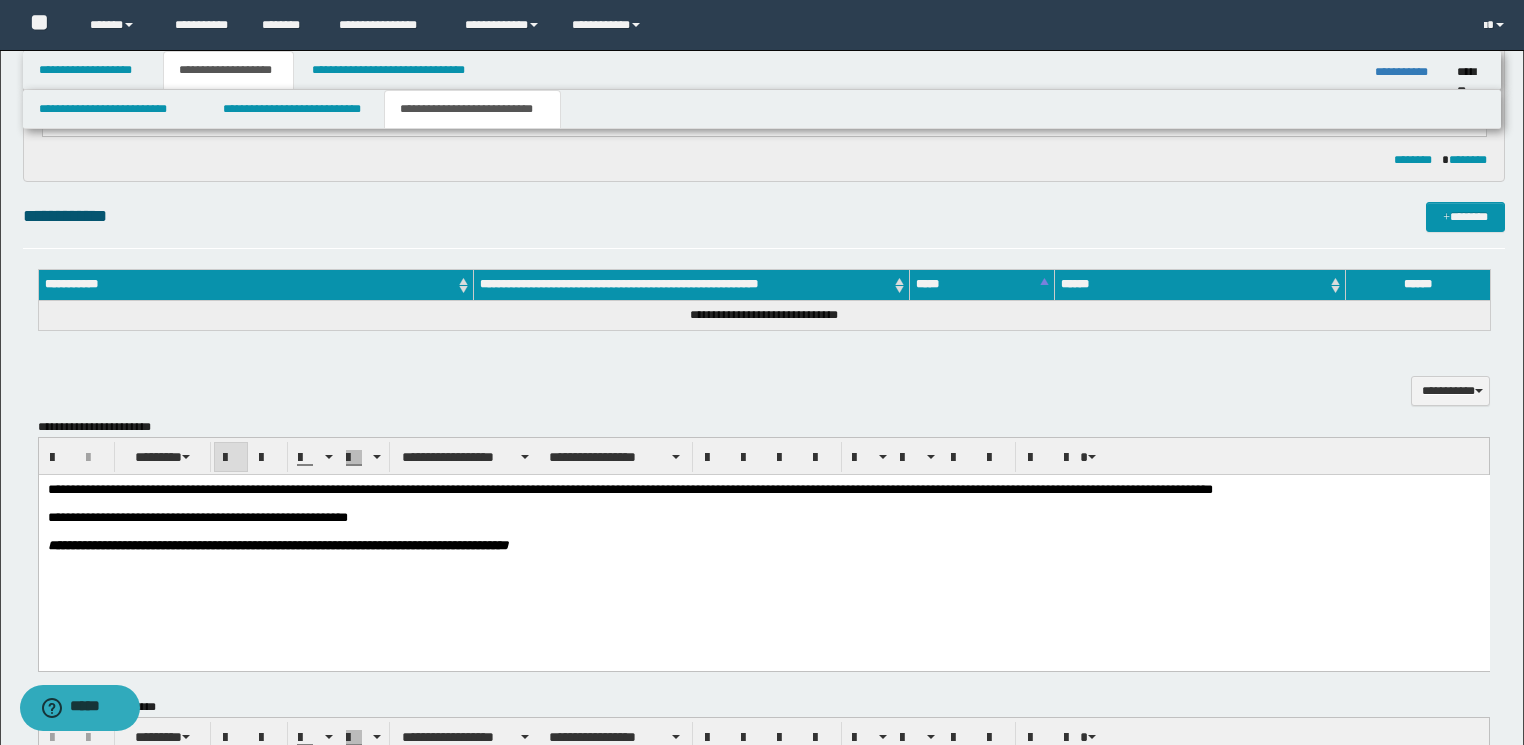 drag, startPoint x: 824, startPoint y: 599, endPoint x: 709, endPoint y: 496, distance: 154.38264 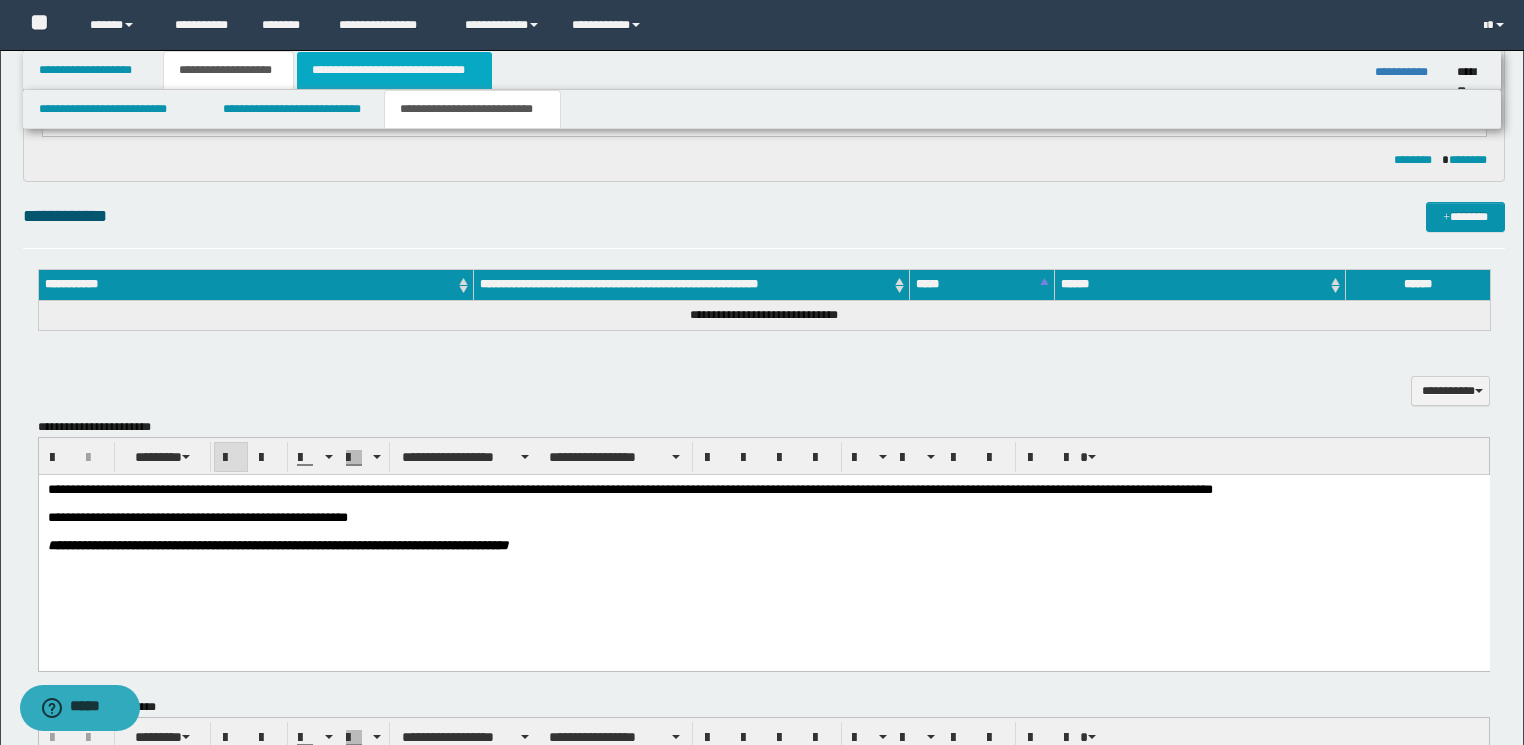 click on "**********" at bounding box center (394, 70) 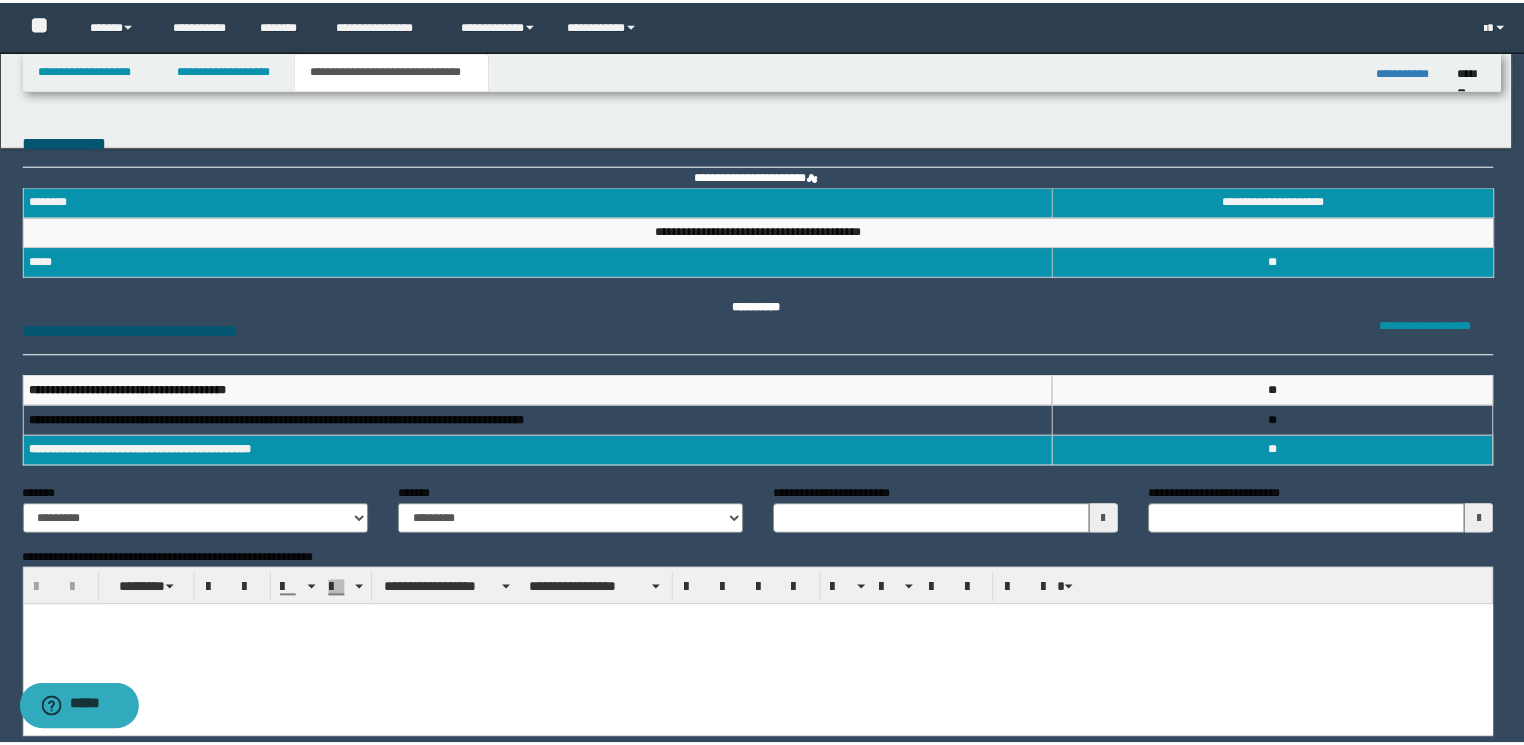 scroll, scrollTop: 0, scrollLeft: 0, axis: both 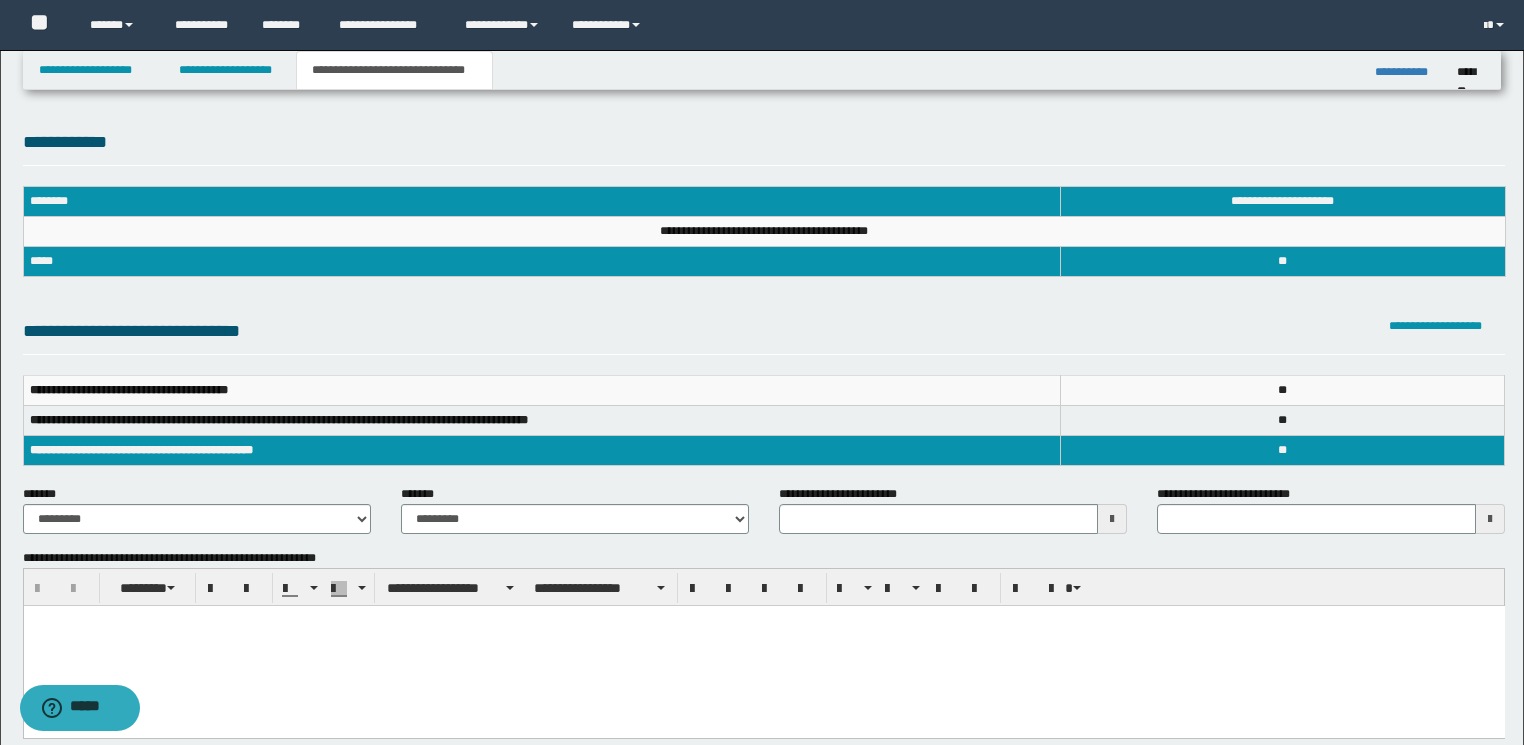 click at bounding box center (763, 646) 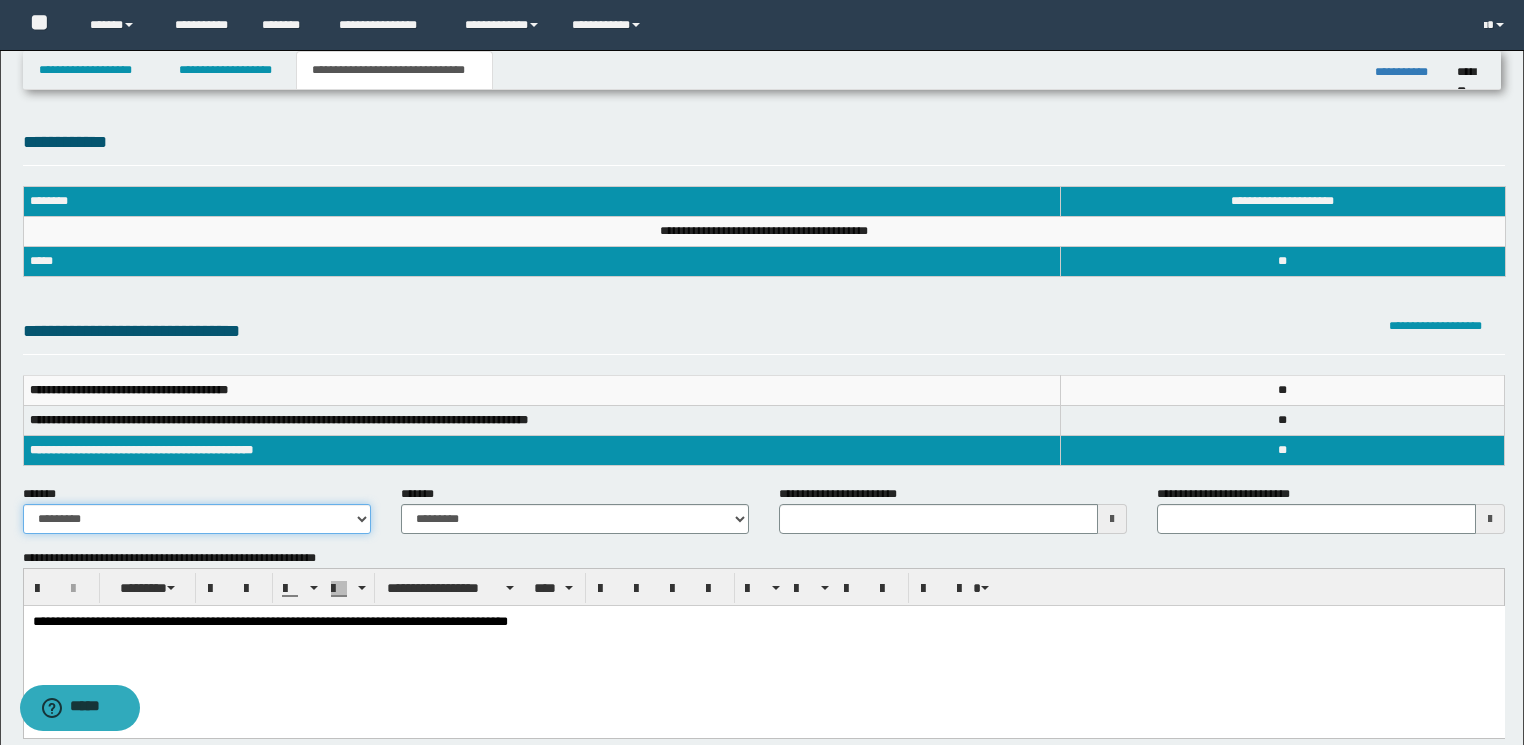 click on "**********" at bounding box center [197, 519] 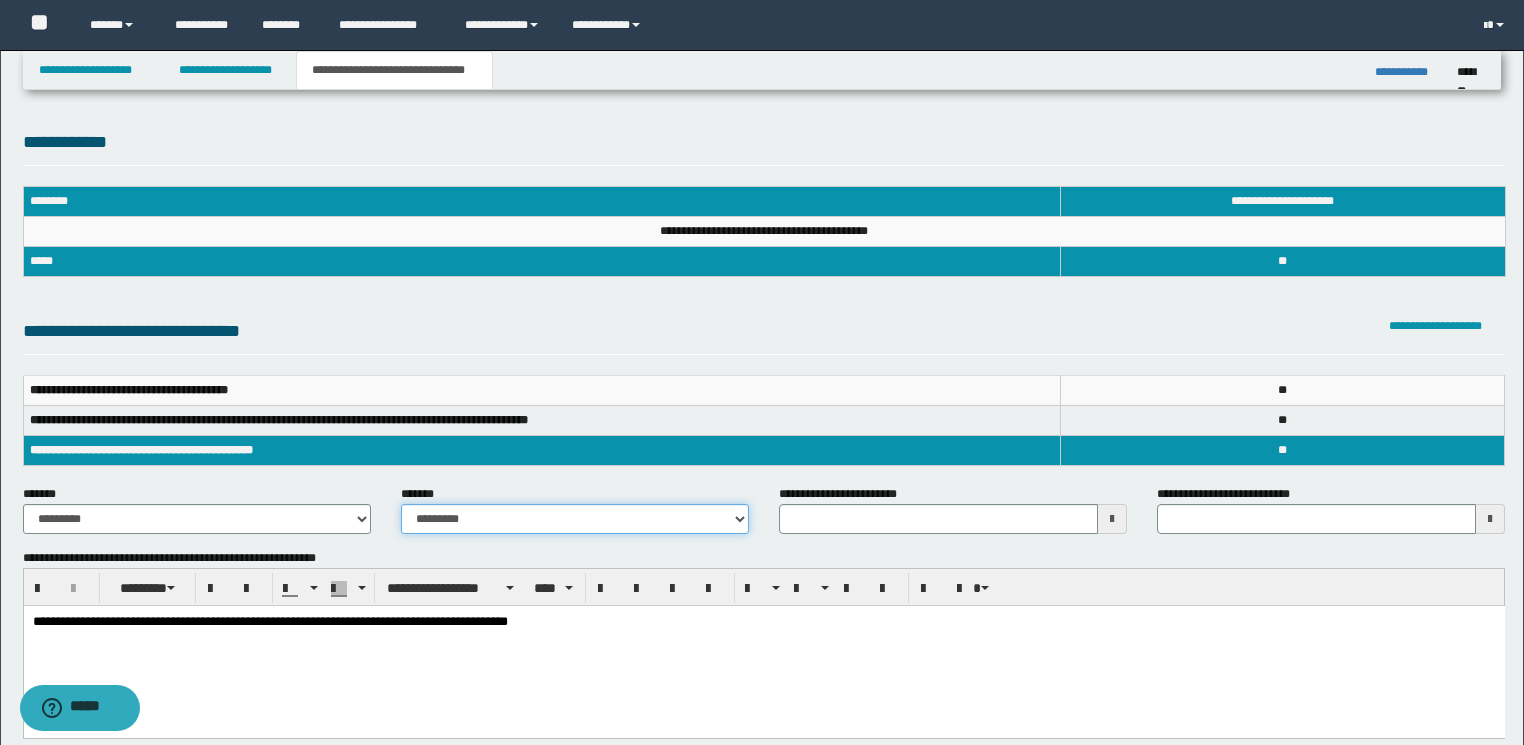 drag, startPoint x: 432, startPoint y: 528, endPoint x: 432, endPoint y: 546, distance: 18 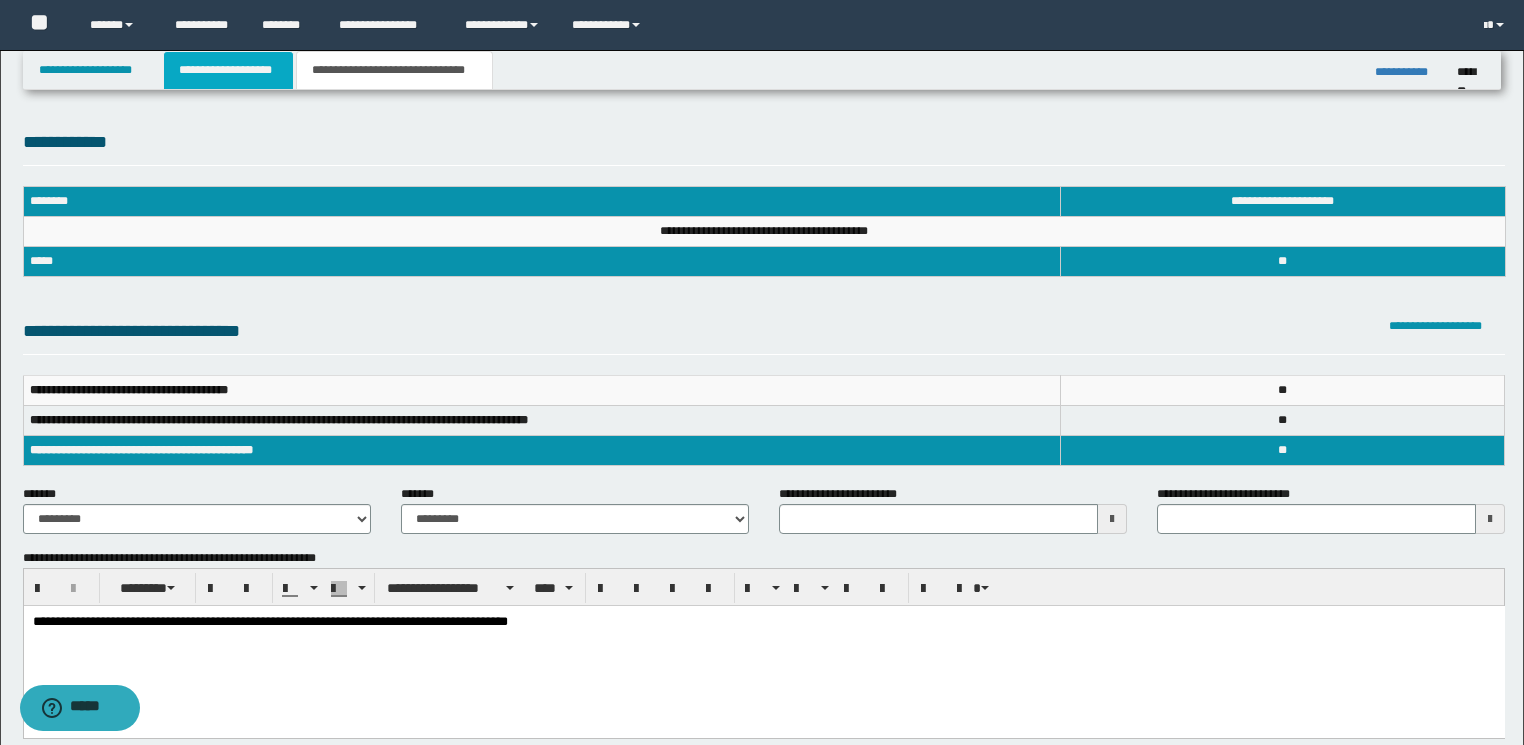 click on "**********" at bounding box center [228, 70] 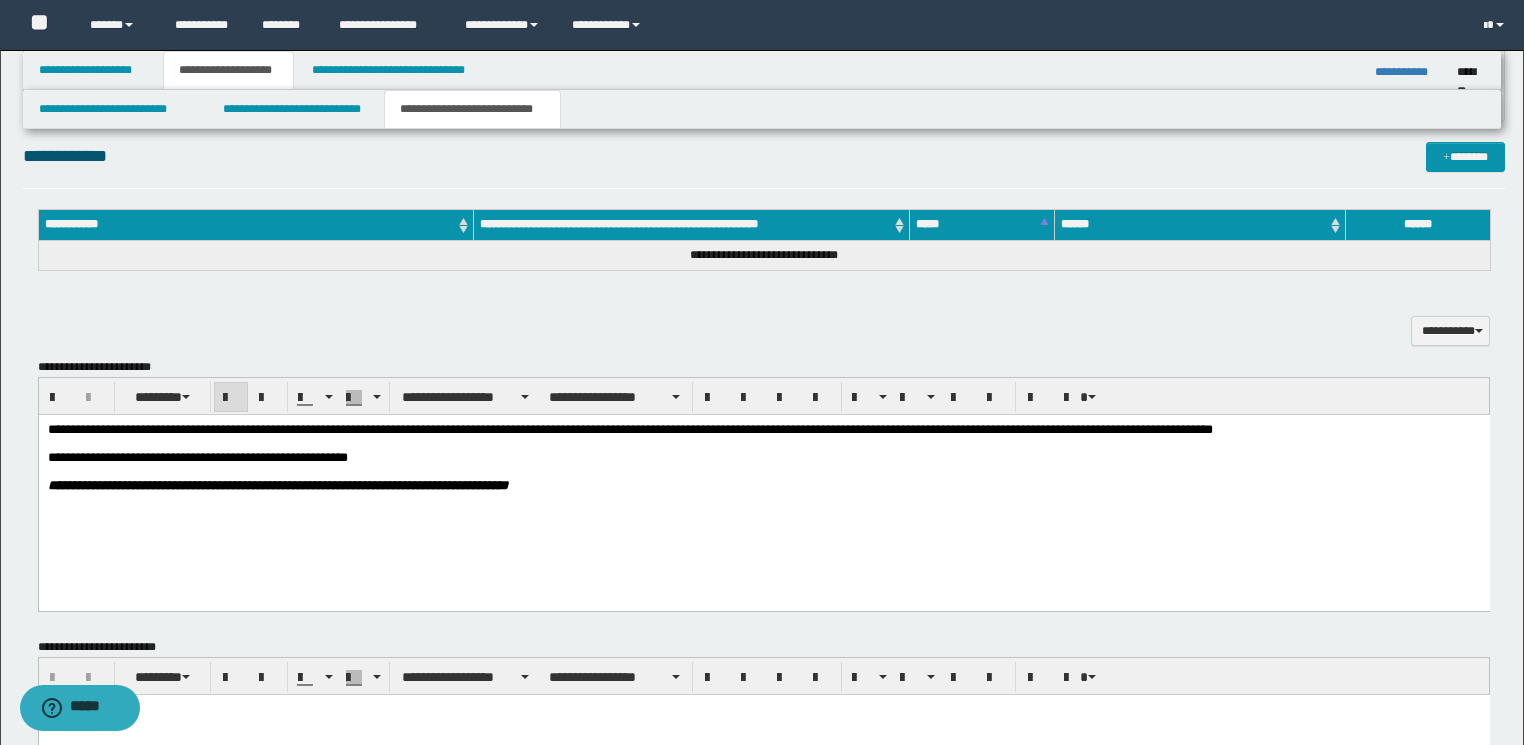scroll, scrollTop: 880, scrollLeft: 0, axis: vertical 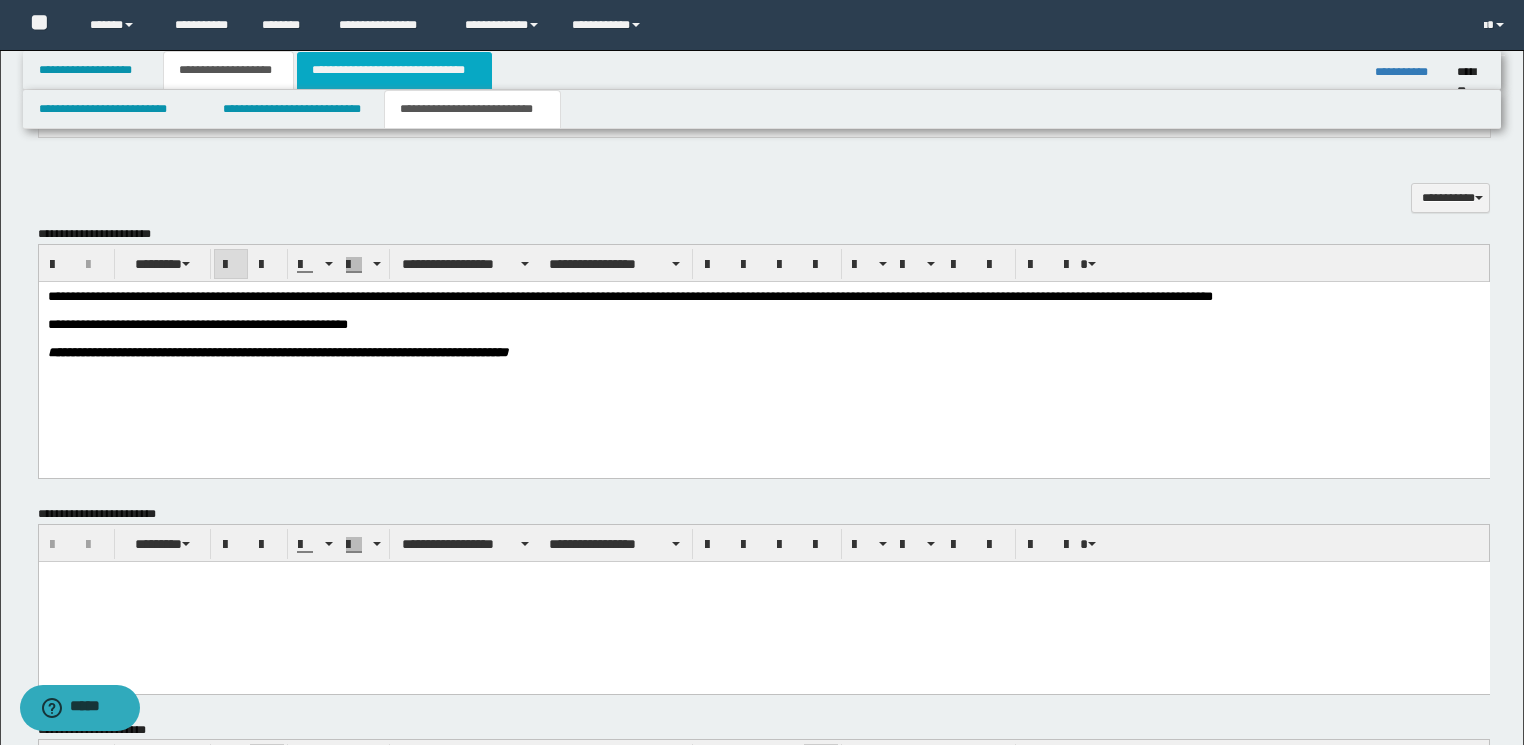 click on "**********" at bounding box center [394, 70] 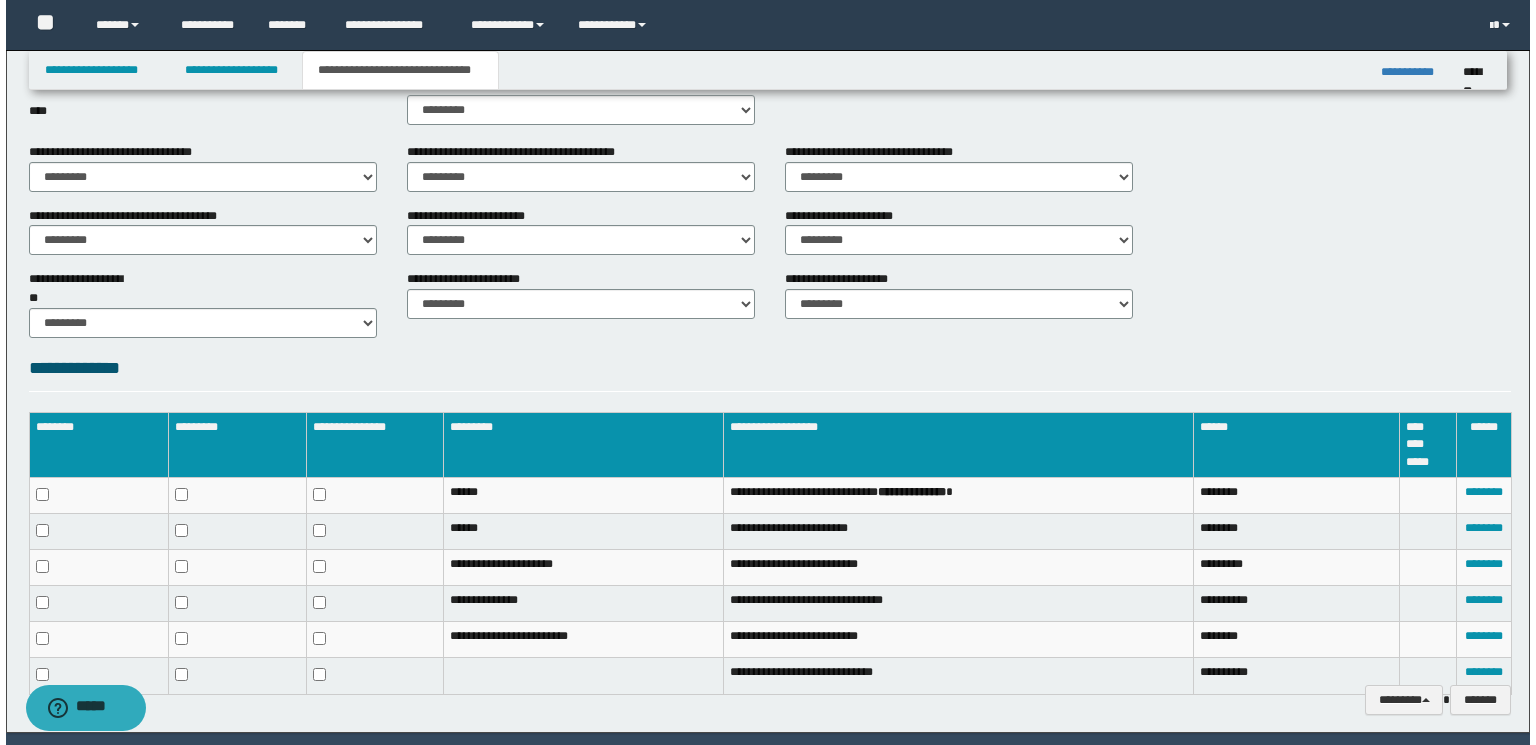 scroll, scrollTop: 767, scrollLeft: 0, axis: vertical 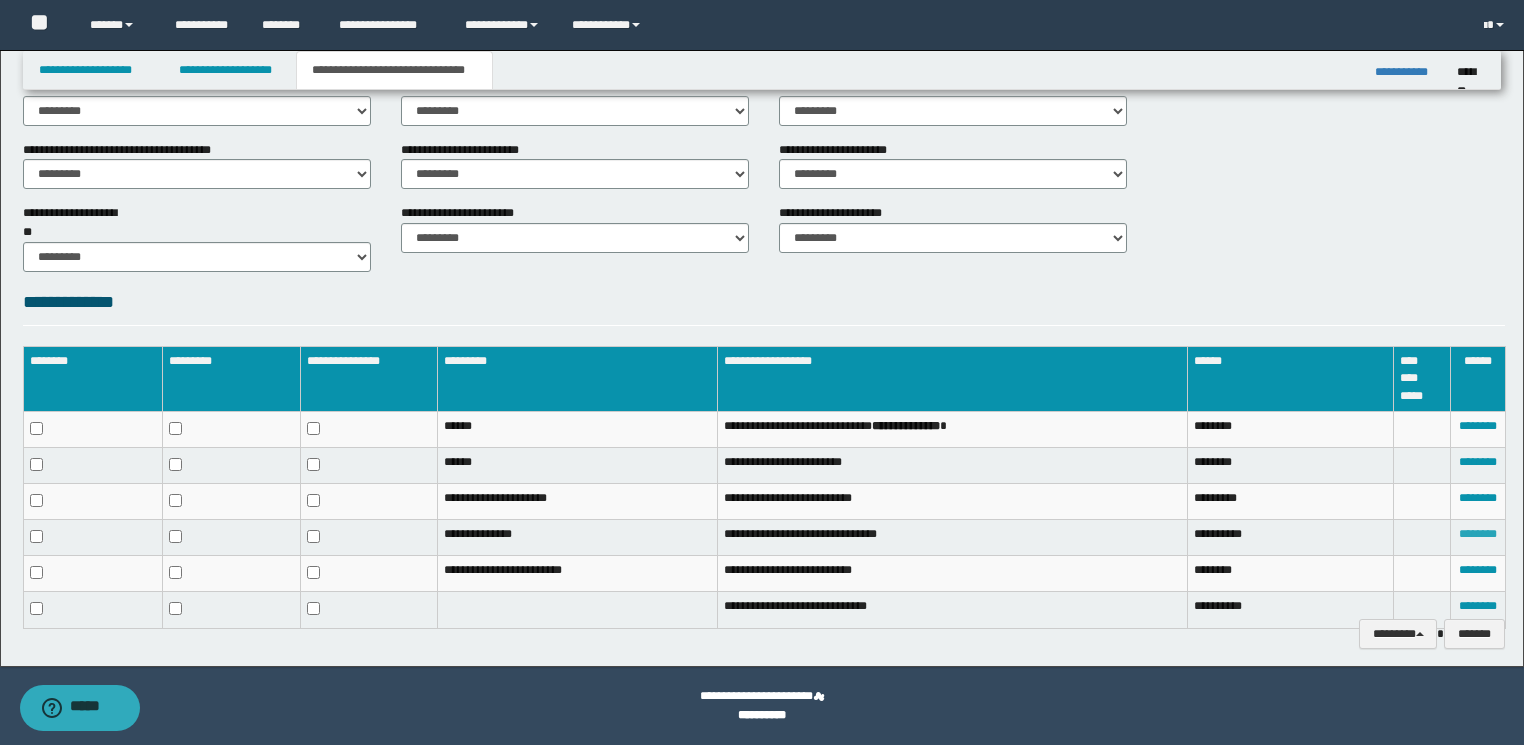 click on "********" at bounding box center [1478, 534] 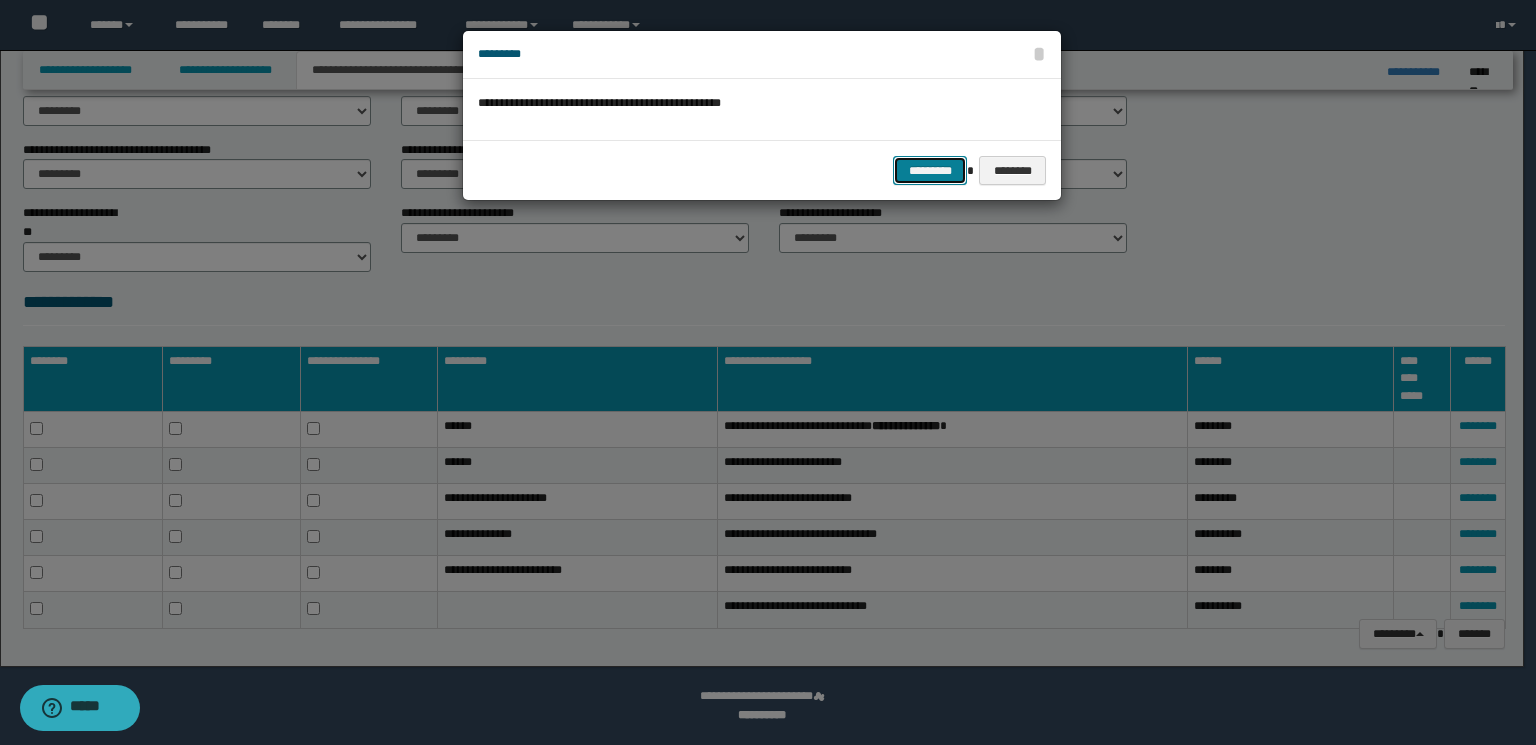 click on "*********" at bounding box center (930, 171) 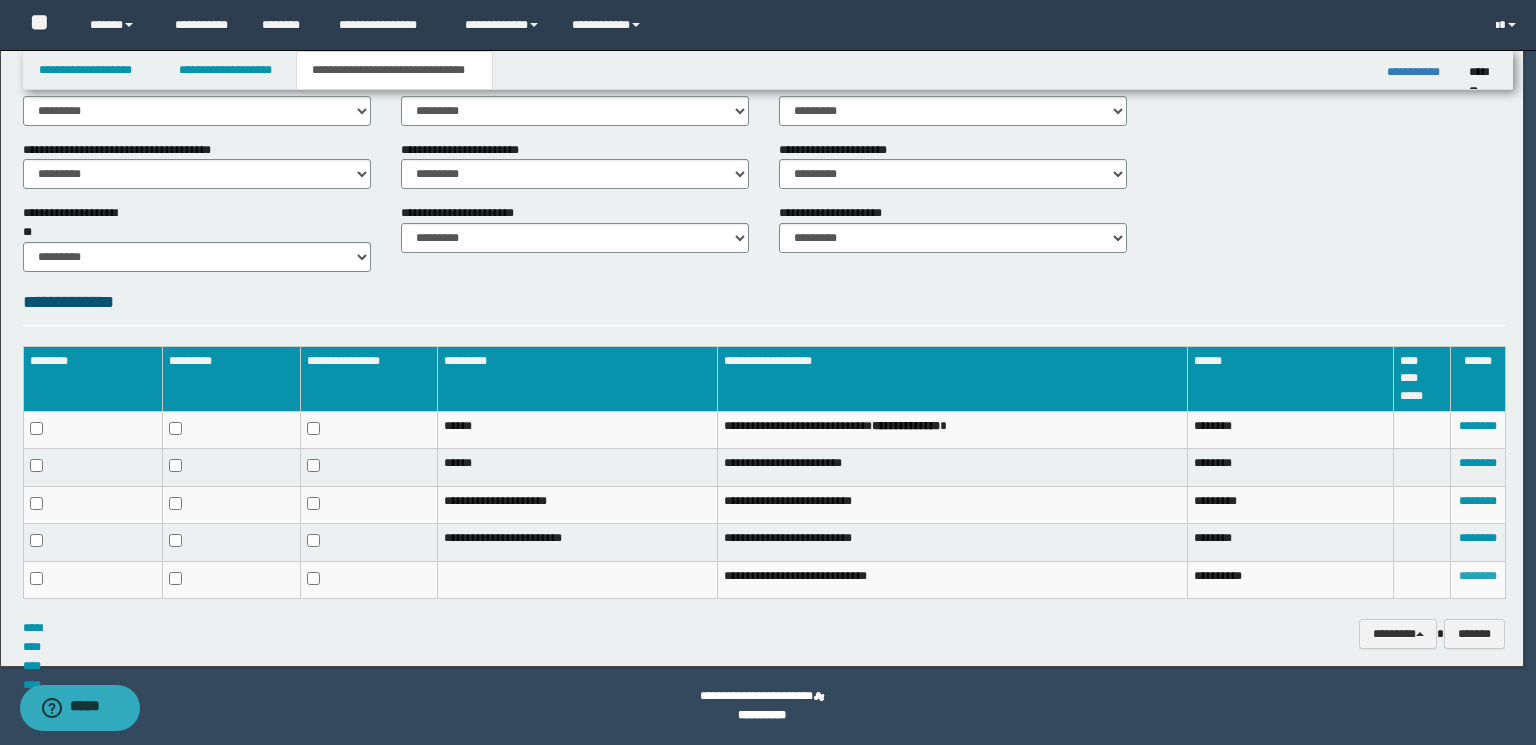 scroll, scrollTop: 752, scrollLeft: 0, axis: vertical 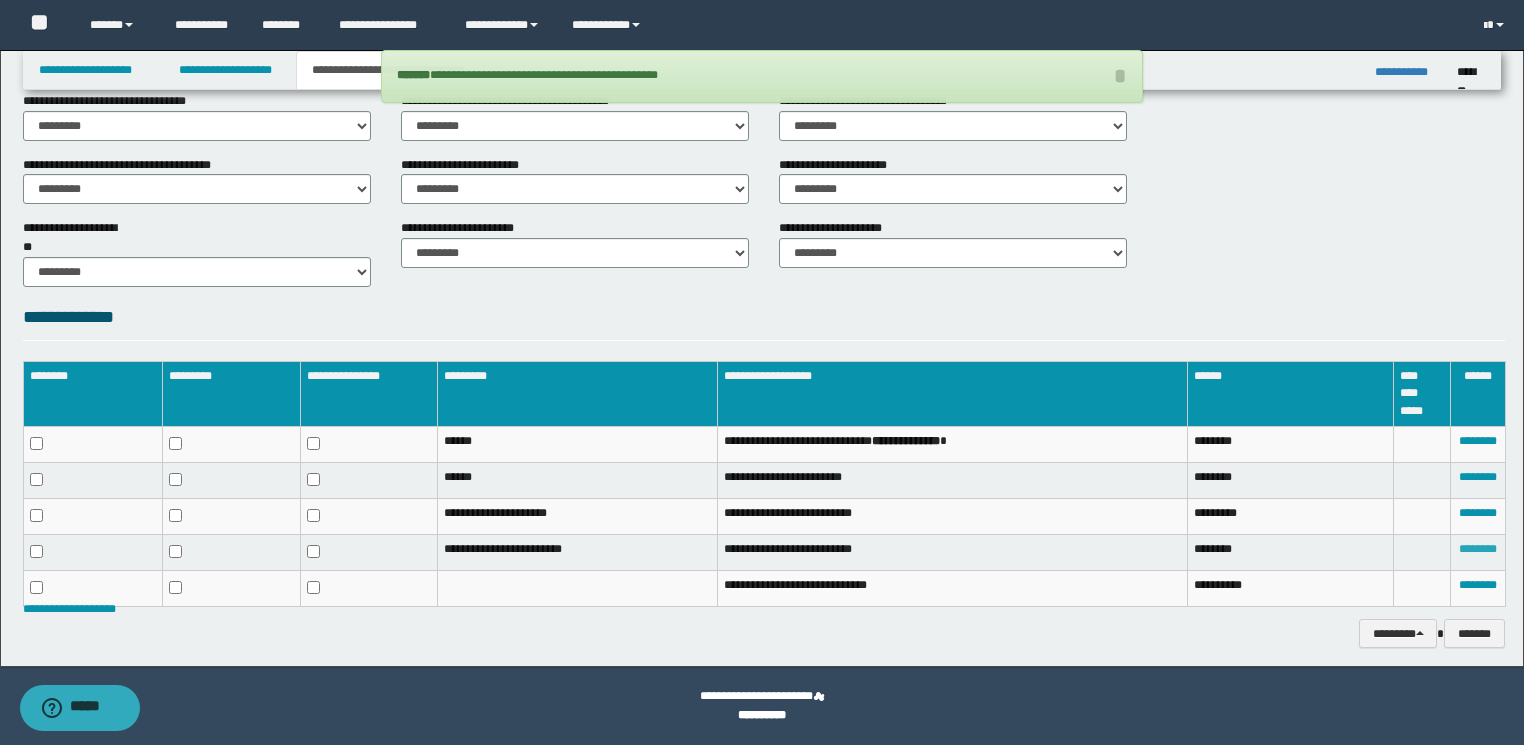 click on "********" at bounding box center (1478, 549) 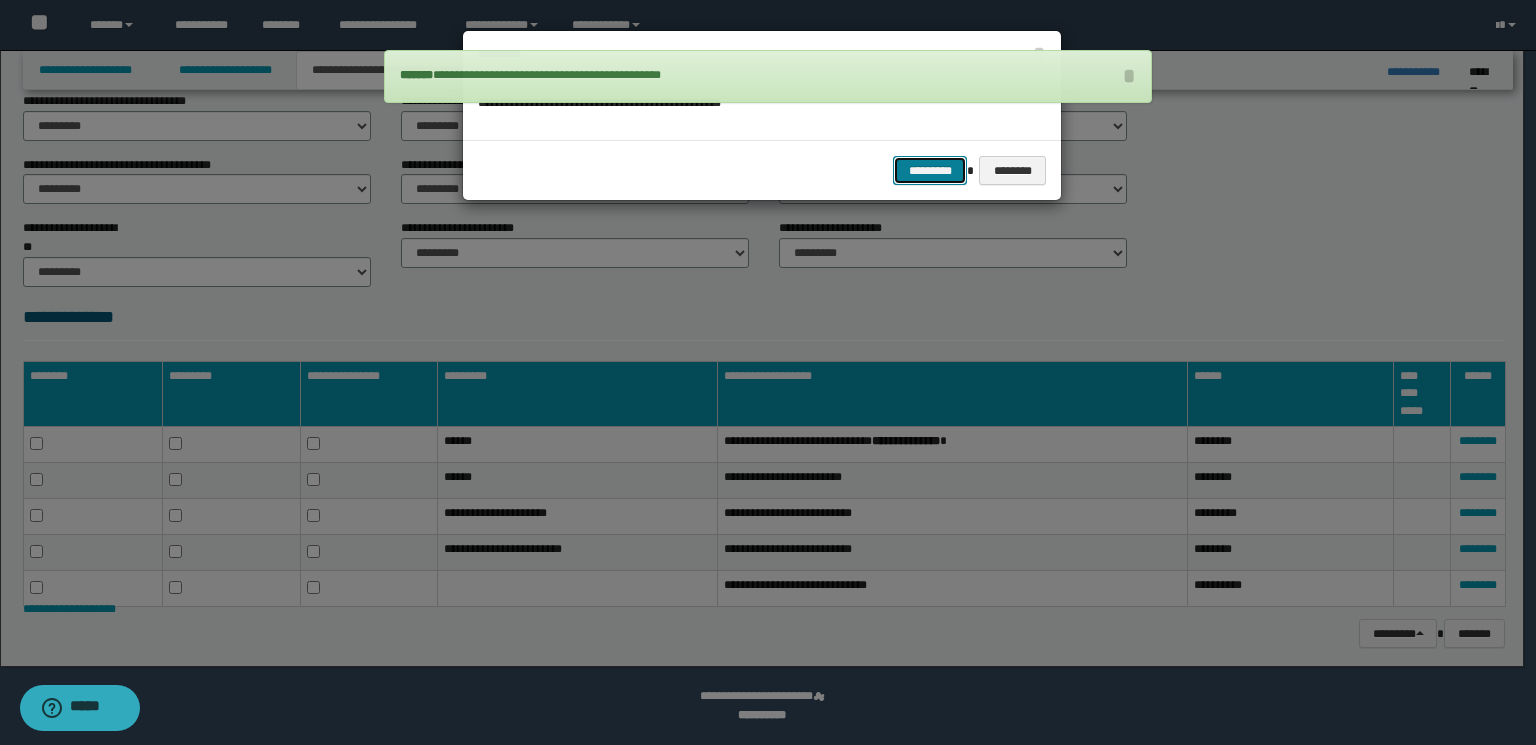 click on "*********" at bounding box center (930, 171) 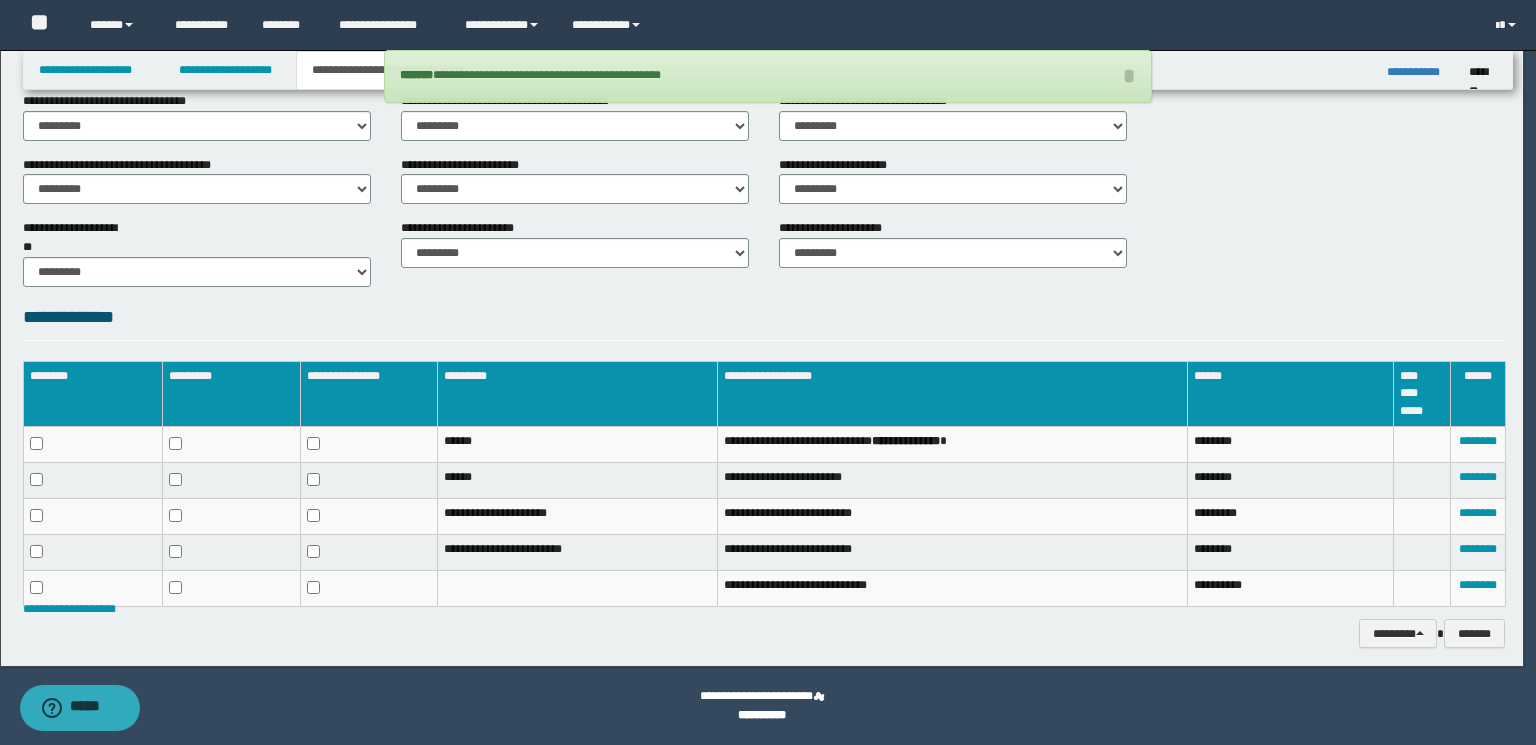 scroll, scrollTop: 717, scrollLeft: 0, axis: vertical 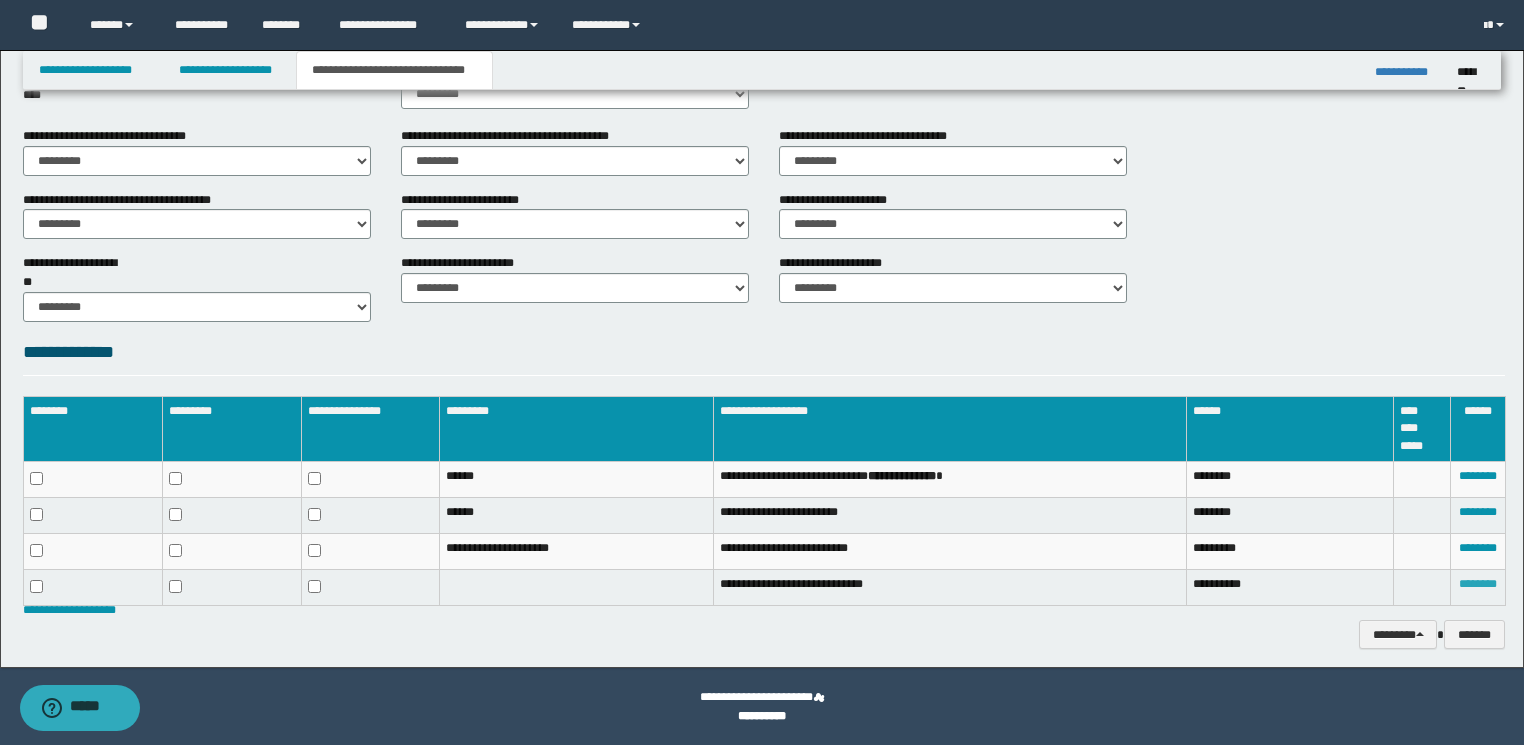 click on "********" at bounding box center [1478, 584] 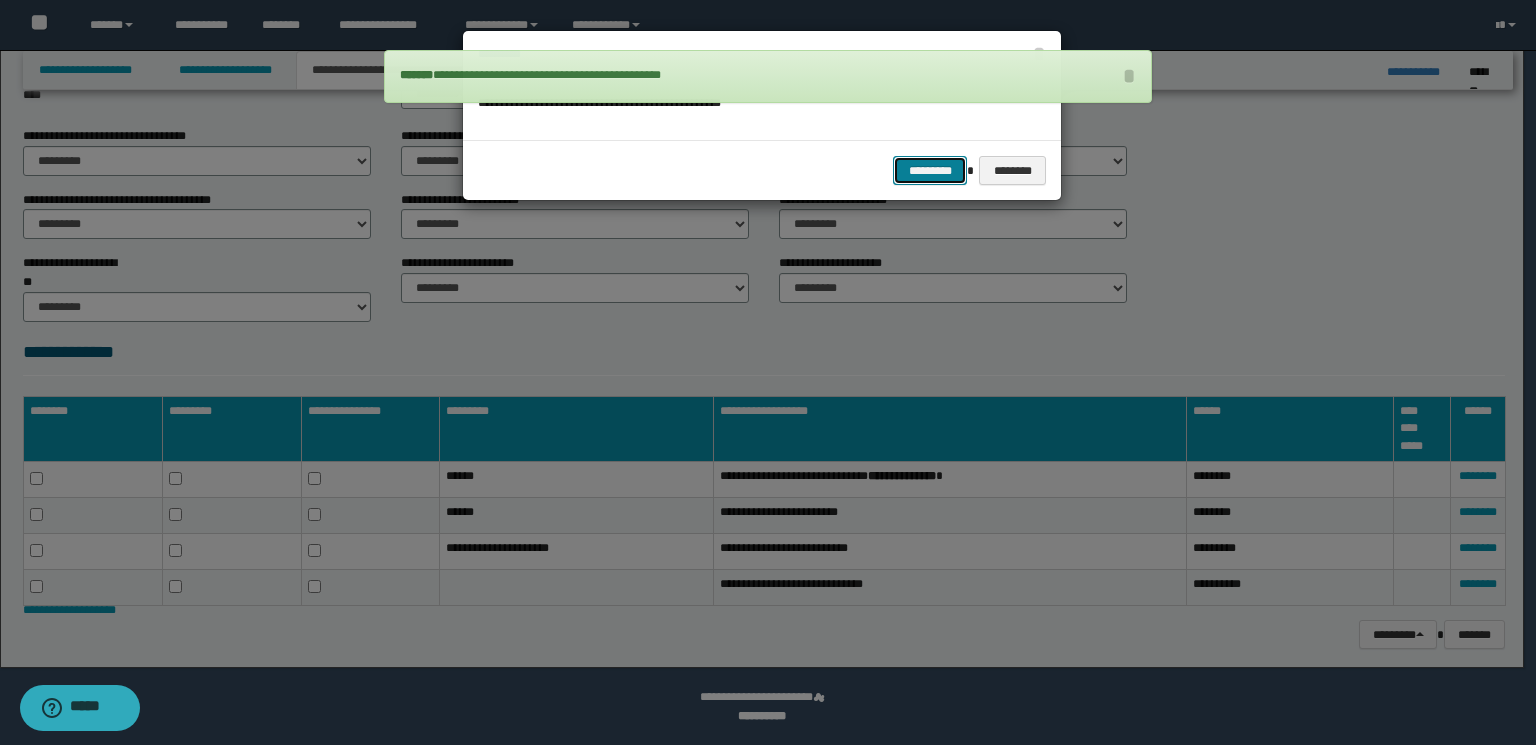 click on "*********" at bounding box center (930, 171) 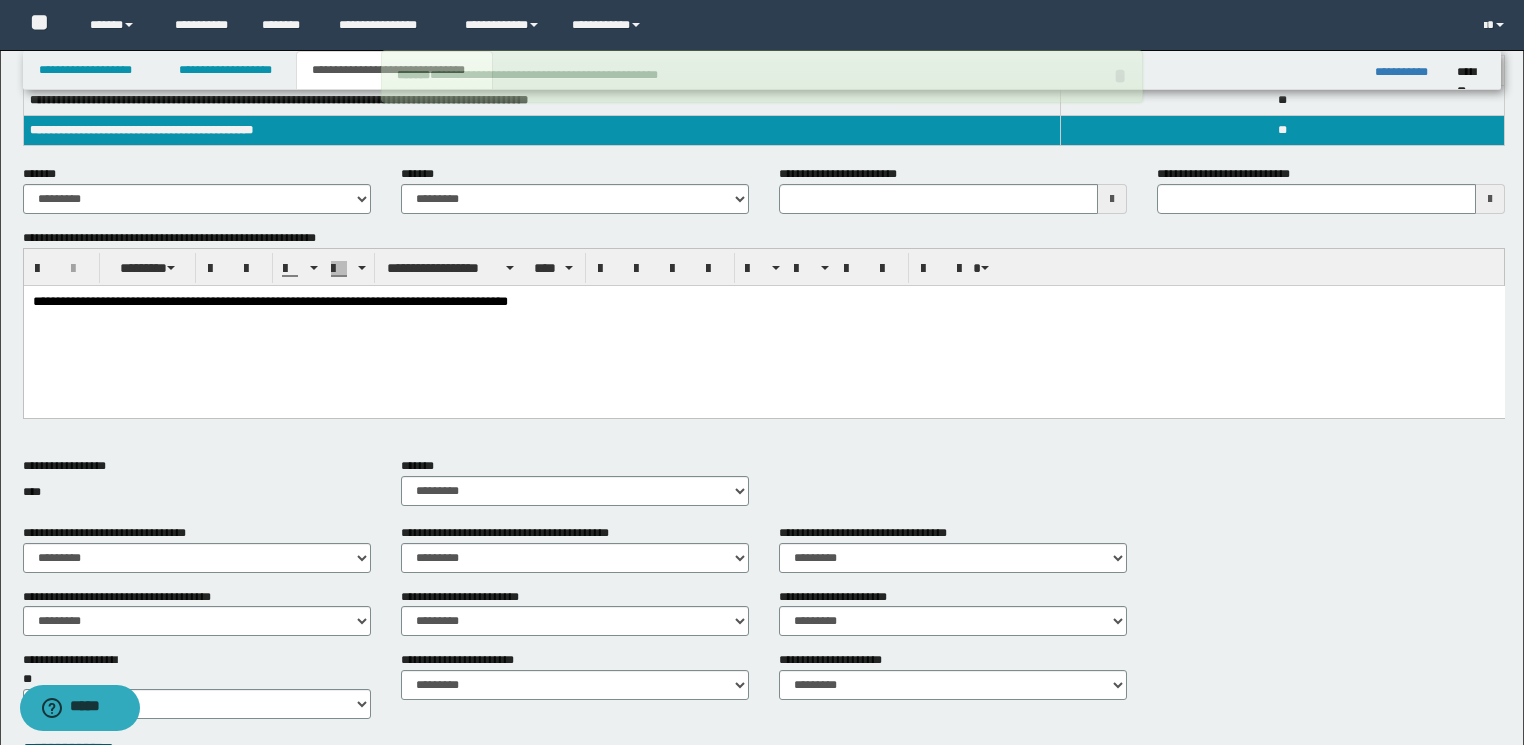 scroll, scrollTop: 284, scrollLeft: 0, axis: vertical 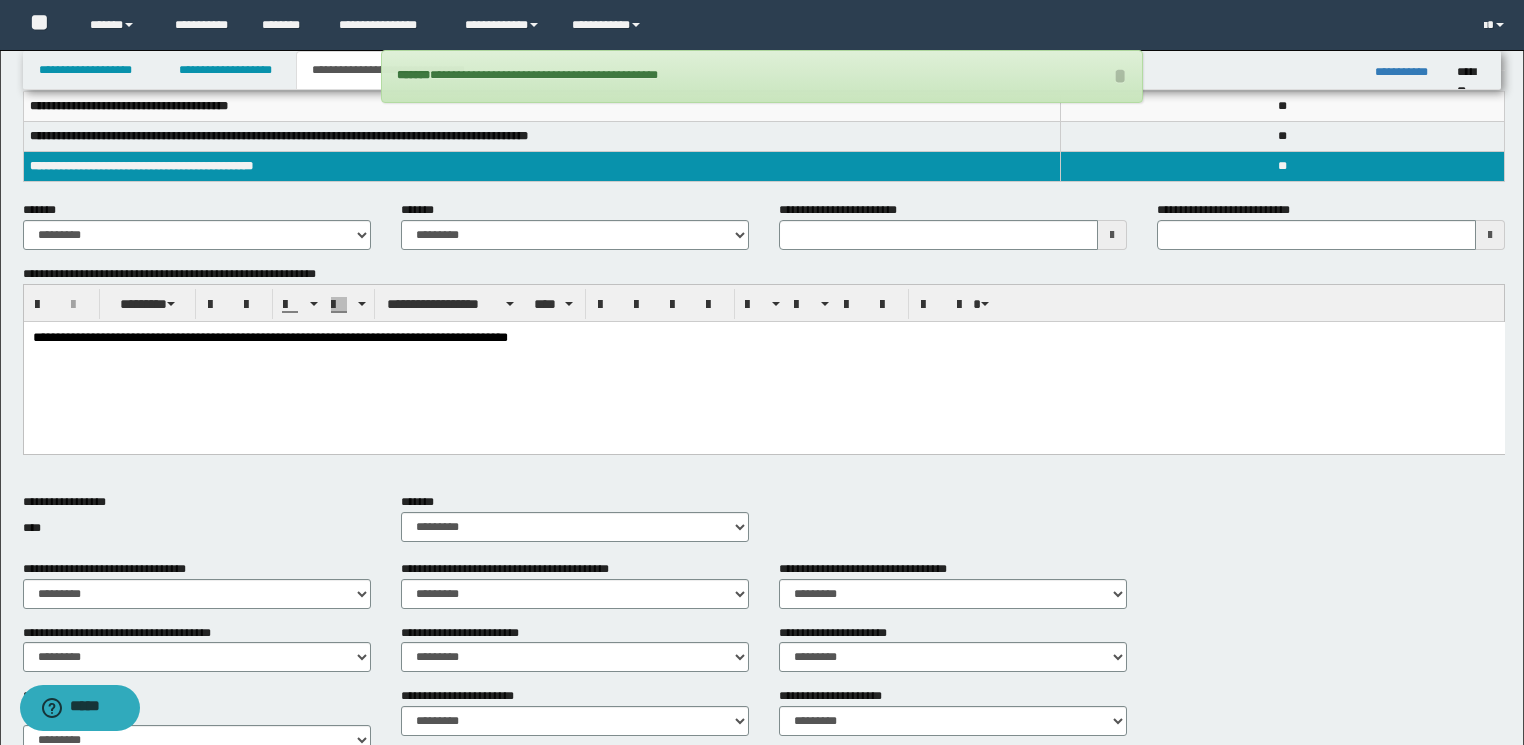 click on "**********" at bounding box center [763, 337] 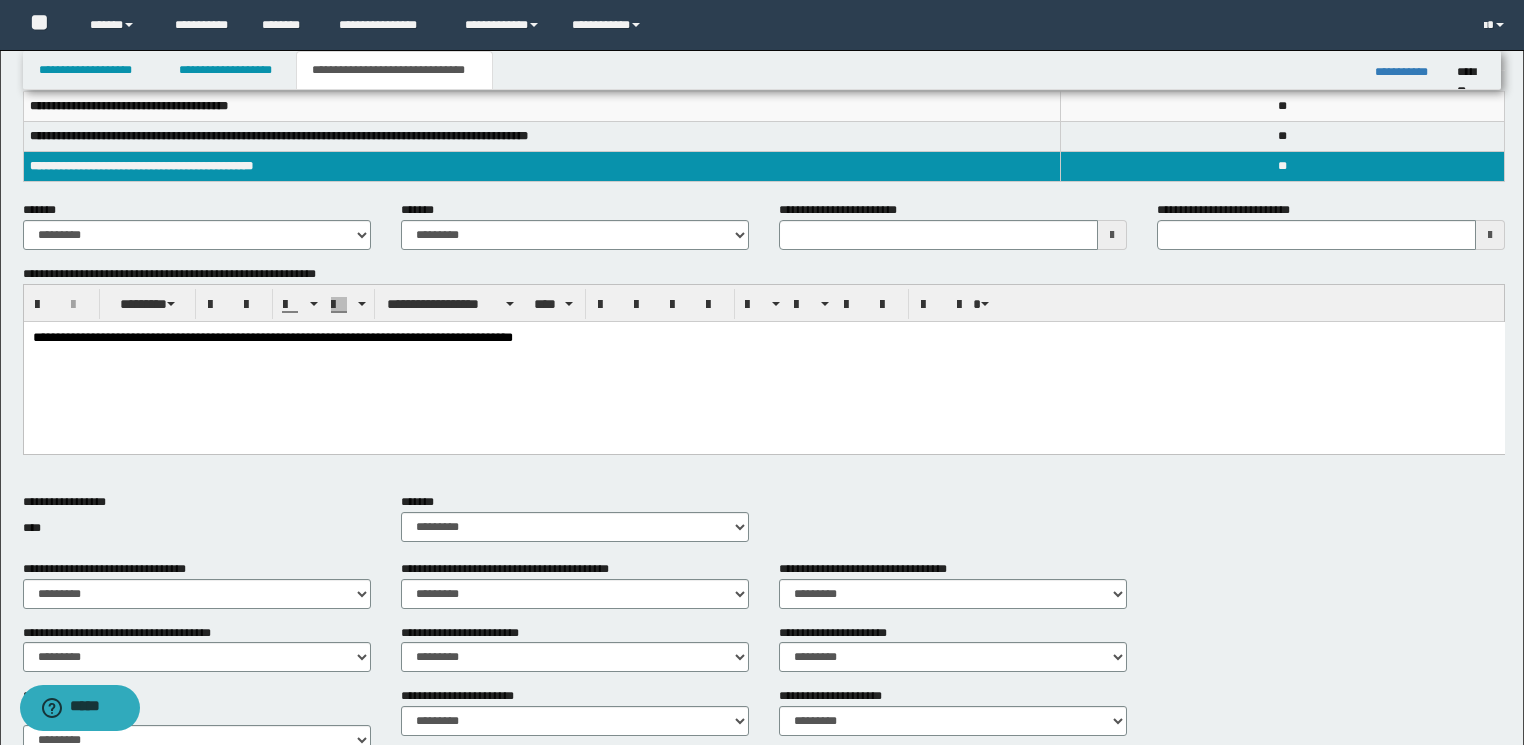 type 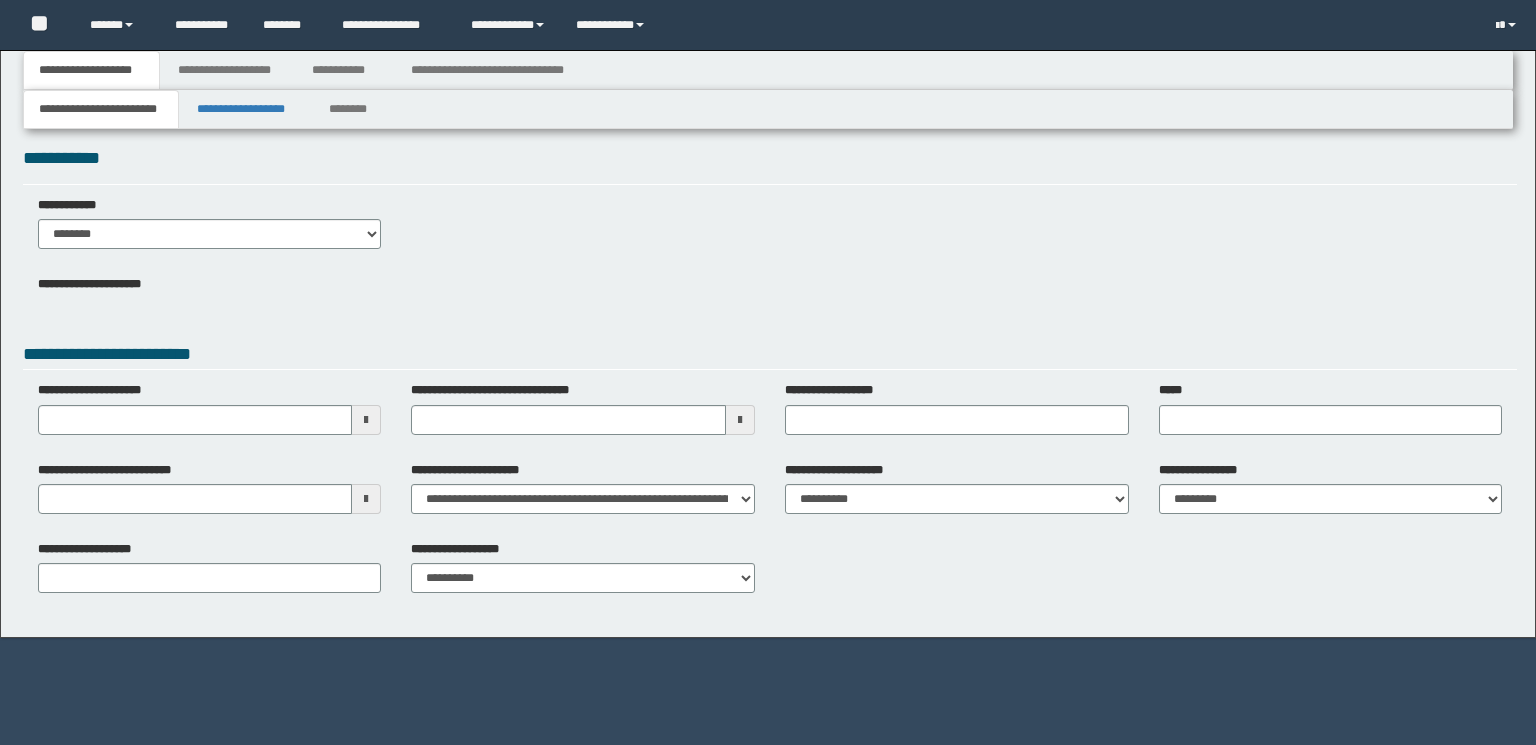 scroll, scrollTop: 0, scrollLeft: 0, axis: both 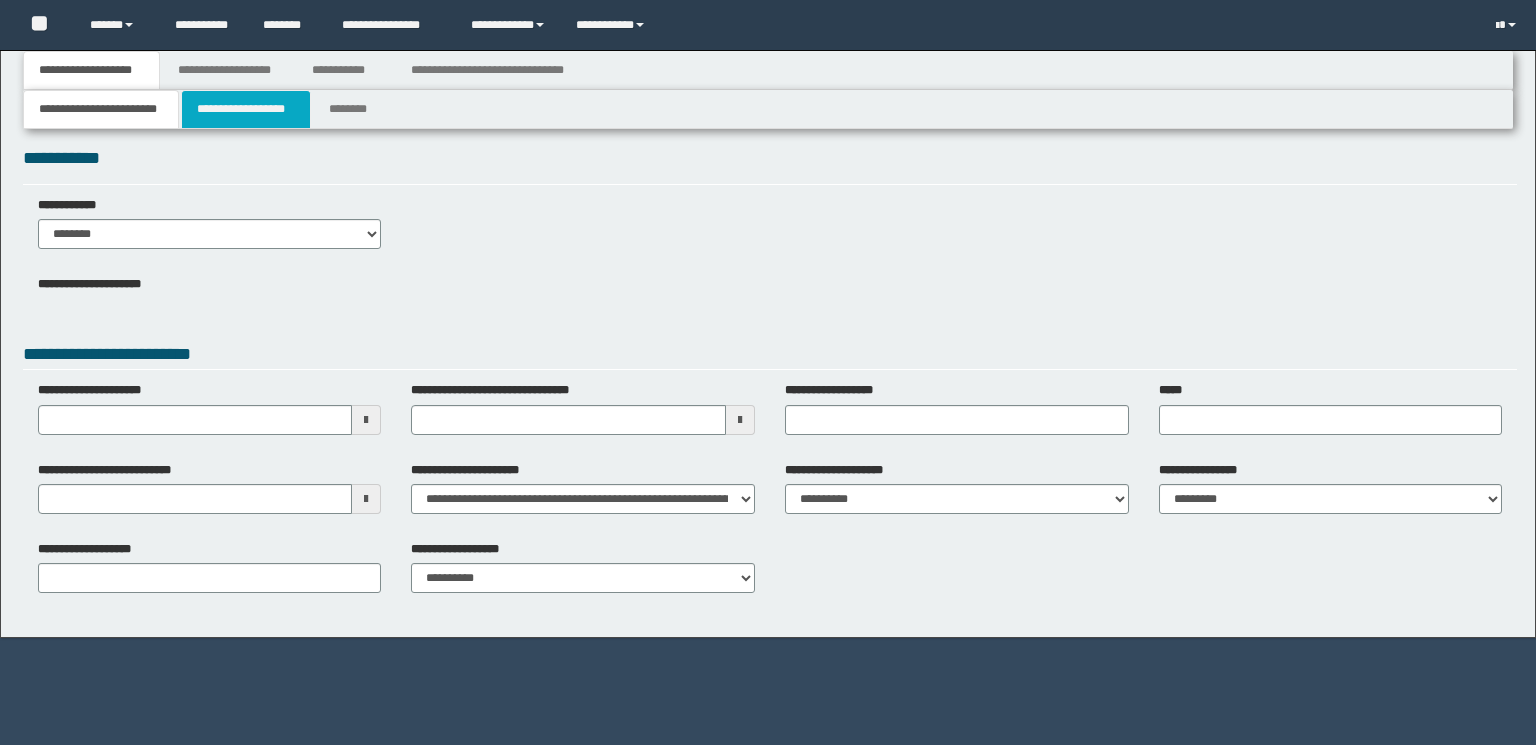 type 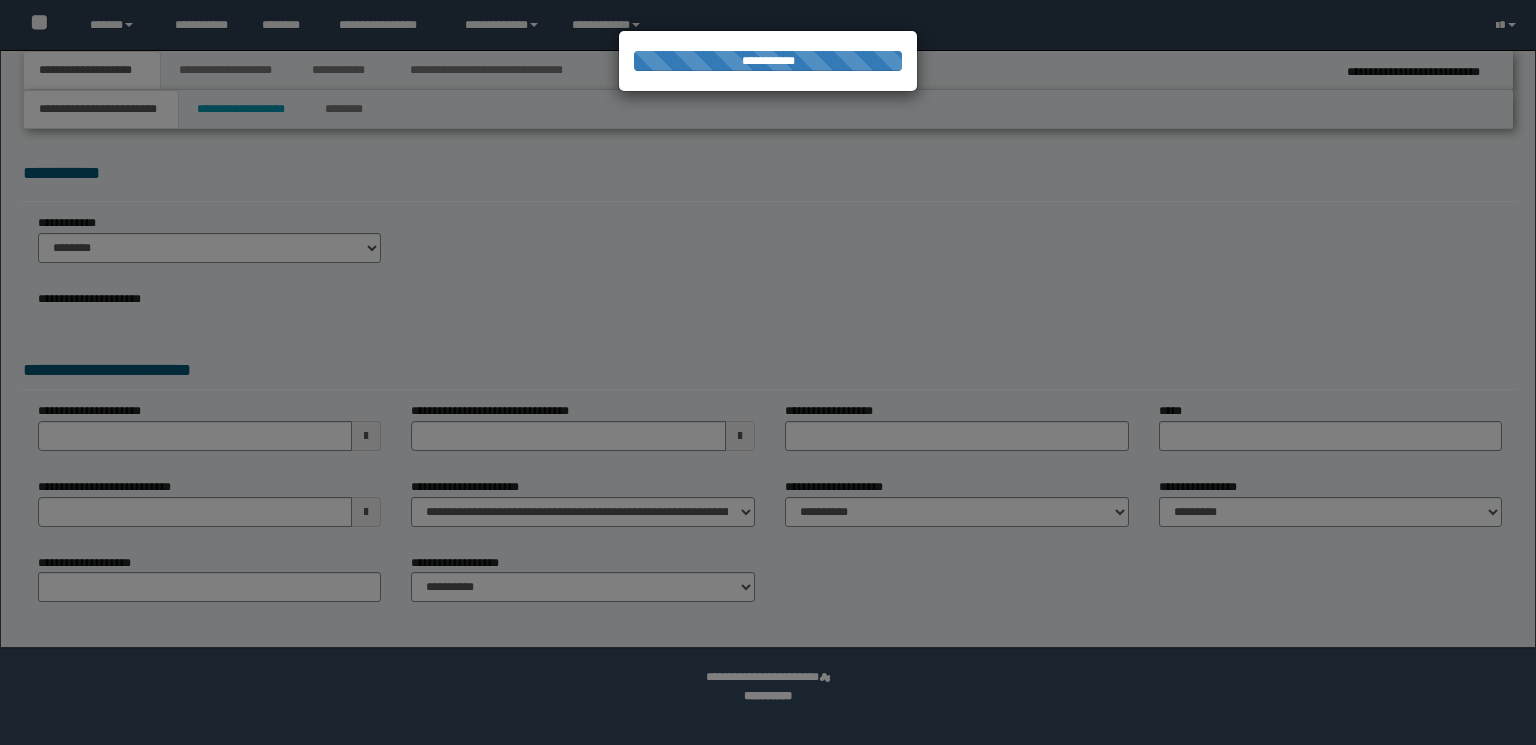 type on "**********" 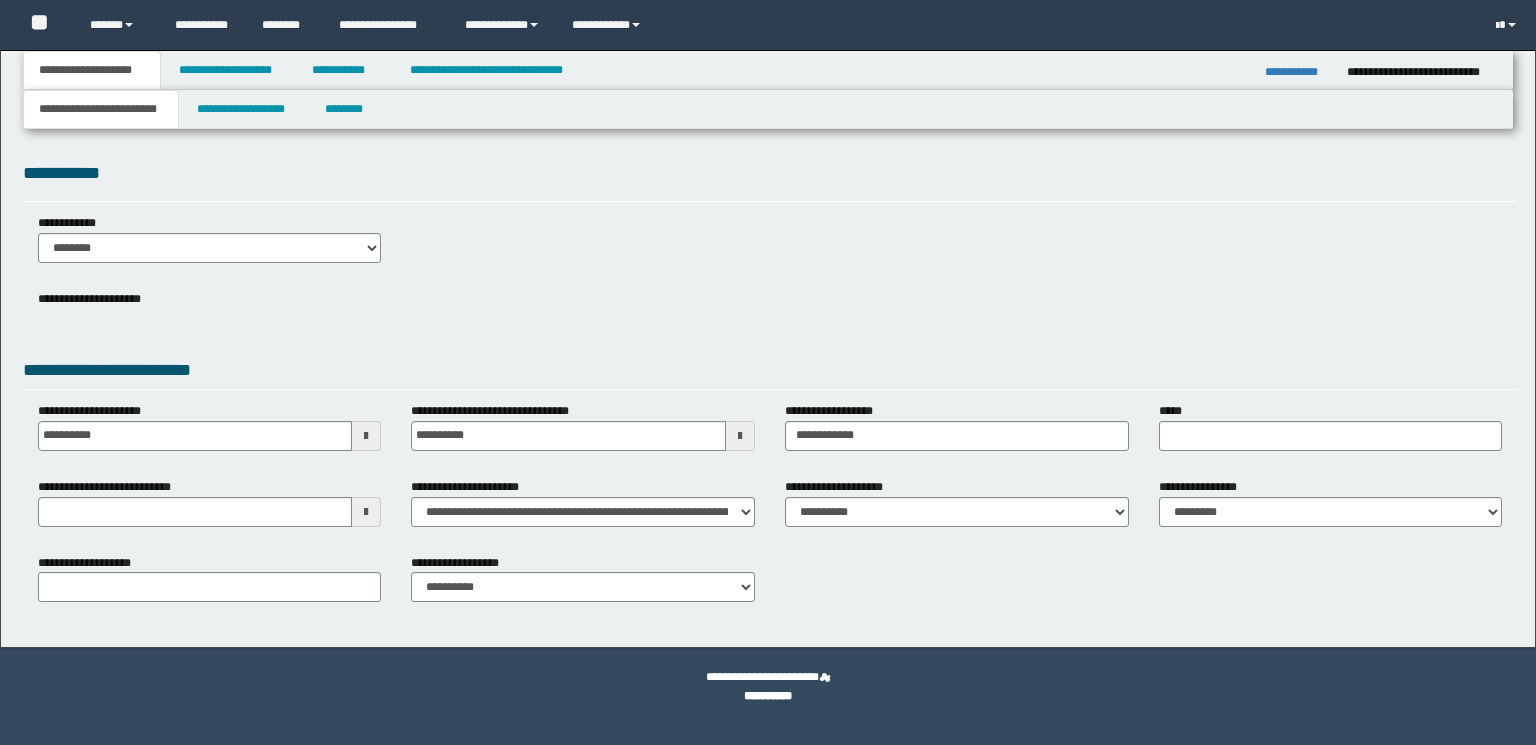scroll, scrollTop: 0, scrollLeft: 0, axis: both 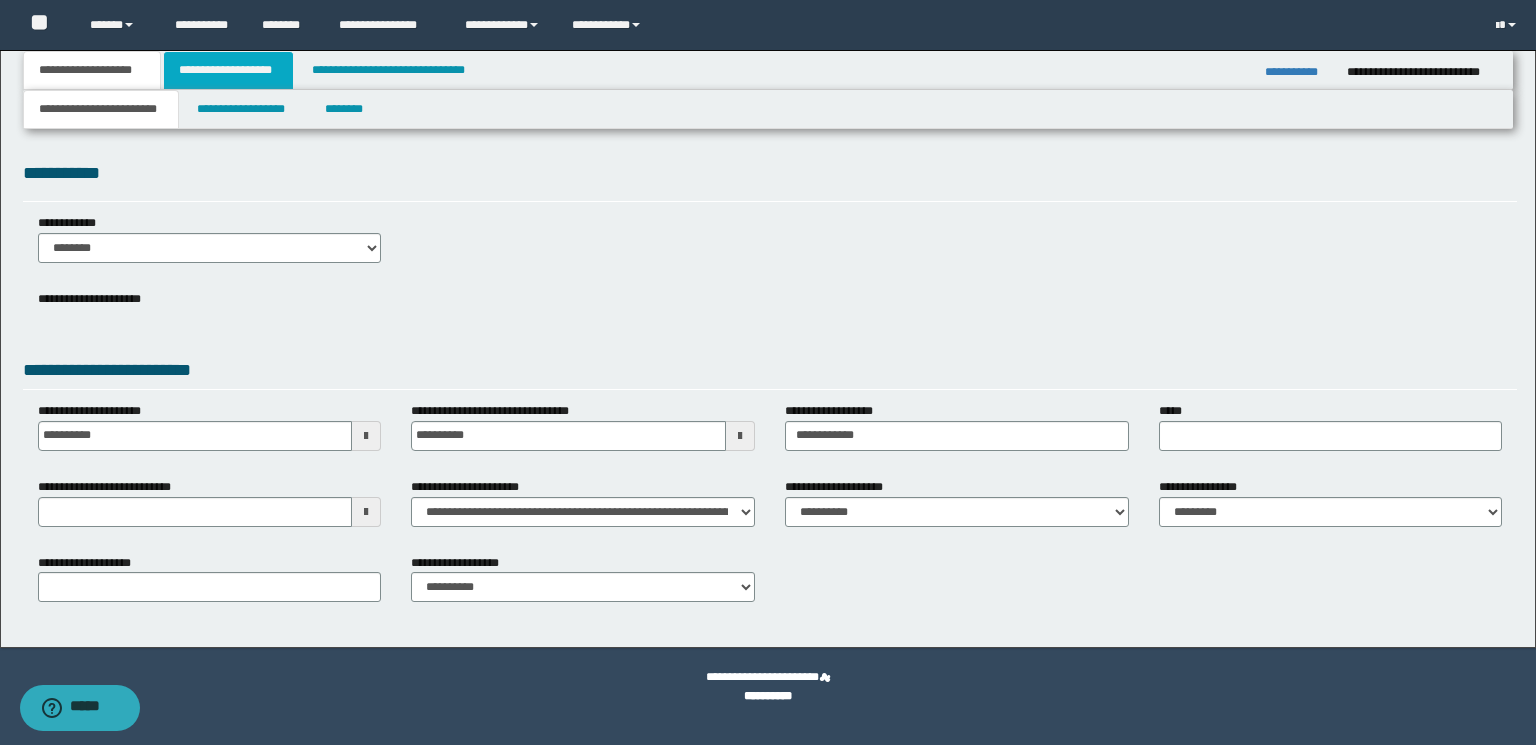 click on "**********" at bounding box center (228, 70) 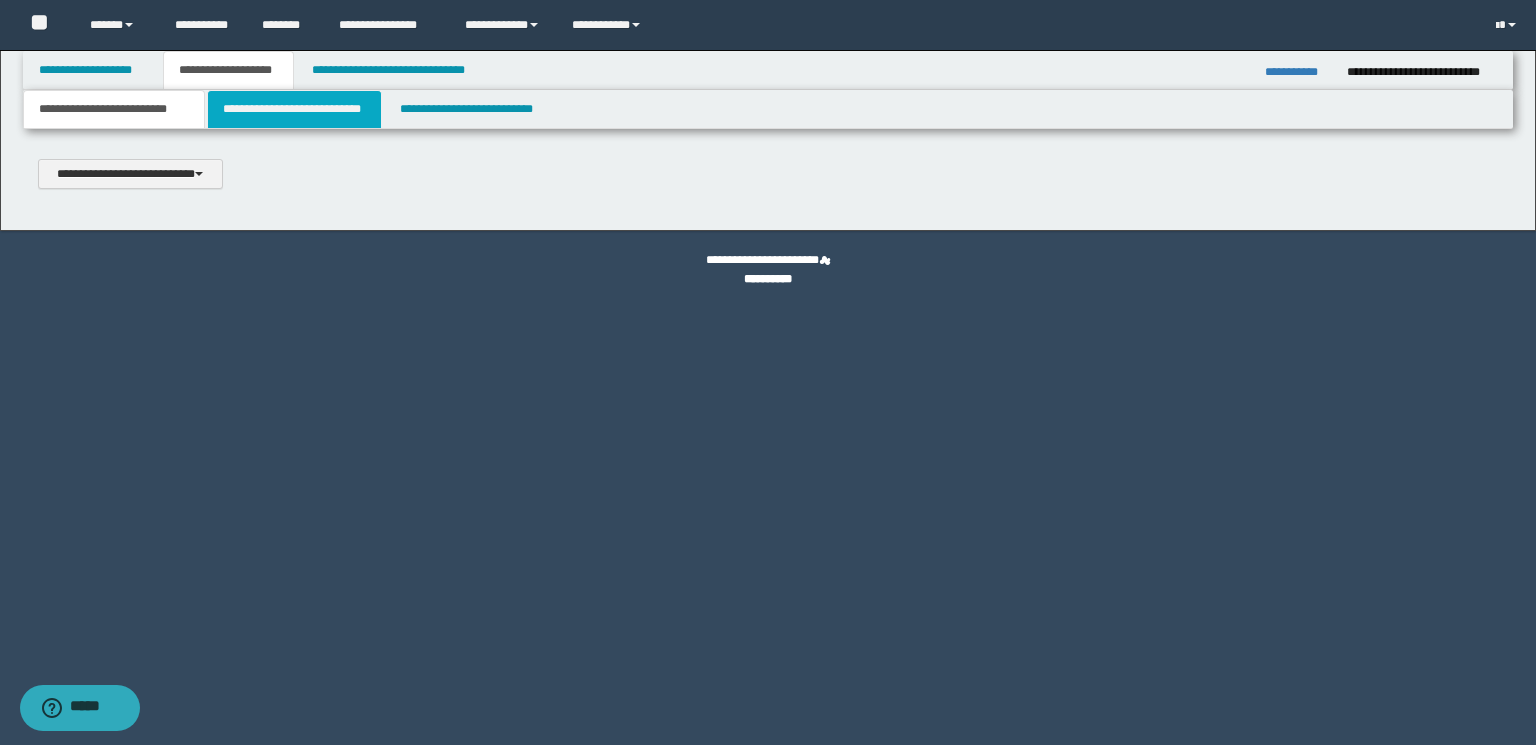 scroll, scrollTop: 0, scrollLeft: 0, axis: both 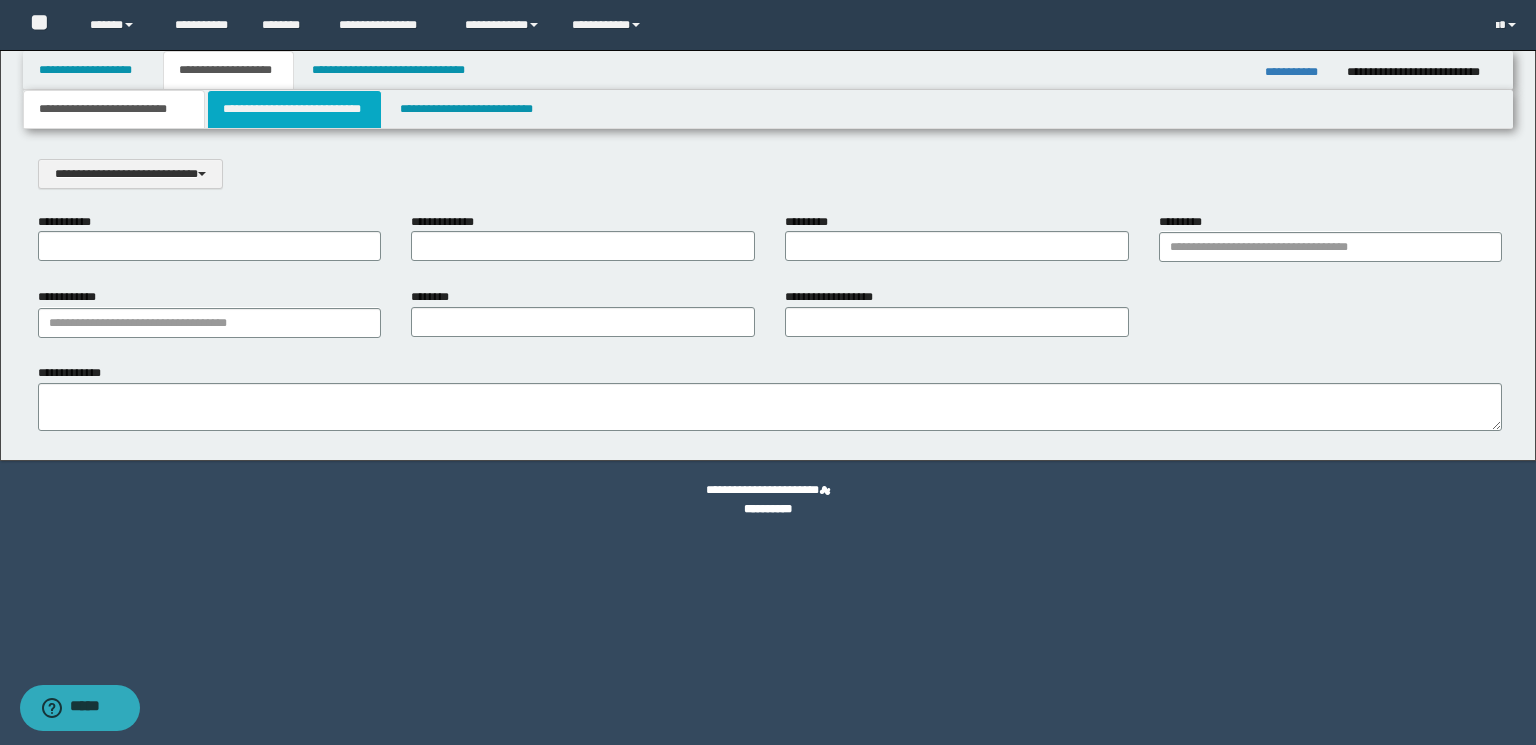 click on "**********" at bounding box center (294, 109) 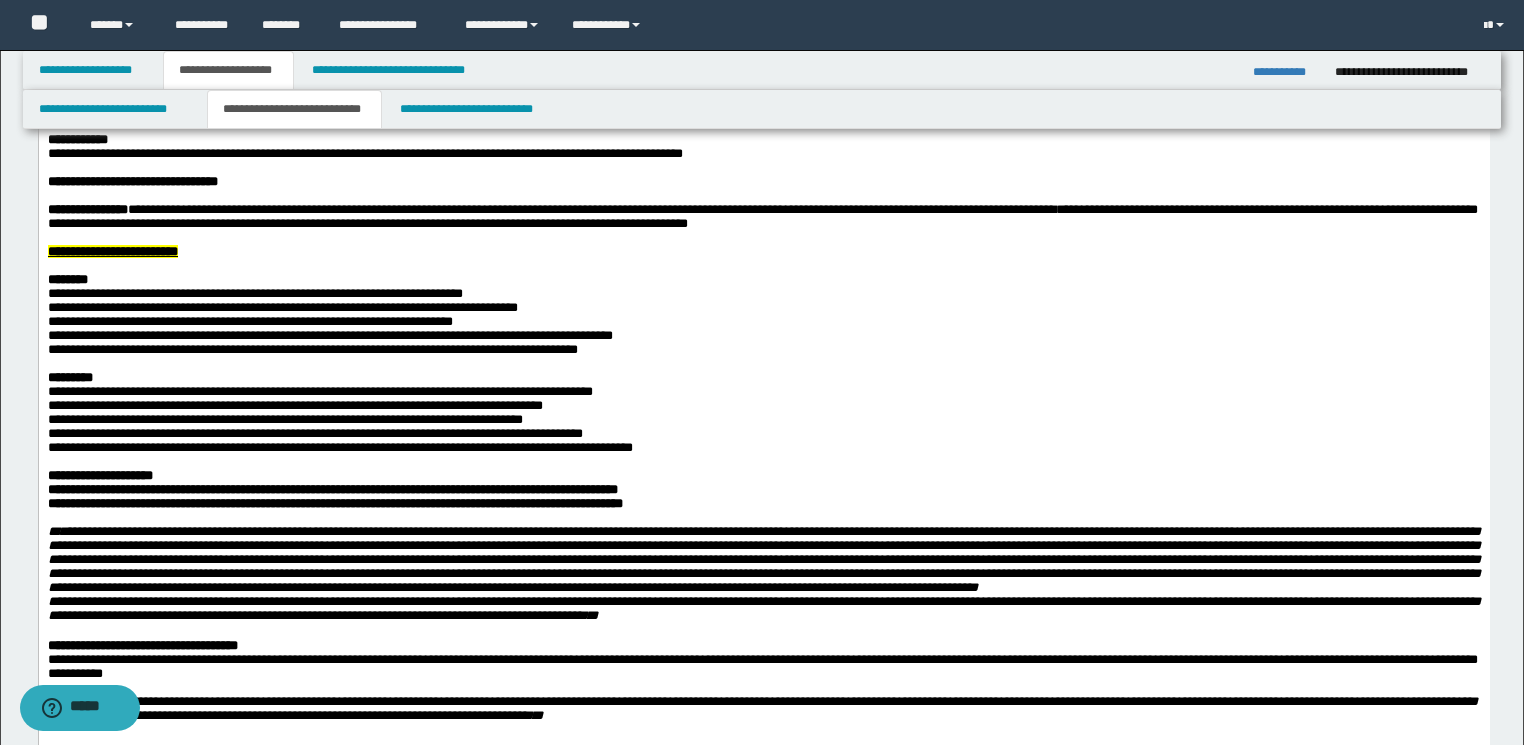 scroll, scrollTop: 240, scrollLeft: 0, axis: vertical 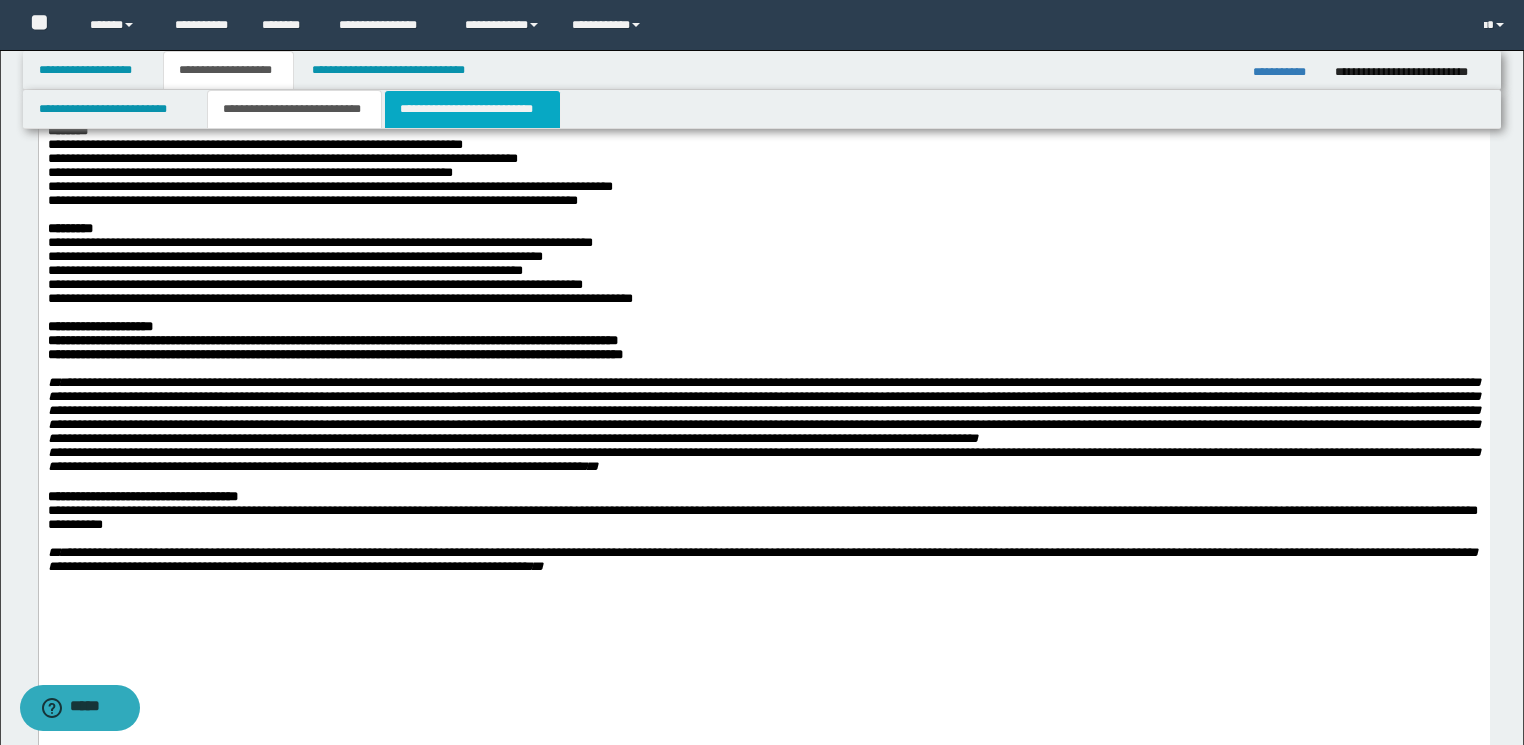 click on "**********" at bounding box center [472, 109] 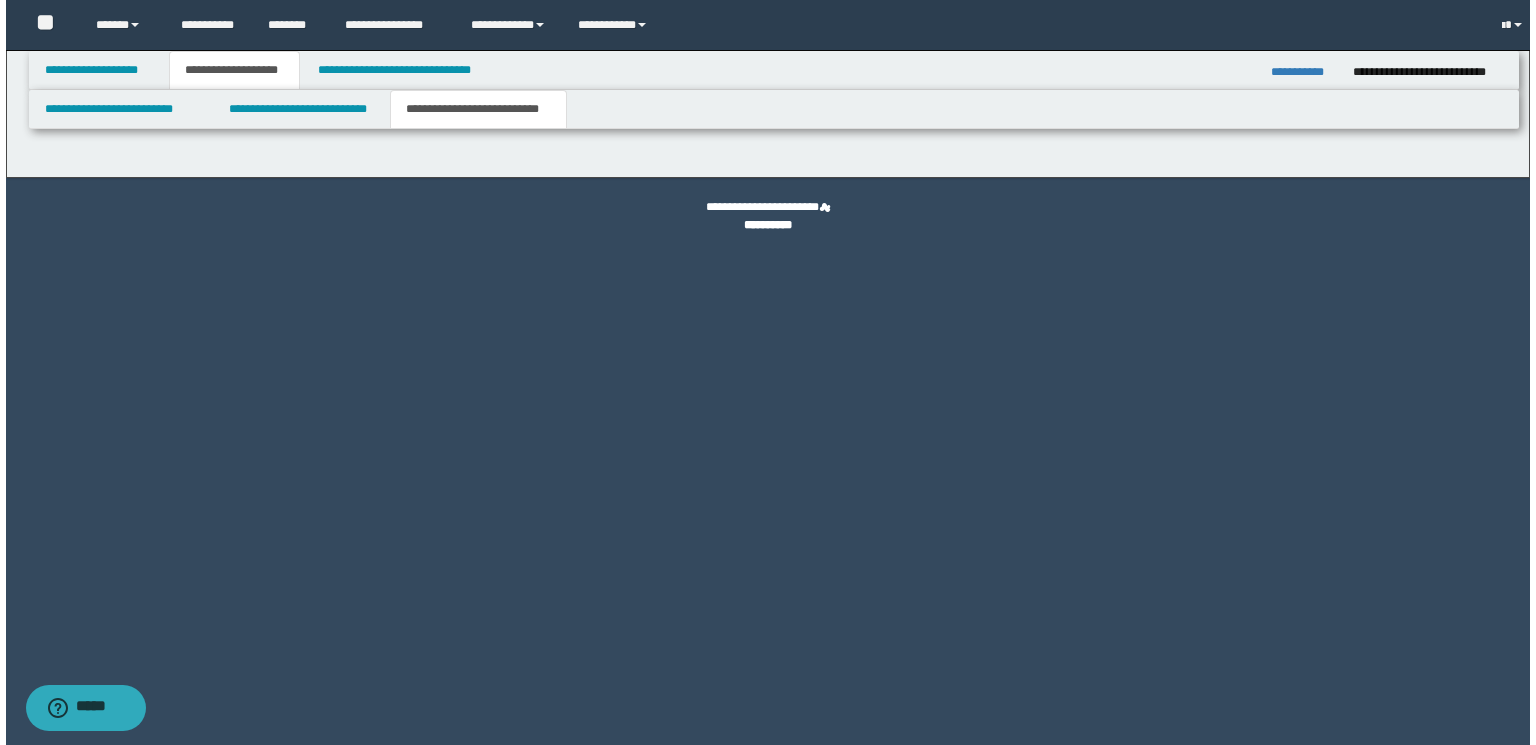 scroll, scrollTop: 0, scrollLeft: 0, axis: both 